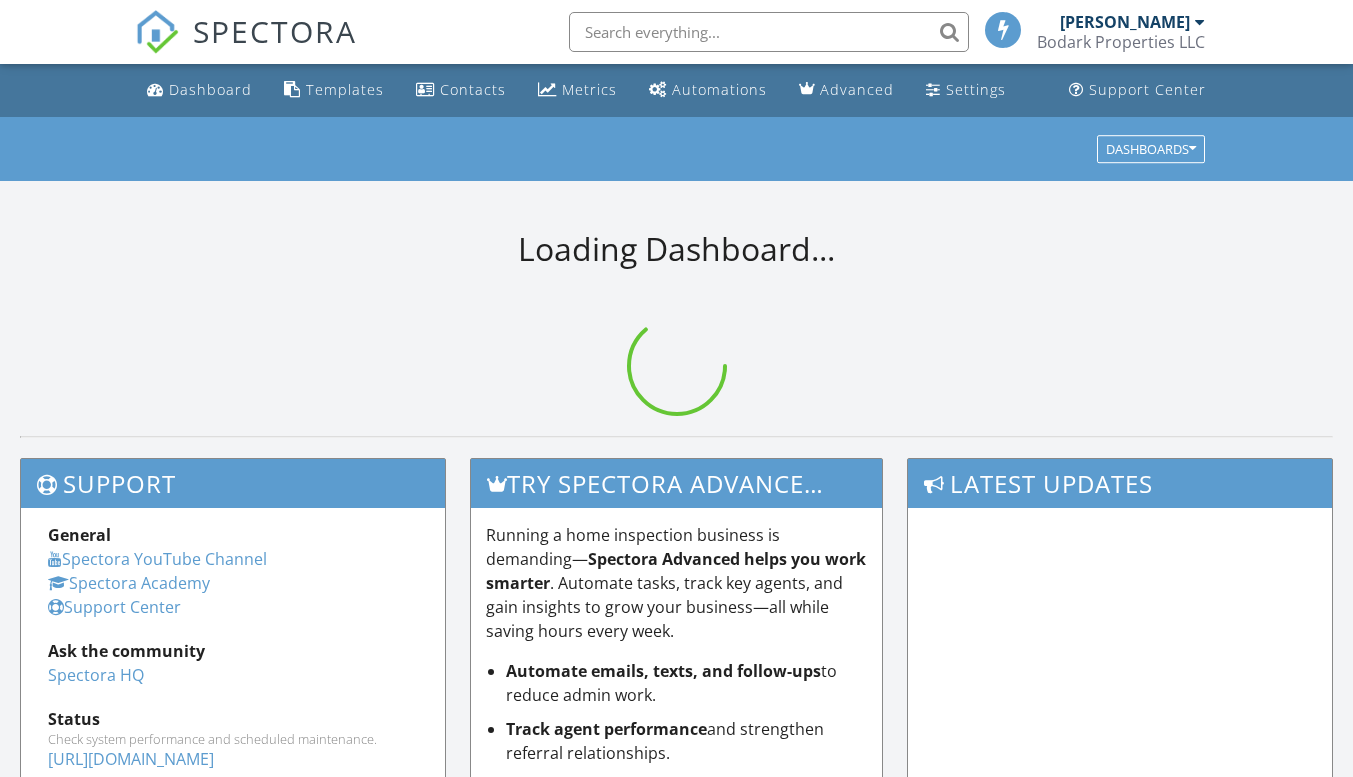 scroll, scrollTop: 0, scrollLeft: 0, axis: both 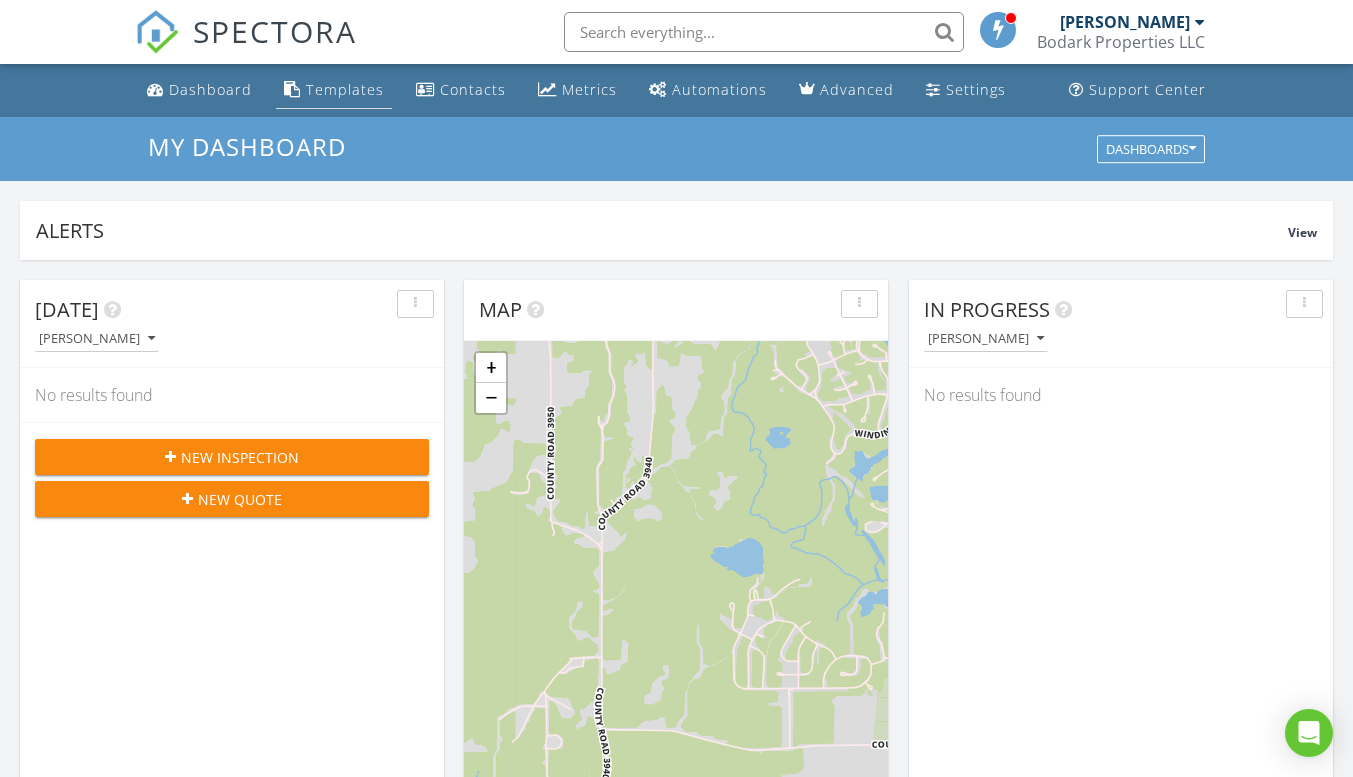 click on "Templates" at bounding box center [345, 89] 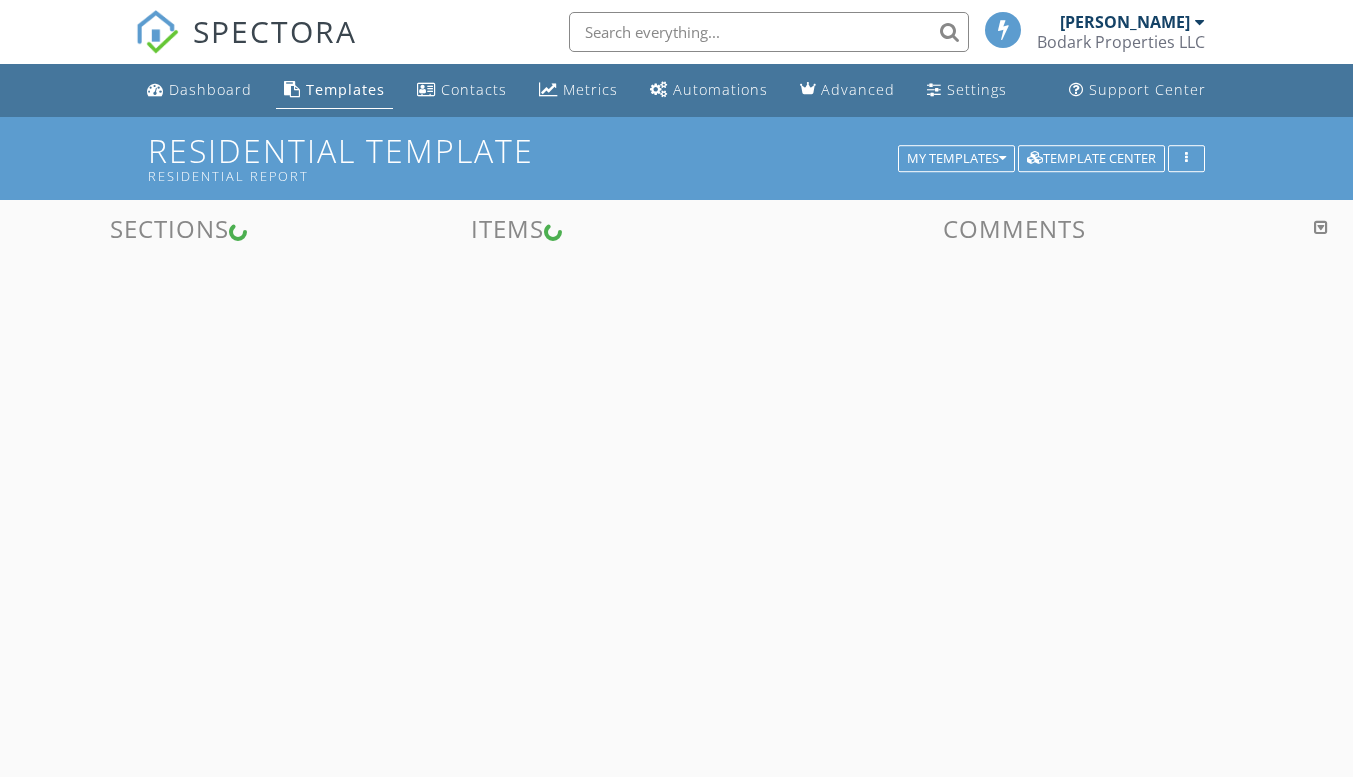 scroll, scrollTop: 0, scrollLeft: 0, axis: both 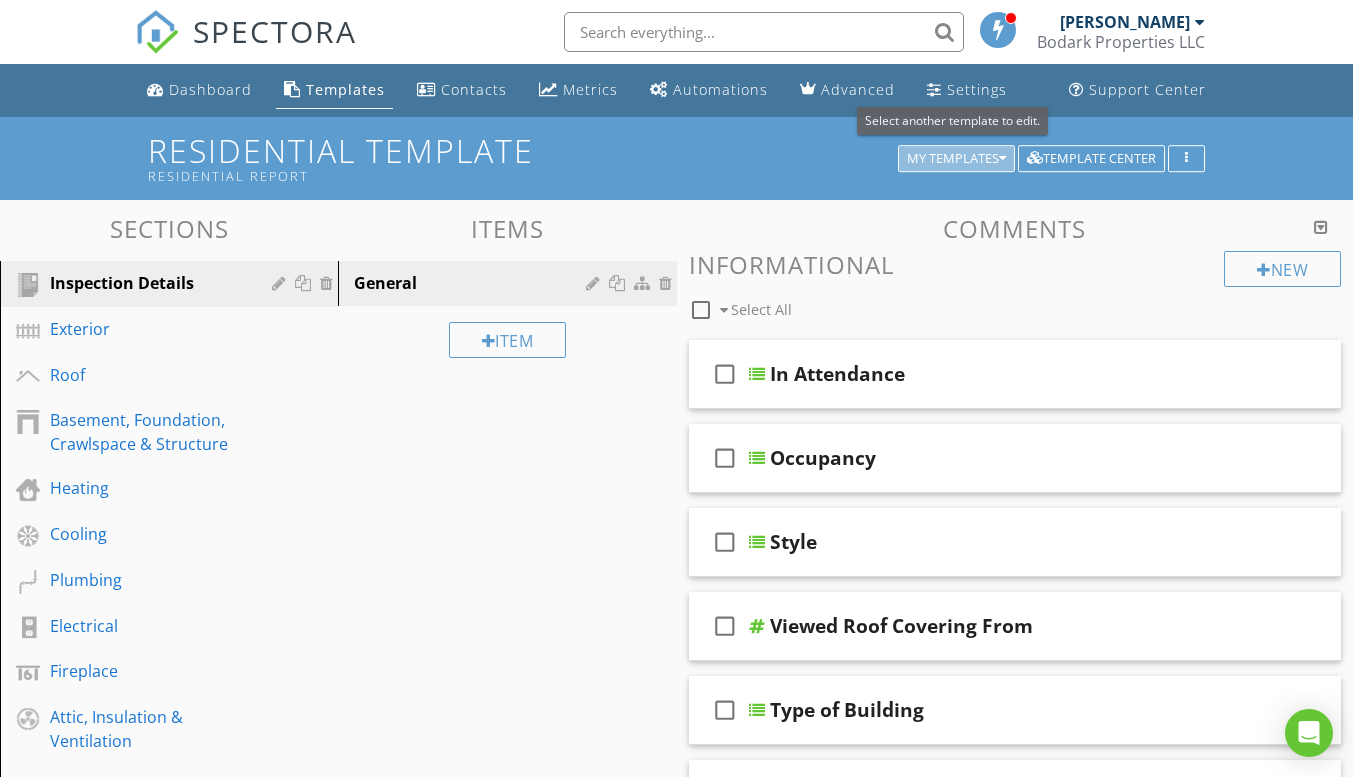click at bounding box center (1002, 159) 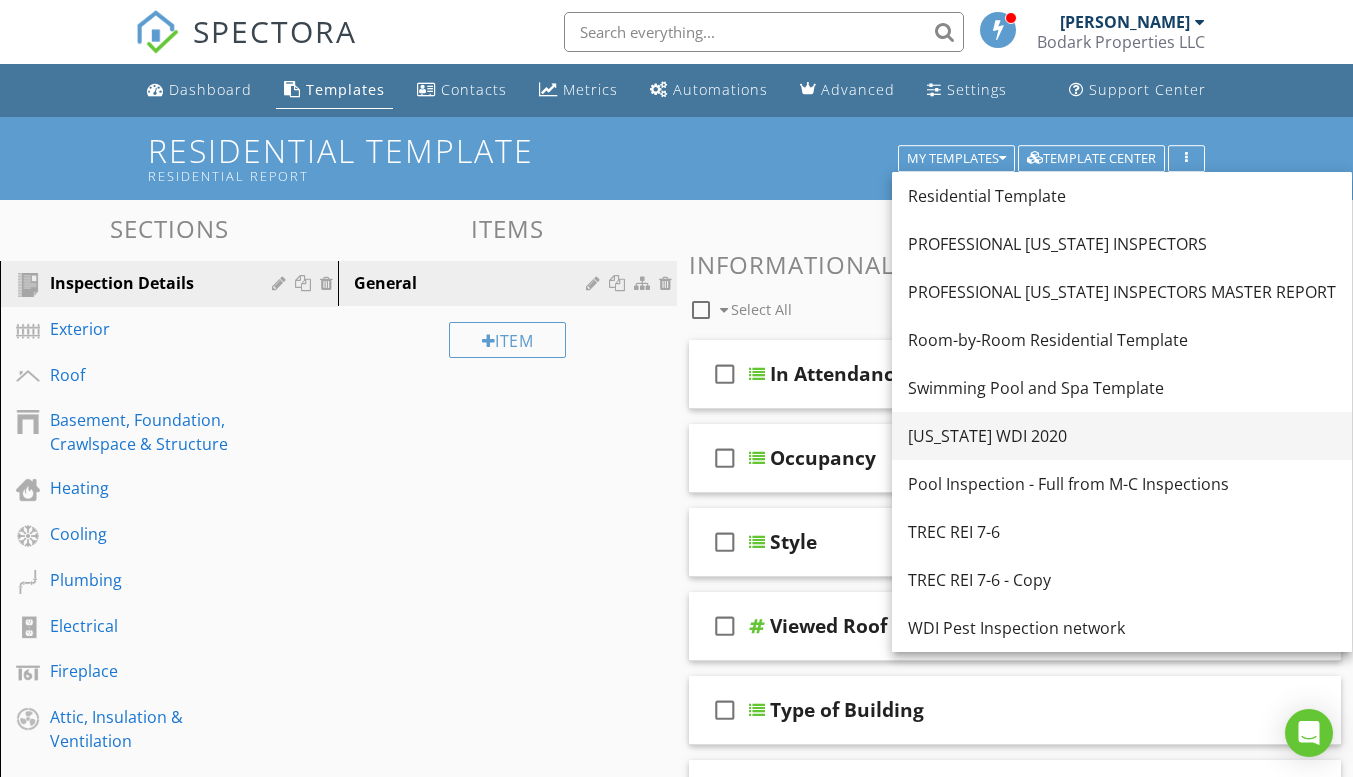 click on "[US_STATE] WDI 2020" at bounding box center [1122, 436] 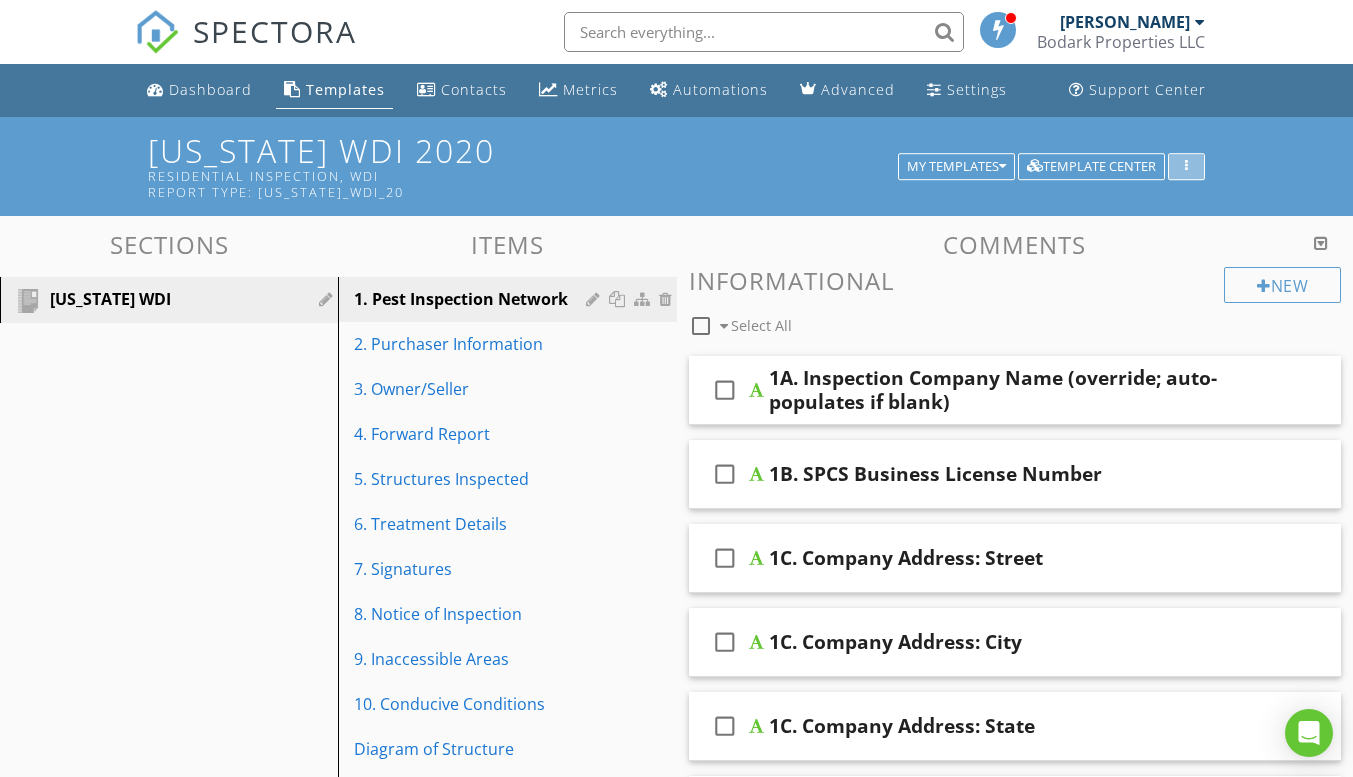 click at bounding box center (1186, 167) 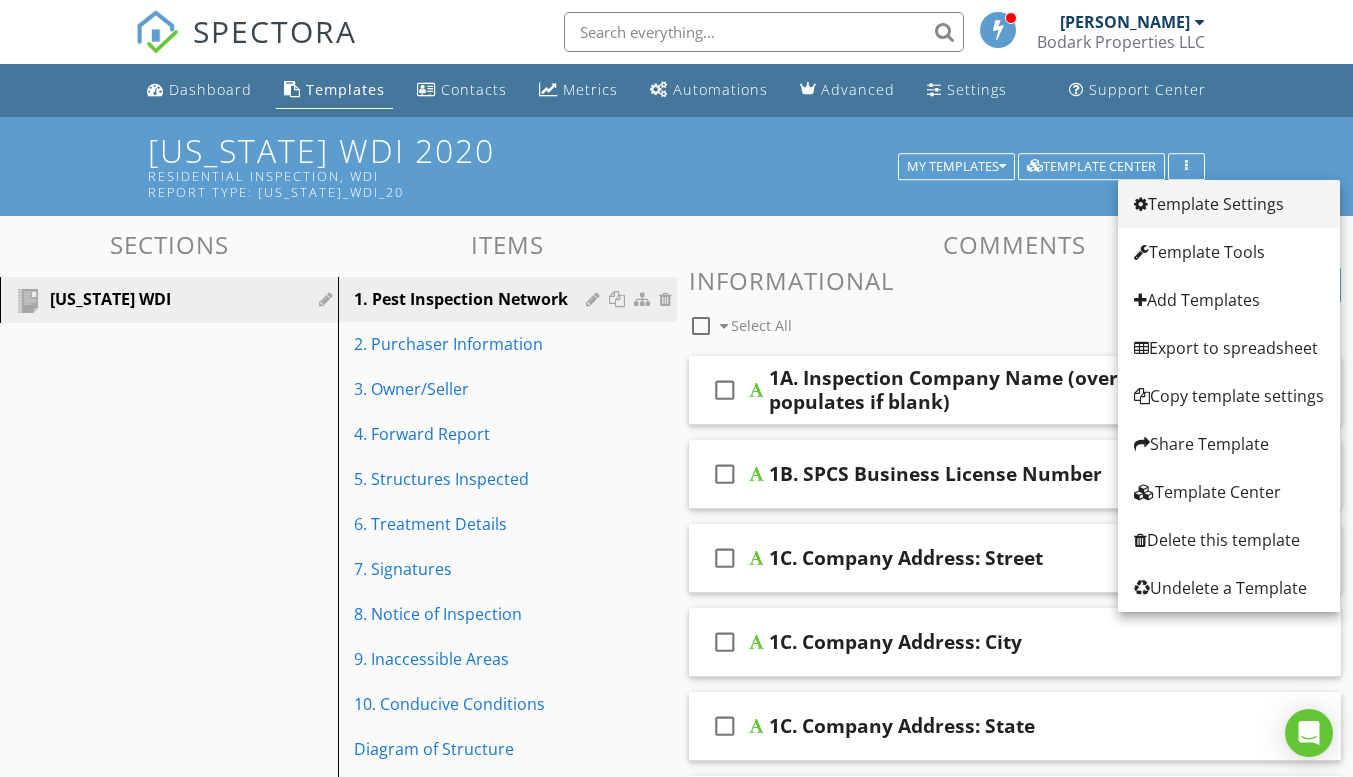 click on "Template Settings" at bounding box center [1229, 204] 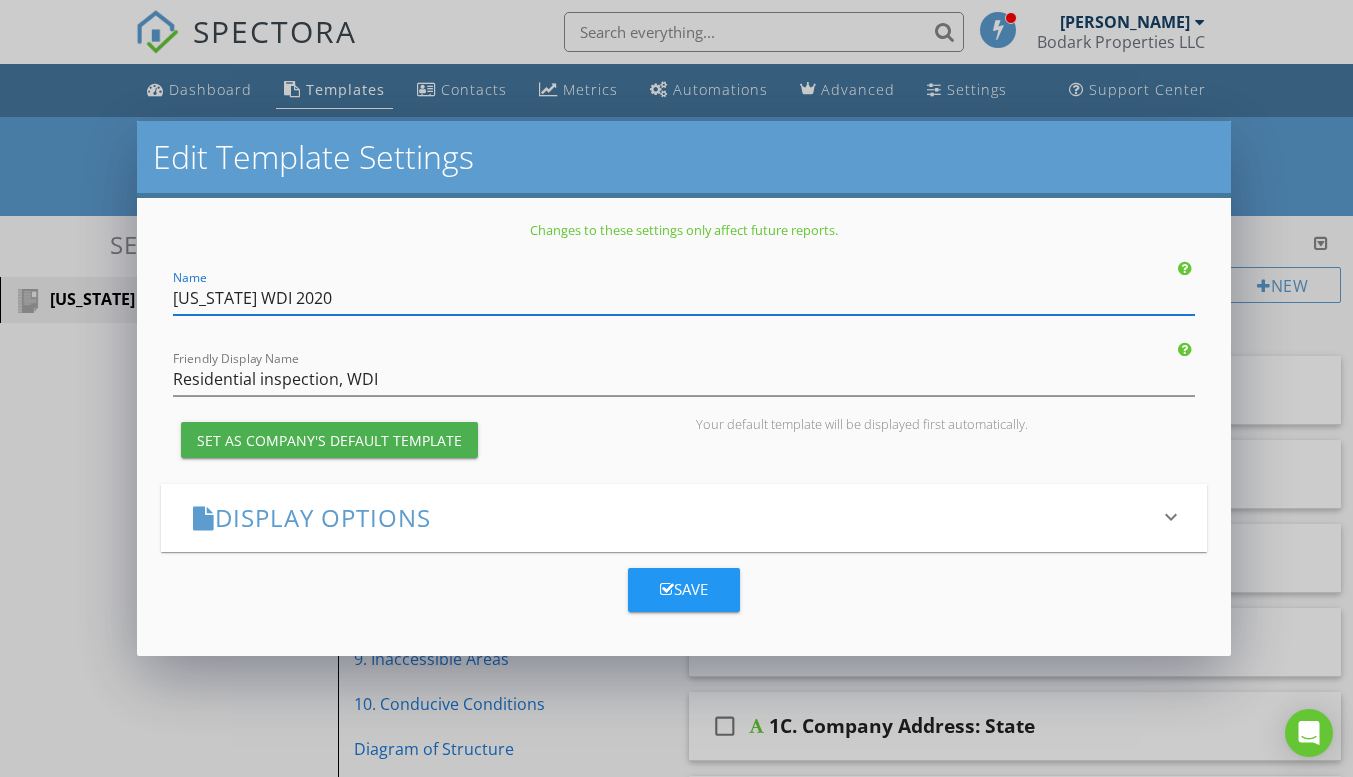 click on "Edit Template Settings   Changes to these settings only affect future reports.     Name Texas WDI 2020     Friendly Display Name Residential inspection, WDI
Set as Company's Default Template
Your default template will be displayed first
automatically.
Display Options
keyboard_arrow_down
Save" at bounding box center [676, 388] 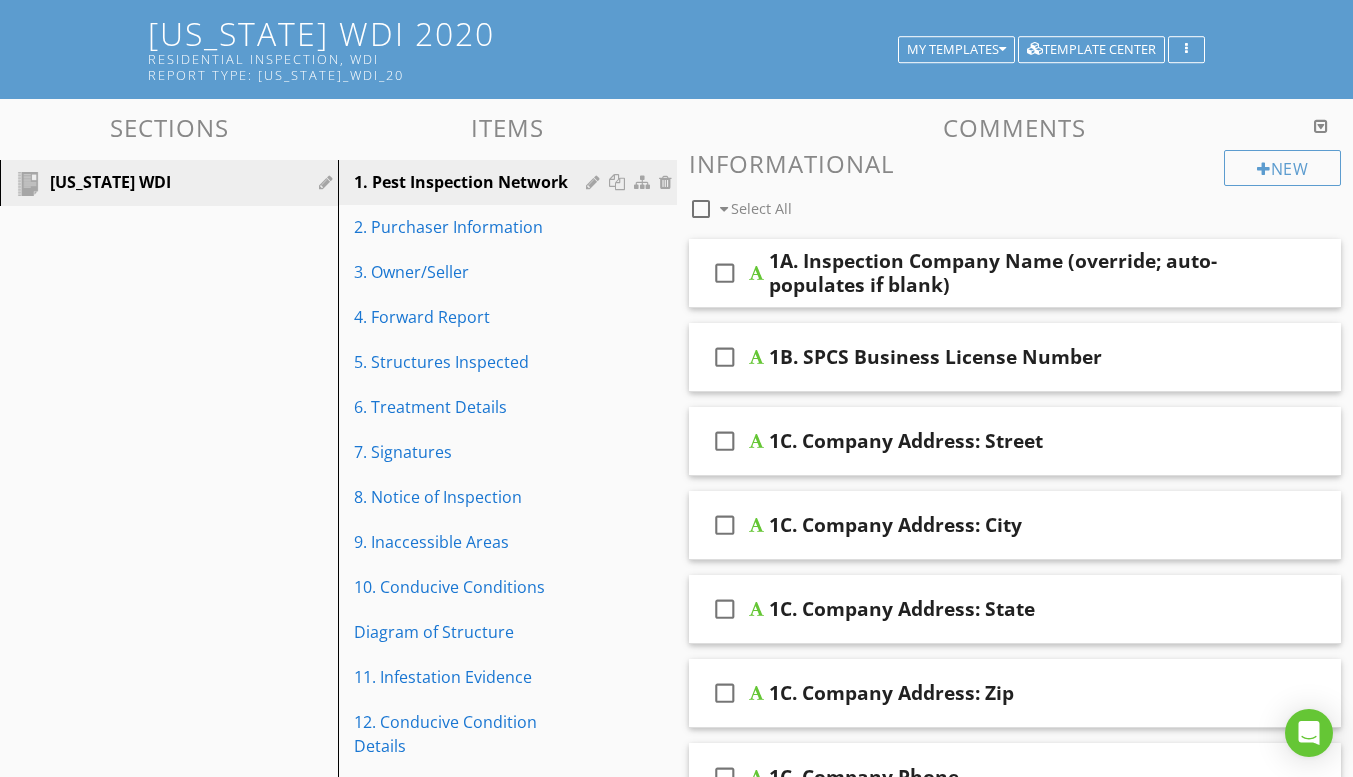 scroll, scrollTop: 95, scrollLeft: 0, axis: vertical 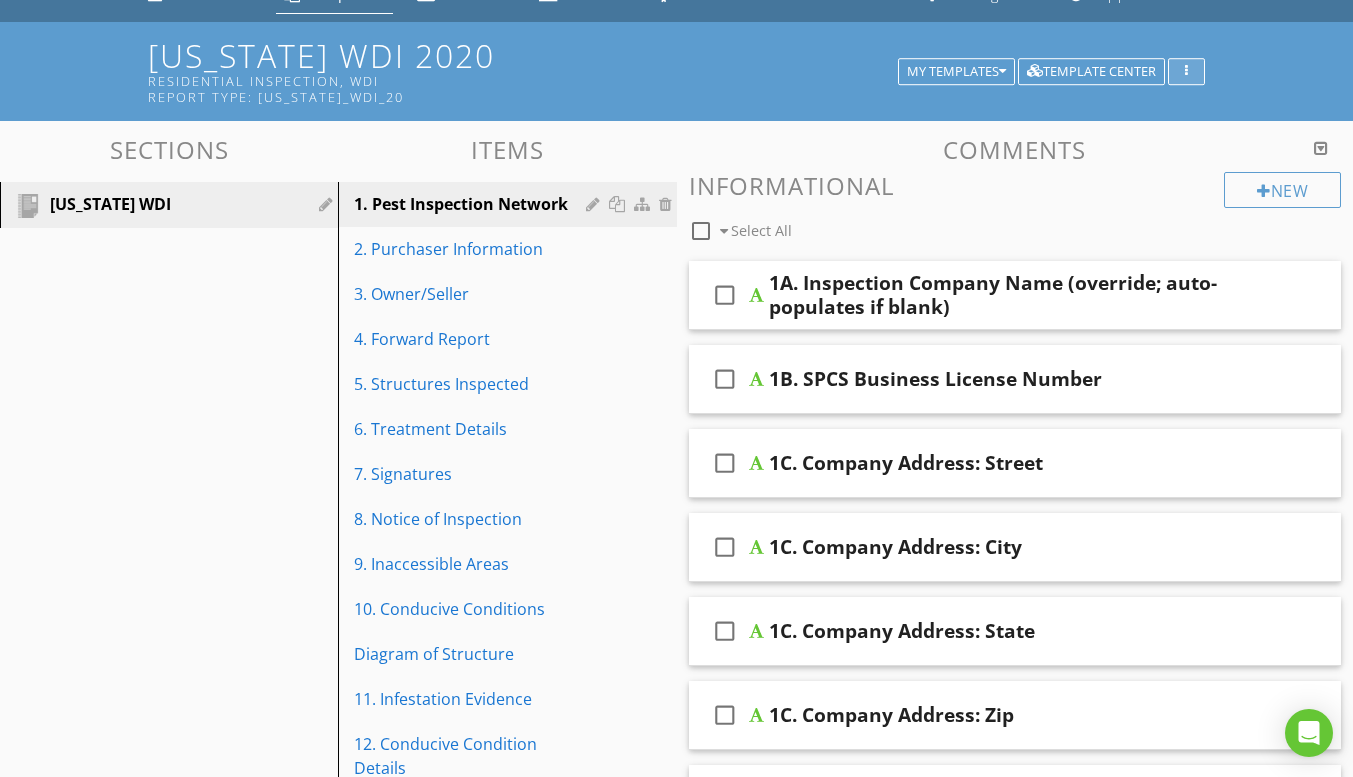 click at bounding box center (1186, 72) 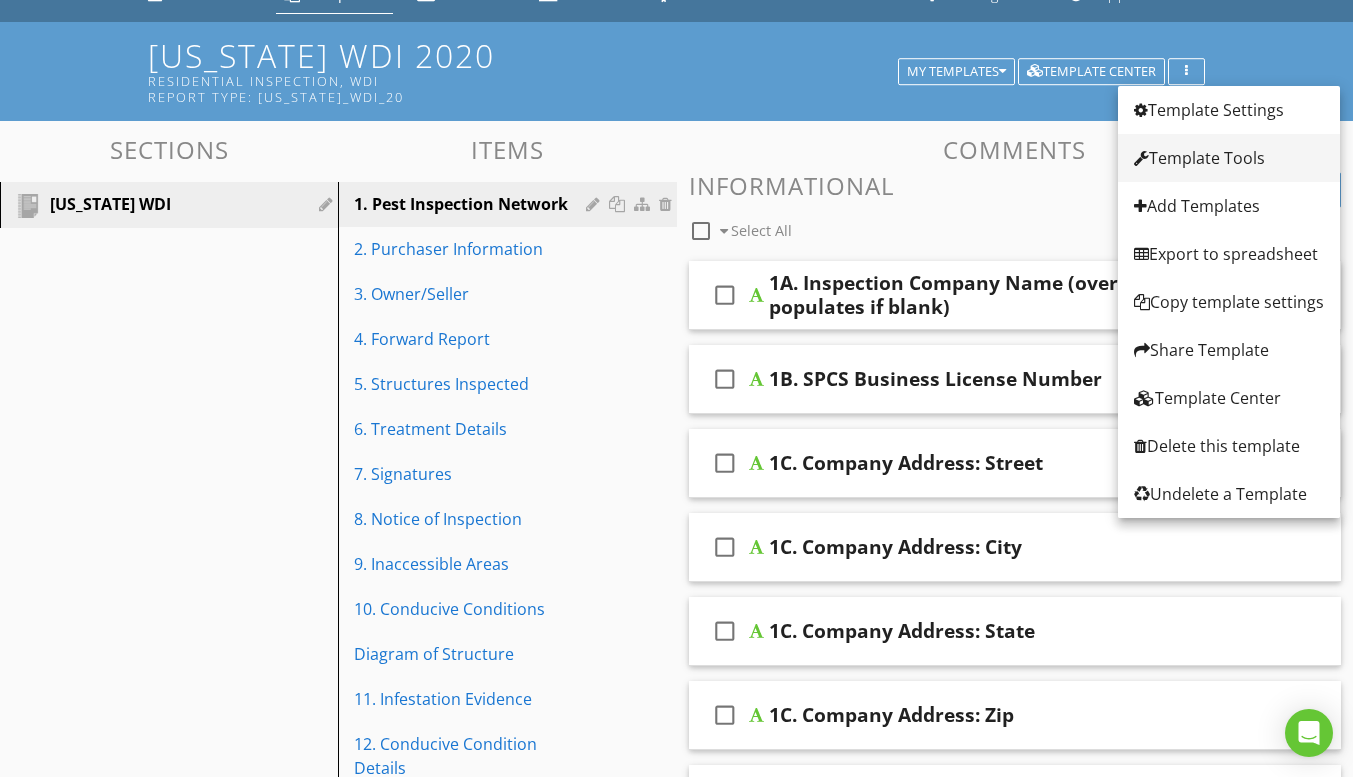 click on "Template Tools" at bounding box center (1229, 158) 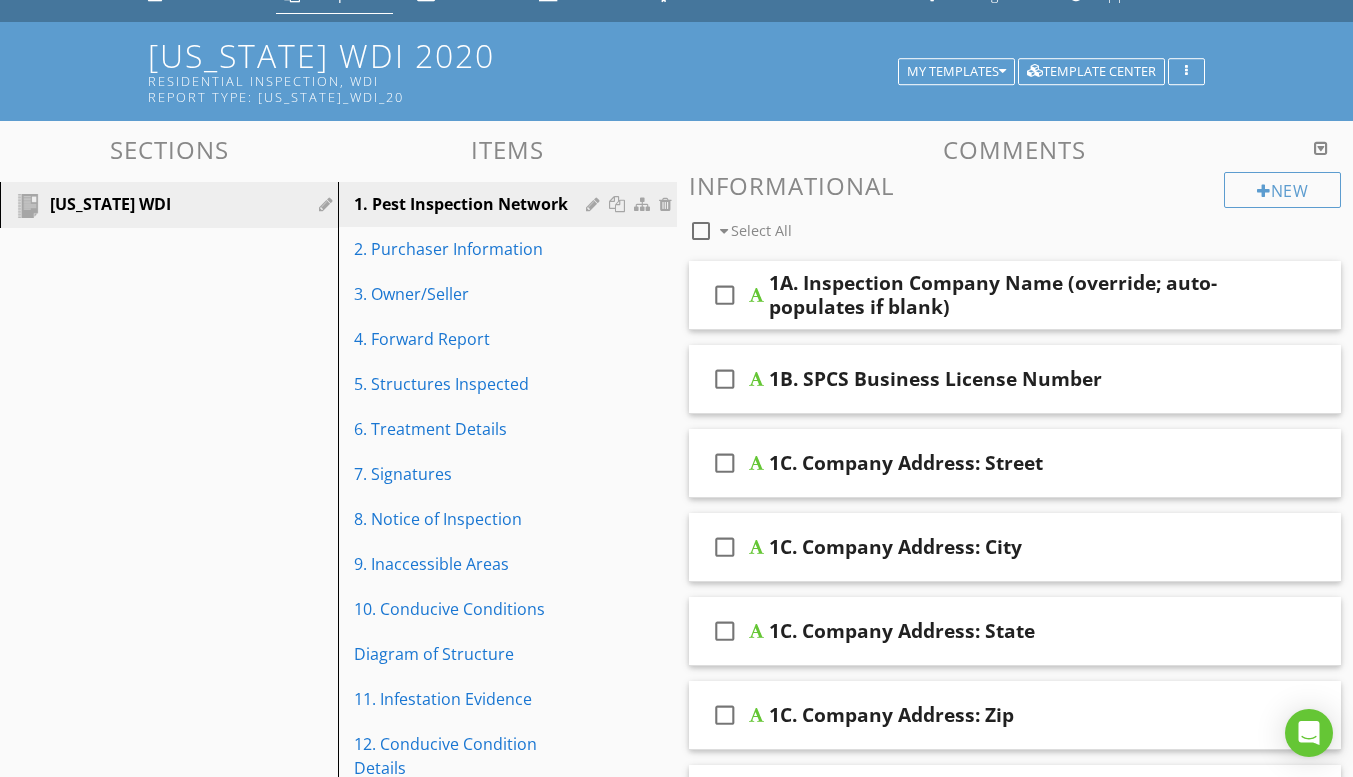 click at bounding box center (676, 388) 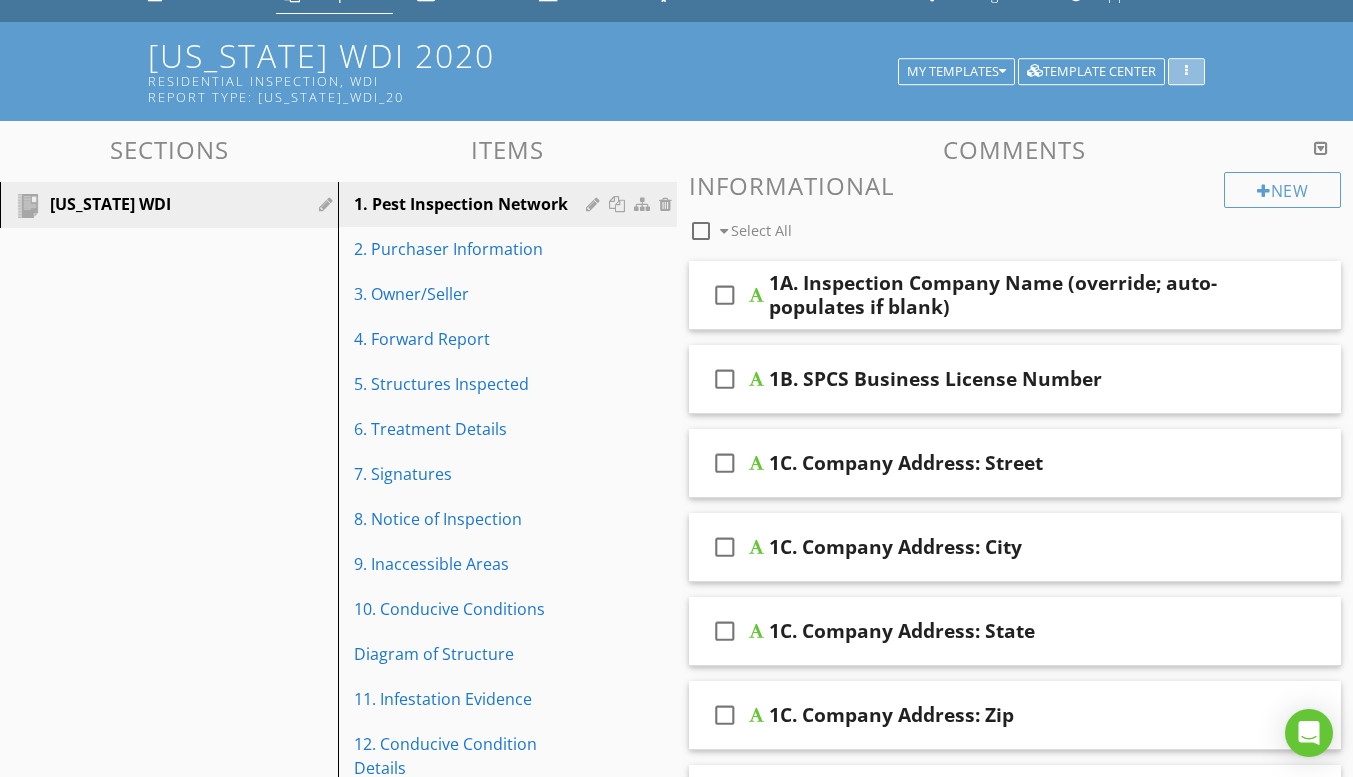 click at bounding box center (1186, 72) 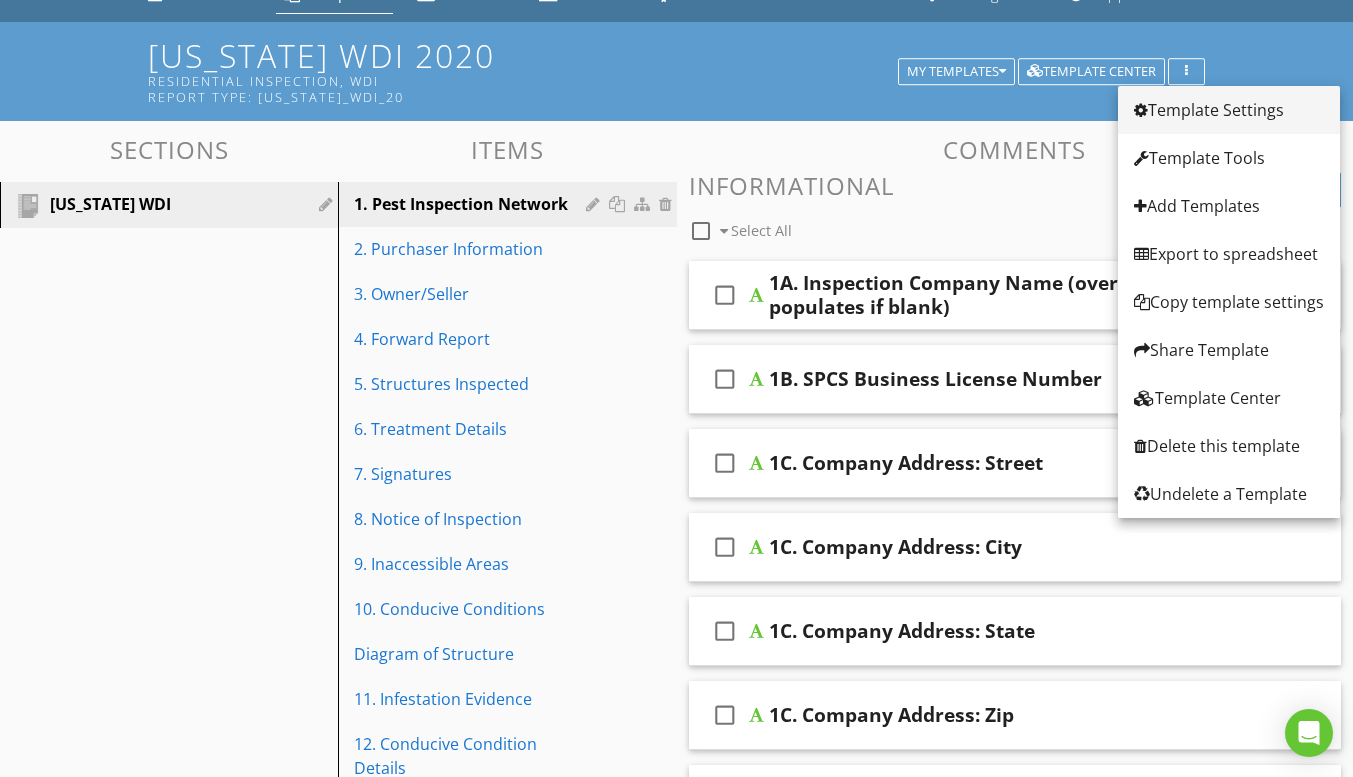 click on "Template Settings" at bounding box center [1229, 110] 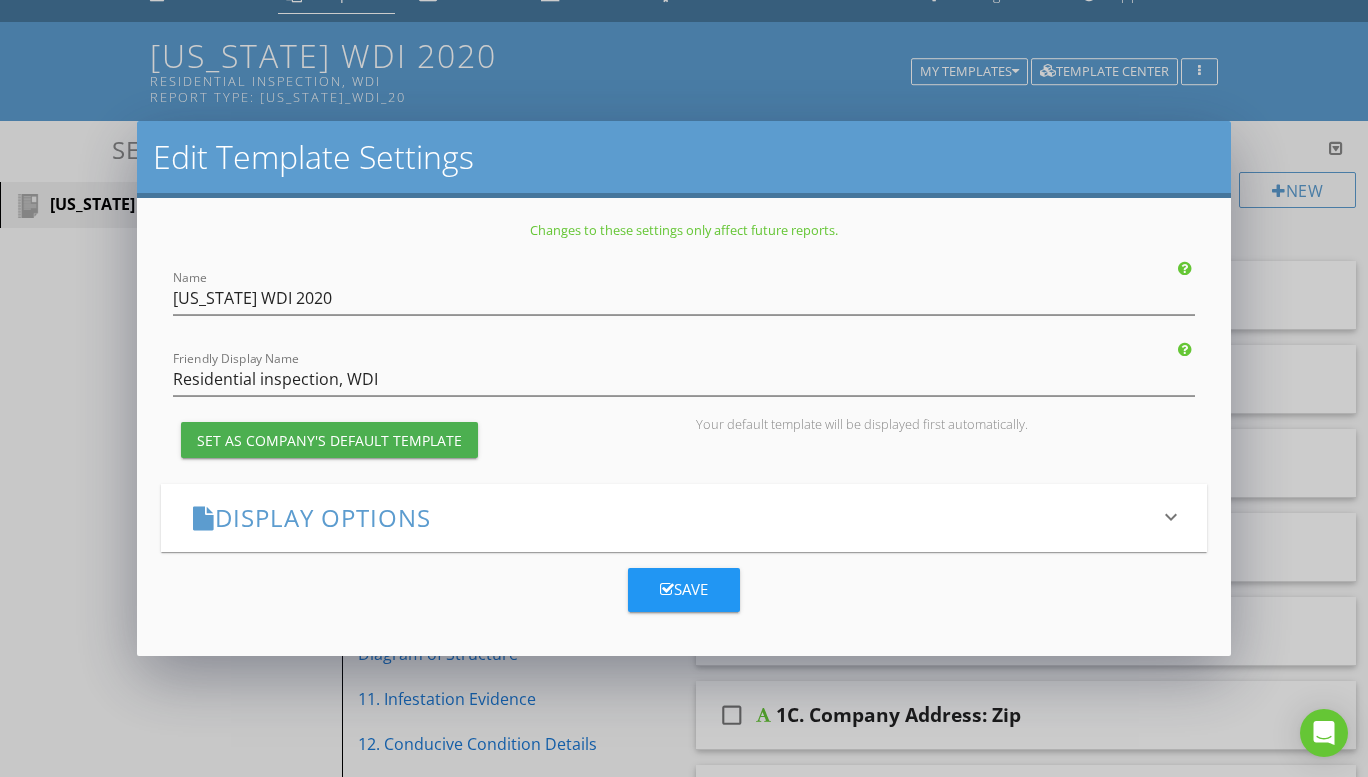 click on "Display Options" at bounding box center (672, 517) 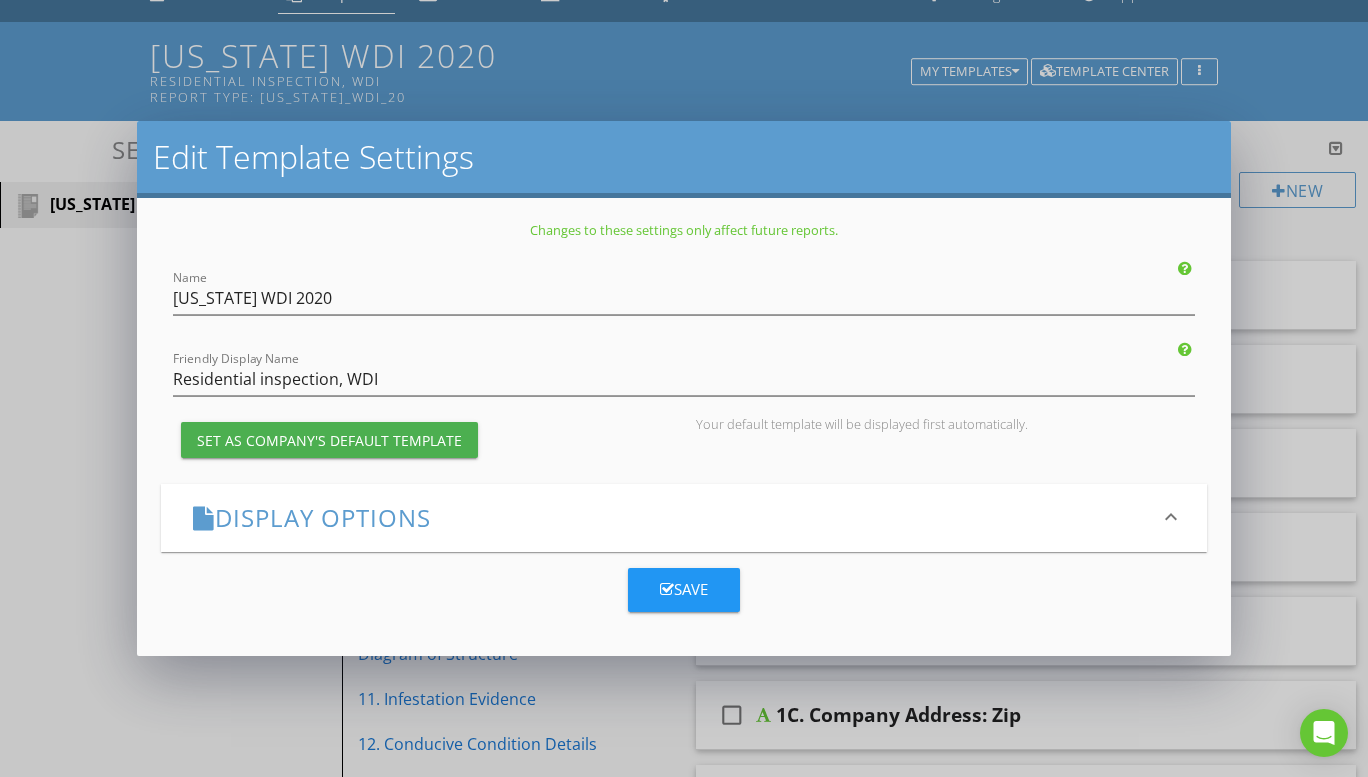click on "keyboard_arrow_down" at bounding box center [1171, 517] 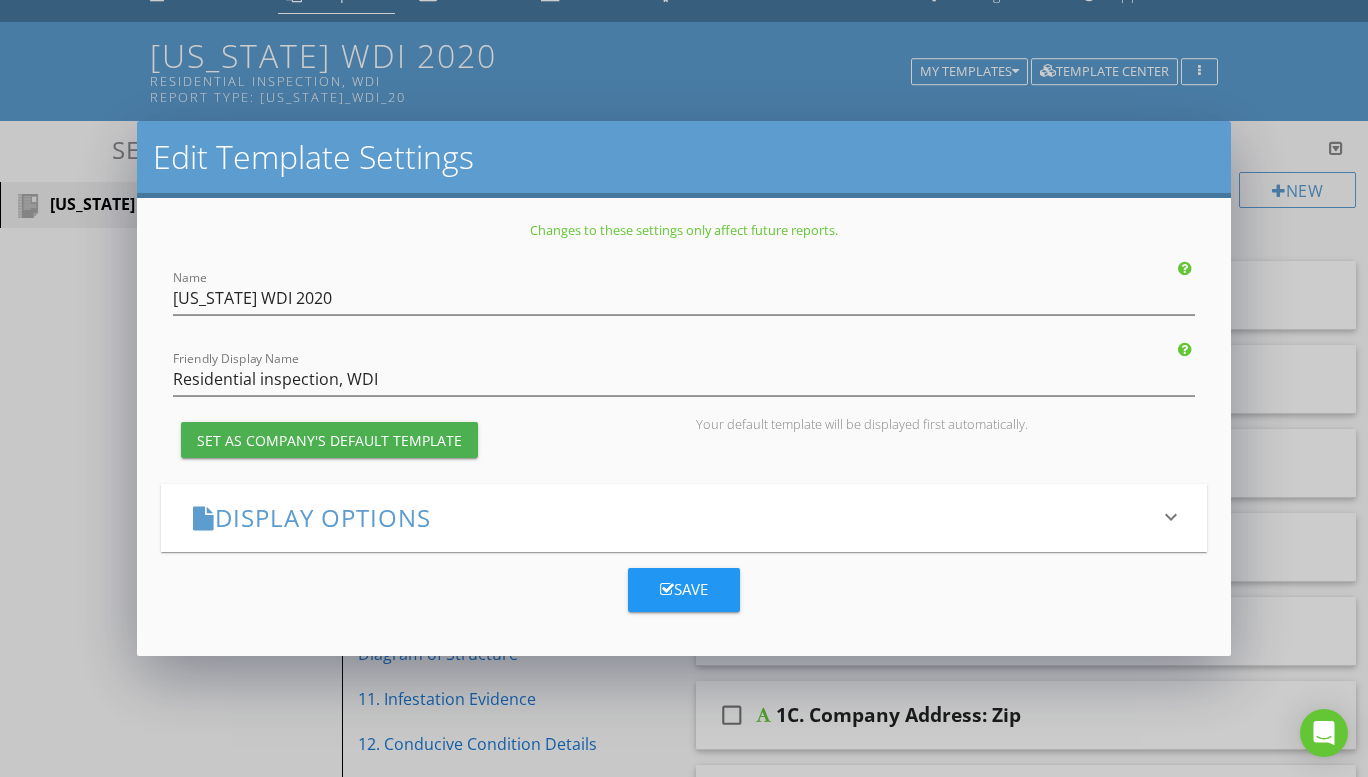 click on "keyboard_arrow_down" at bounding box center (1171, 517) 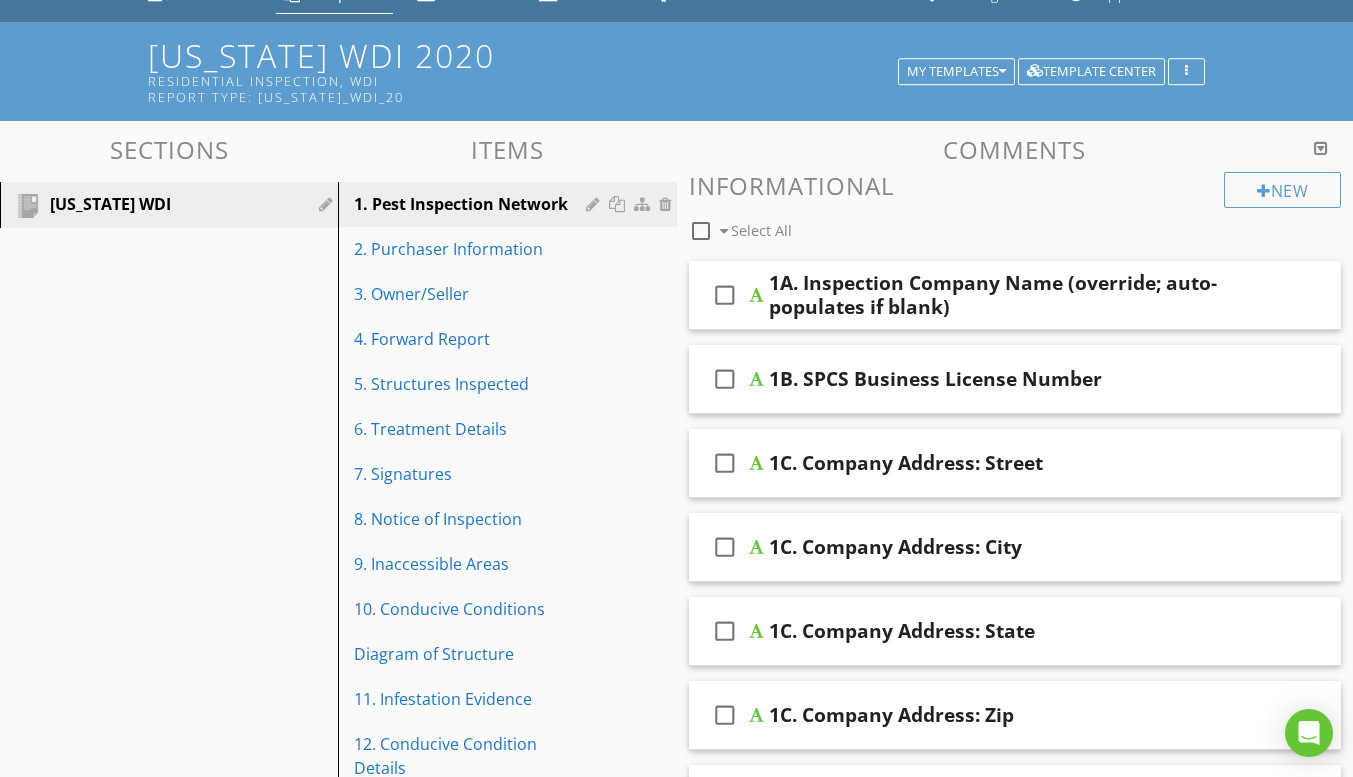 click at bounding box center (676, 388) 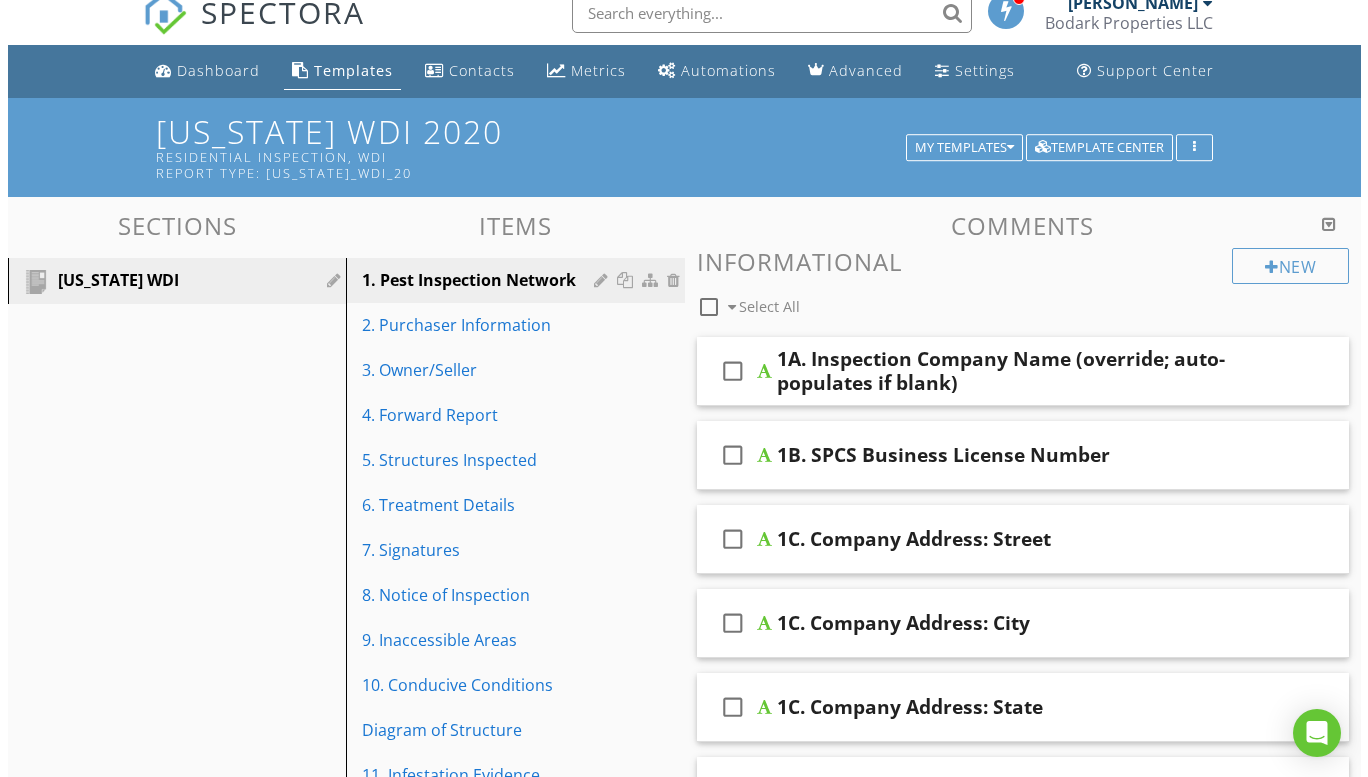scroll, scrollTop: 0, scrollLeft: 0, axis: both 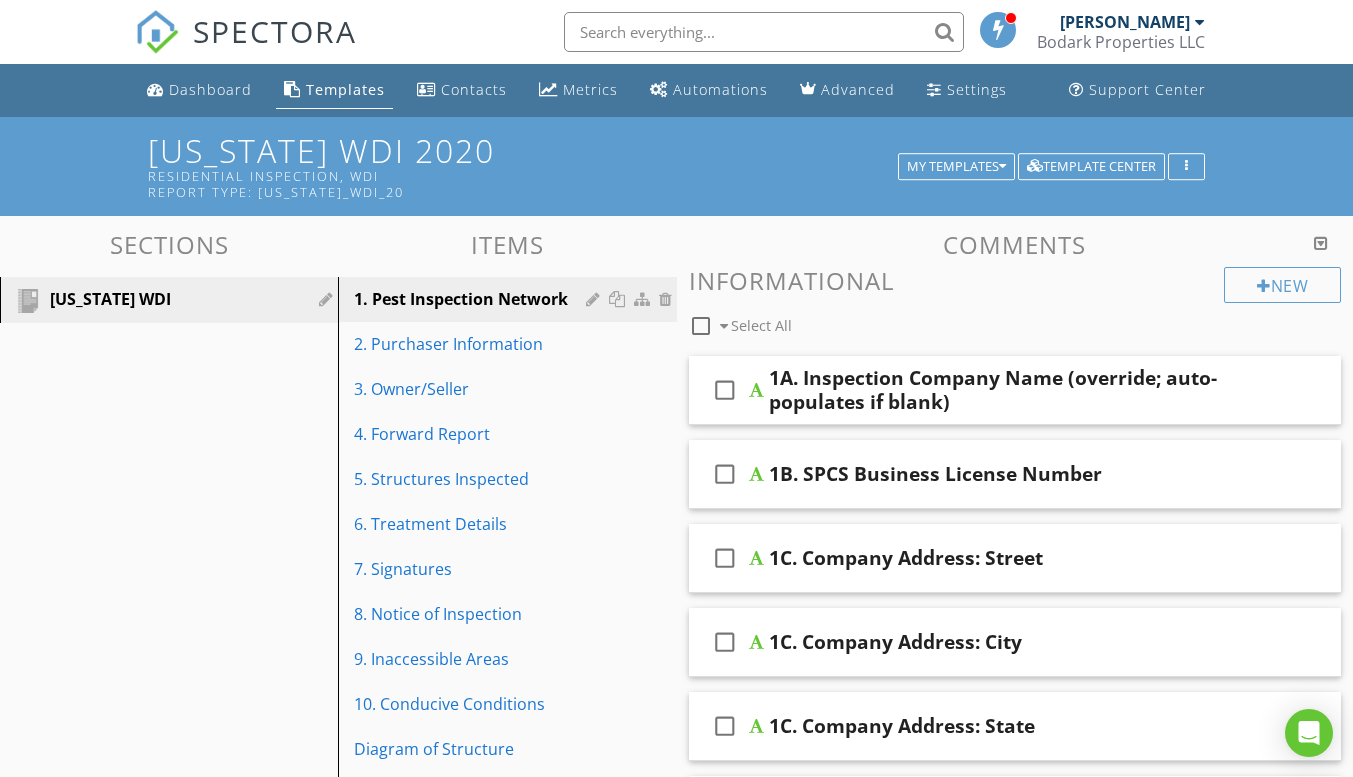 click at bounding box center [328, 299] 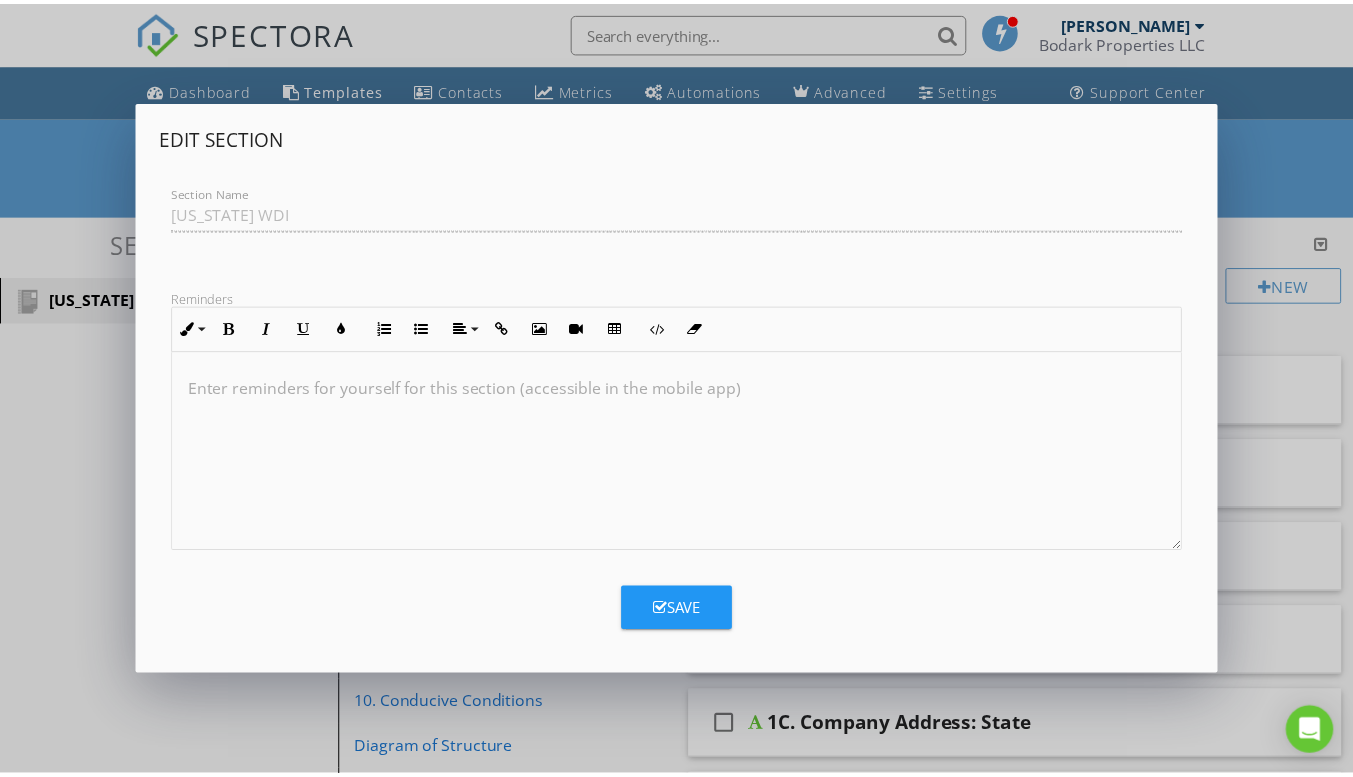 scroll, scrollTop: 1, scrollLeft: 0, axis: vertical 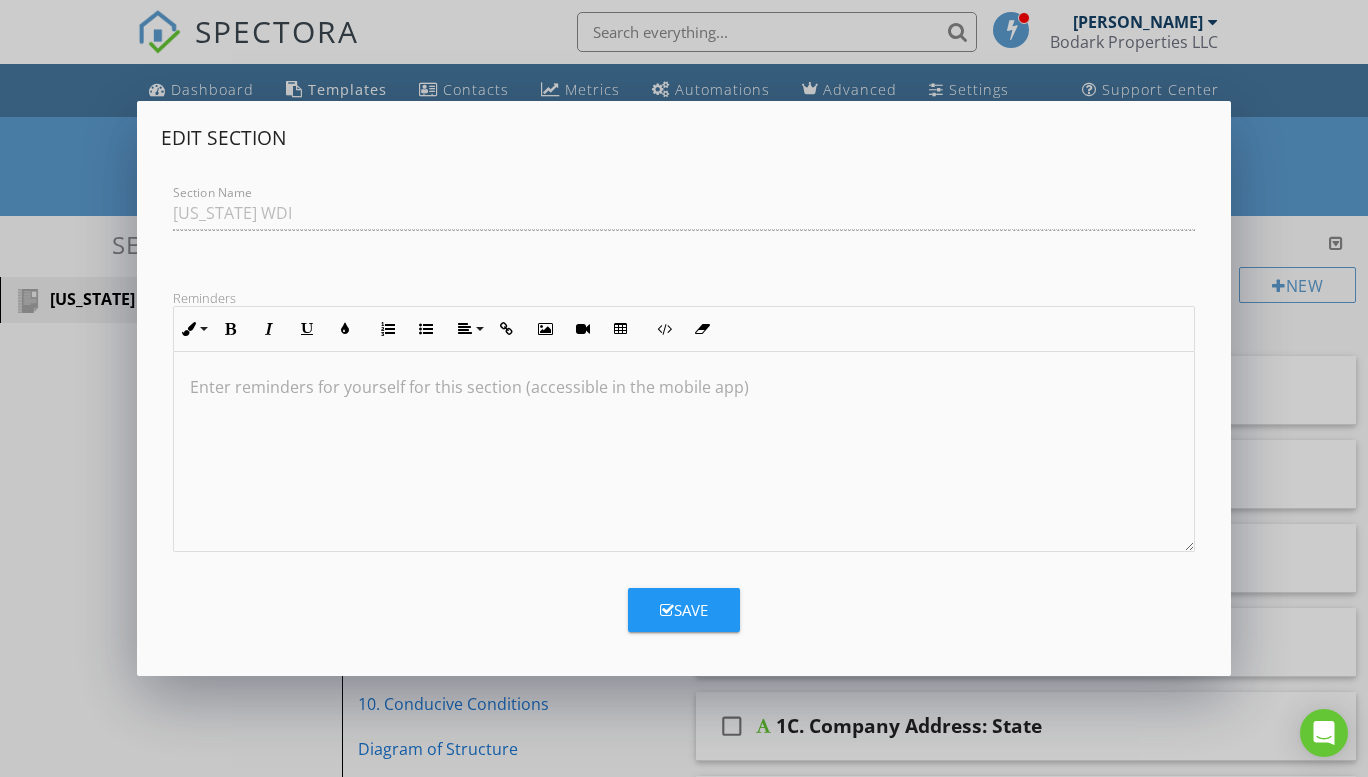 click on "Edit Section   Section Name Texas WDI           Reminders   Inline Style XLarge Large Normal Small Light Small/Light Bold Italic Underline Colors Ordered List Unordered List Align Align Left Align Center Align Right Align Justify Insert Link Insert Image Insert Video Insert Table Code View Clear Formatting Enter reminders for yourself for this section (accessible in the mobile app)
Save" at bounding box center (684, 388) 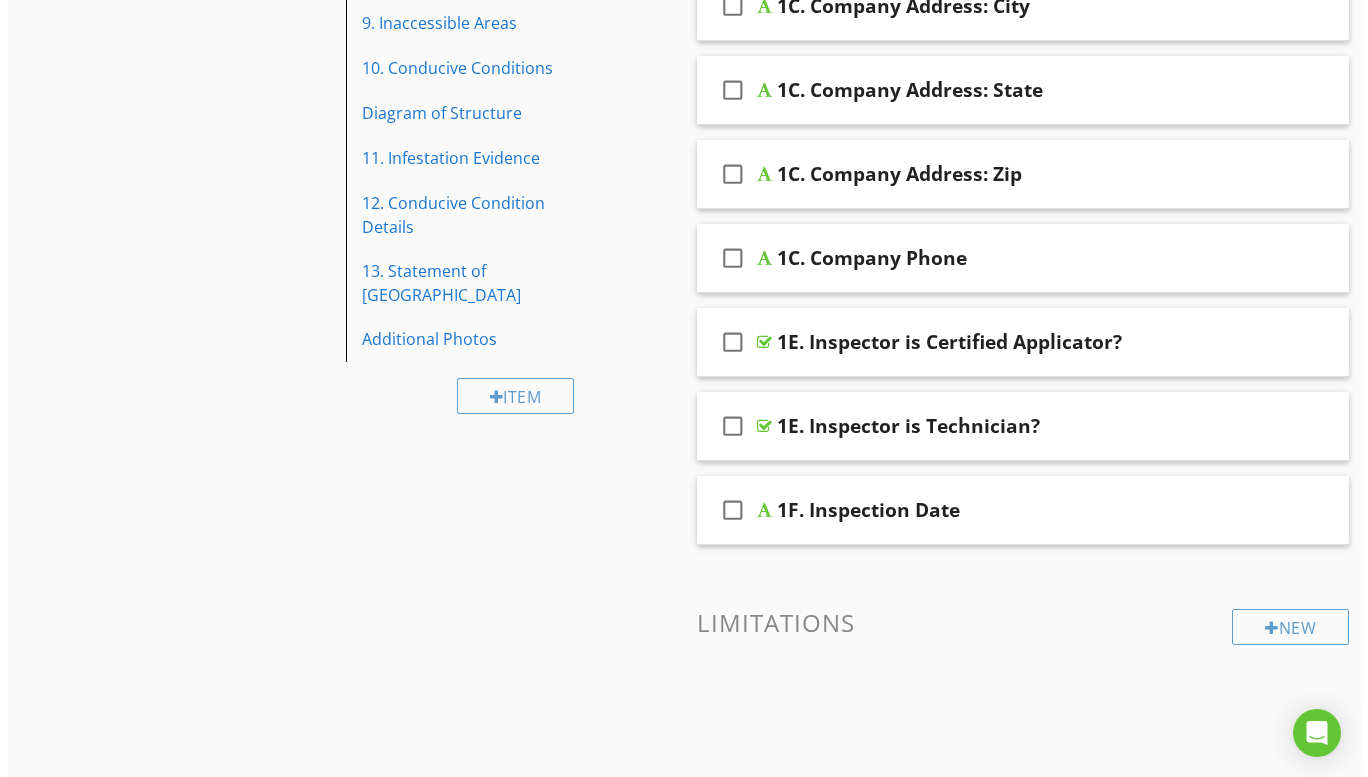 scroll, scrollTop: 695, scrollLeft: 0, axis: vertical 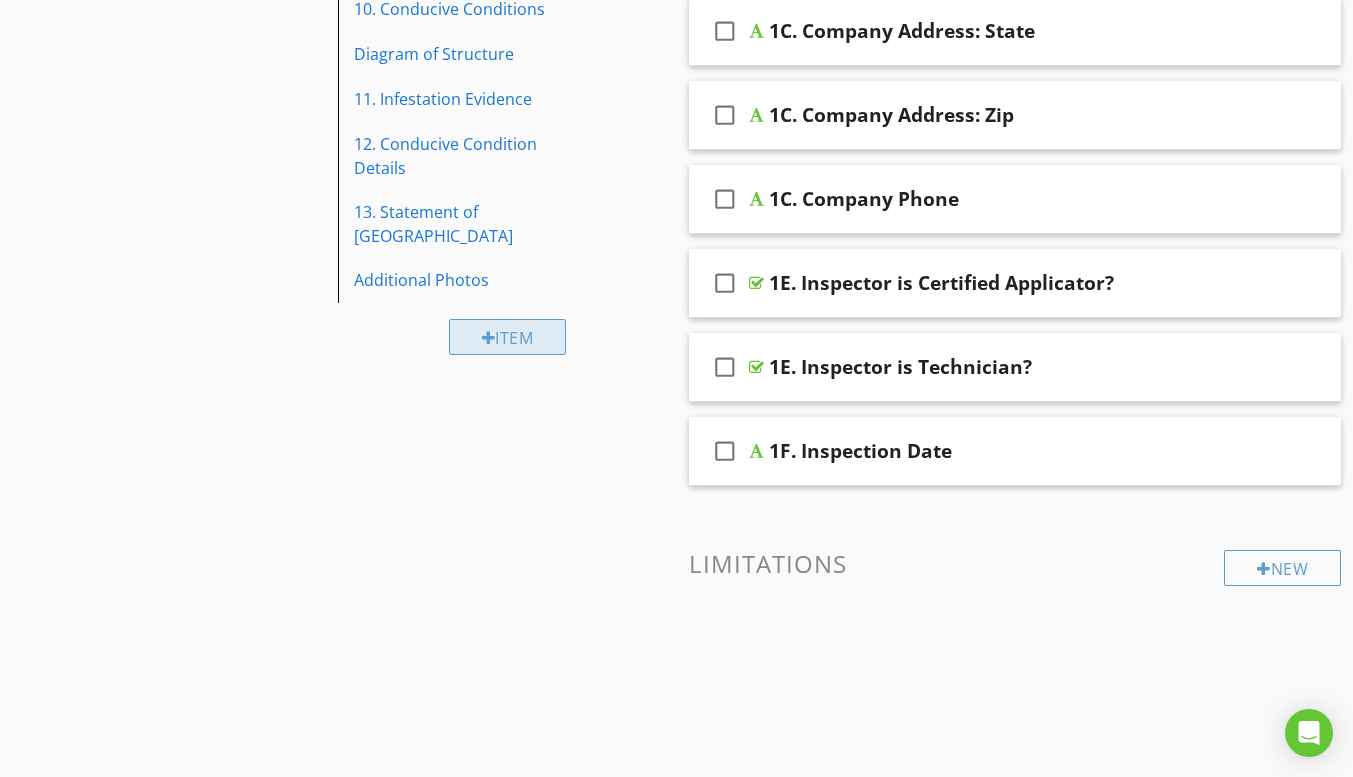 click at bounding box center (489, 338) 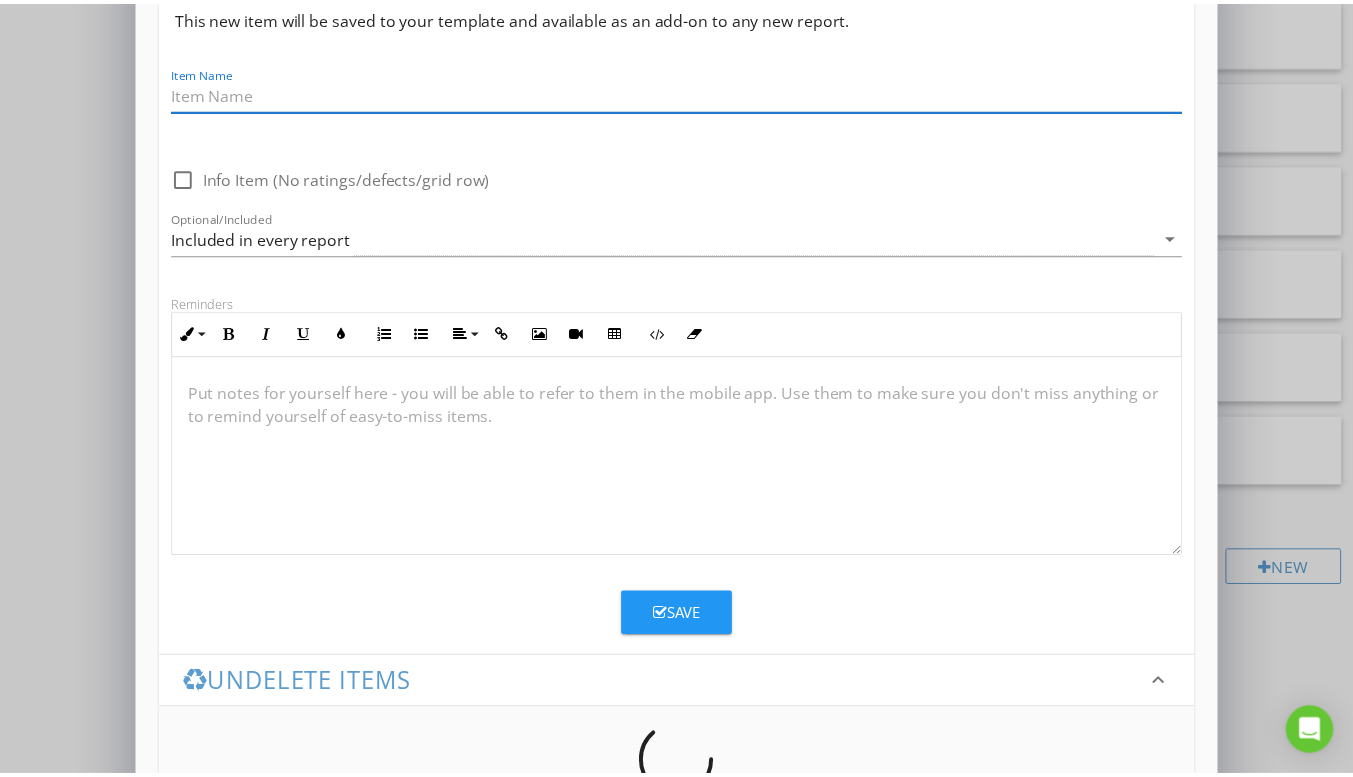 scroll, scrollTop: 0, scrollLeft: 0, axis: both 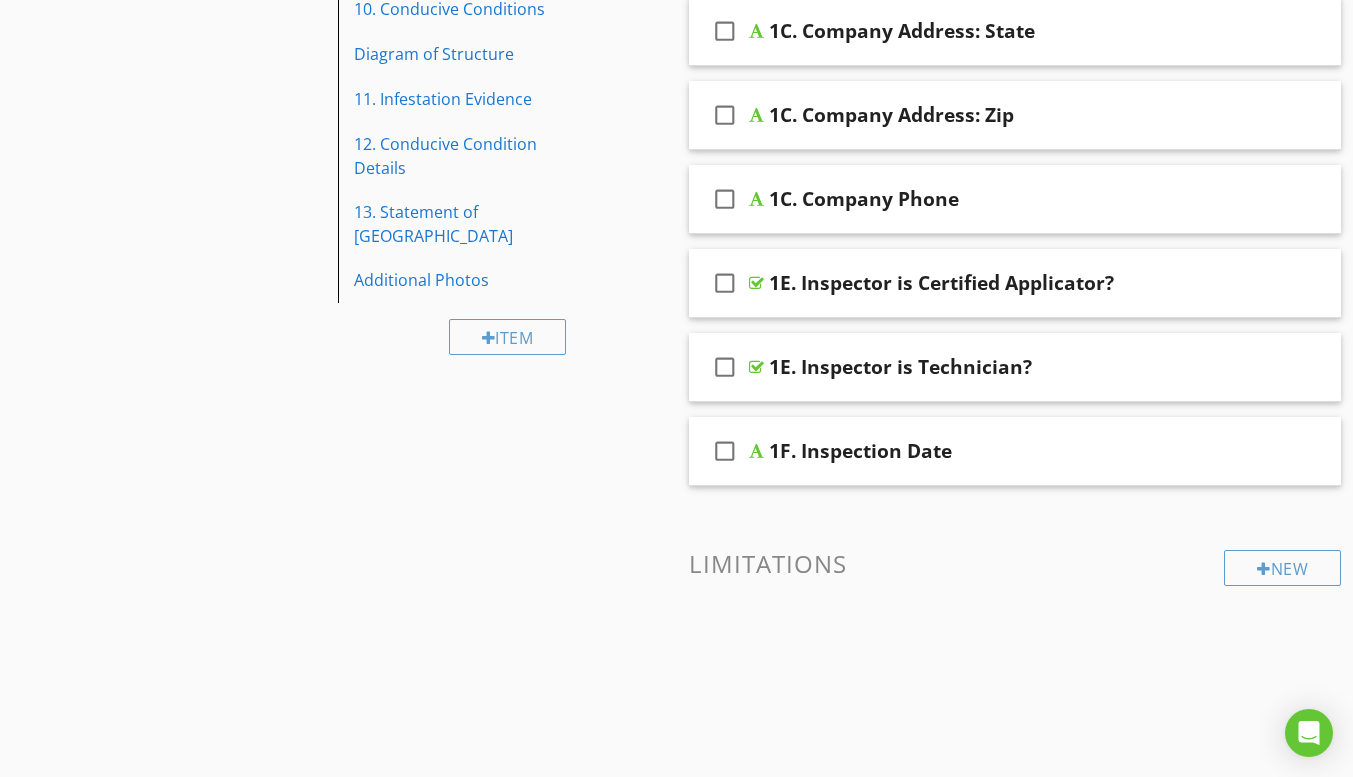 click at bounding box center [676, 388] 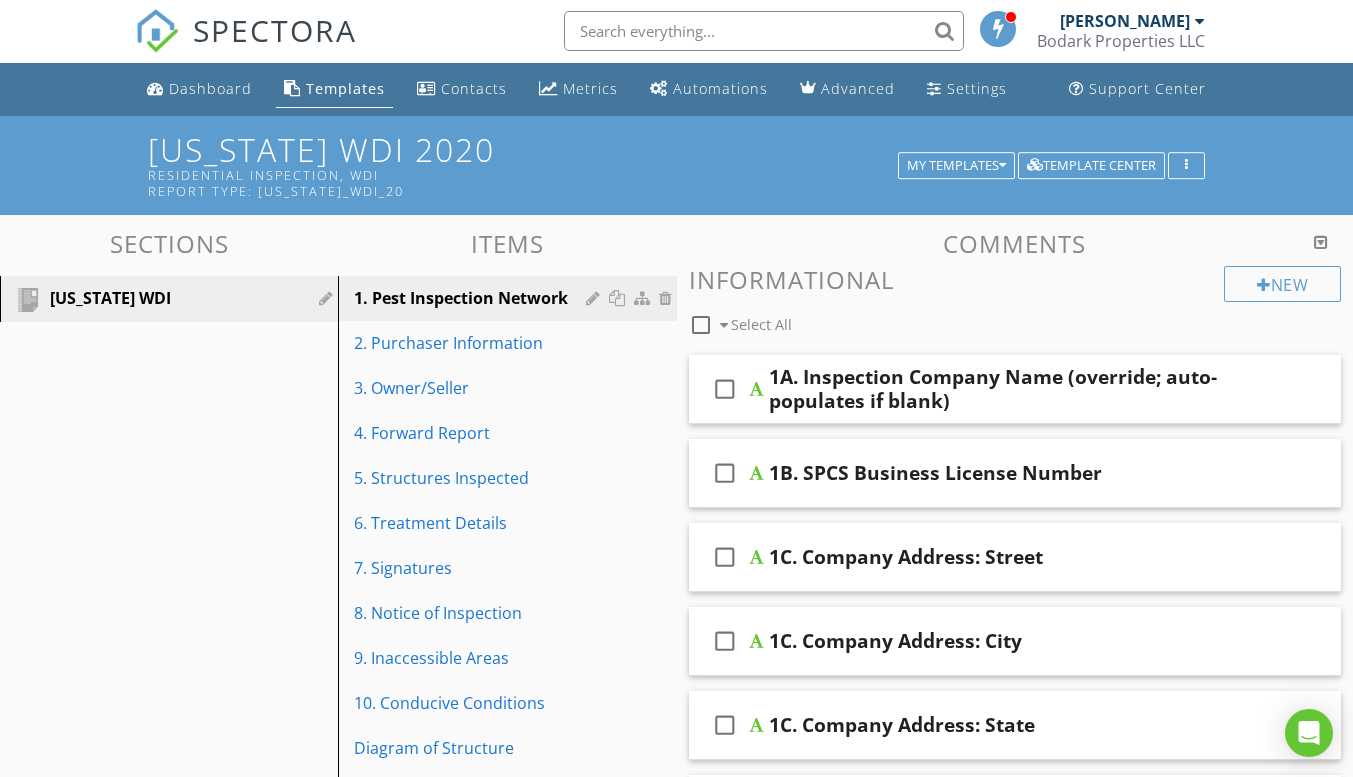 scroll, scrollTop: 0, scrollLeft: 0, axis: both 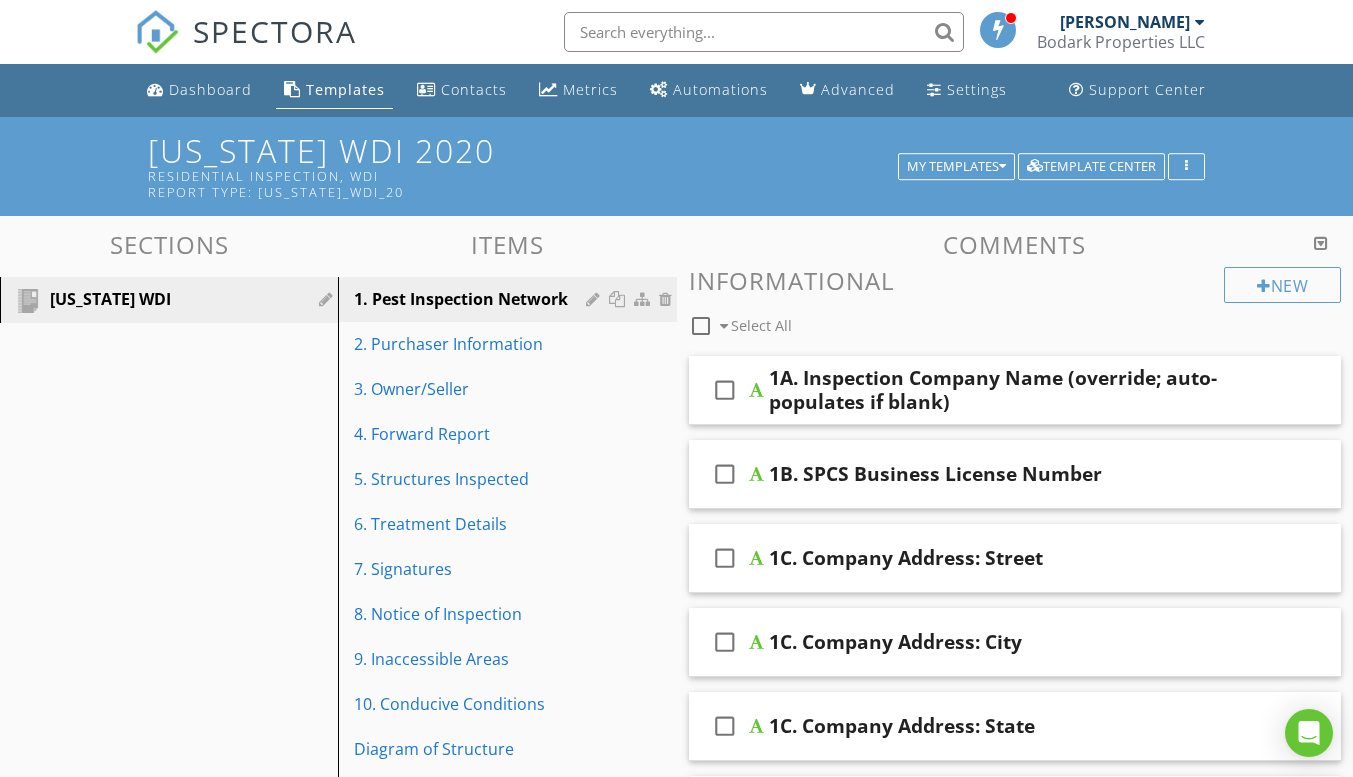click on "Templates" at bounding box center (345, 89) 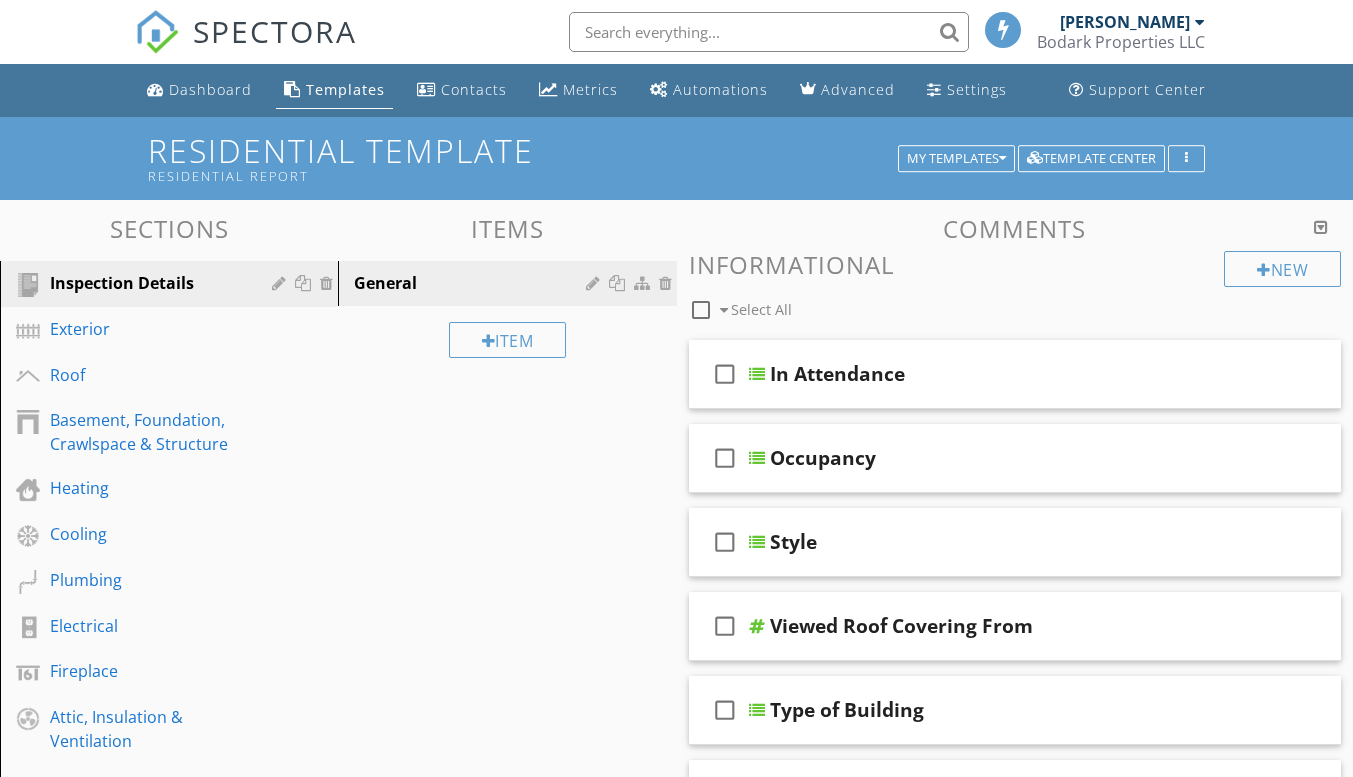 scroll, scrollTop: 0, scrollLeft: 0, axis: both 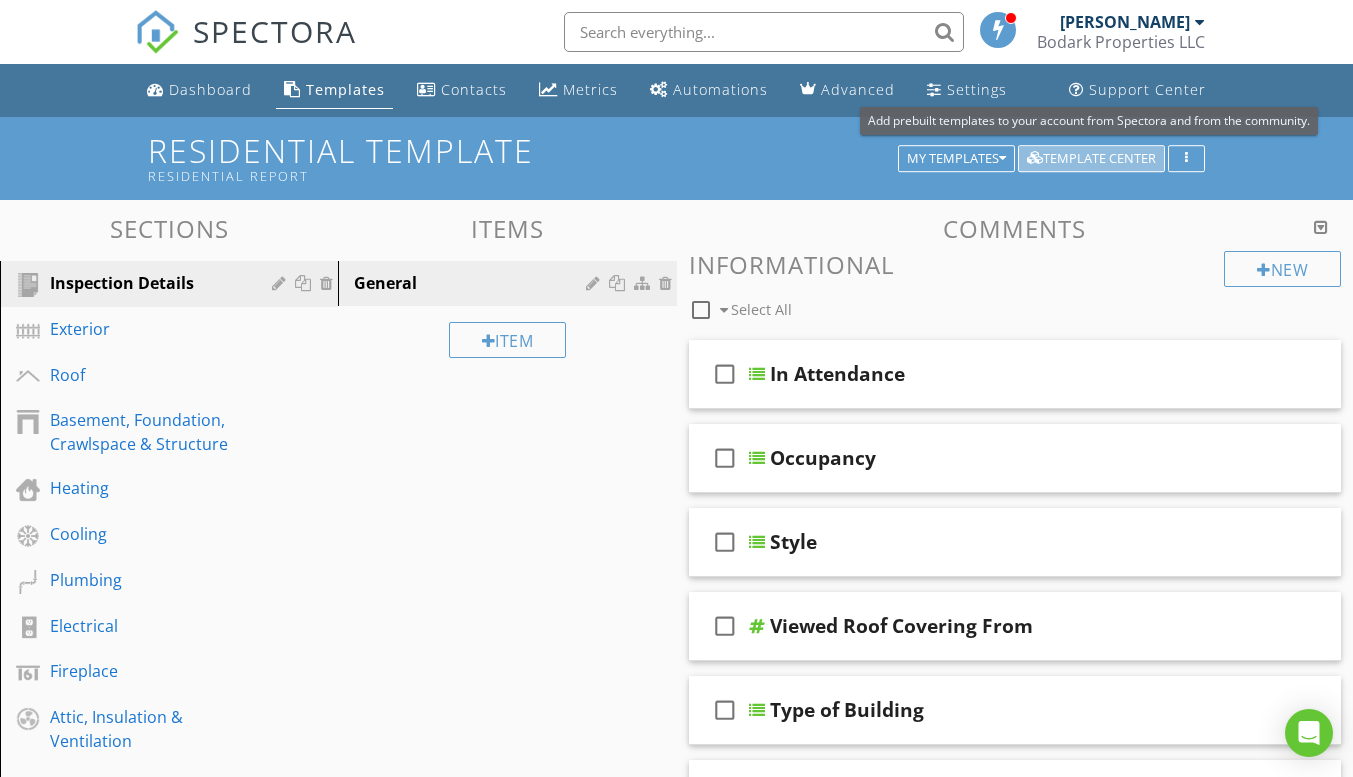 click on "Template Center" at bounding box center [1091, 159] 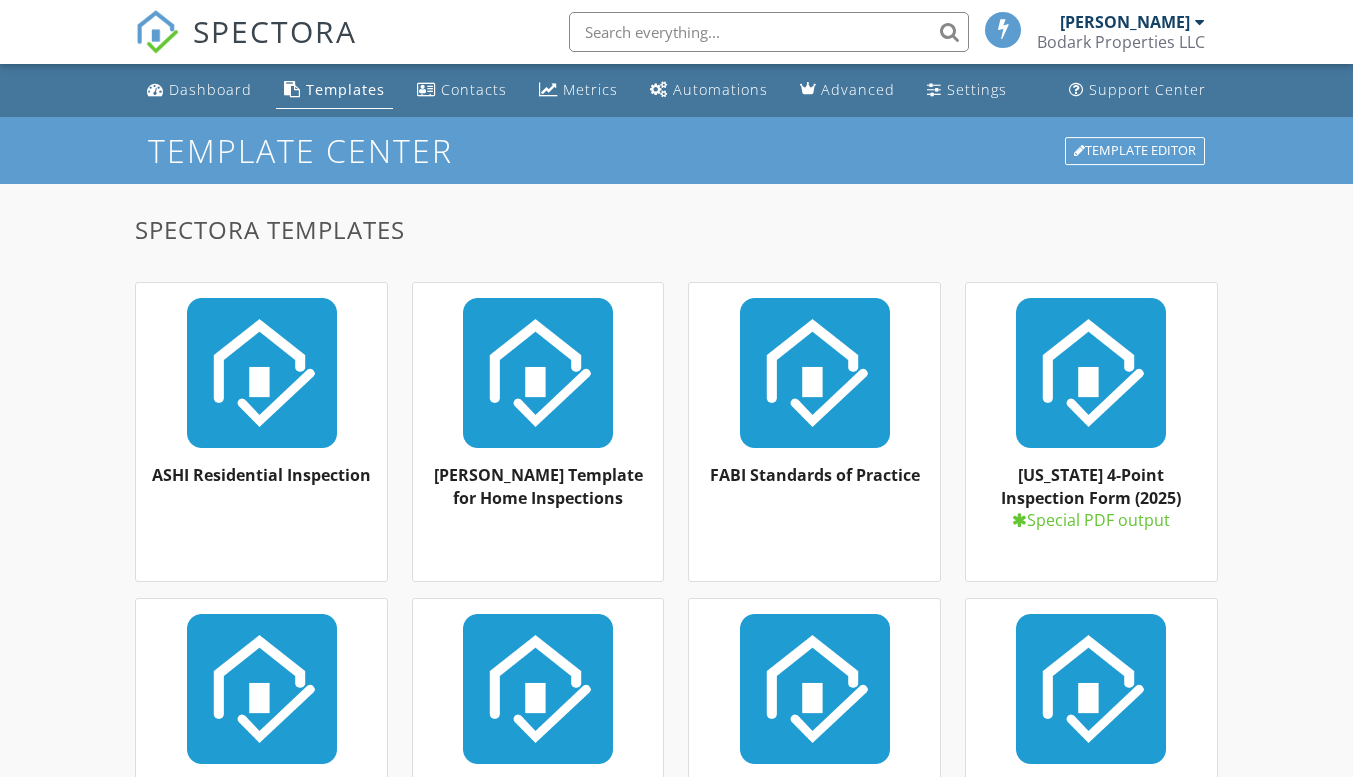 scroll, scrollTop: 0, scrollLeft: 0, axis: both 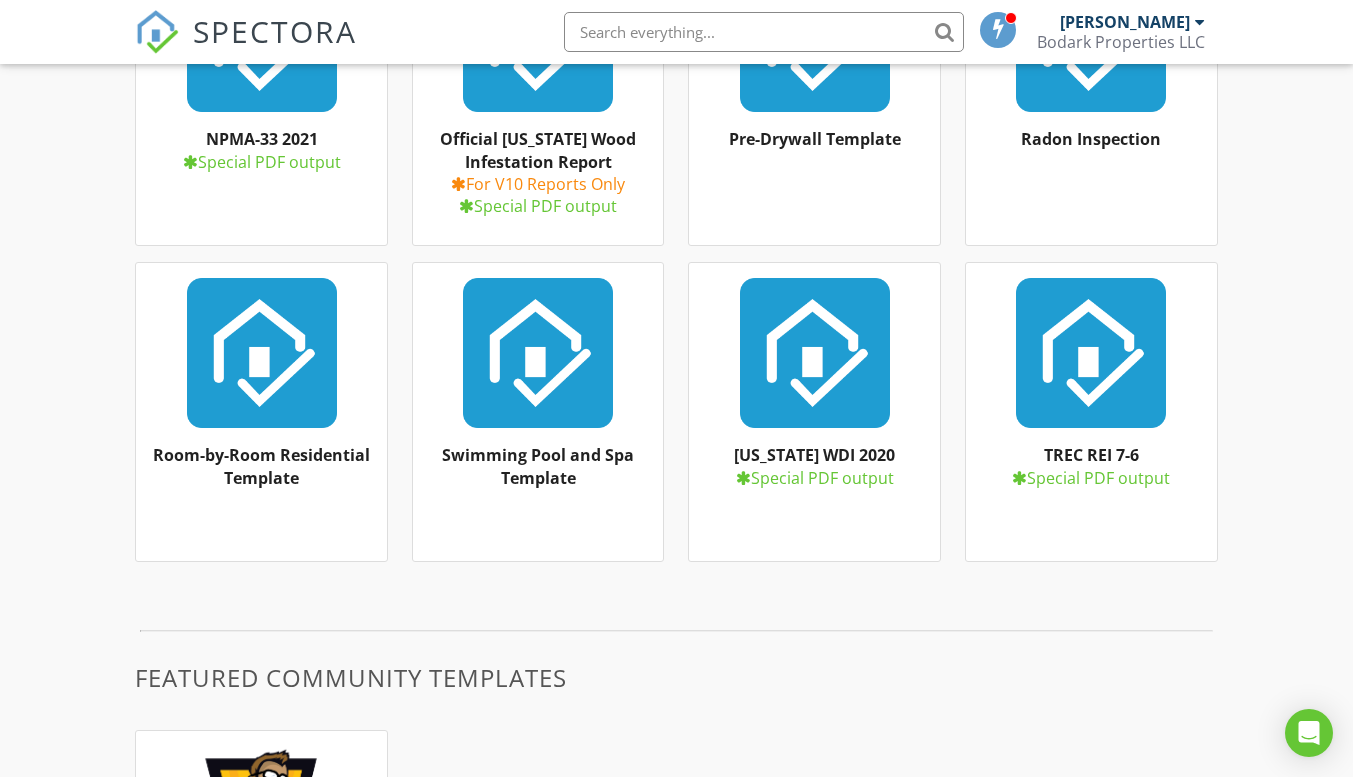 click at bounding box center (814, 353) 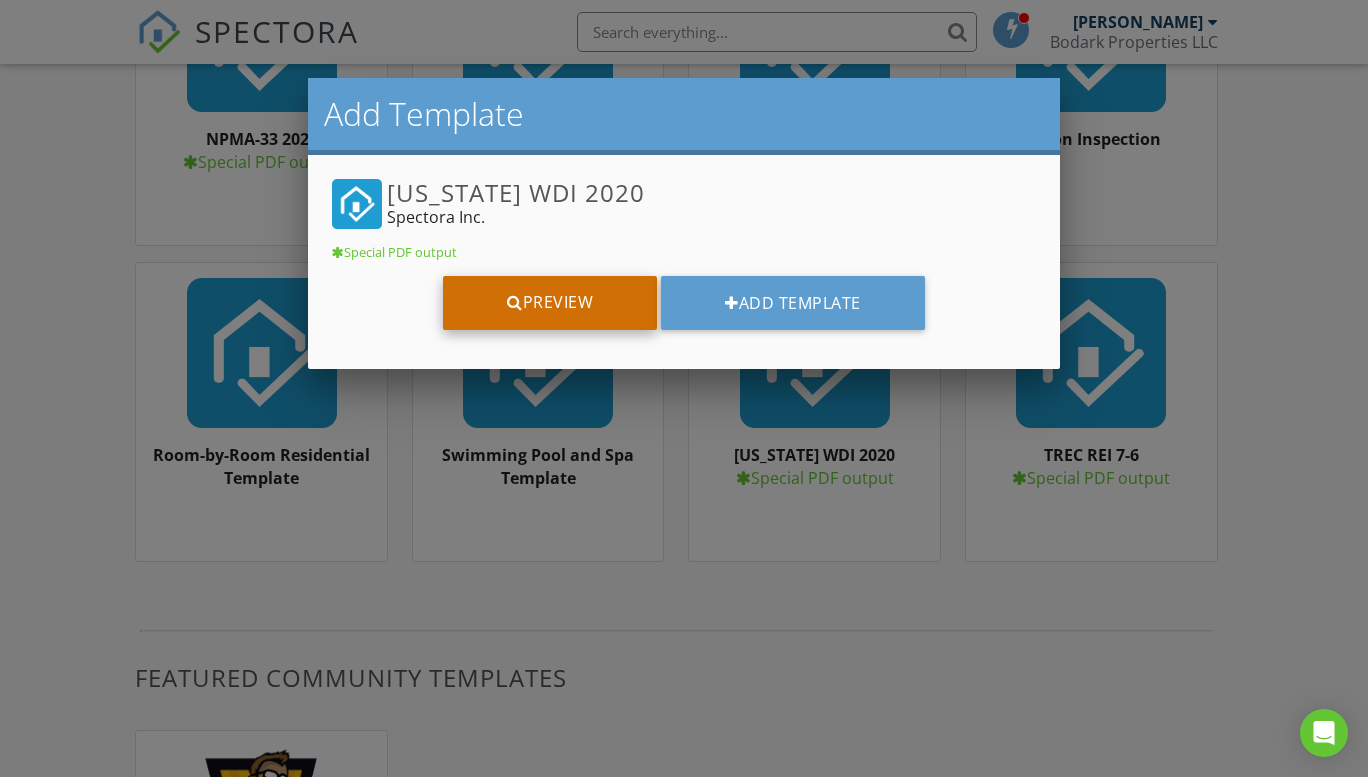 click on "Preview" at bounding box center (550, 303) 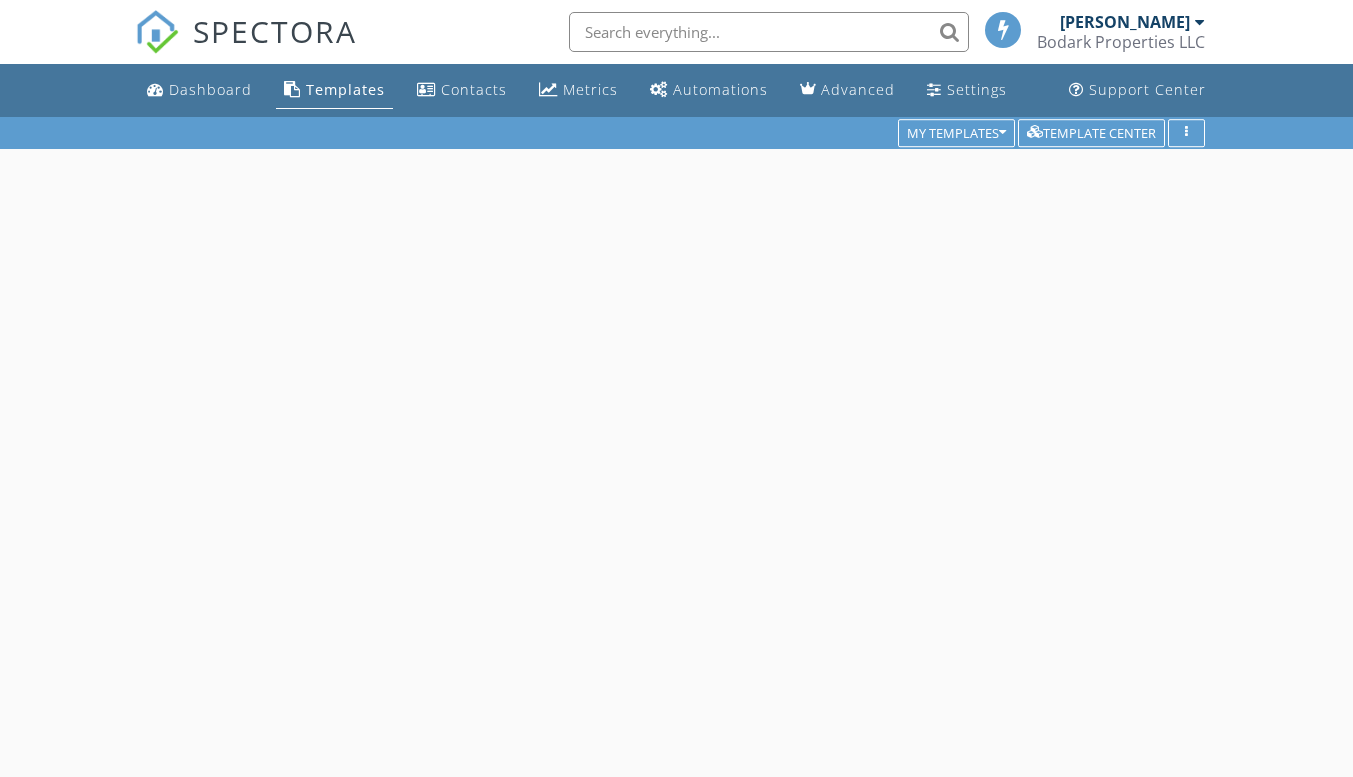 scroll, scrollTop: 0, scrollLeft: 0, axis: both 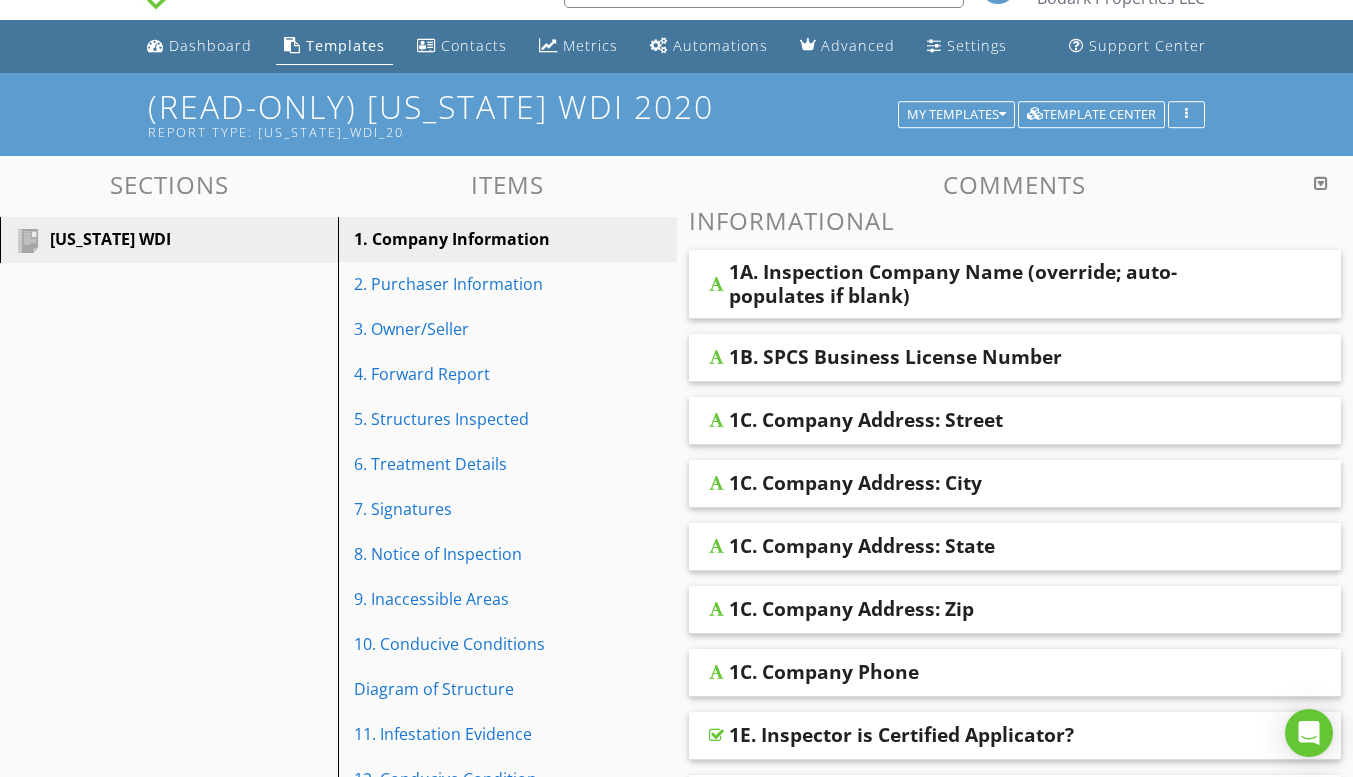 click on "1A. Inspection Company Name (override; auto-populates if blank)" at bounding box center (1015, 284) 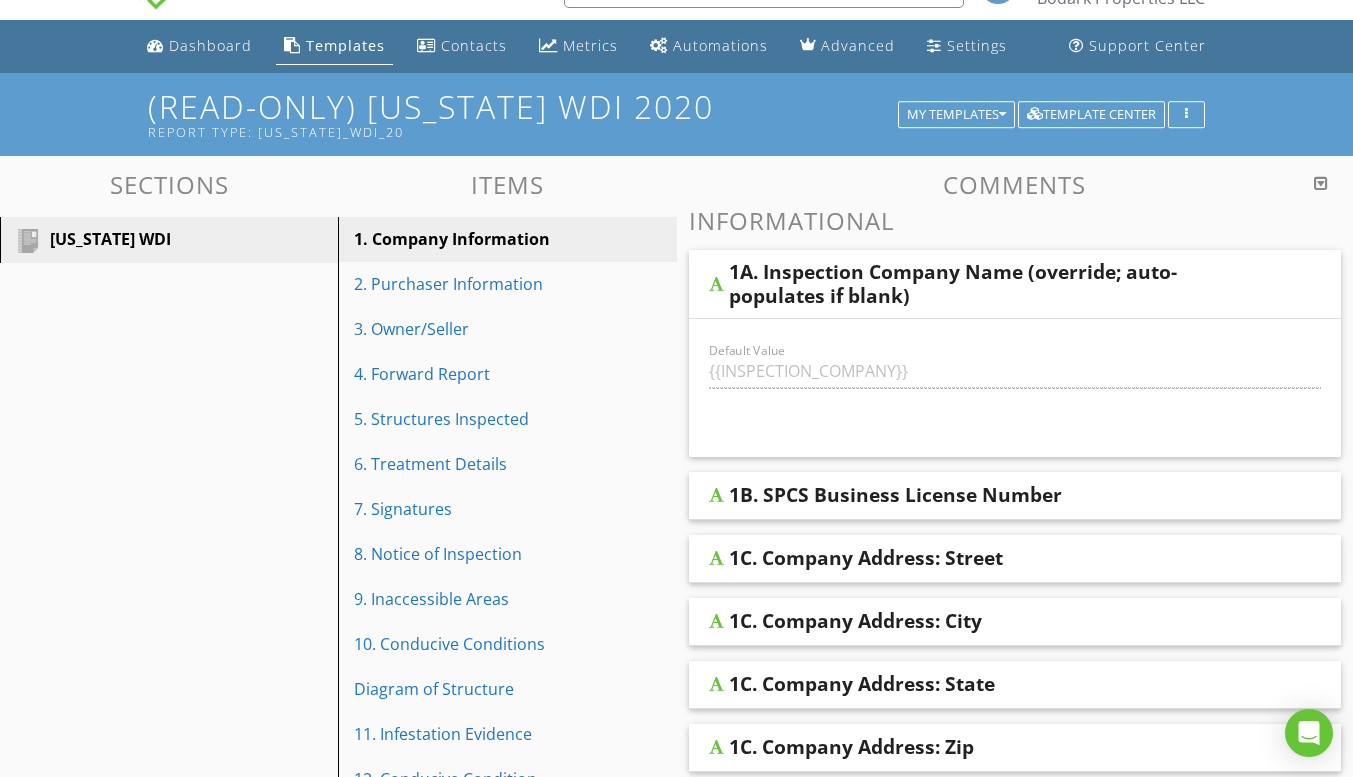 click on "Sections
[US_STATE] WDI
Items
1. Company Information           2. Purchaser Information           3. Owner/Seller           4. Forward Report           5. Structures Inspected           6. Treatment Details           7. Signatures           8. Notice of Inspection           9. Inaccessible Areas           10. Conducive Conditions           Diagram of Structure           11. Infestation Evidence           12. Conducive Condition Details           13. Statement of Purchaser           Additional Photos
Comments
Informational
1A. Inspection Company Name (override; auto-populates if blank)
Default Value {{INSPECTION_COMPANY}}
1B. SPCS Business License Number
1C. Company Address: Street
1C. Company Address: City" at bounding box center (676, 725) 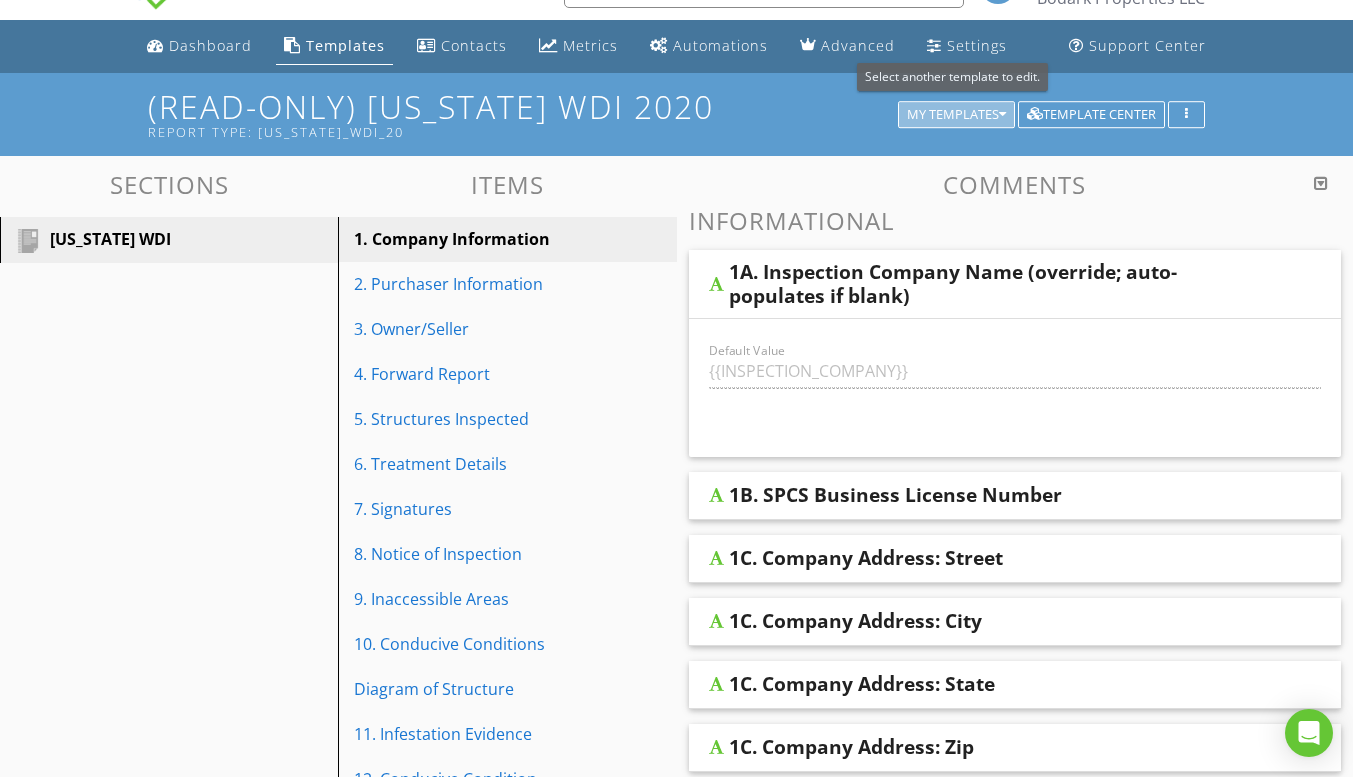 click on "My Templates" at bounding box center [956, 115] 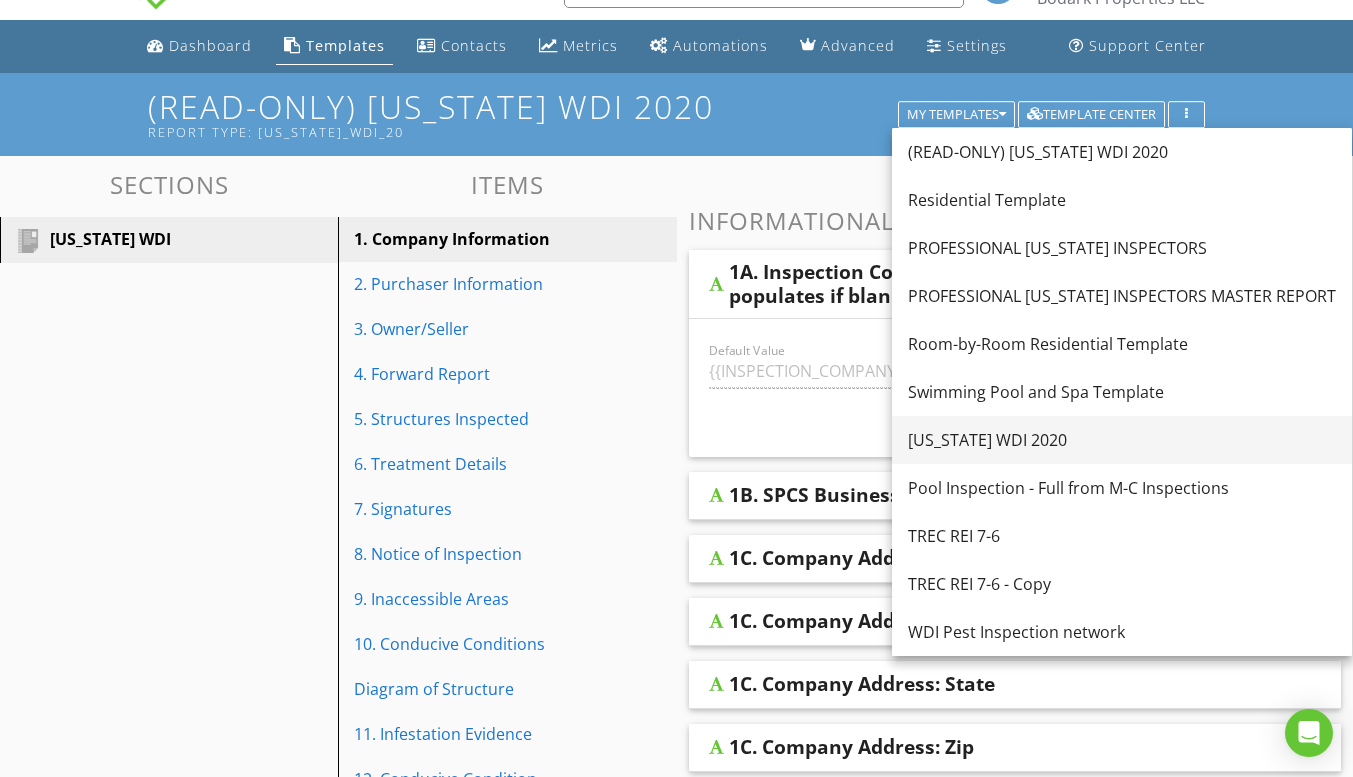 click on "[US_STATE] WDI 2020" at bounding box center [1122, 440] 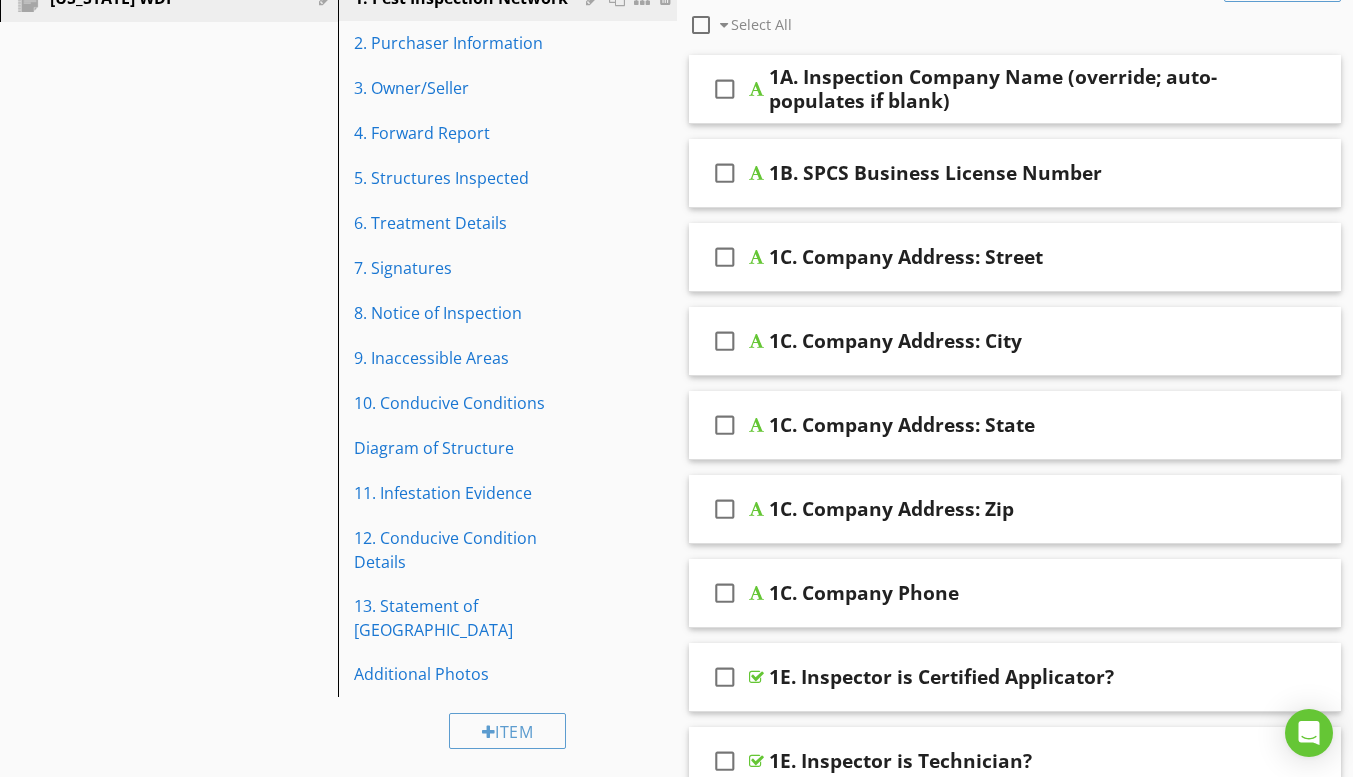 scroll, scrollTop: 295, scrollLeft: 0, axis: vertical 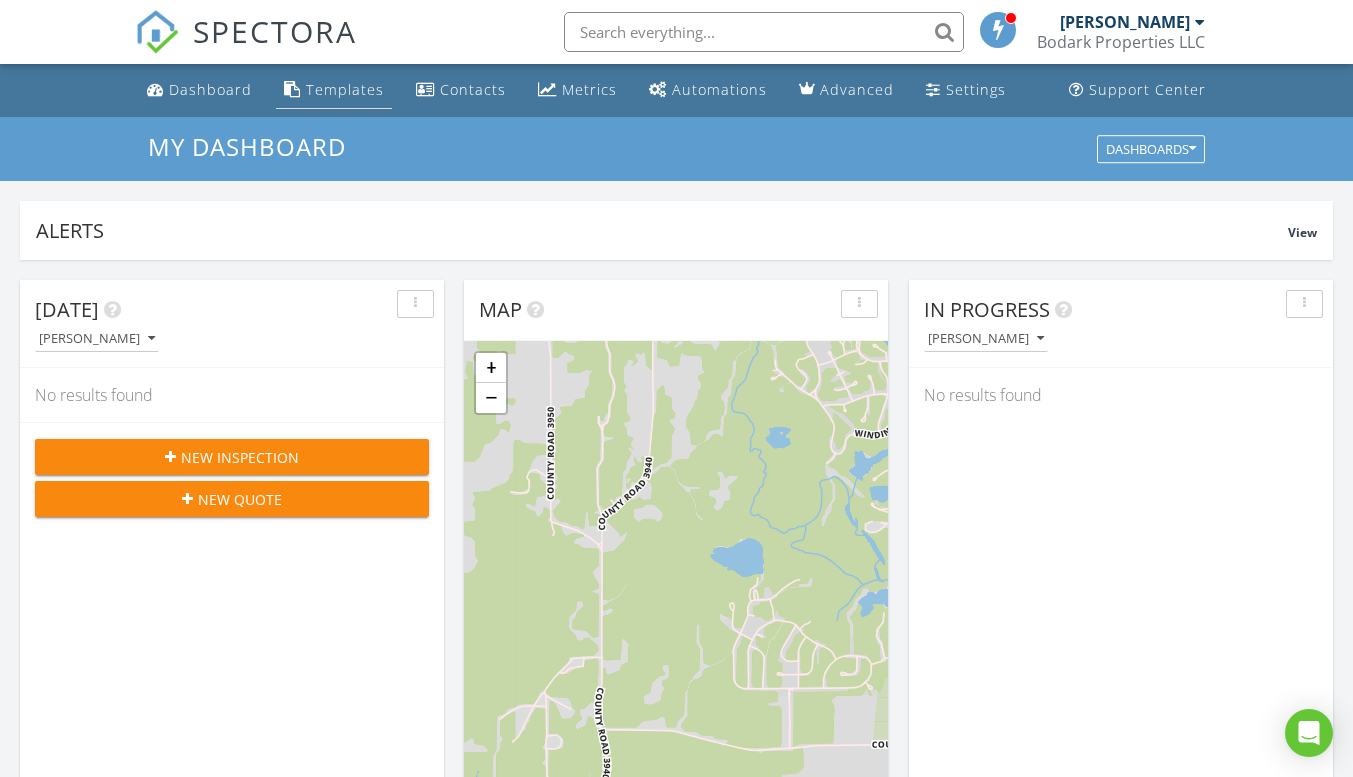 click on "Templates" at bounding box center [345, 89] 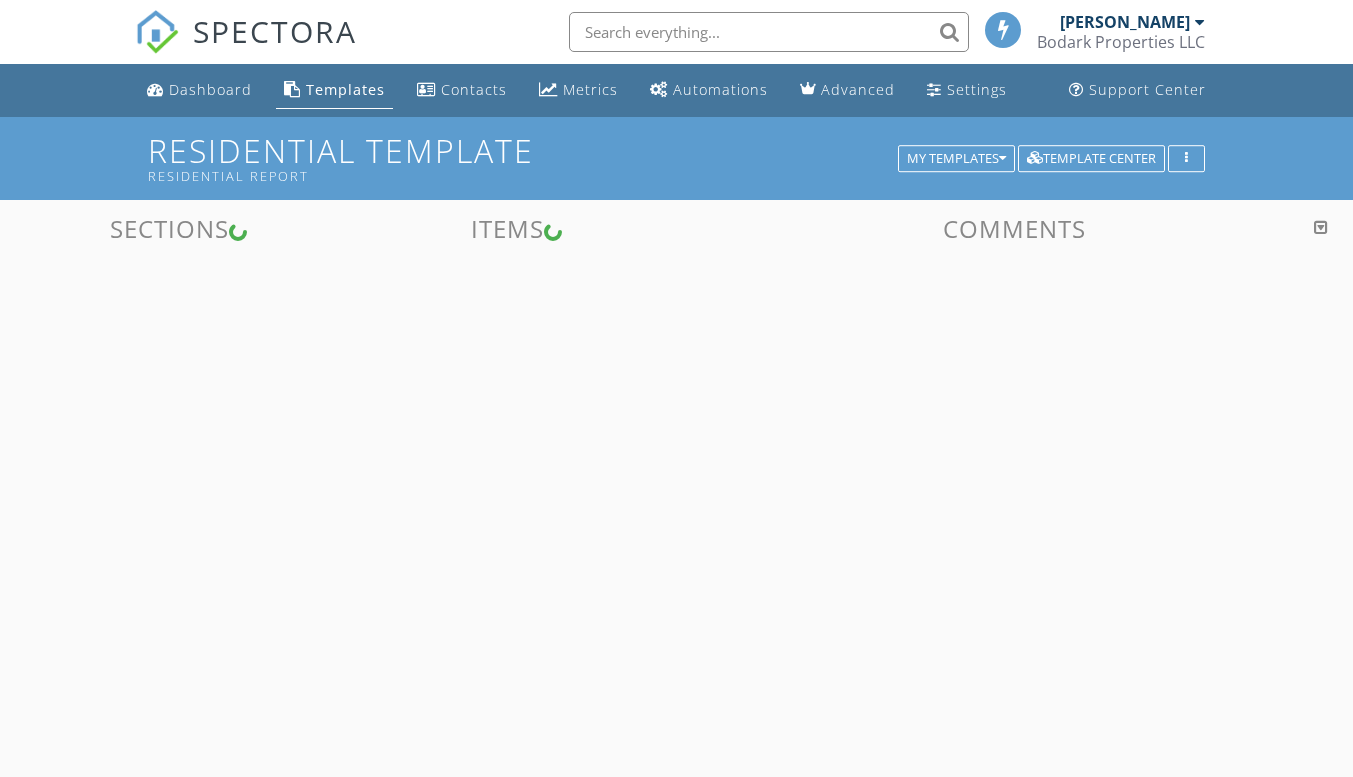 scroll, scrollTop: 0, scrollLeft: 0, axis: both 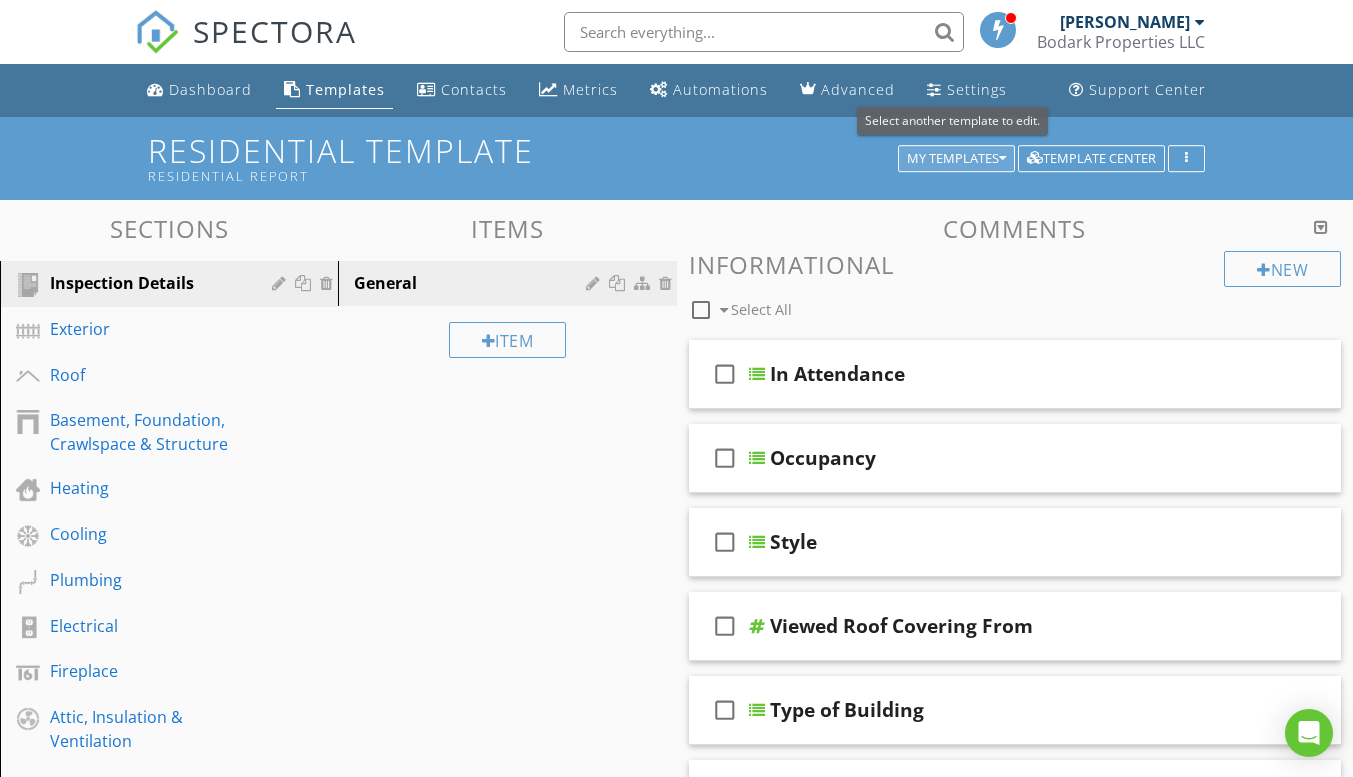 click on "My Templates" at bounding box center [956, 159] 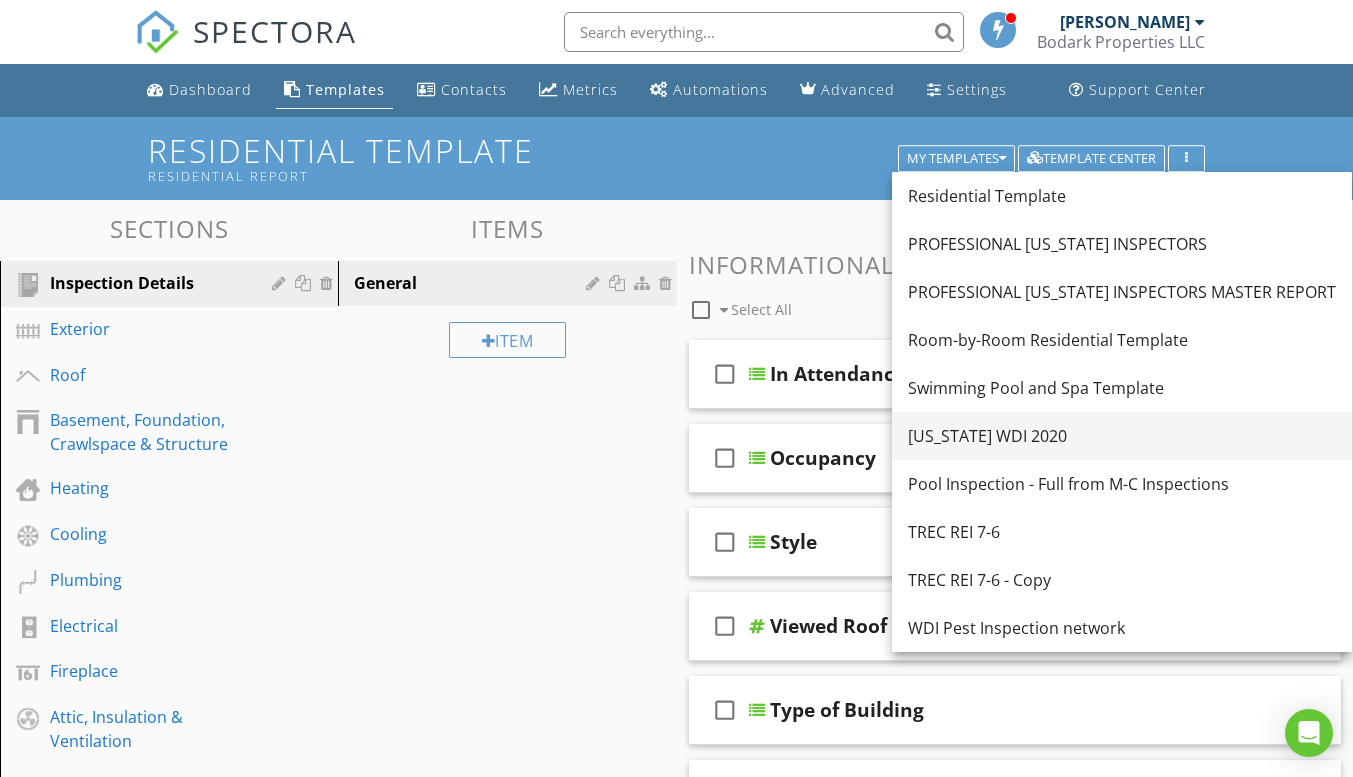 click on "[US_STATE] WDI 2020" at bounding box center [1122, 436] 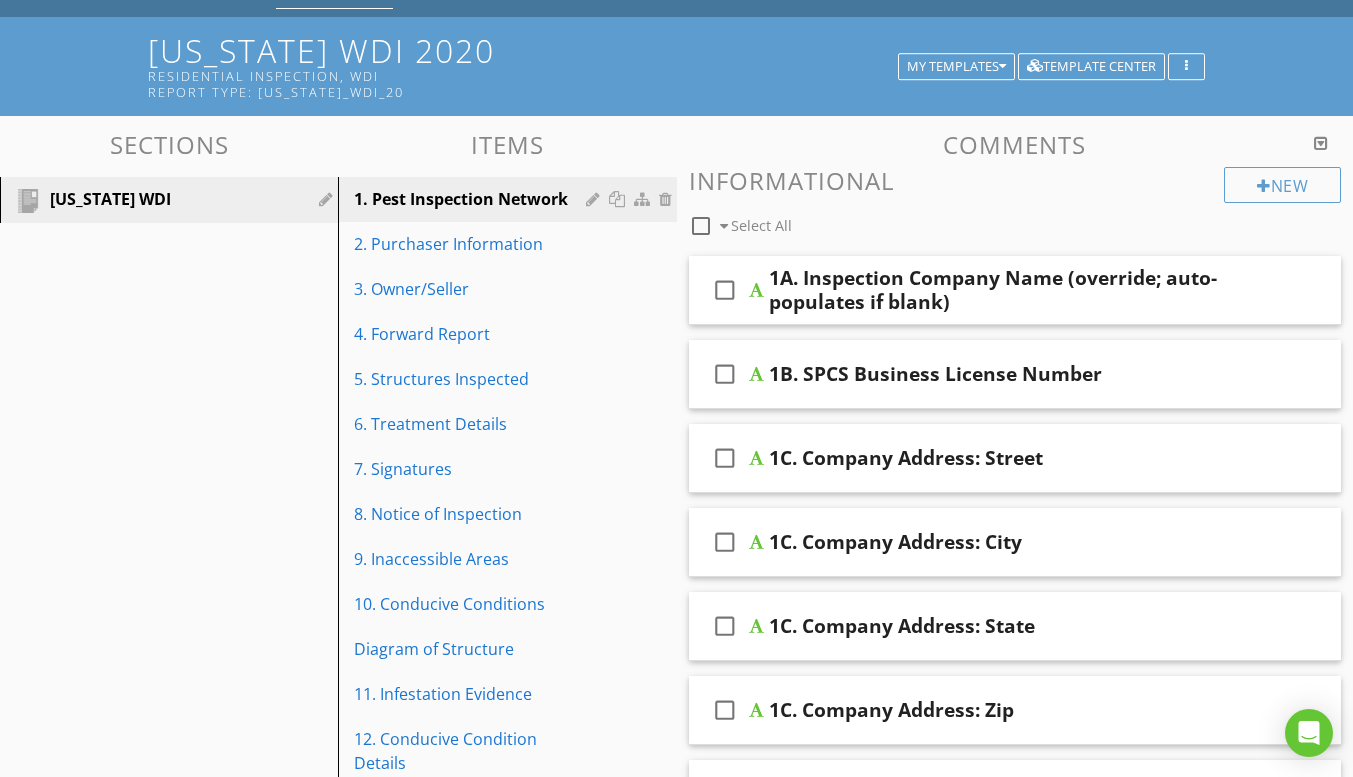 scroll, scrollTop: 0, scrollLeft: 0, axis: both 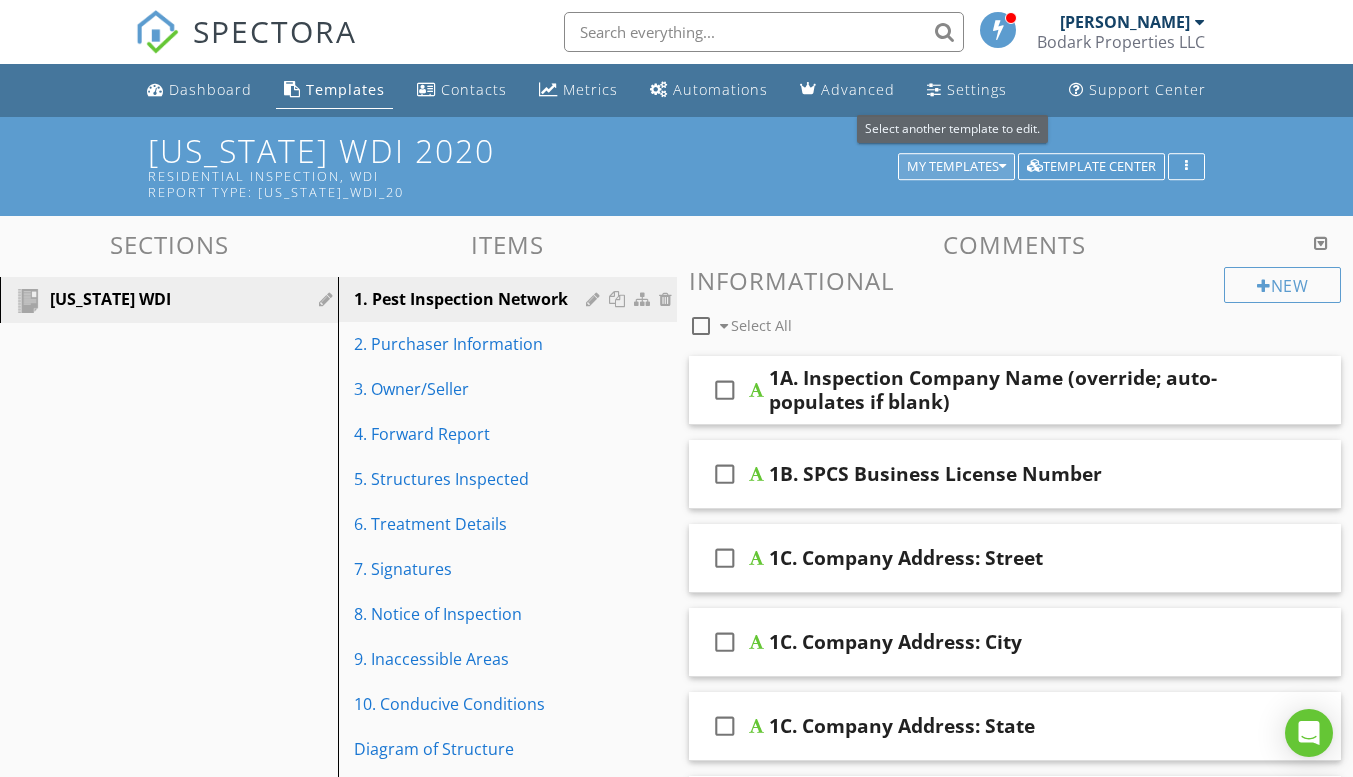 click on "My Templates" at bounding box center (956, 167) 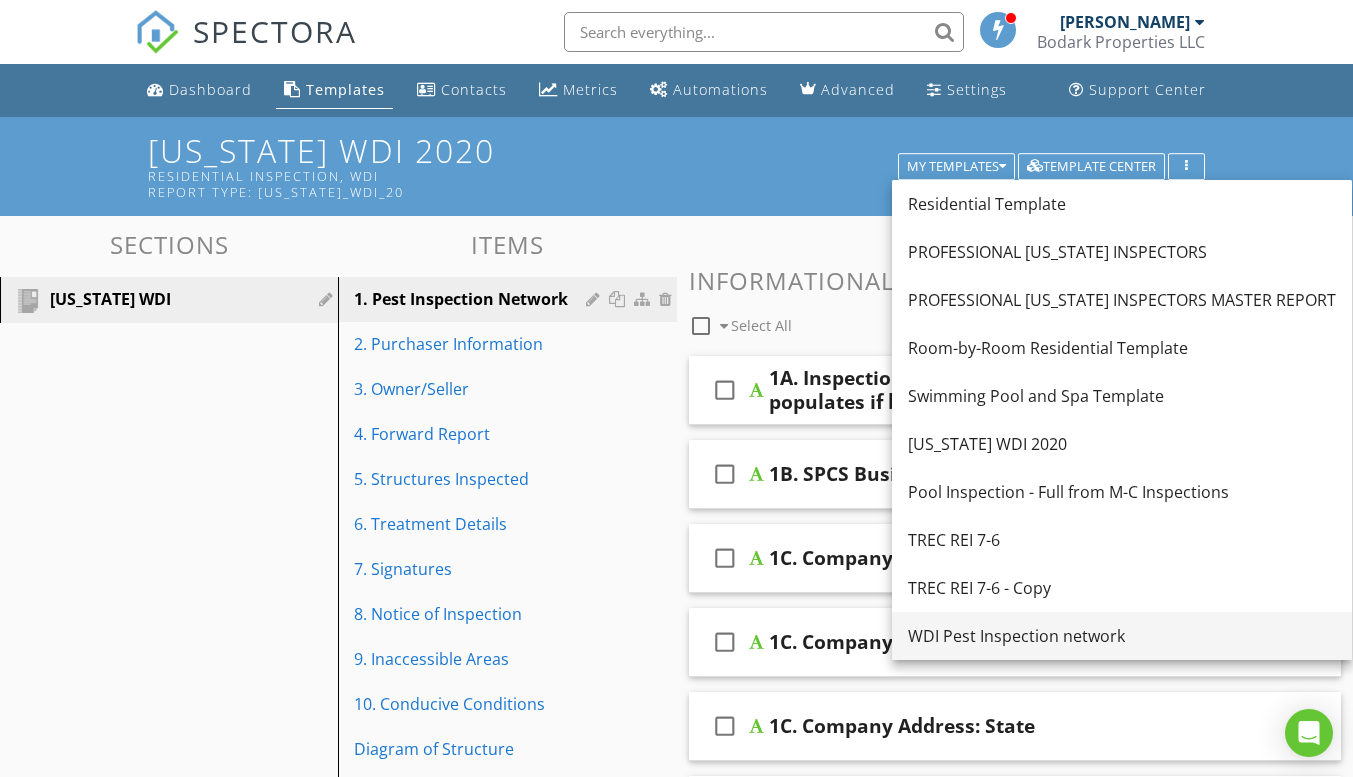 click on "WDI Pest Inspection network" at bounding box center (1122, 636) 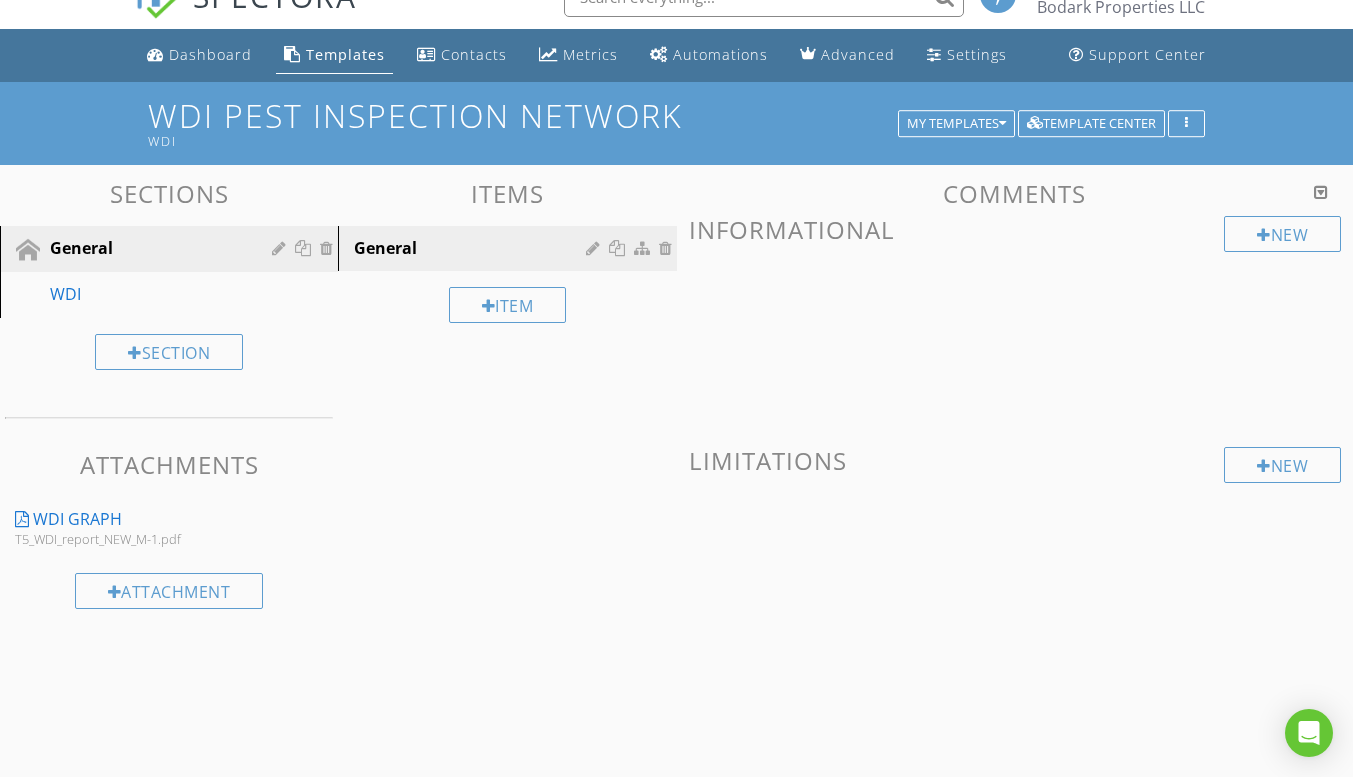scroll, scrollTop: 100, scrollLeft: 0, axis: vertical 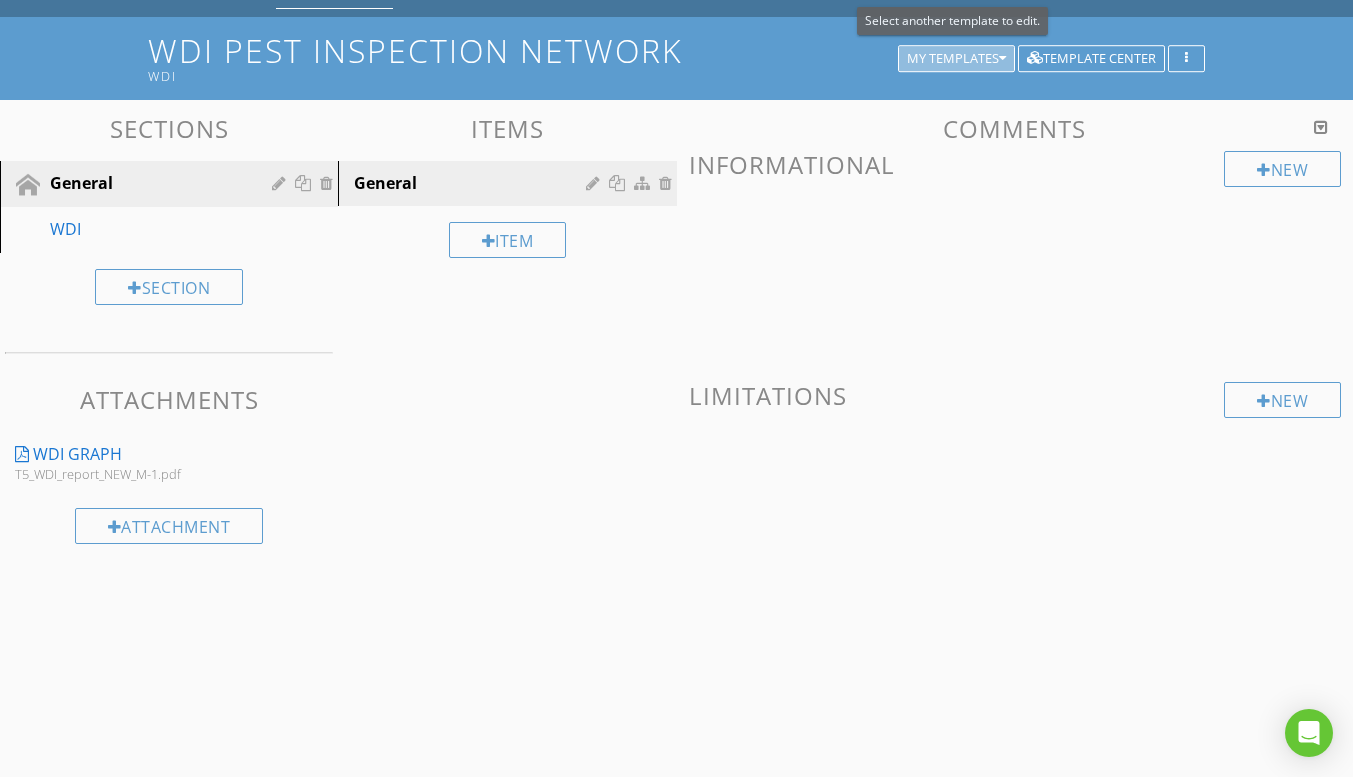click on "My Templates" at bounding box center (956, 59) 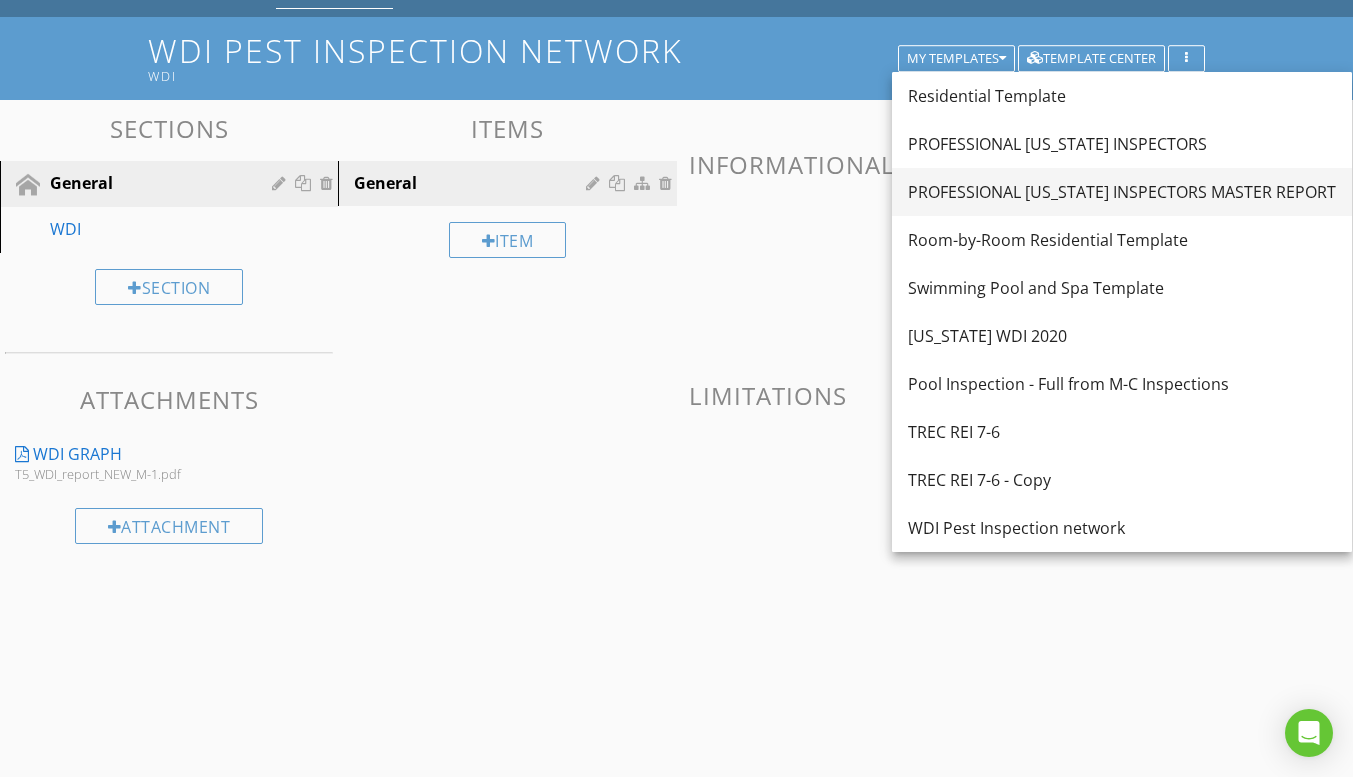 click on "PROFESSIONAL [US_STATE] INSPECTORS MASTER REPORT" at bounding box center [1122, 192] 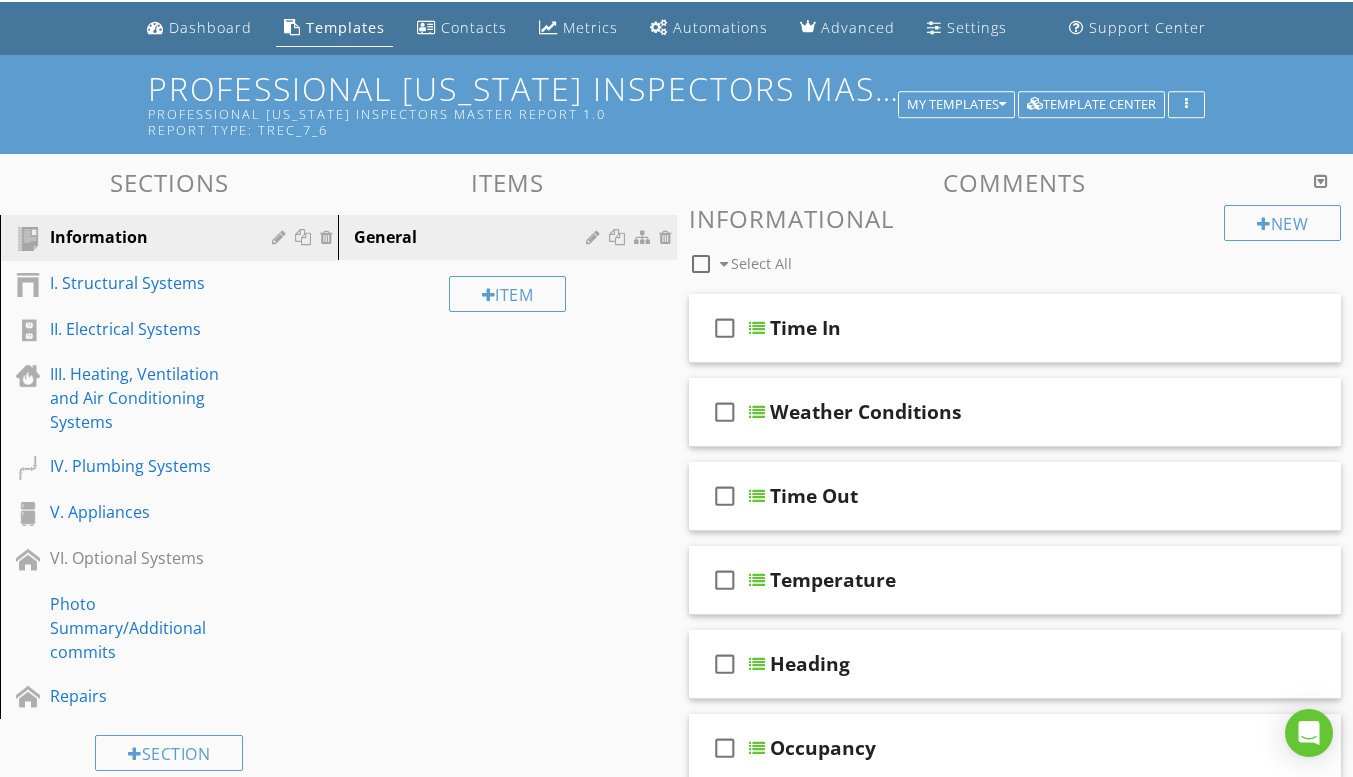 scroll, scrollTop: 0, scrollLeft: 0, axis: both 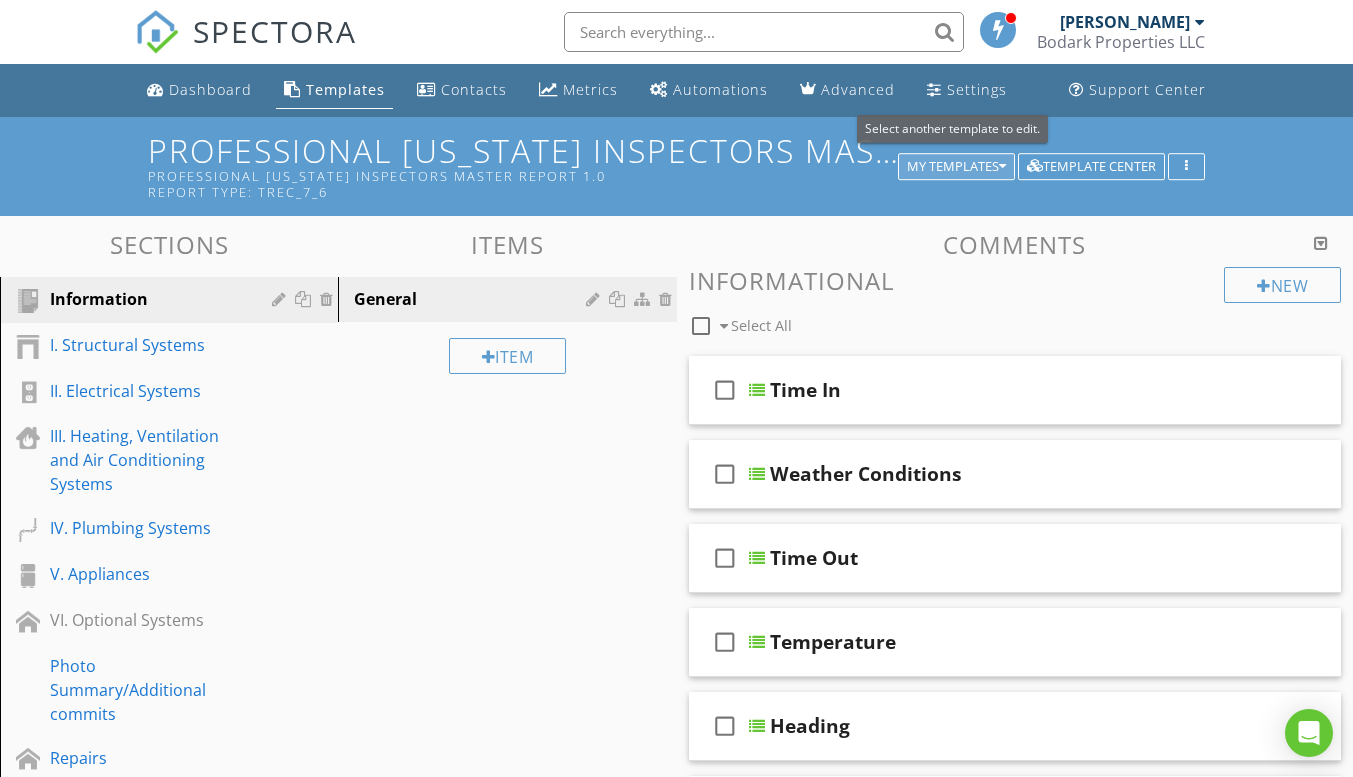 click on "My Templates" at bounding box center [956, 167] 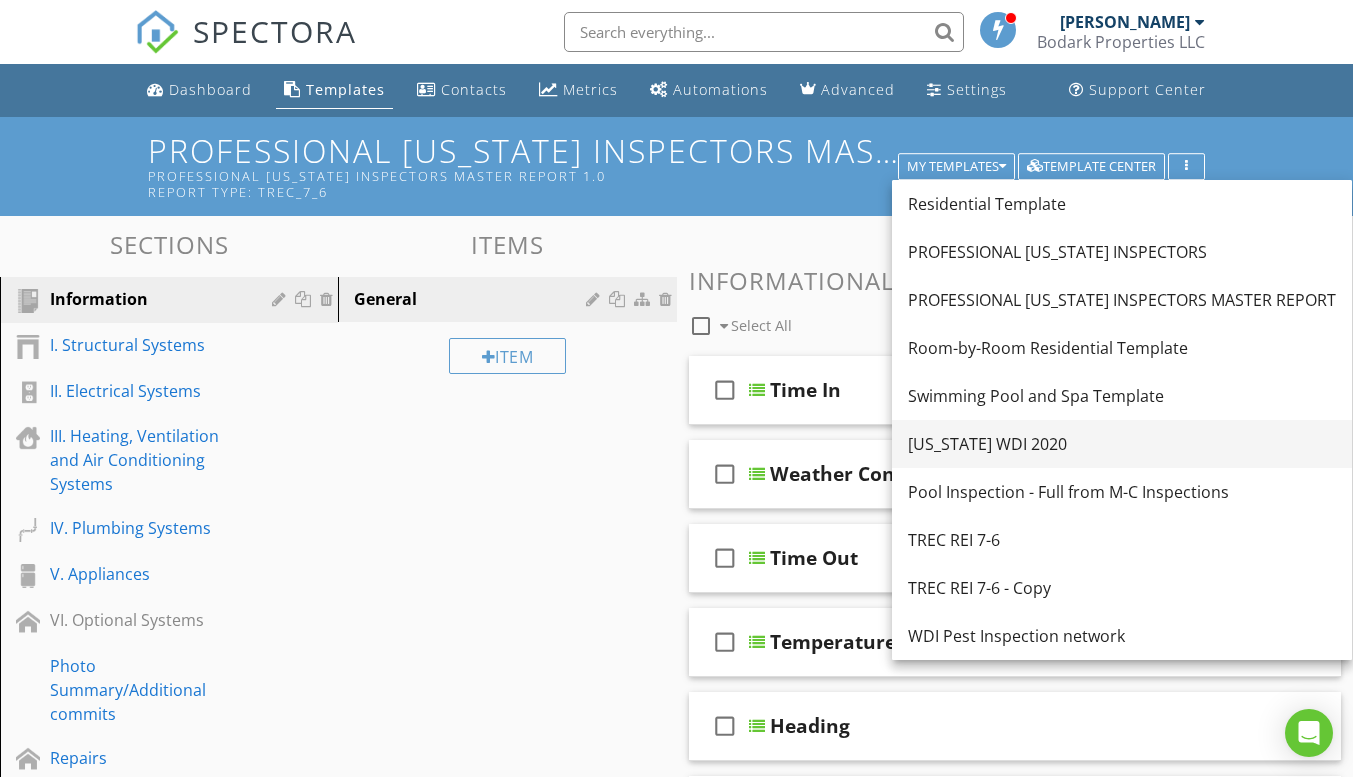 click on "[US_STATE] WDI 2020" at bounding box center (1122, 444) 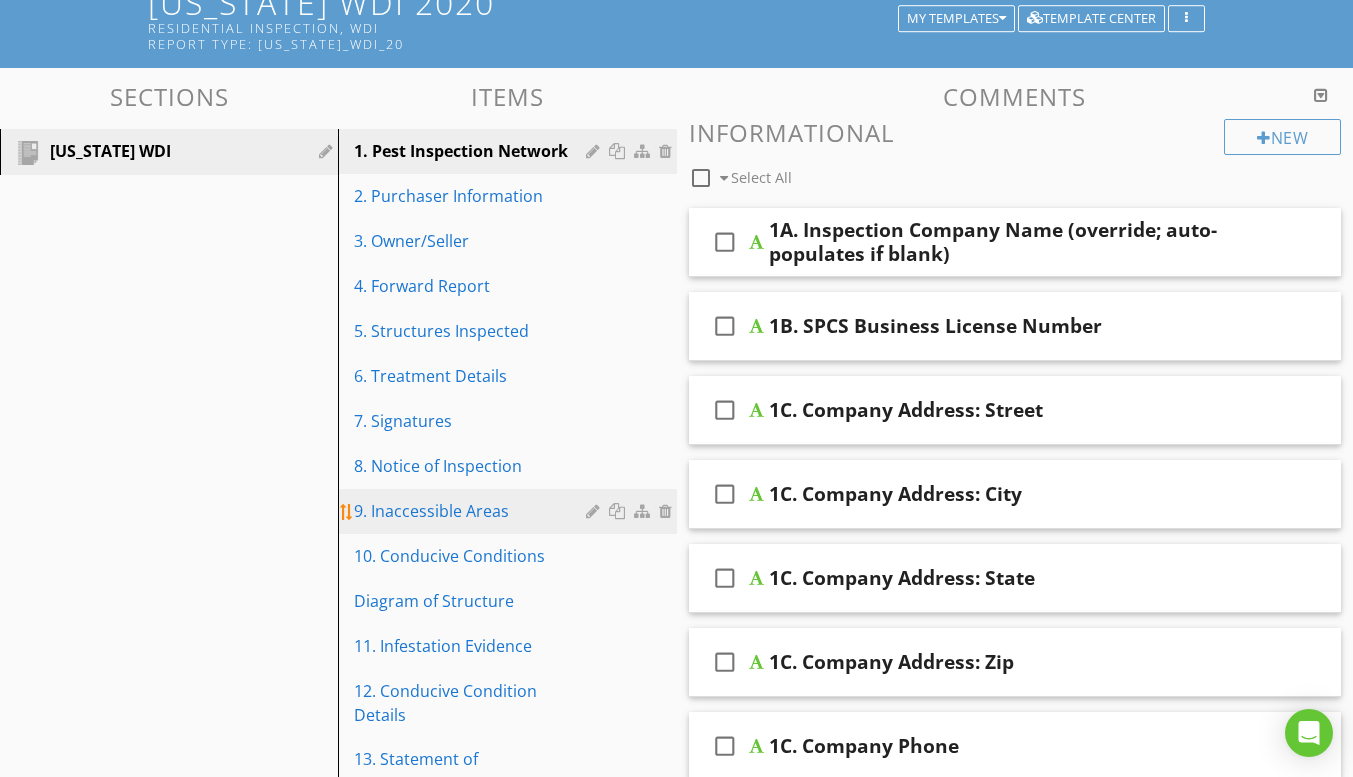 scroll, scrollTop: 95, scrollLeft: 0, axis: vertical 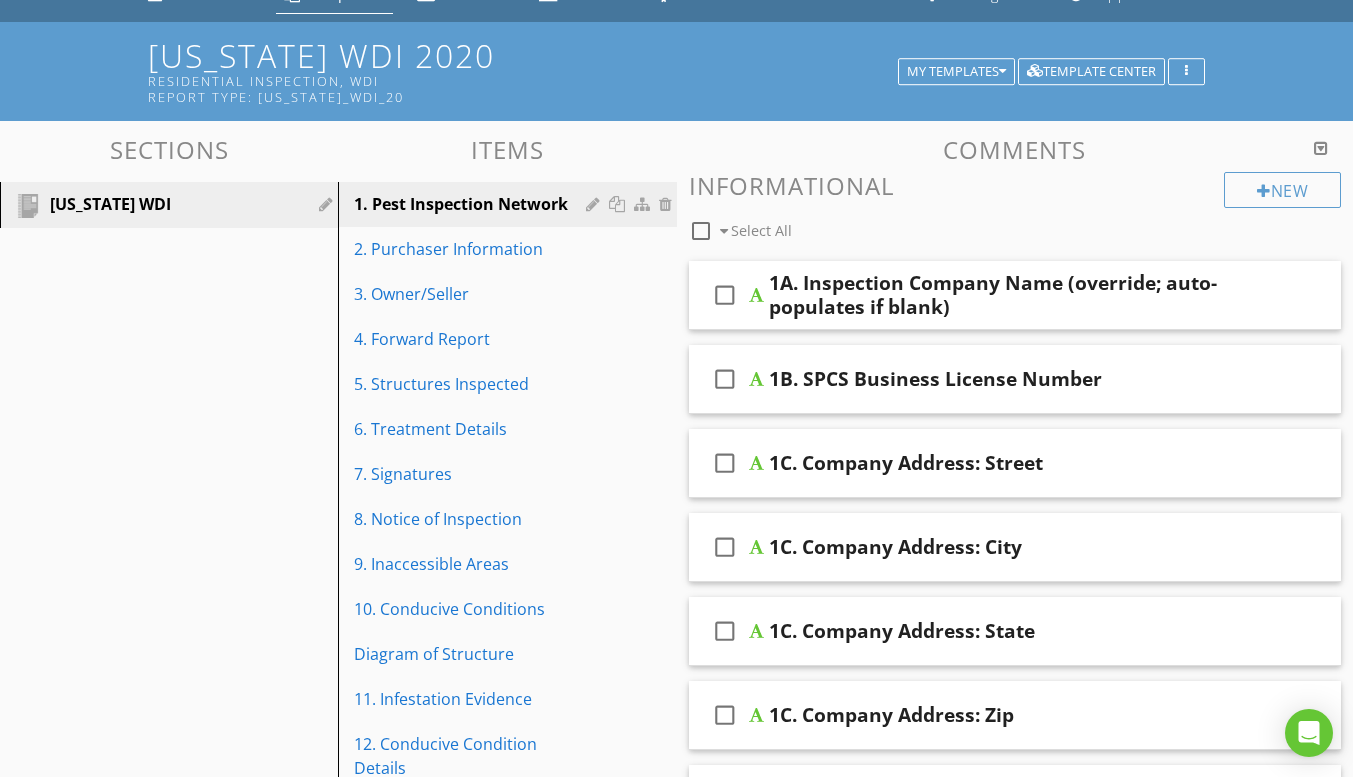 click on "1A. Inspection Company Name (override; auto-populates if blank)" at bounding box center (998, 295) 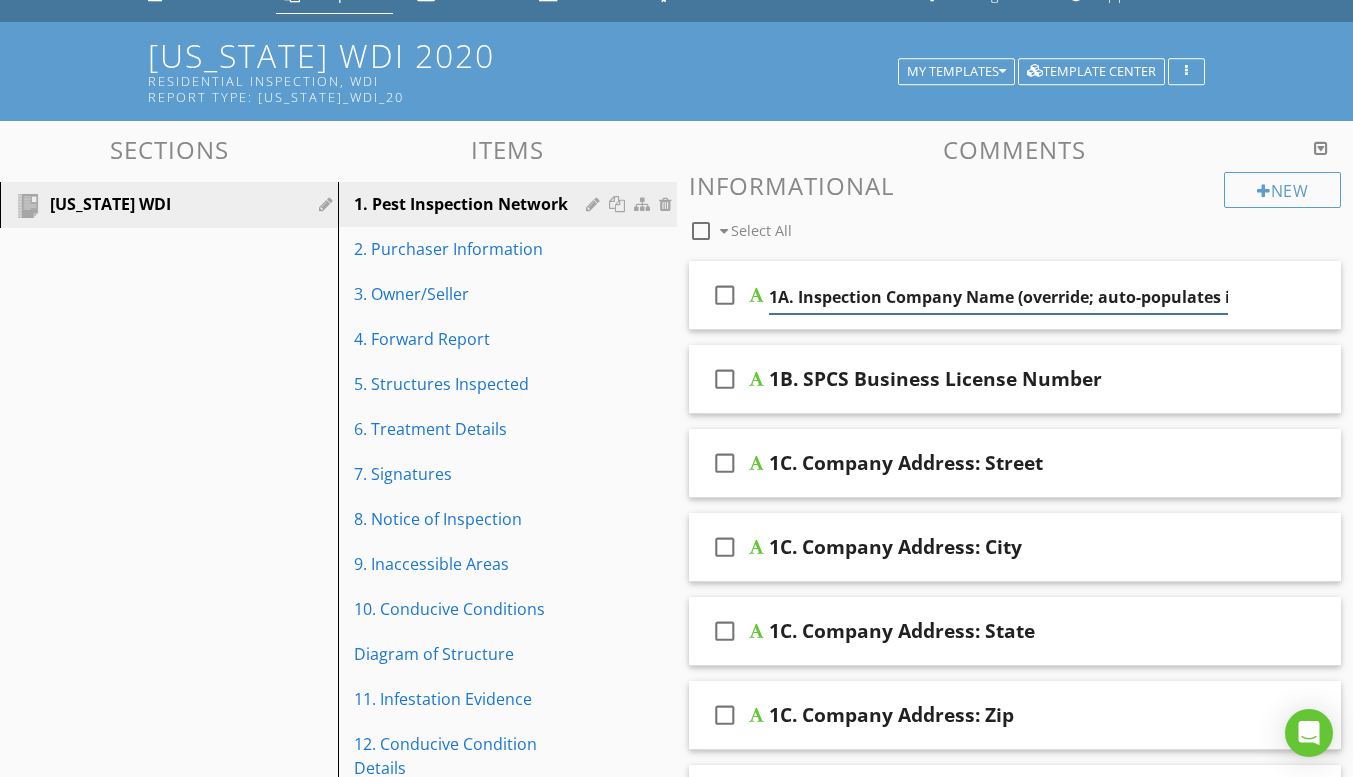 scroll, scrollTop: 0, scrollLeft: 62, axis: horizontal 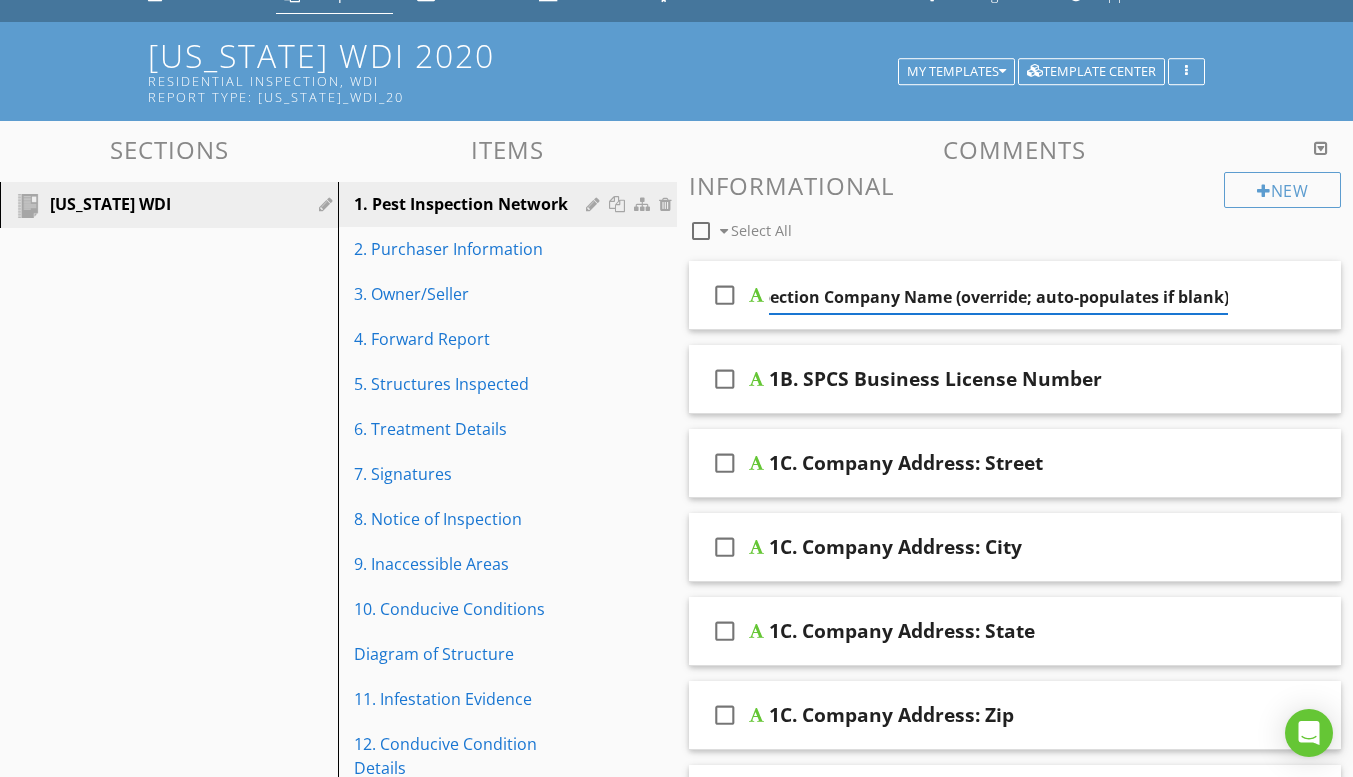 click on "check_box_outline_blank         1A. Inspection Company Name (override; auto-populates if blank)" at bounding box center (1015, 295) 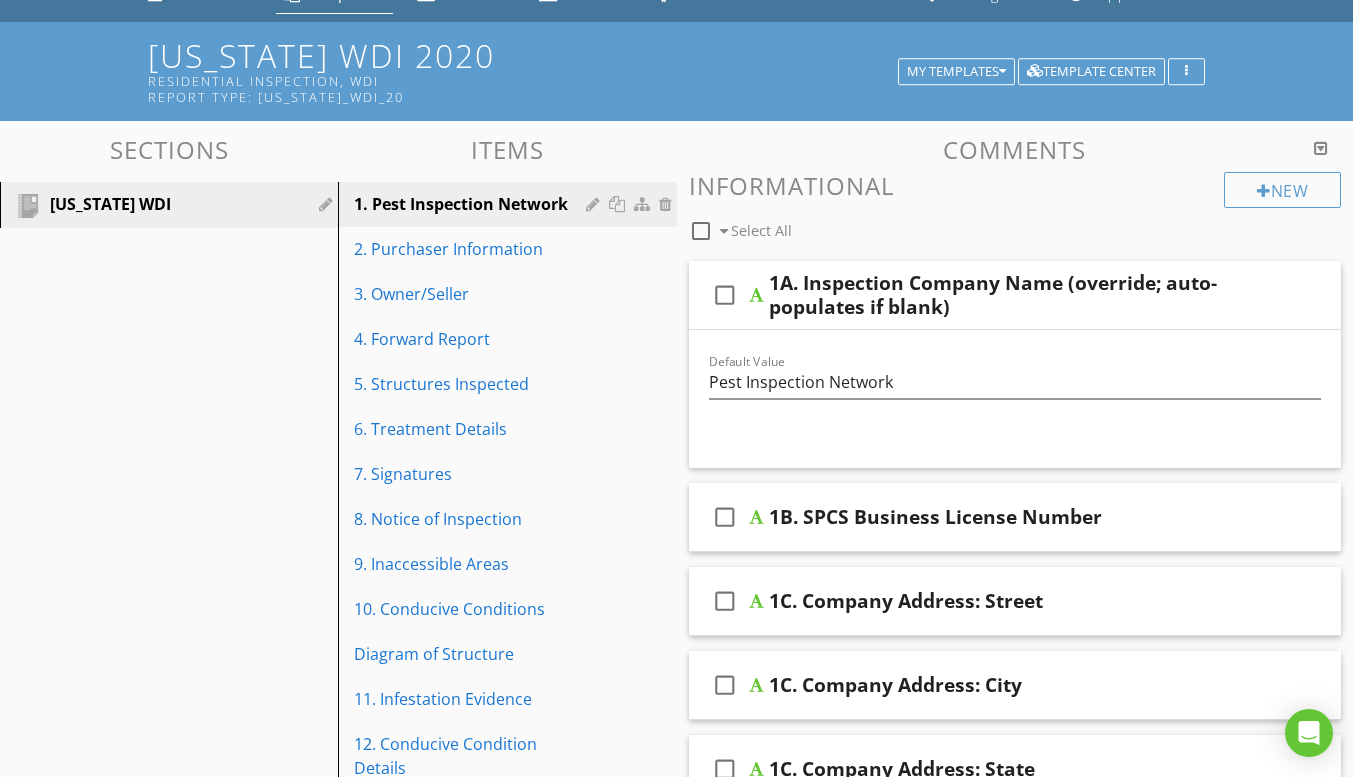 click on "Sections
Texas WDI
Items
1. Pest Inspection Network           2. Purchaser Information           3. Owner/Seller           4. Forward Report           5. Structures Inspected           6. Treatment Details           7. Signatures           8. Notice of Inspection           9. Inaccessible Areas           10. Conducive Conditions           Diagram of Structure           11. Infestation Evidence           12. Conducive Condition Details           13. Statement of Purchaser           Additional Photos
Item
Comments
New
Informational   check_box_outline_blank     Select All       check_box_outline_blank
1A. Inspection Company Name (override; auto-populates if blank)
Default Value Pest Inspection Network                 check_box_outline_blank
1B. SPCS Business License Number" at bounding box center (676, 808) 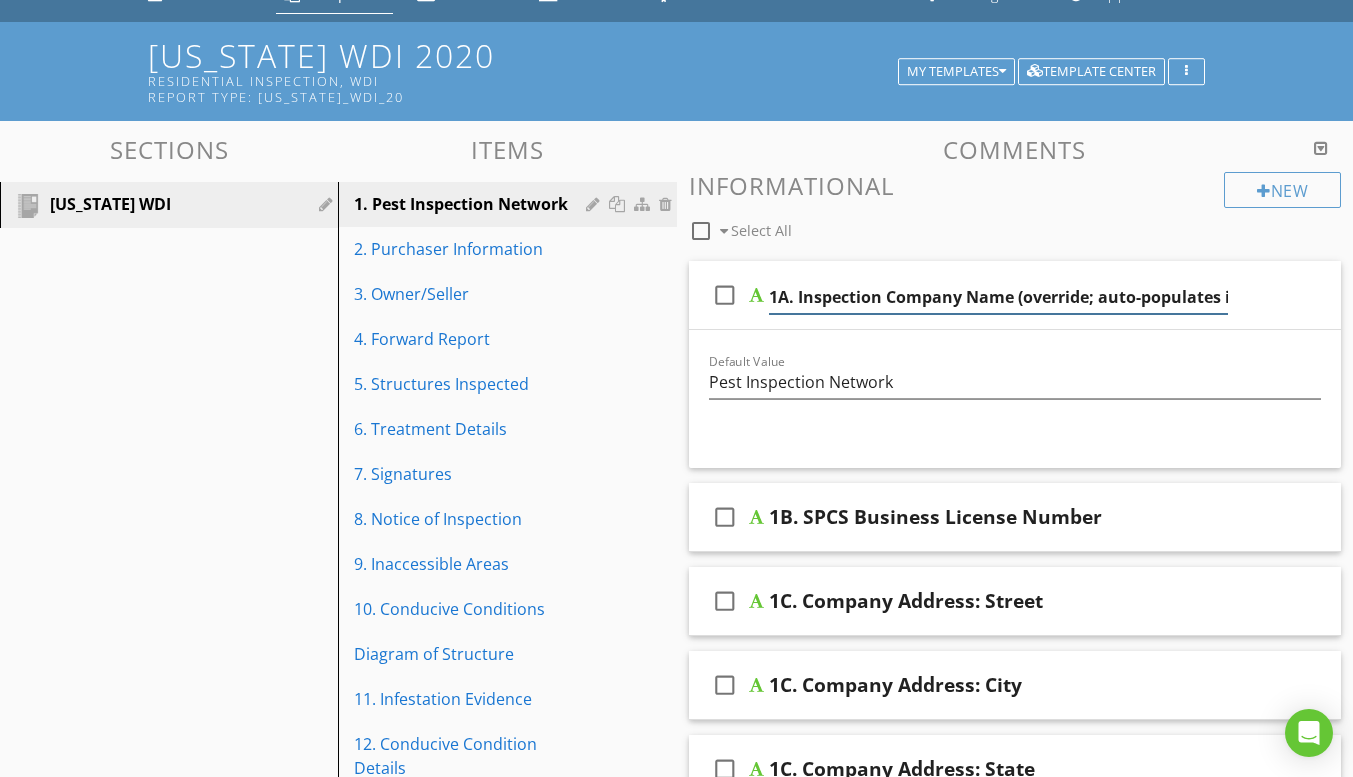 scroll, scrollTop: 0, scrollLeft: 62, axis: horizontal 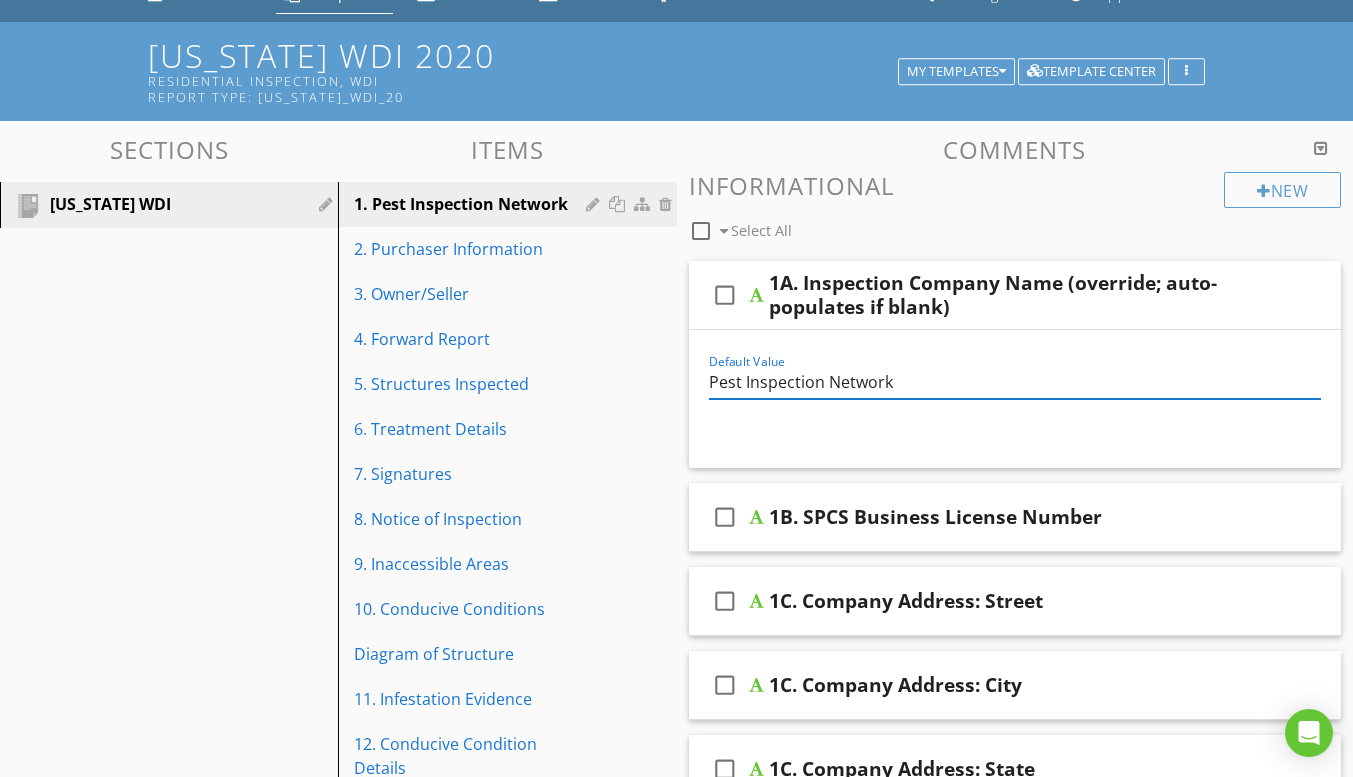 click on "Pest Inspection Network" at bounding box center (1015, 382) 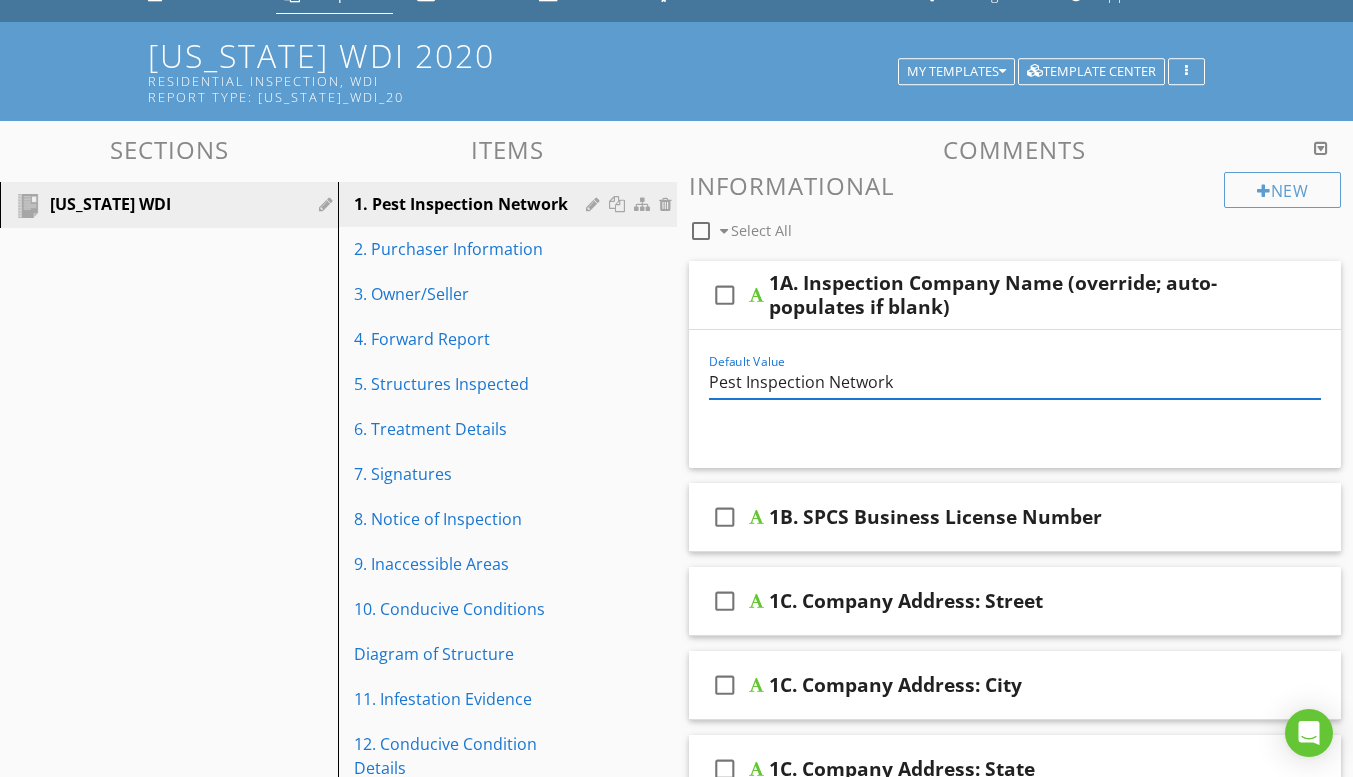 click on "check_box_outline_blank
1A. Inspection Company Name (override; auto-populates if blank)" at bounding box center [1015, 295] 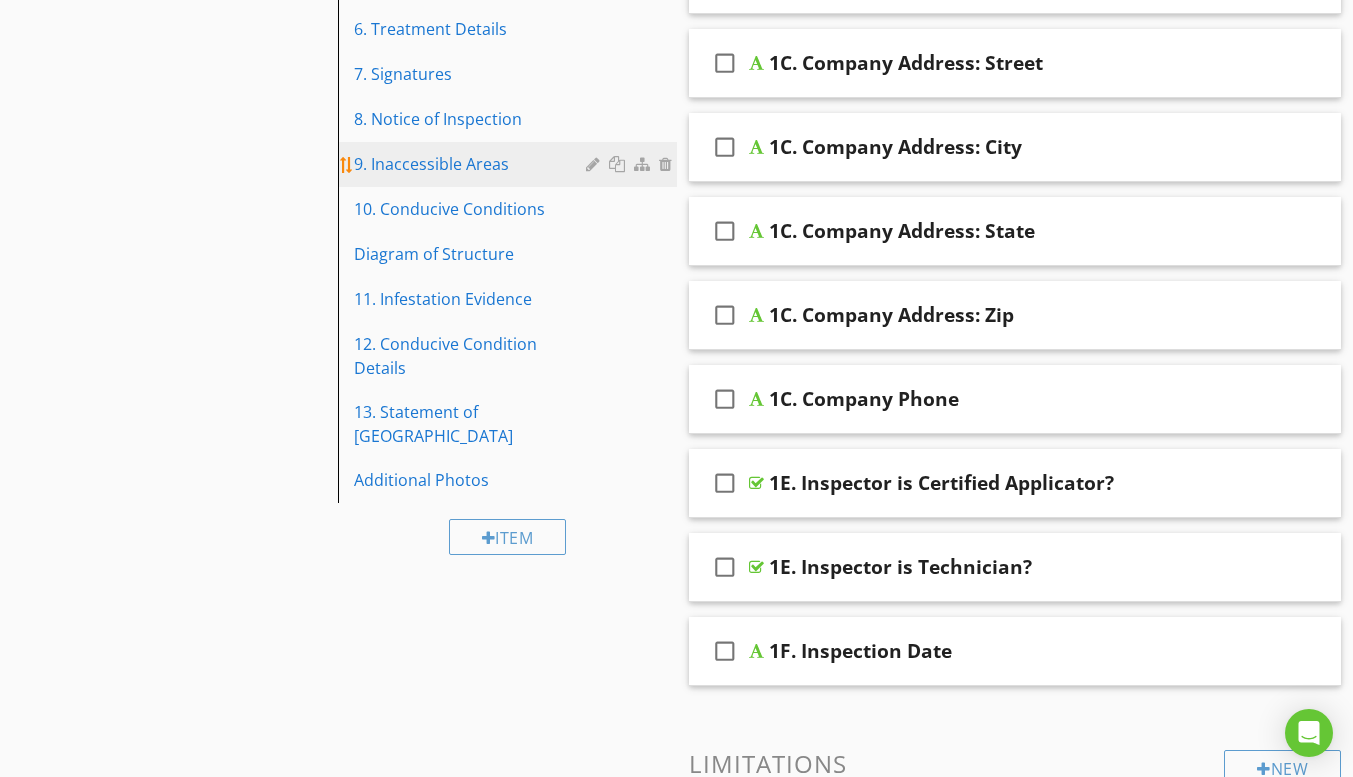 scroll, scrollTop: 0, scrollLeft: 0, axis: both 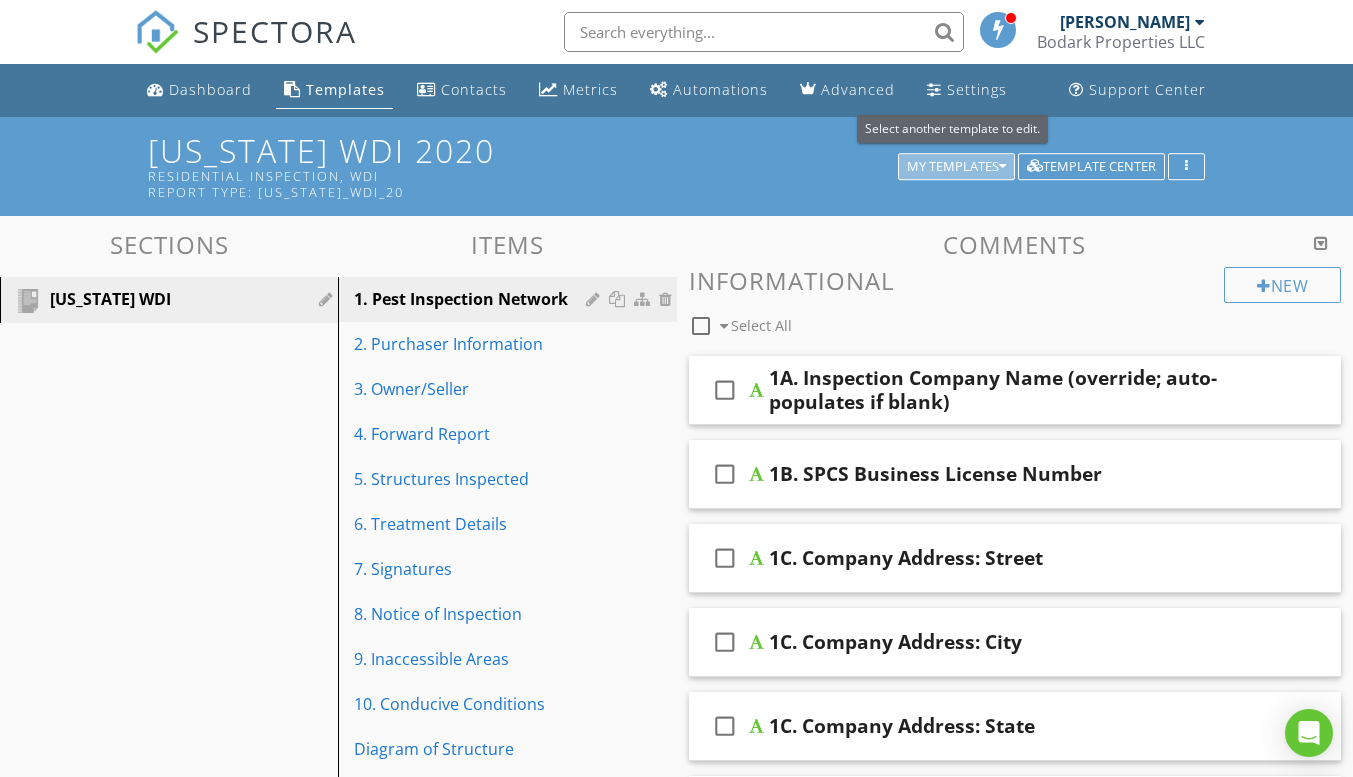 click on "My Templates" at bounding box center (956, 167) 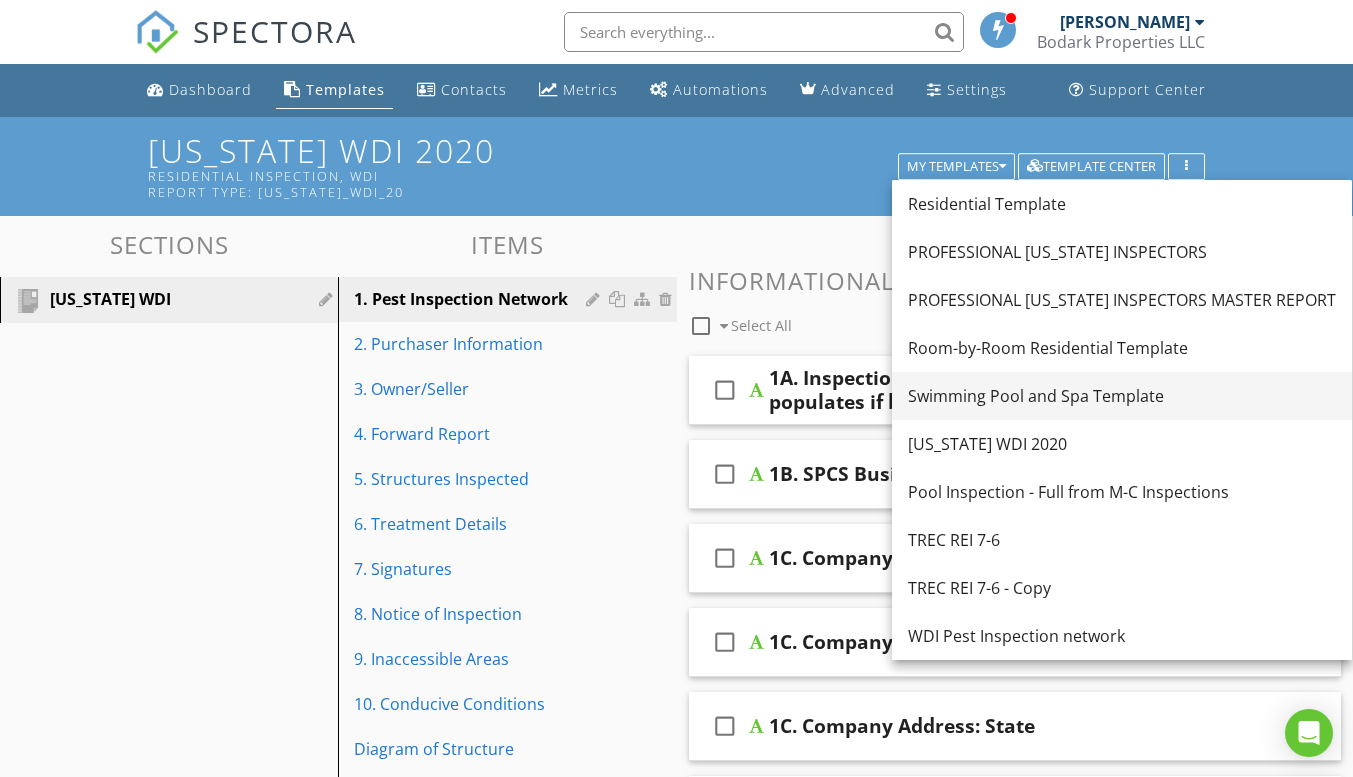 click on "Swimming Pool and Spa Template" at bounding box center (1122, 396) 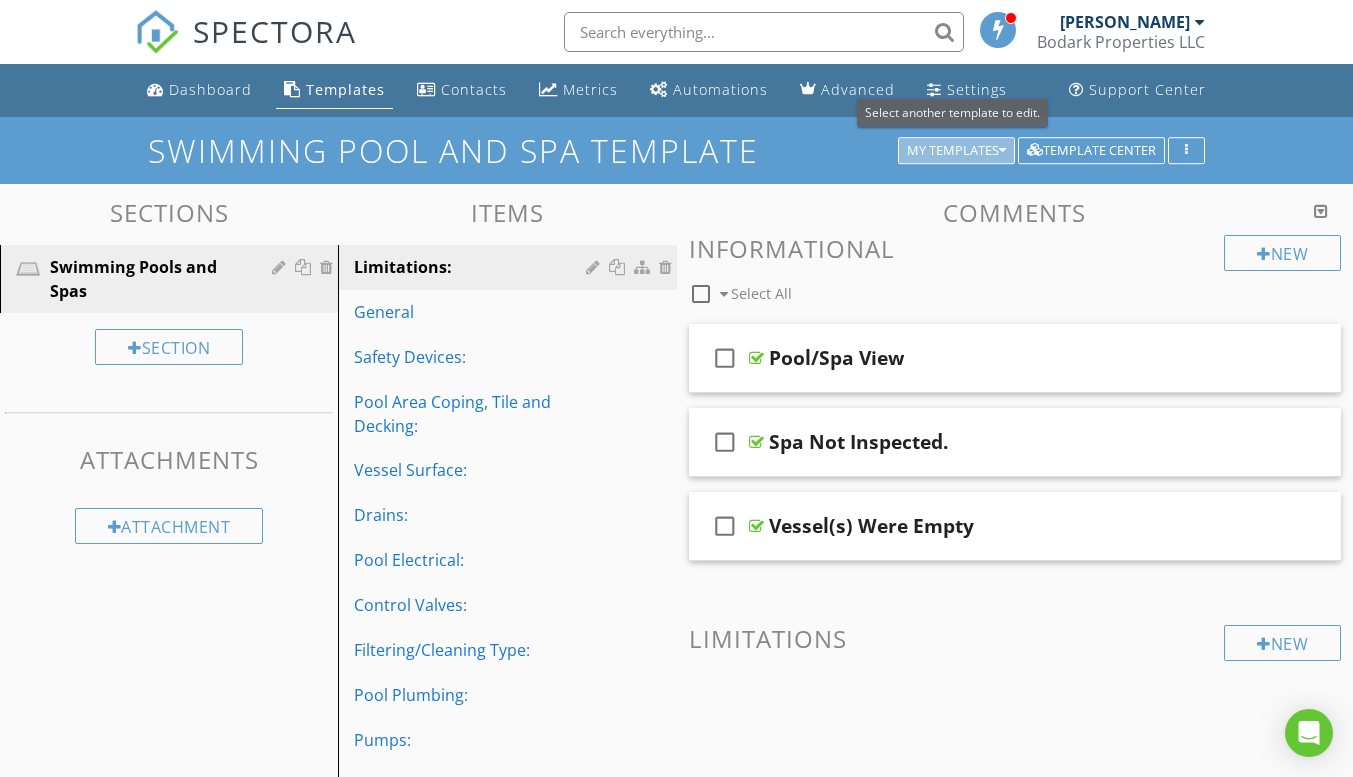 click on "My Templates" at bounding box center (956, 151) 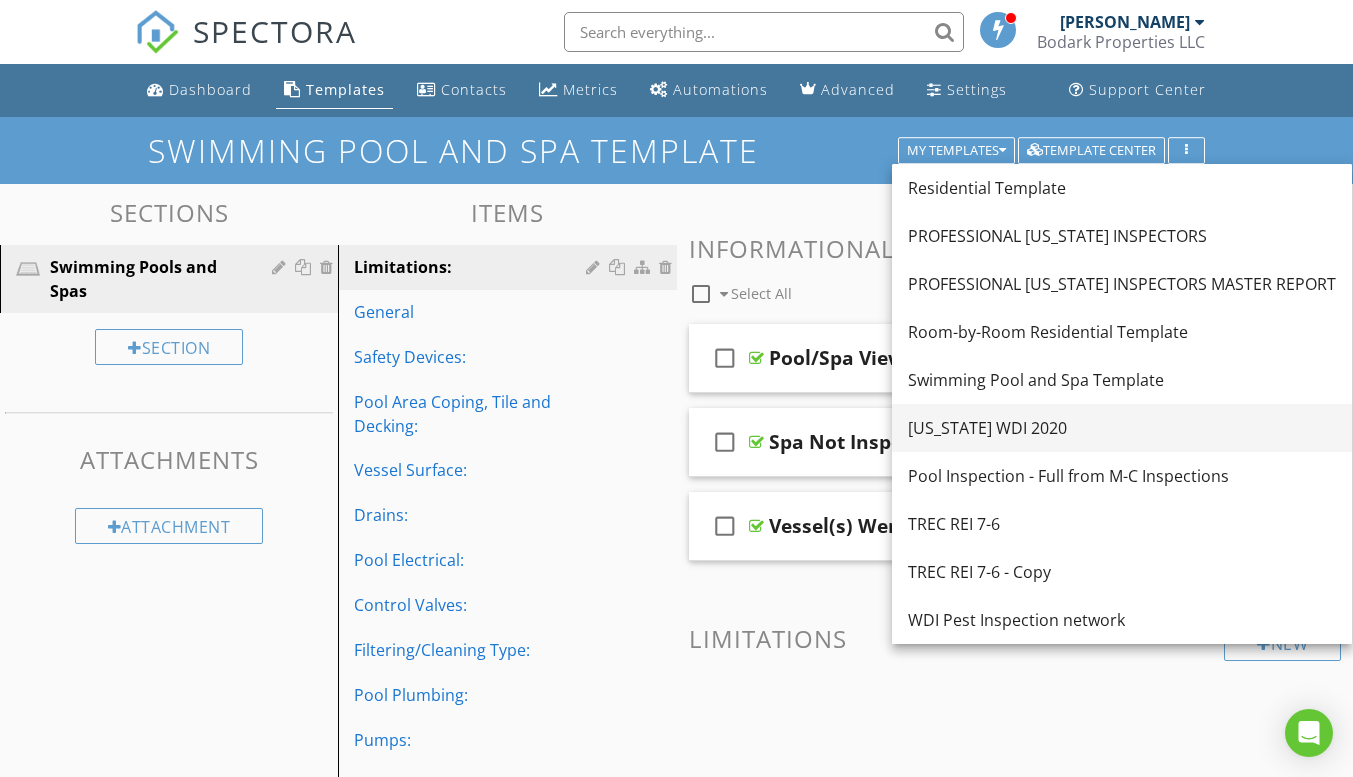 click on "Texas WDI 2020" at bounding box center (1122, 428) 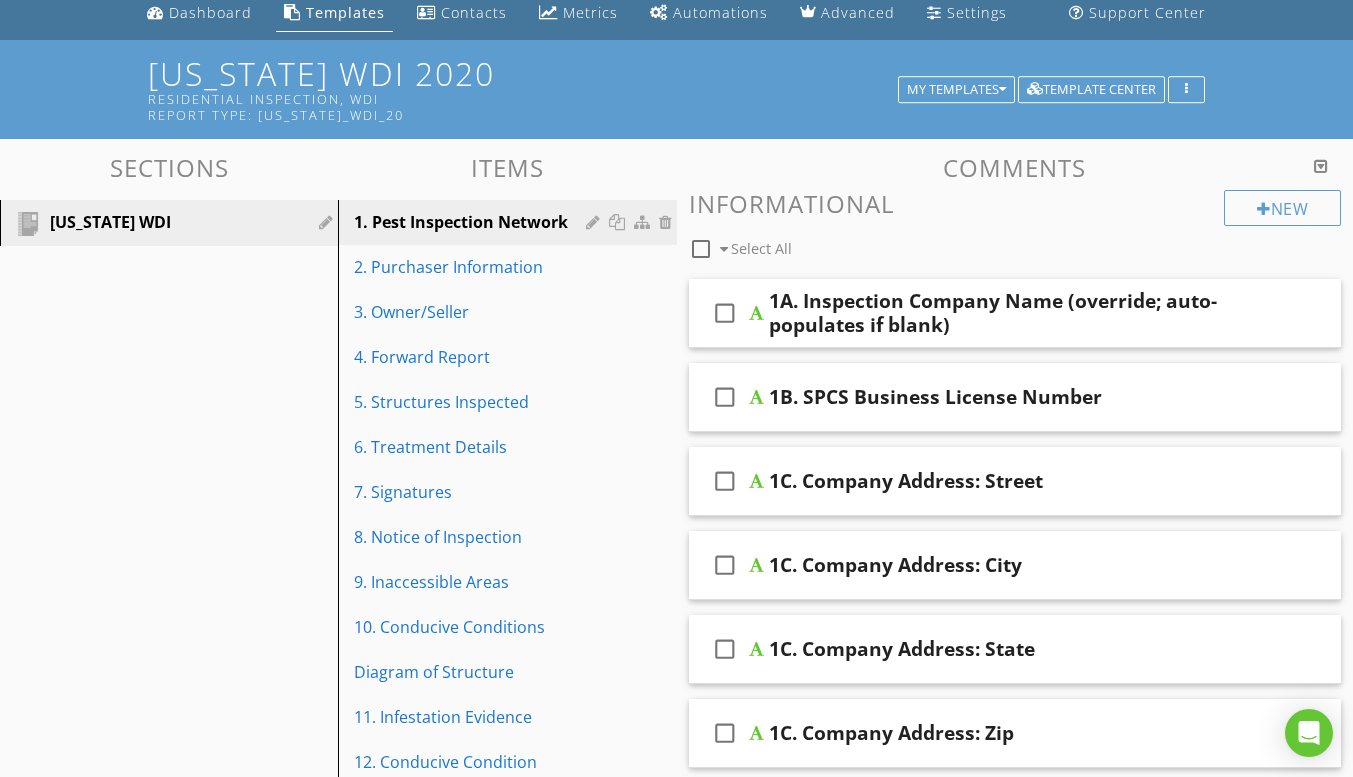 scroll, scrollTop: 0, scrollLeft: 0, axis: both 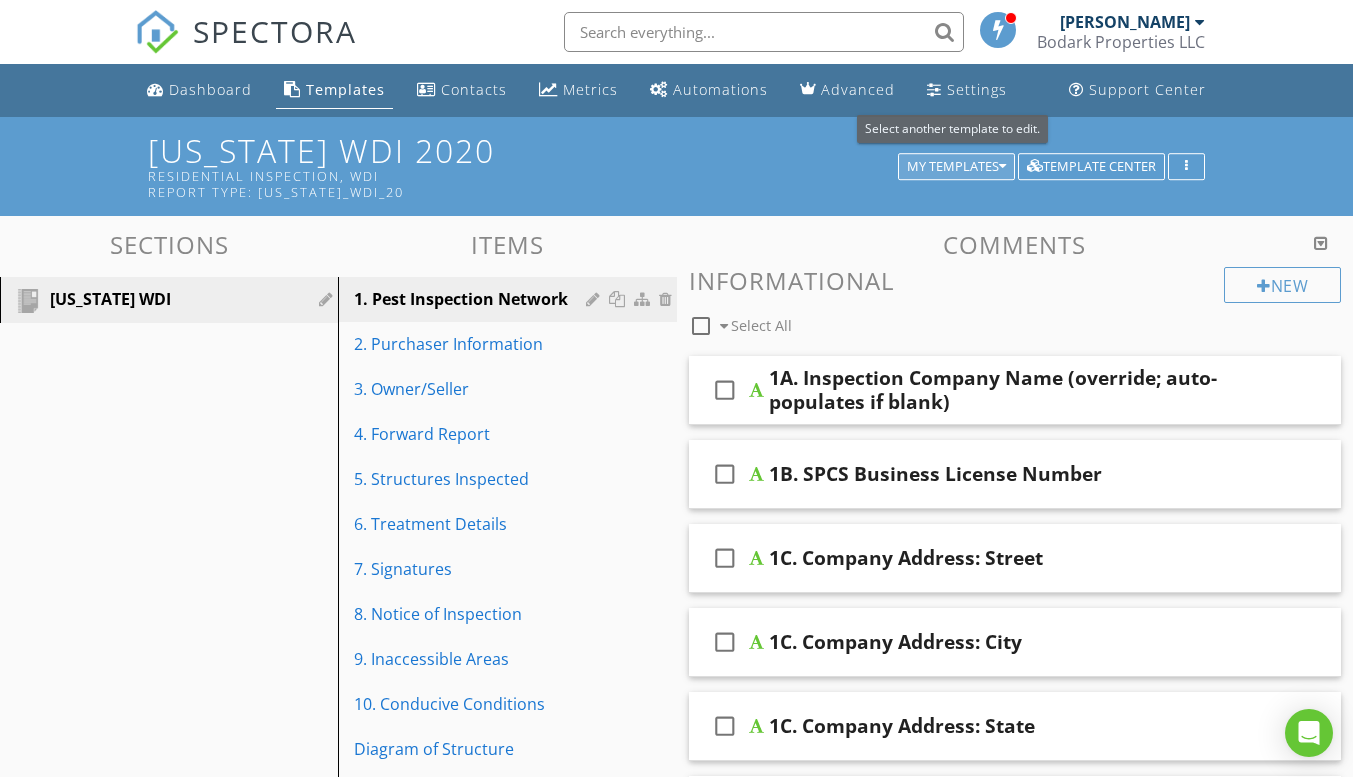 click on "My Templates" at bounding box center (956, 167) 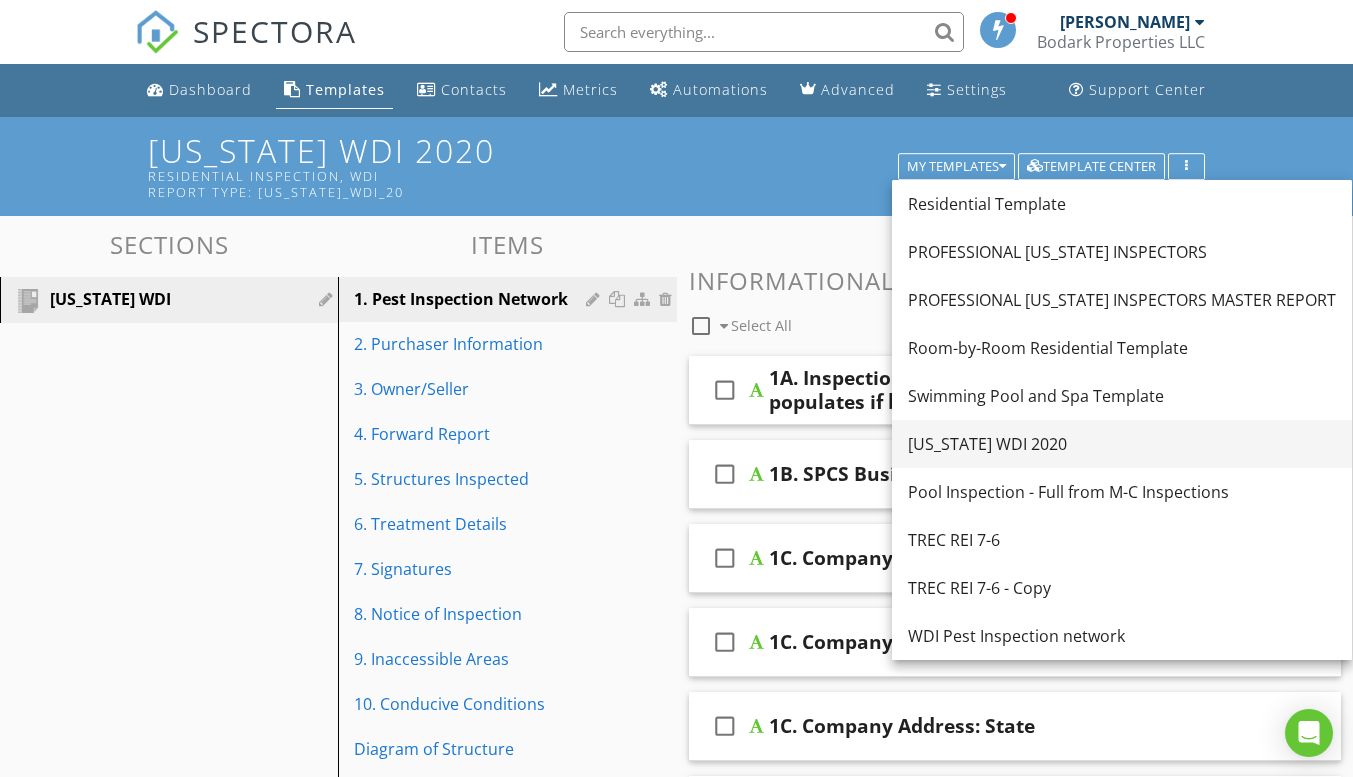 click on "Texas WDI 2020" at bounding box center [1122, 444] 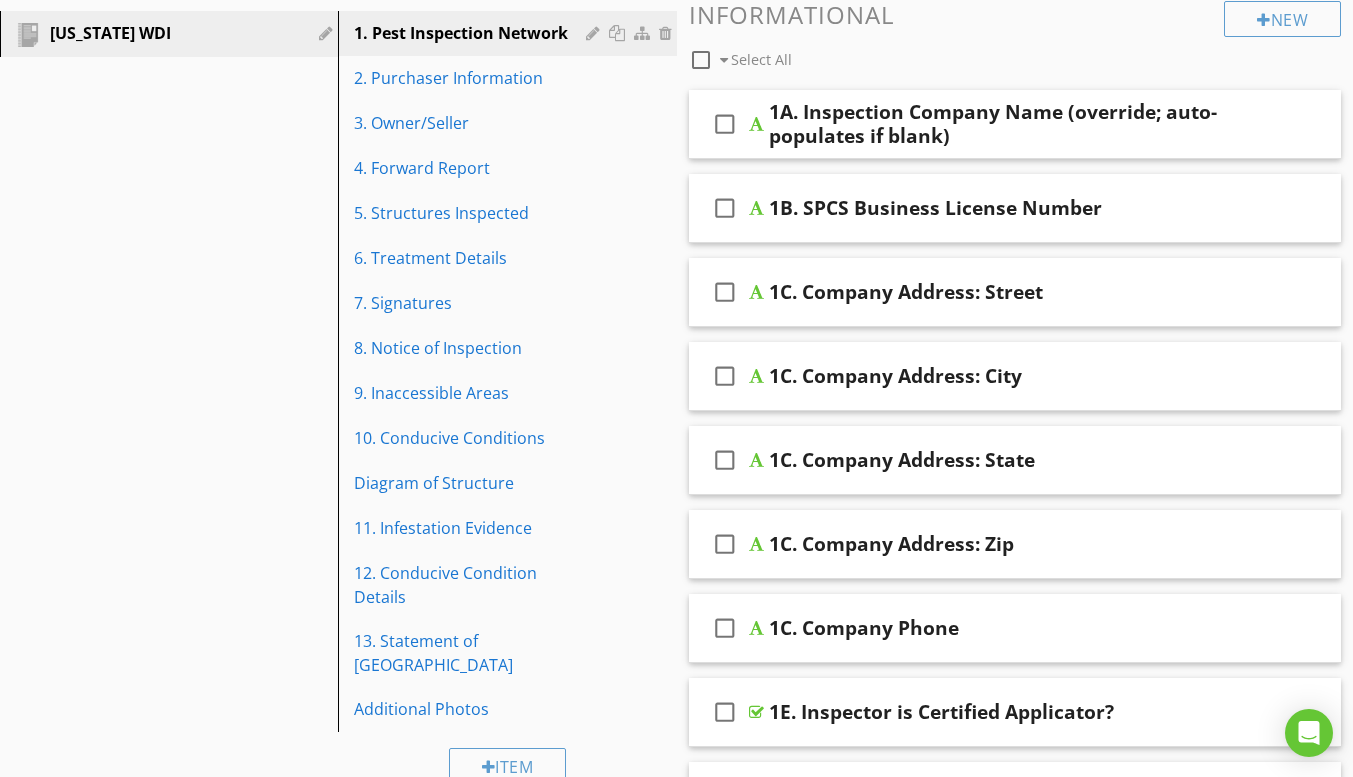 scroll, scrollTop: 0, scrollLeft: 0, axis: both 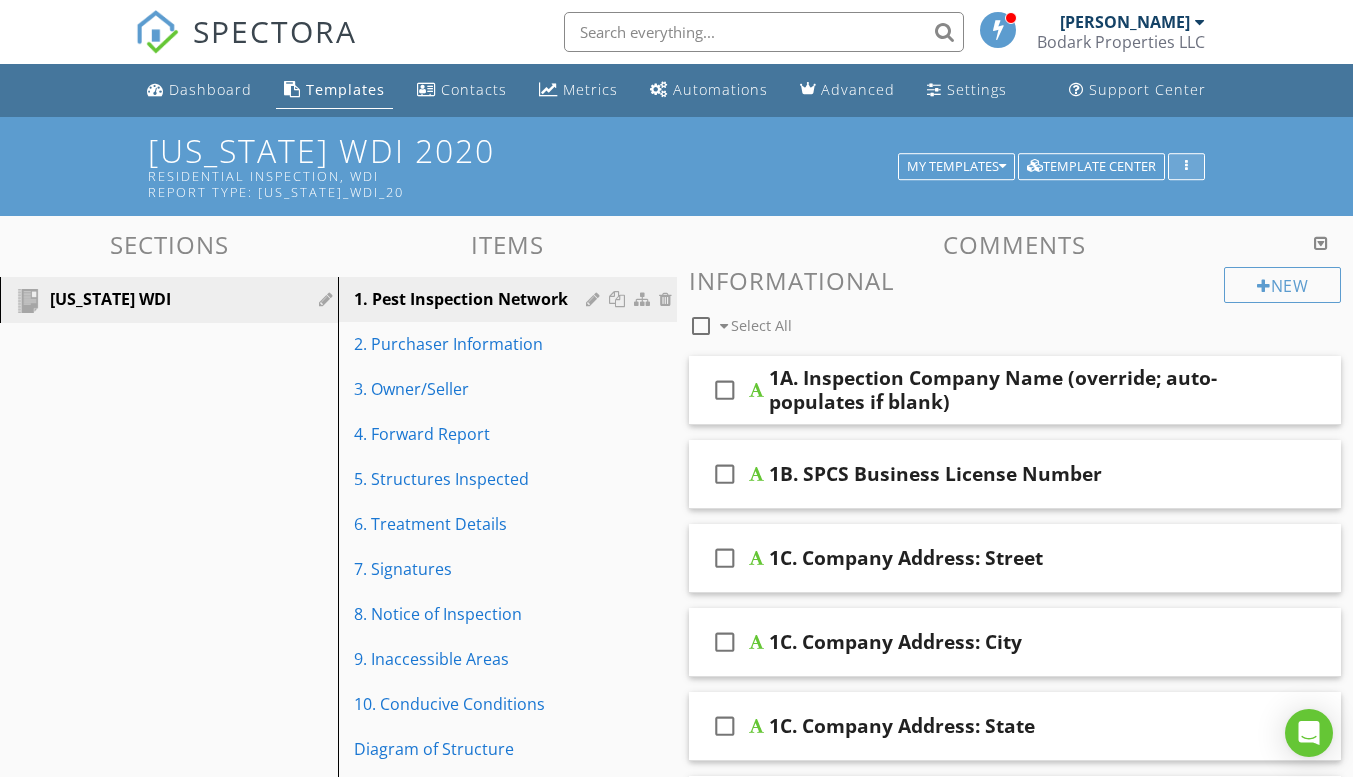 click at bounding box center (1186, 167) 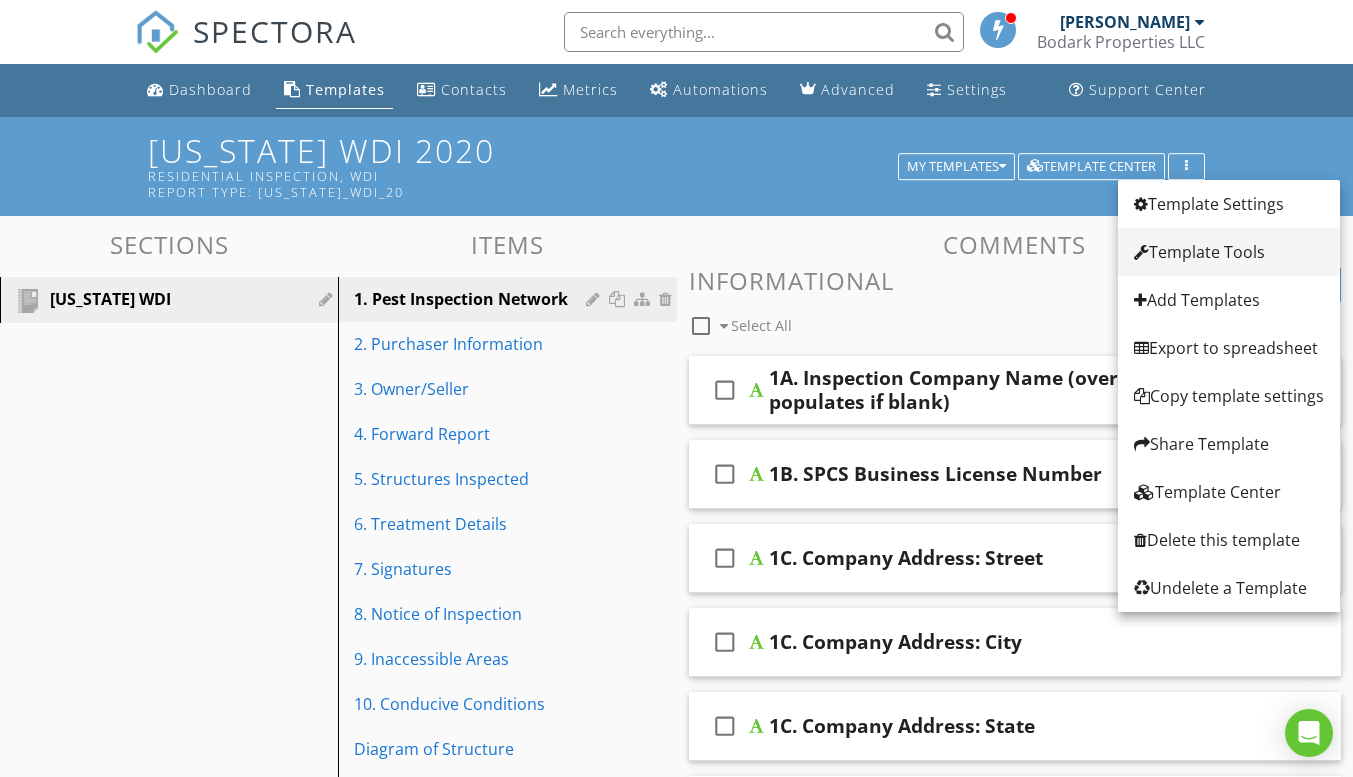 click on "Template Tools" at bounding box center (1229, 252) 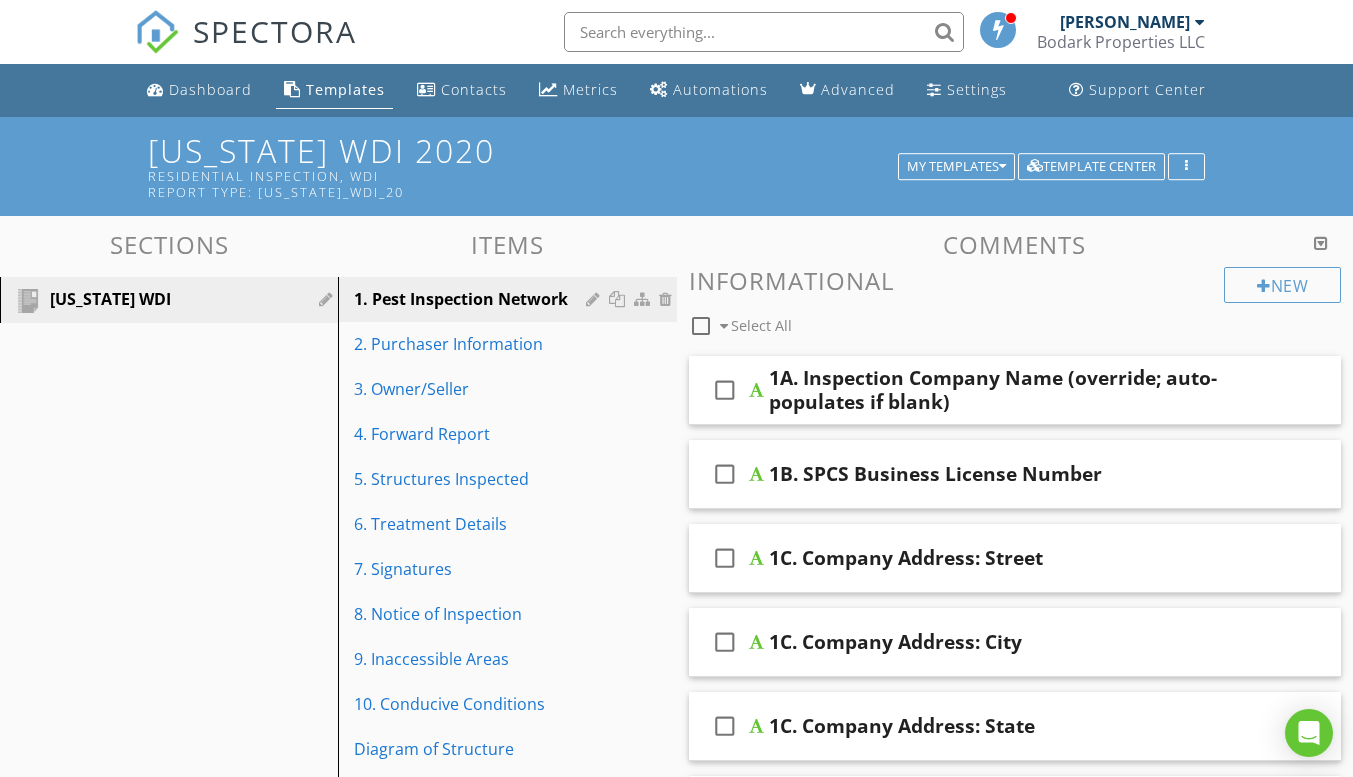 click at bounding box center [676, 388] 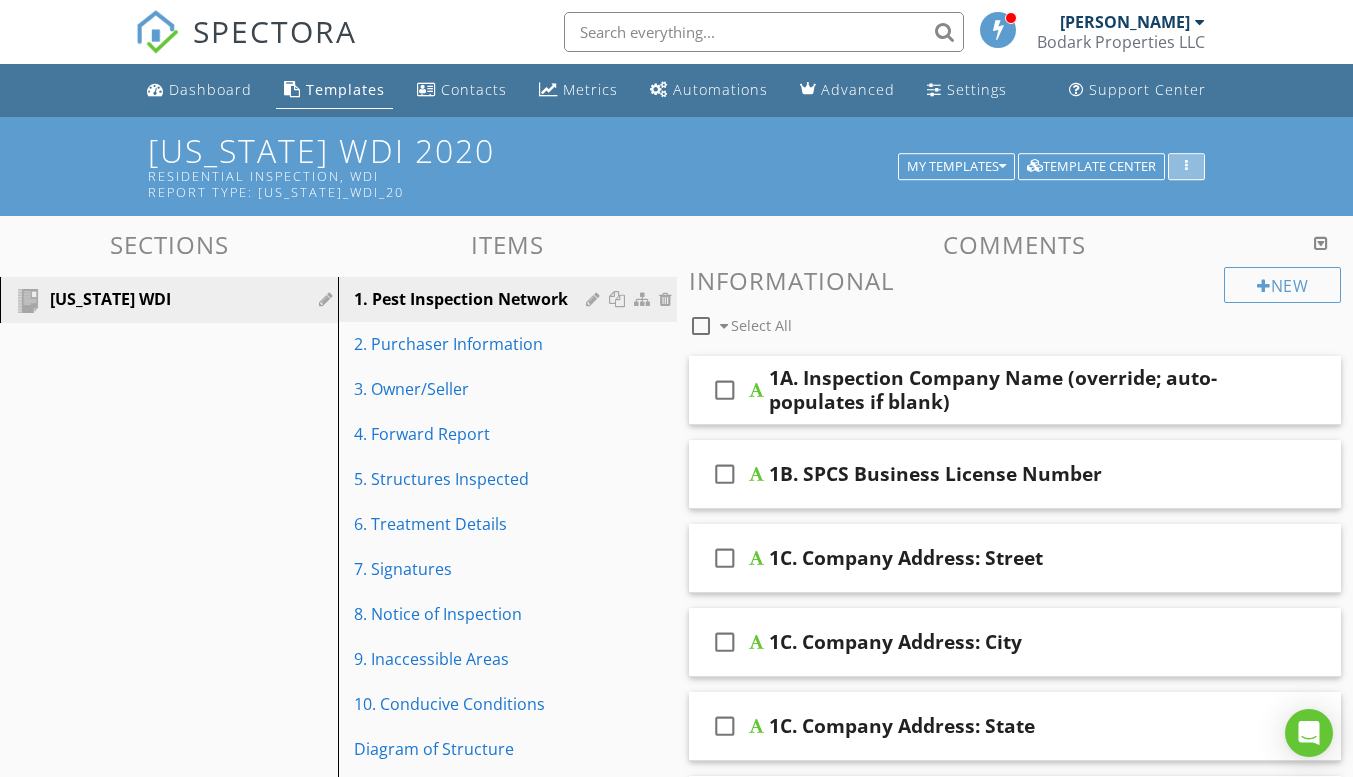 click at bounding box center (1186, 167) 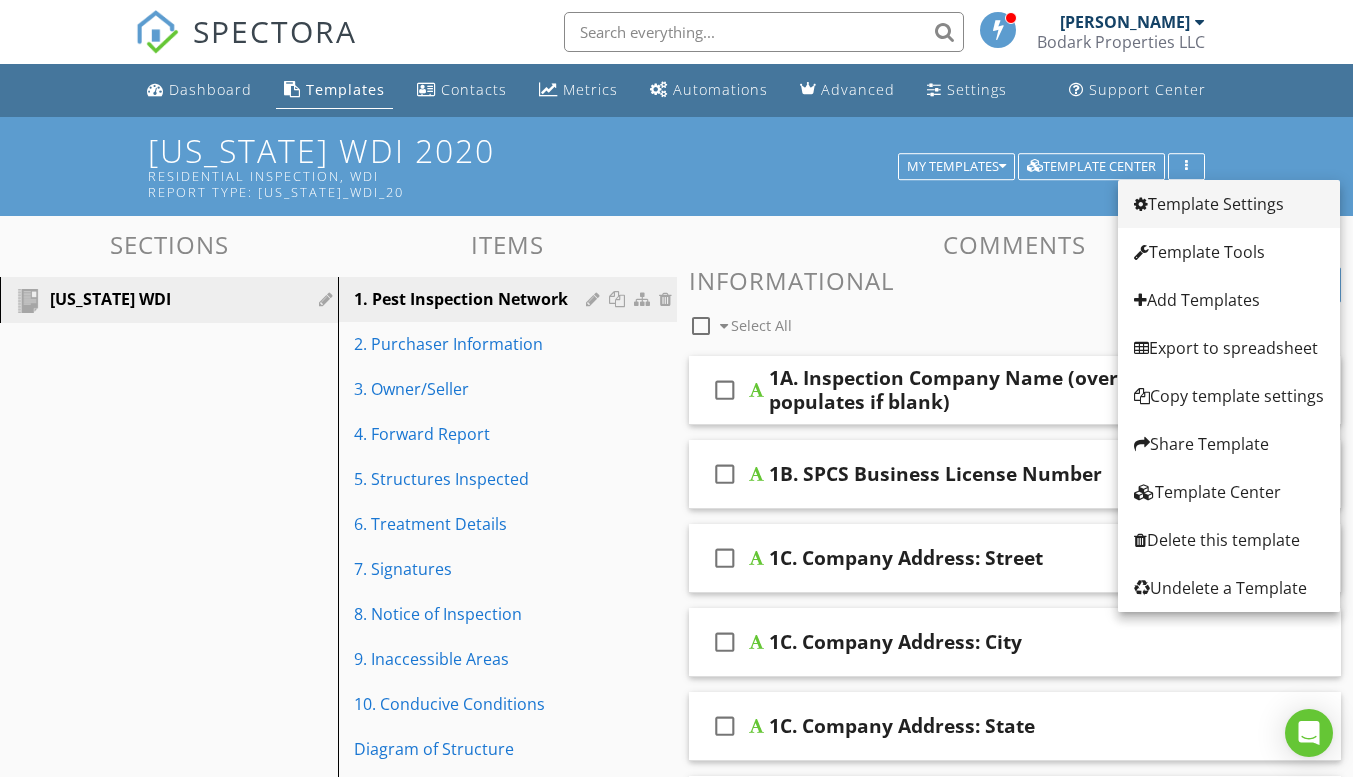 click on "Template Settings" at bounding box center (1229, 204) 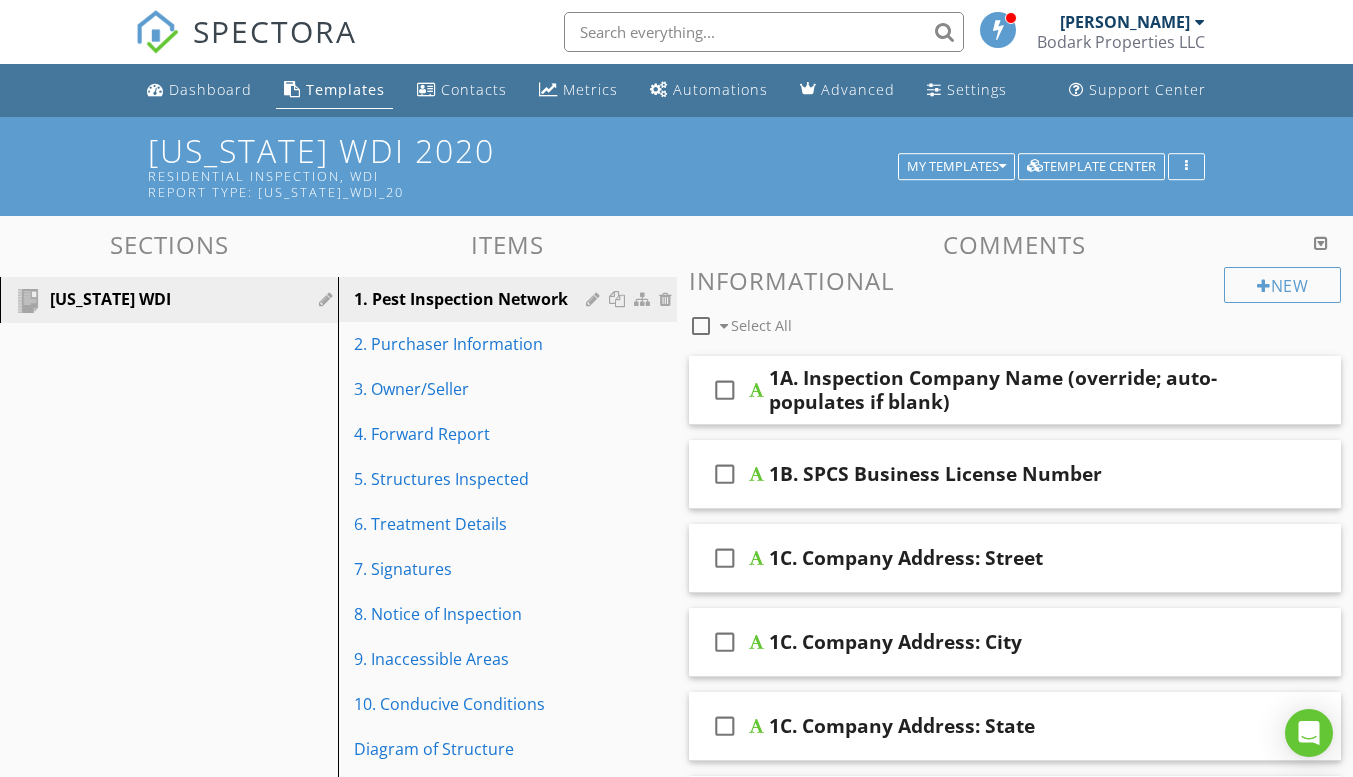 click at bounding box center (676, 388) 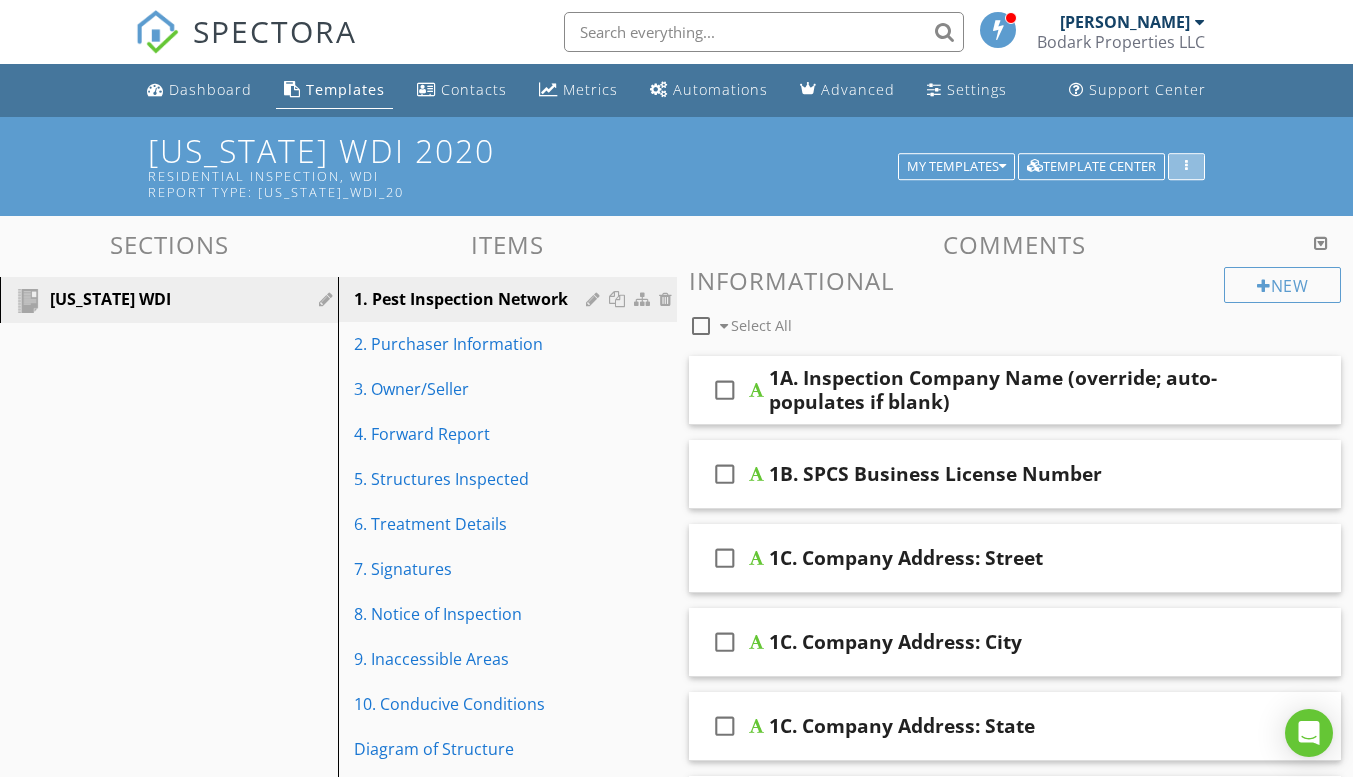 click at bounding box center (1186, 167) 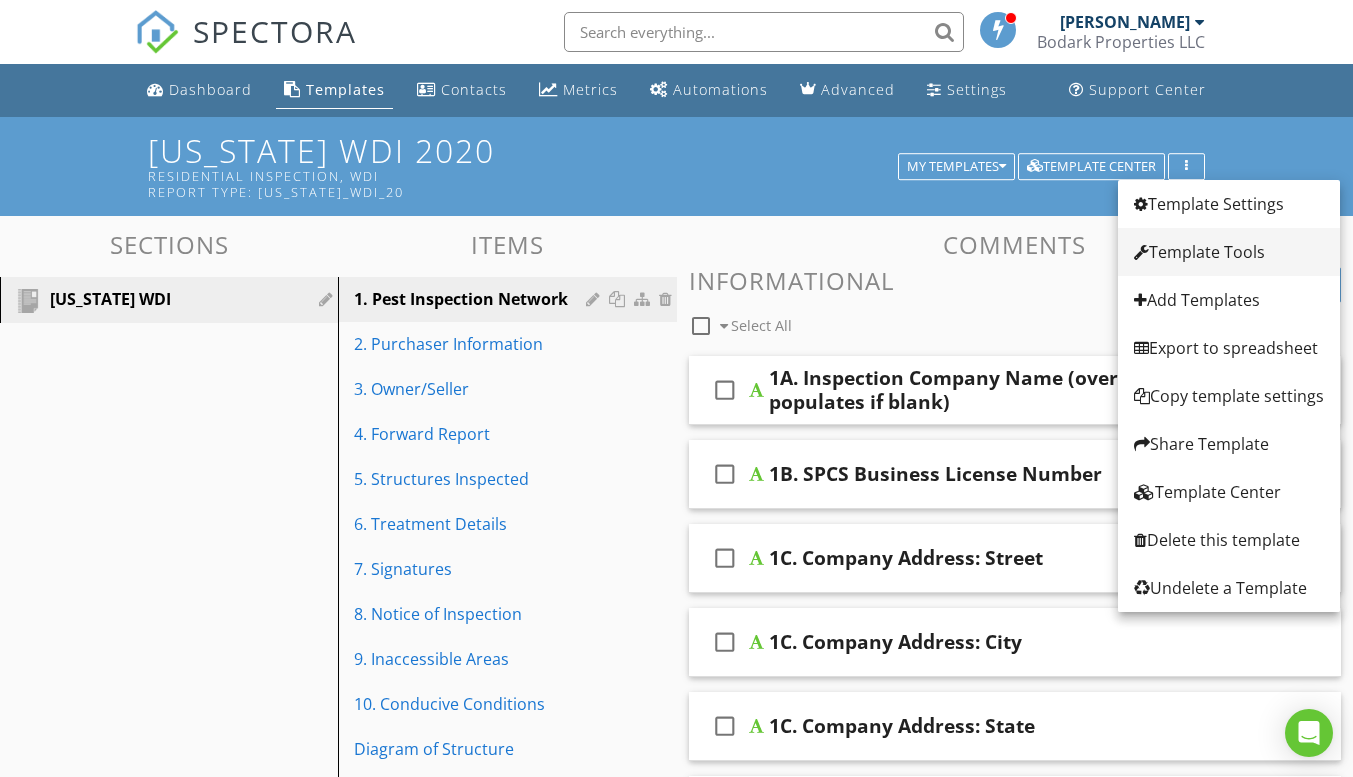 click on "Template Tools" at bounding box center (1229, 252) 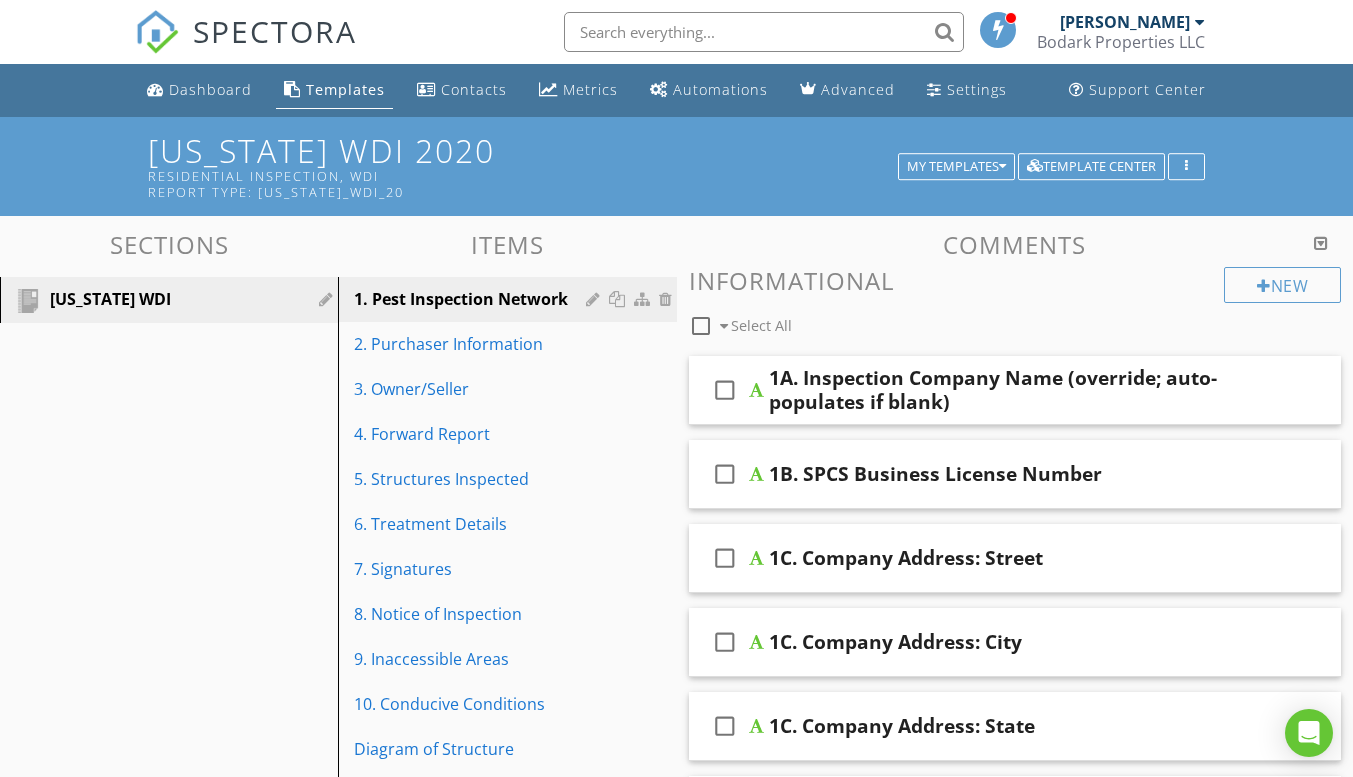 click at bounding box center [676, 388] 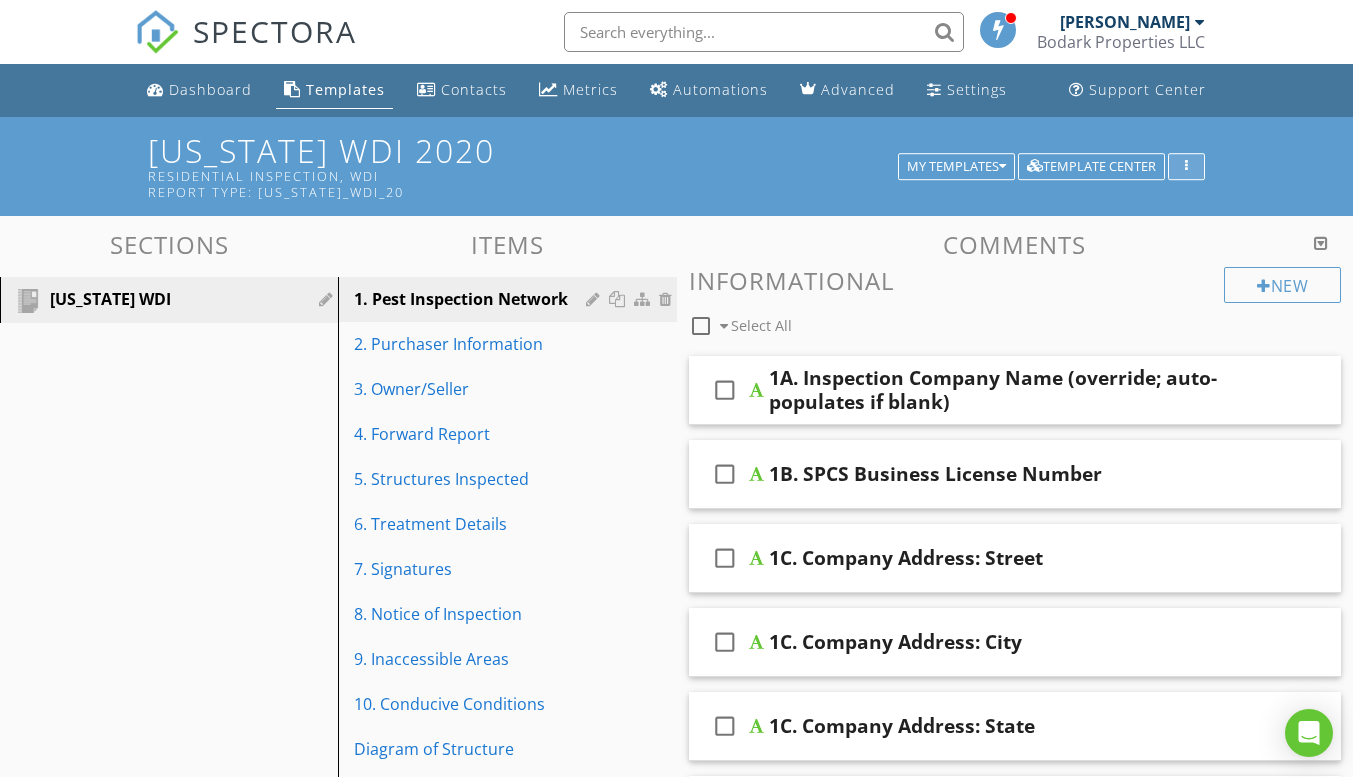 click at bounding box center (1186, 167) 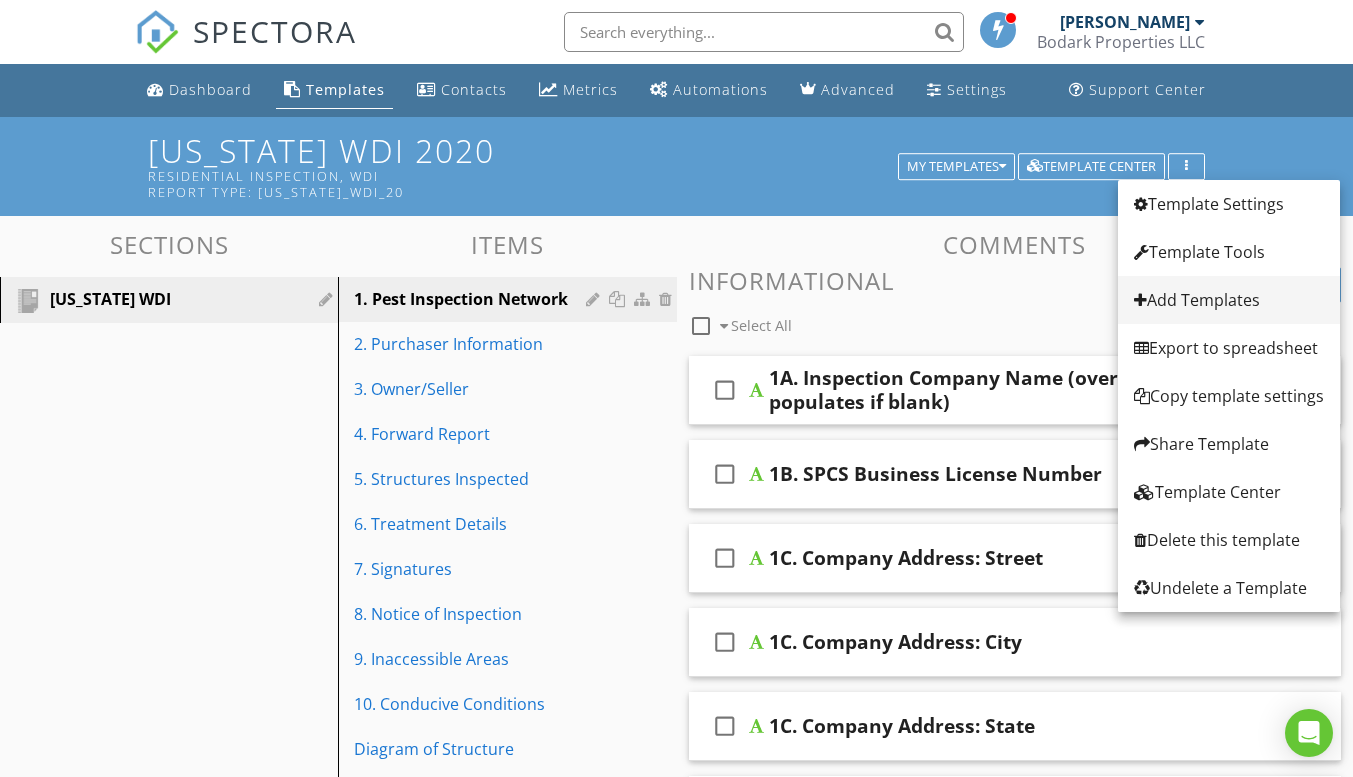 click on "Add Templates" at bounding box center [1229, 300] 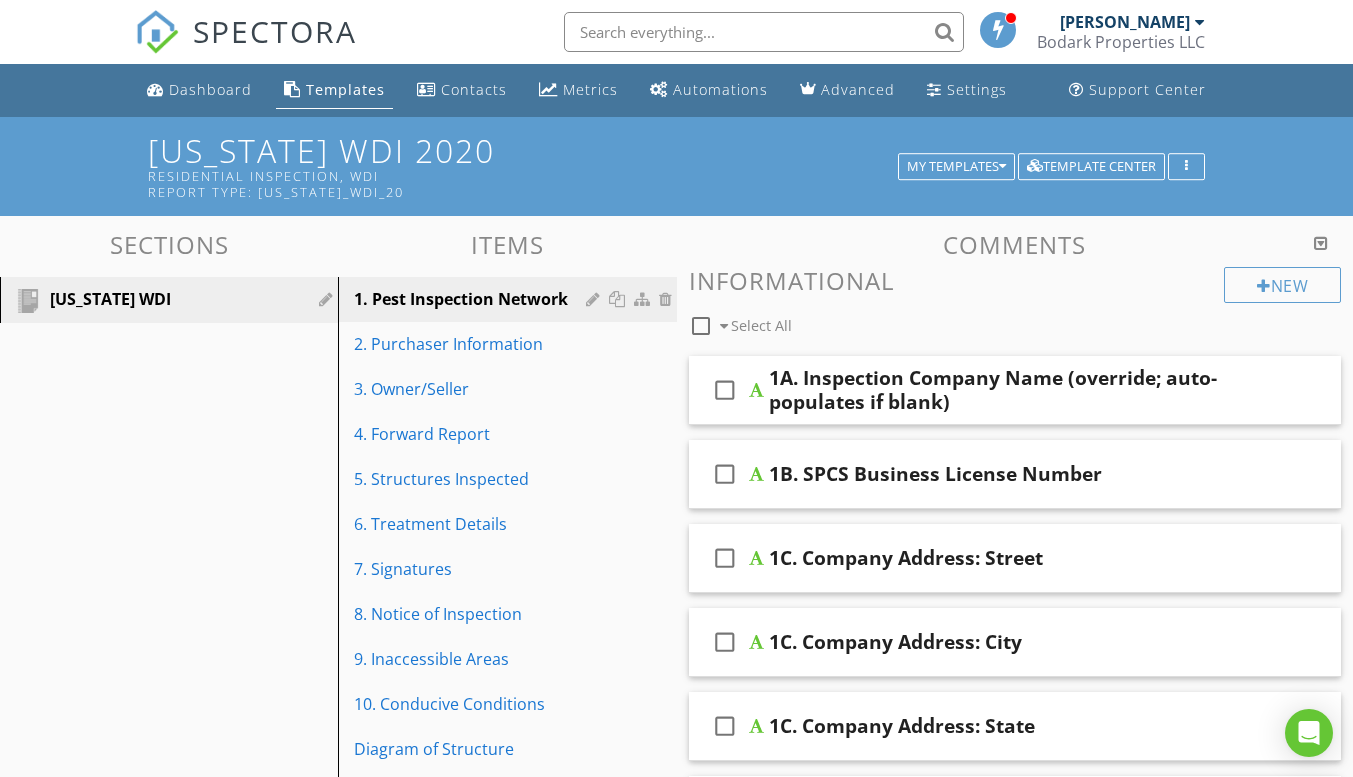 click at bounding box center (676, 388) 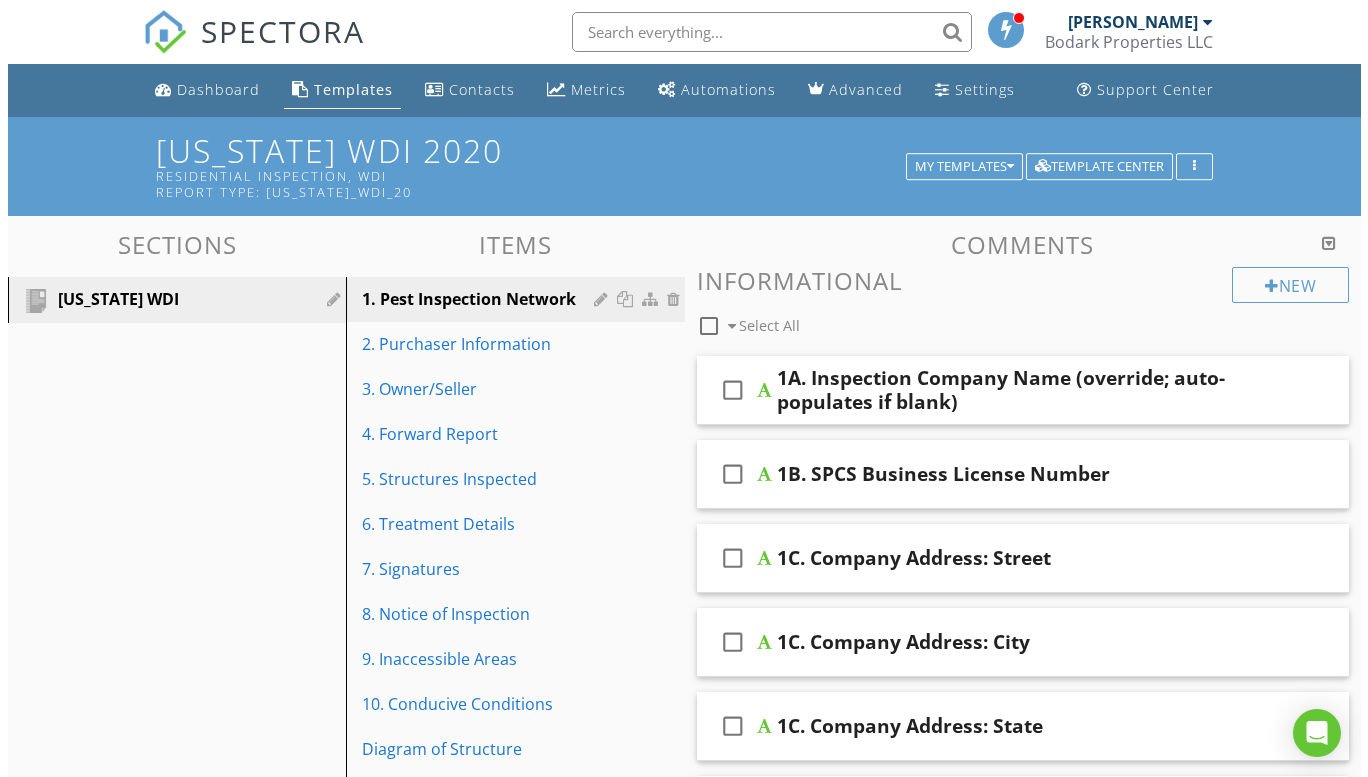 scroll, scrollTop: 200, scrollLeft: 0, axis: vertical 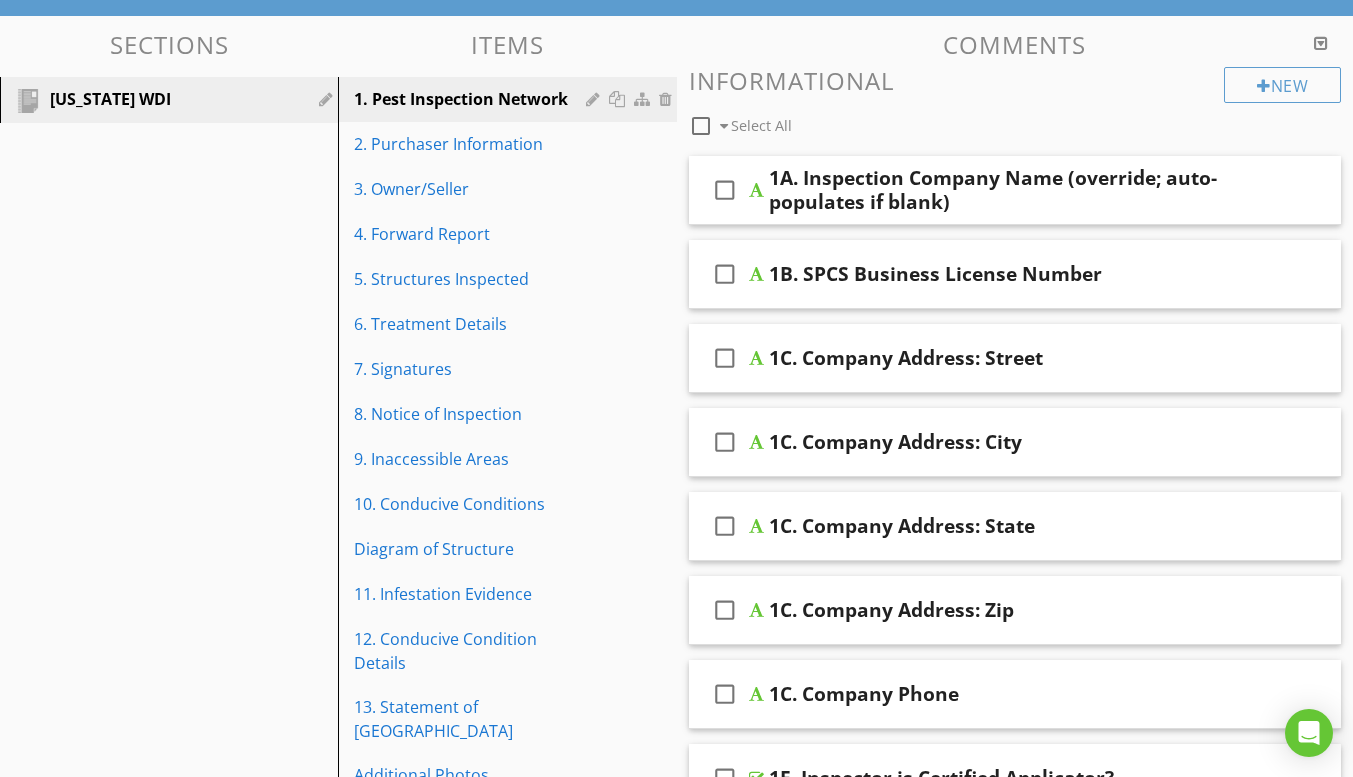 click on "Texas WDI" at bounding box center (146, 99) 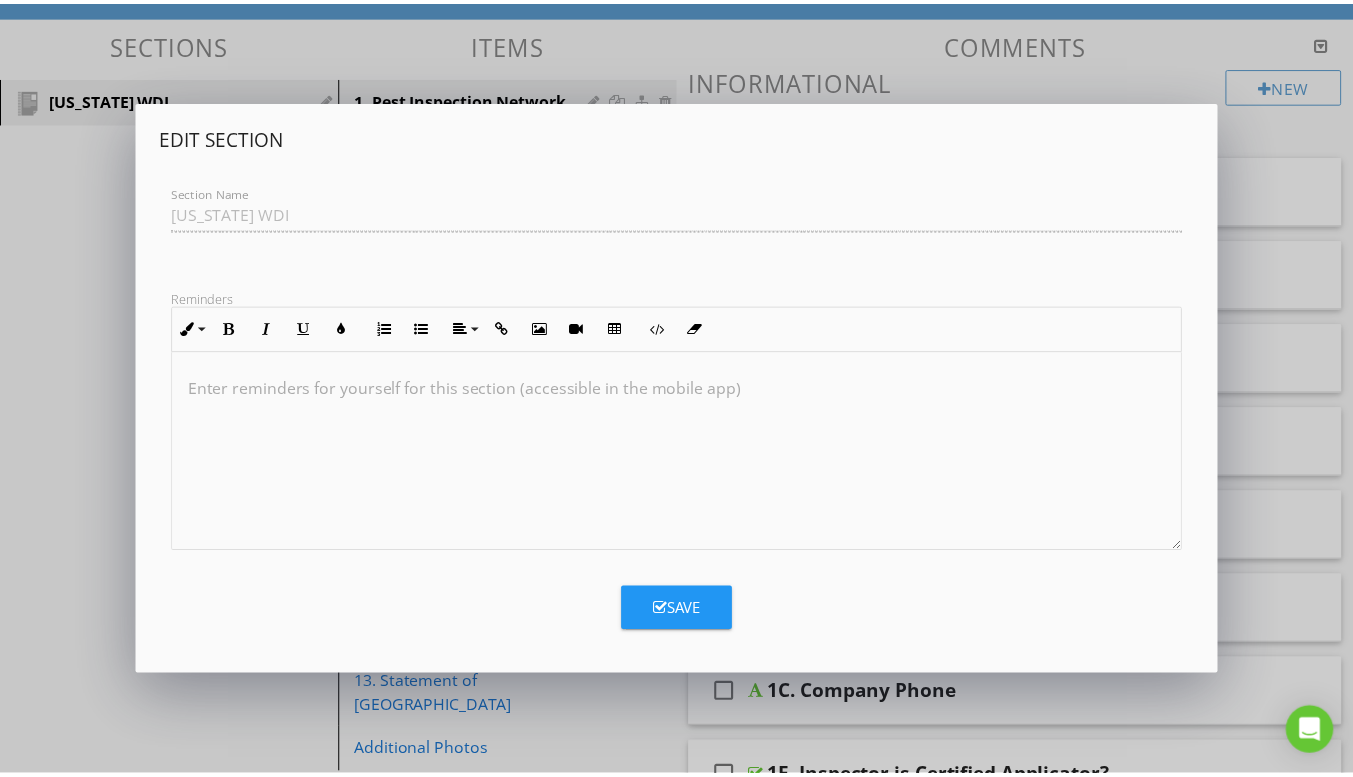 scroll, scrollTop: 1, scrollLeft: 0, axis: vertical 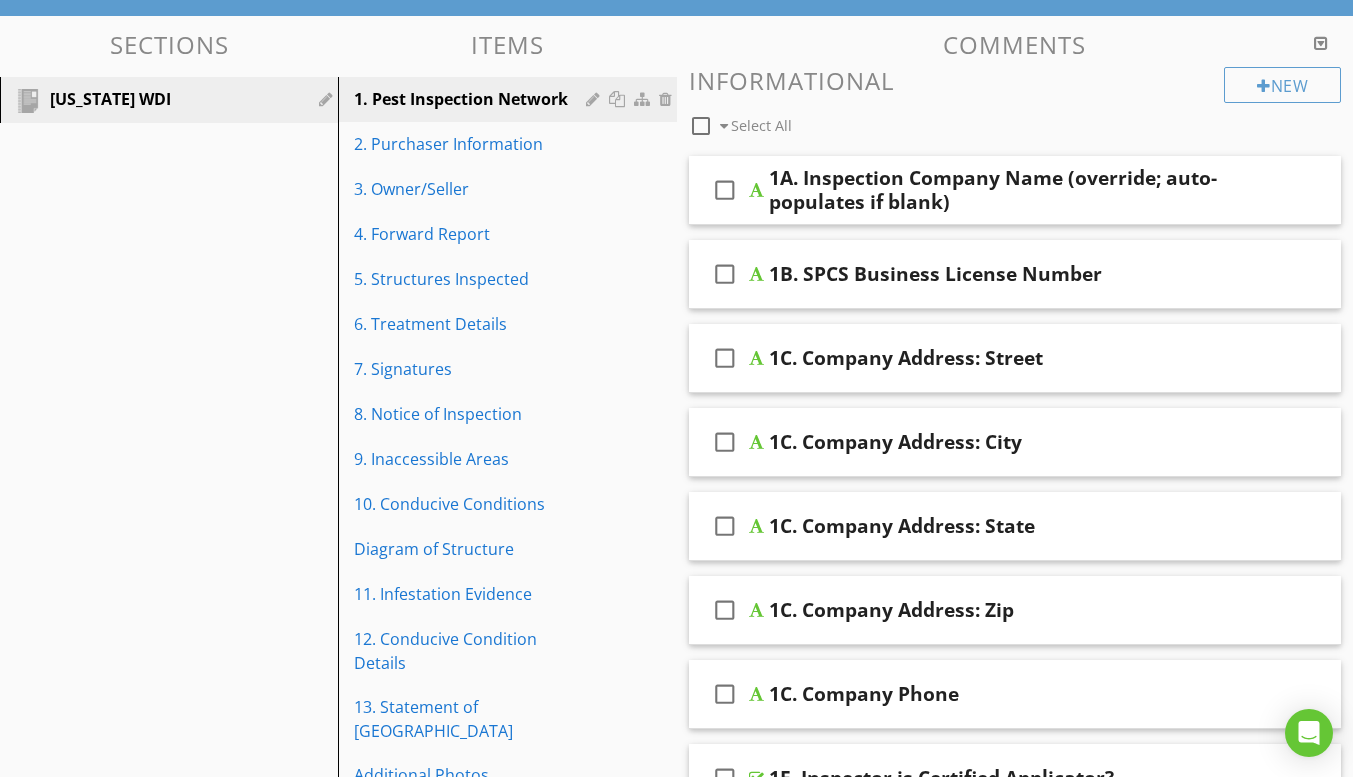 click at bounding box center (676, 388) 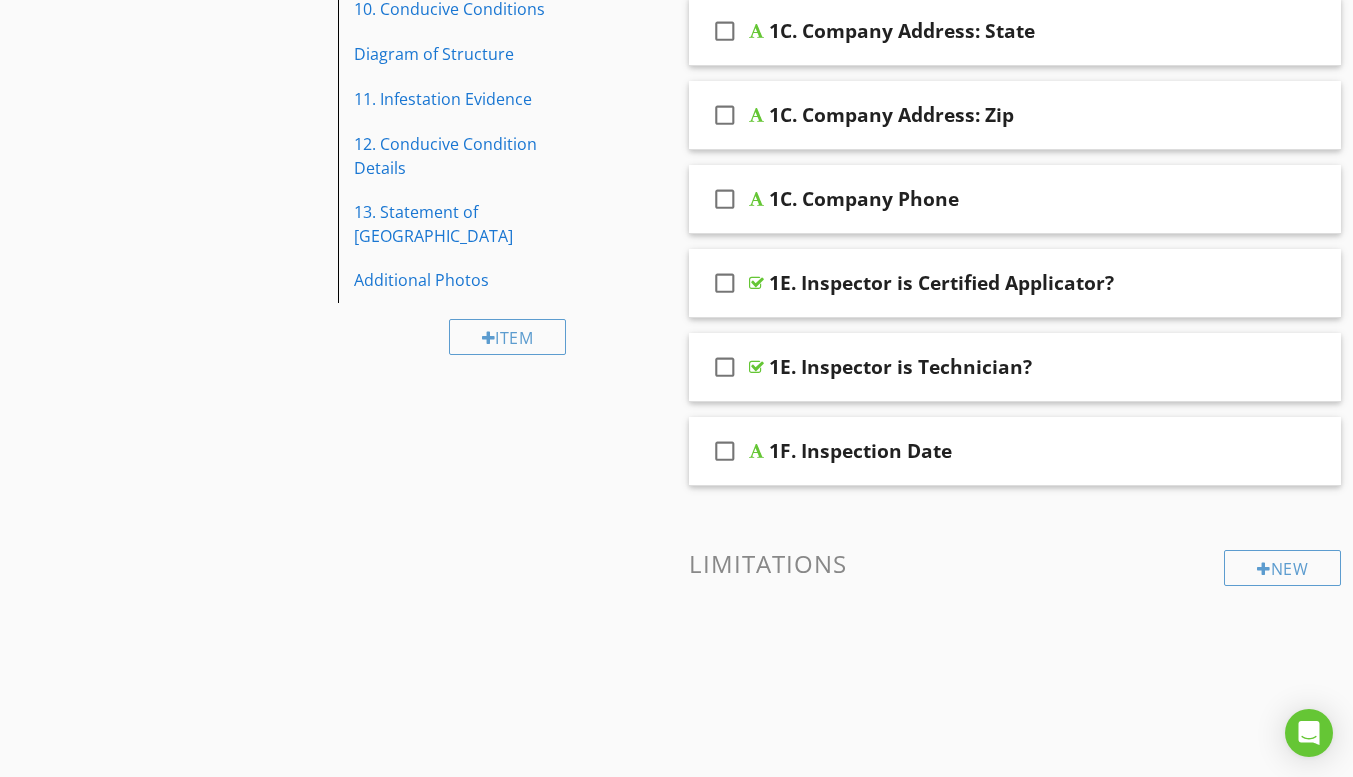 scroll, scrollTop: 695, scrollLeft: 0, axis: vertical 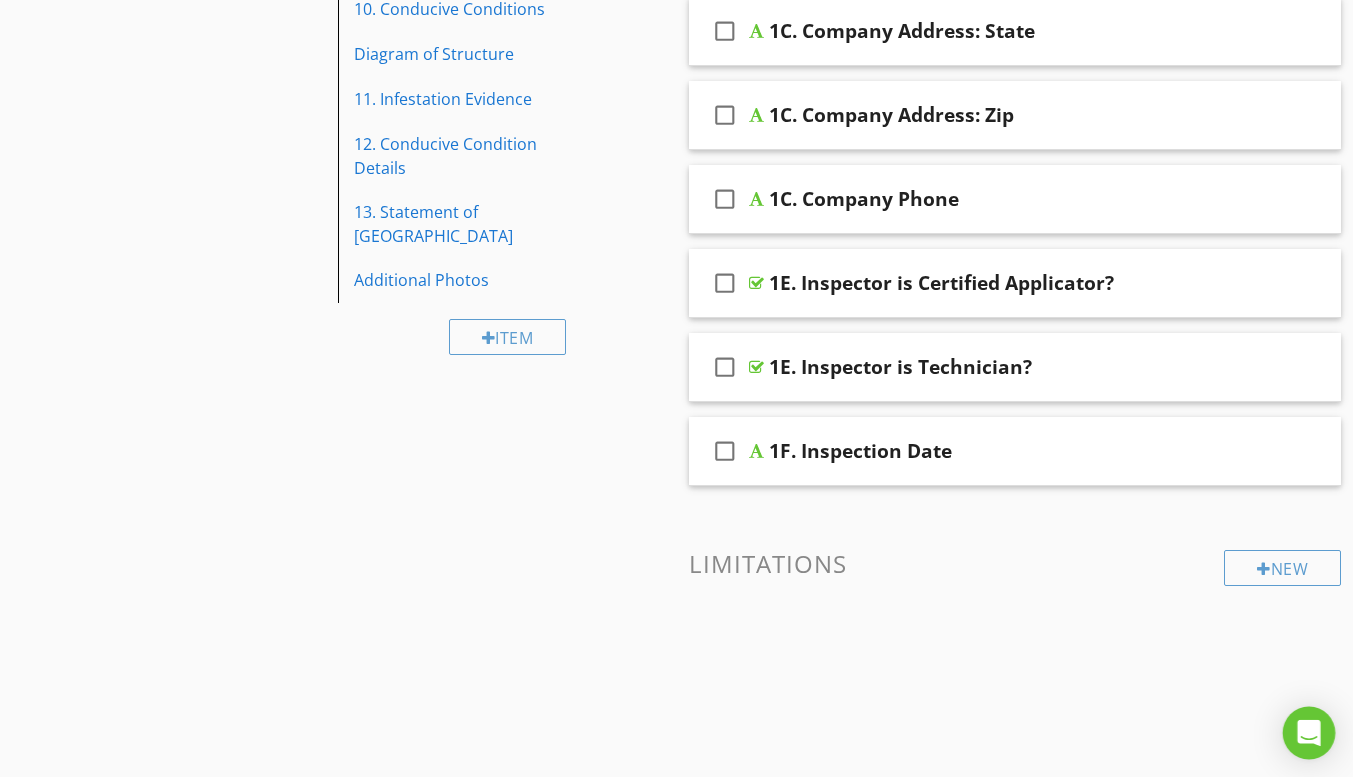 click 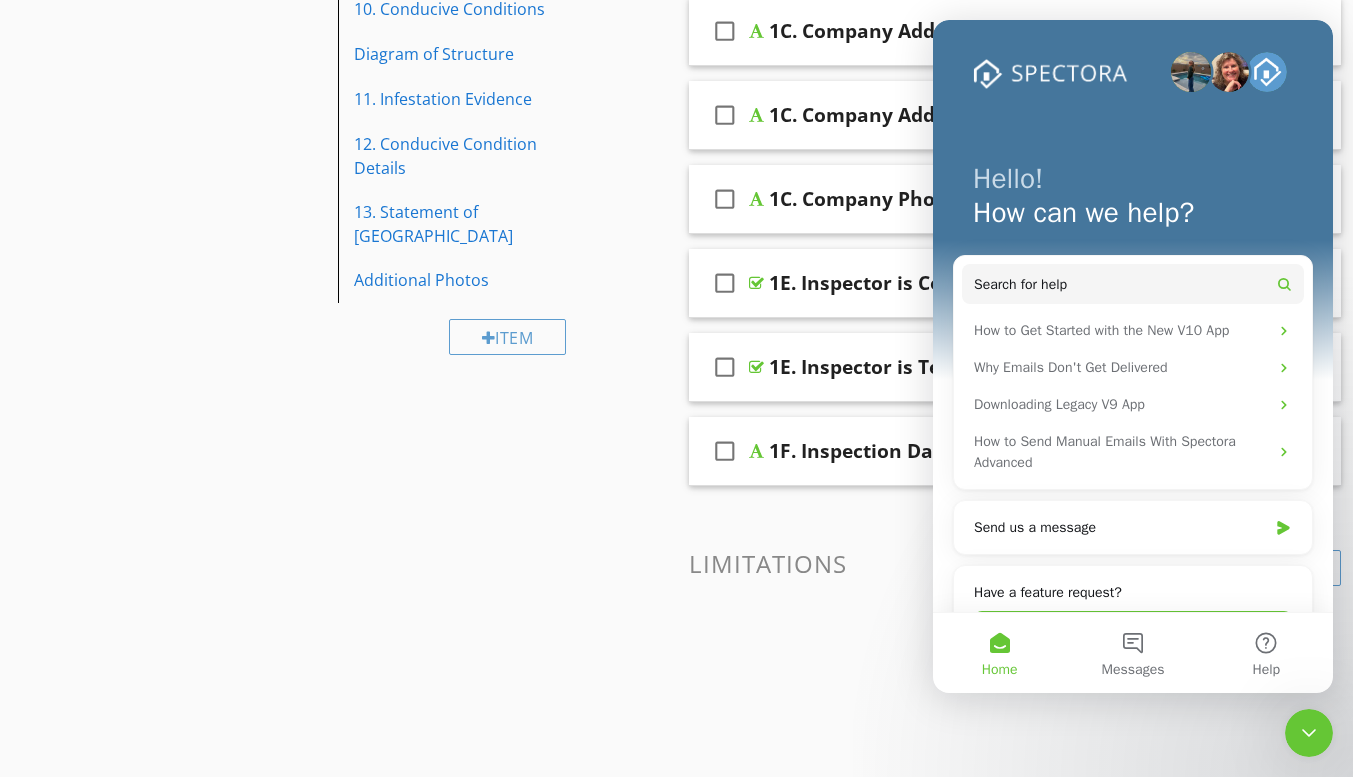 scroll, scrollTop: 0, scrollLeft: 0, axis: both 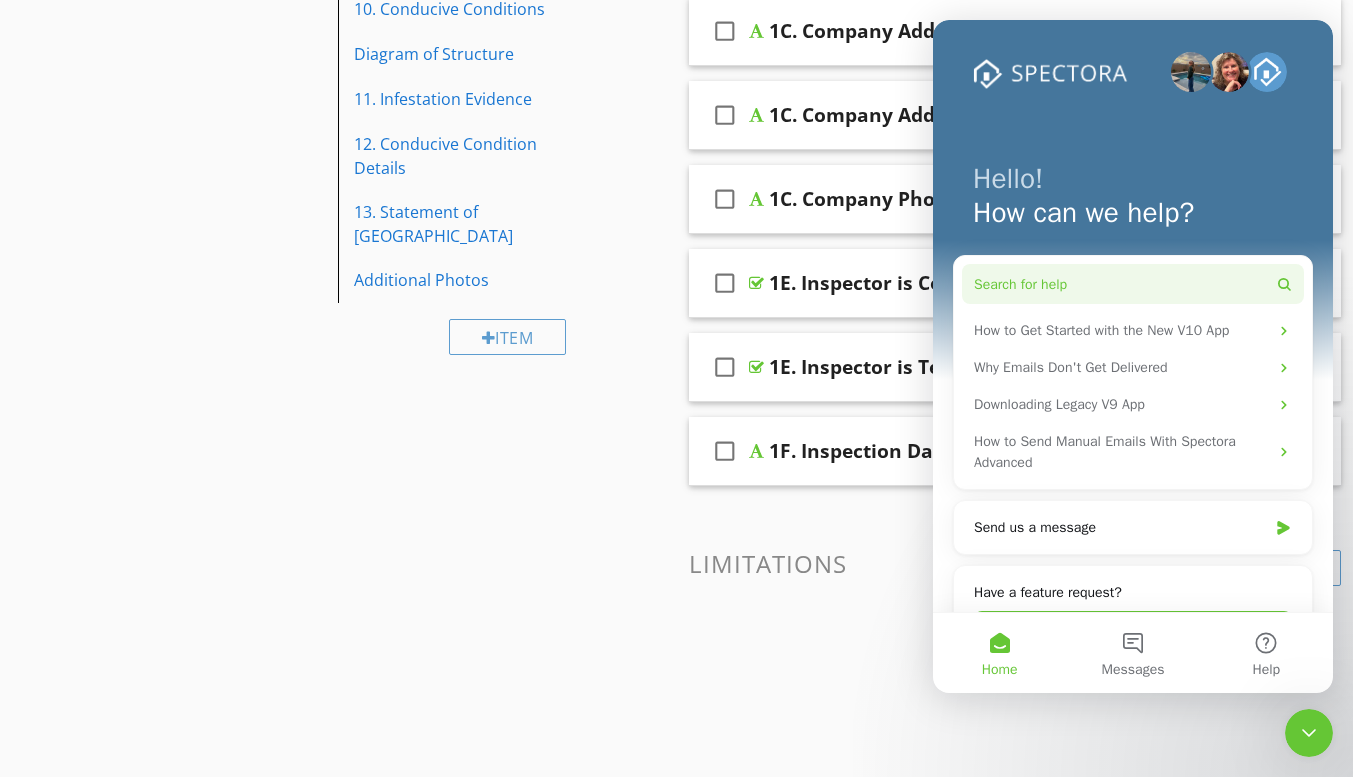click on "Search for help" at bounding box center [1020, 284] 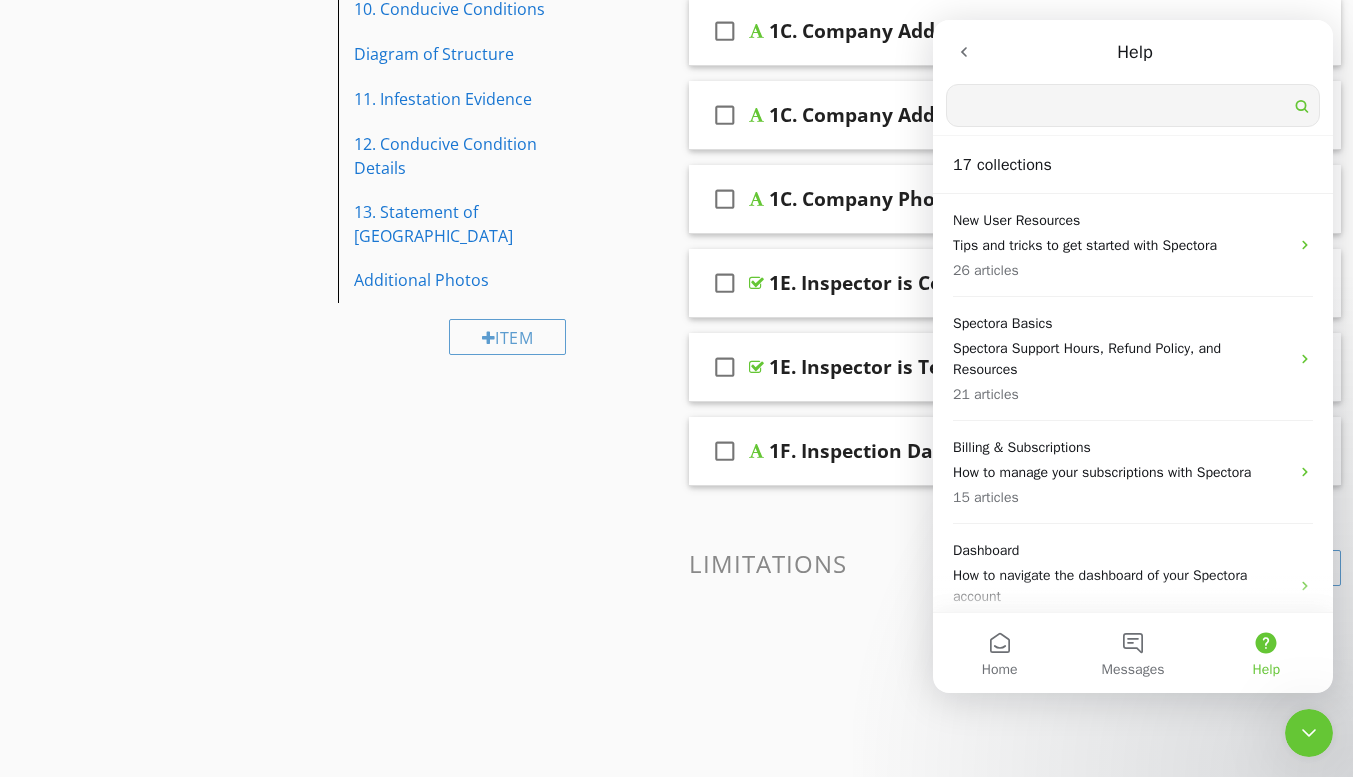 scroll, scrollTop: 0, scrollLeft: 0, axis: both 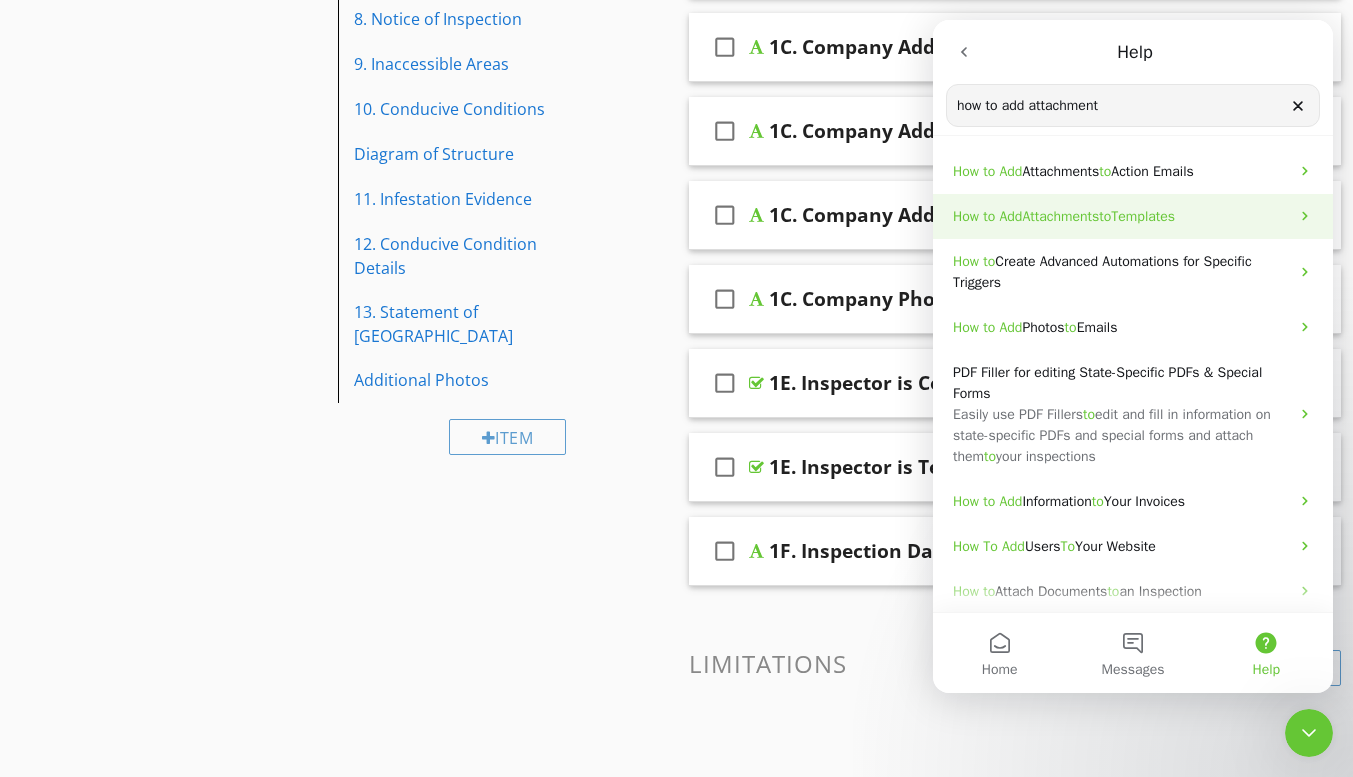 type on "how to add attachment" 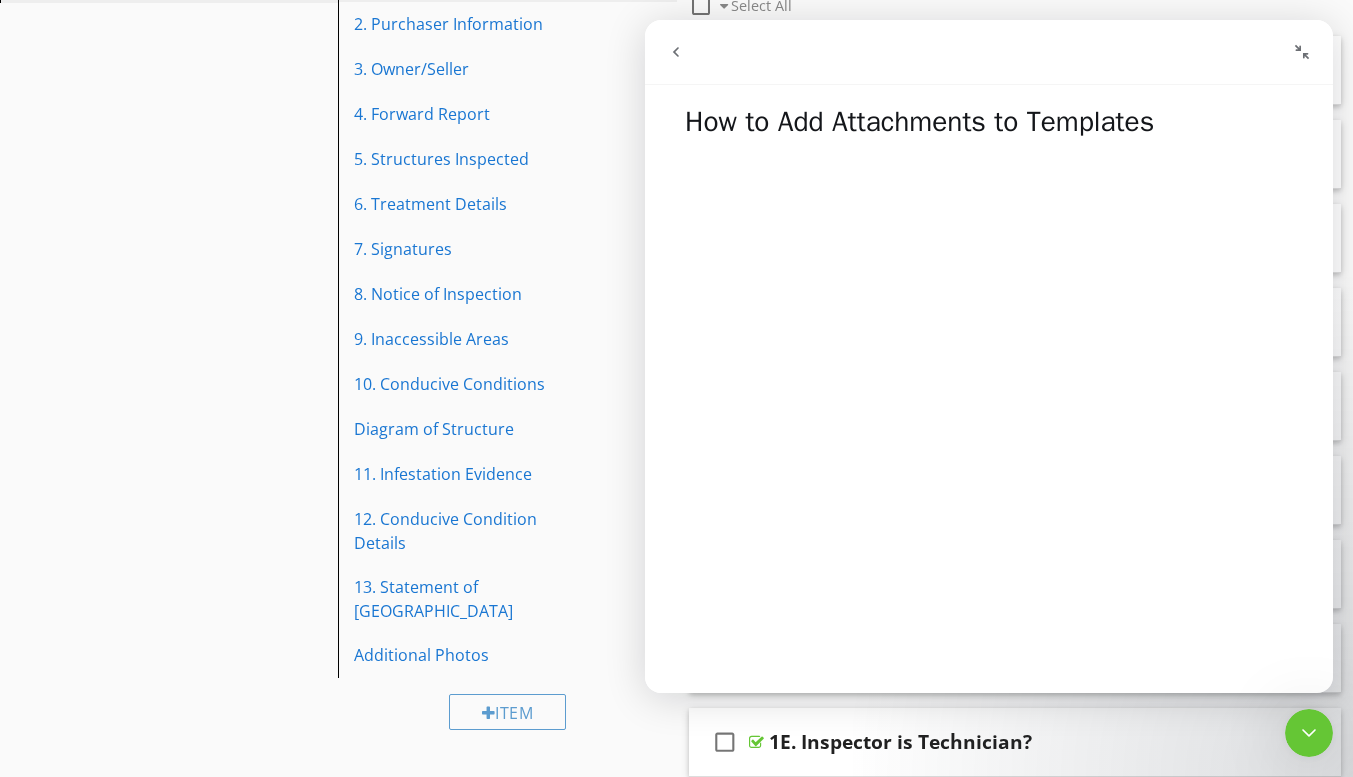 scroll, scrollTop: 295, scrollLeft: 0, axis: vertical 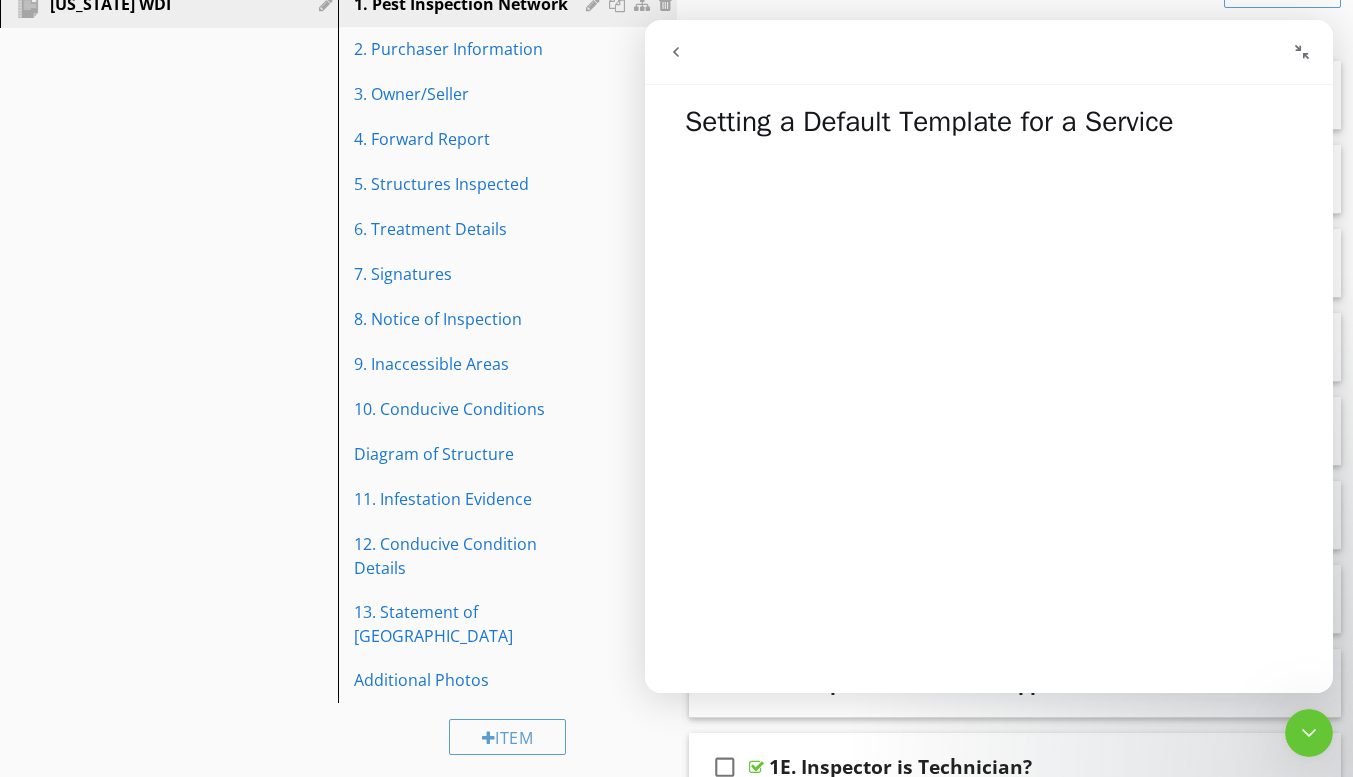 click 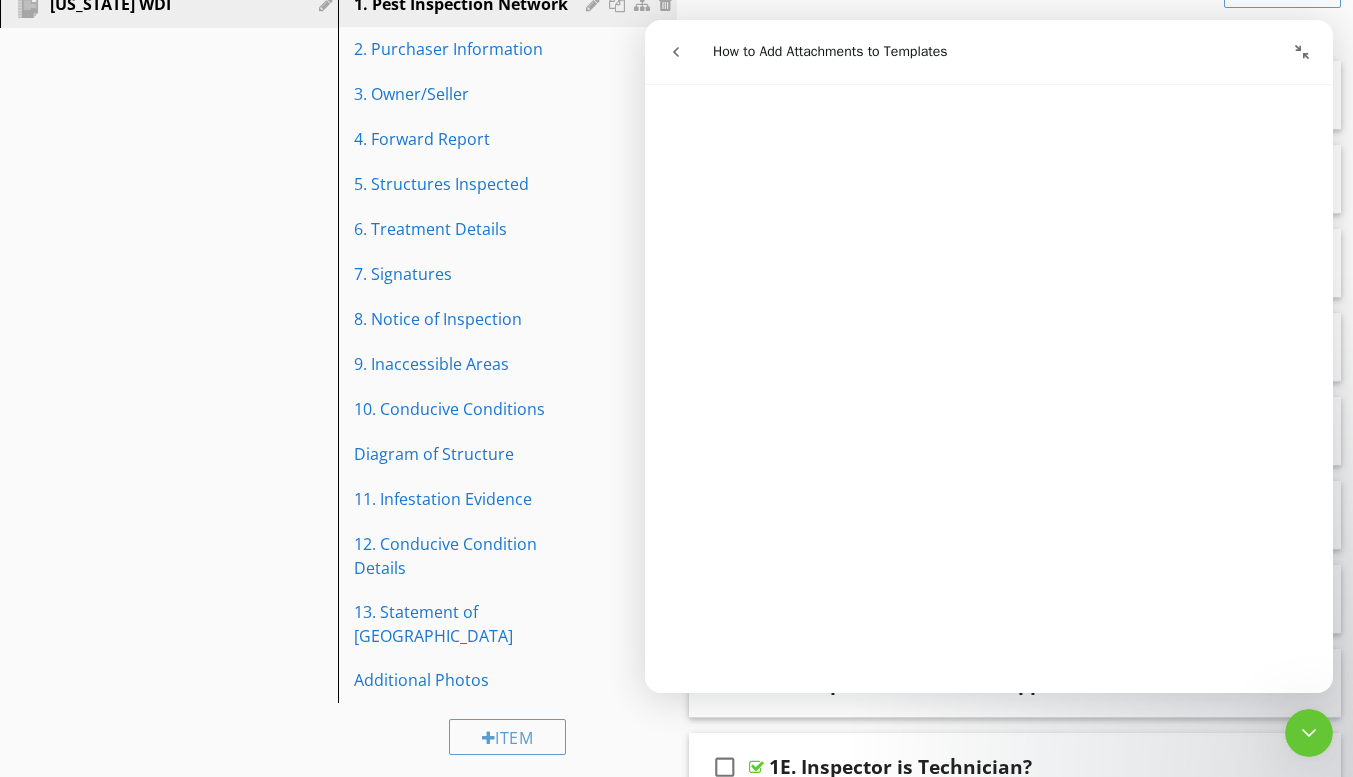 scroll, scrollTop: 3098, scrollLeft: 0, axis: vertical 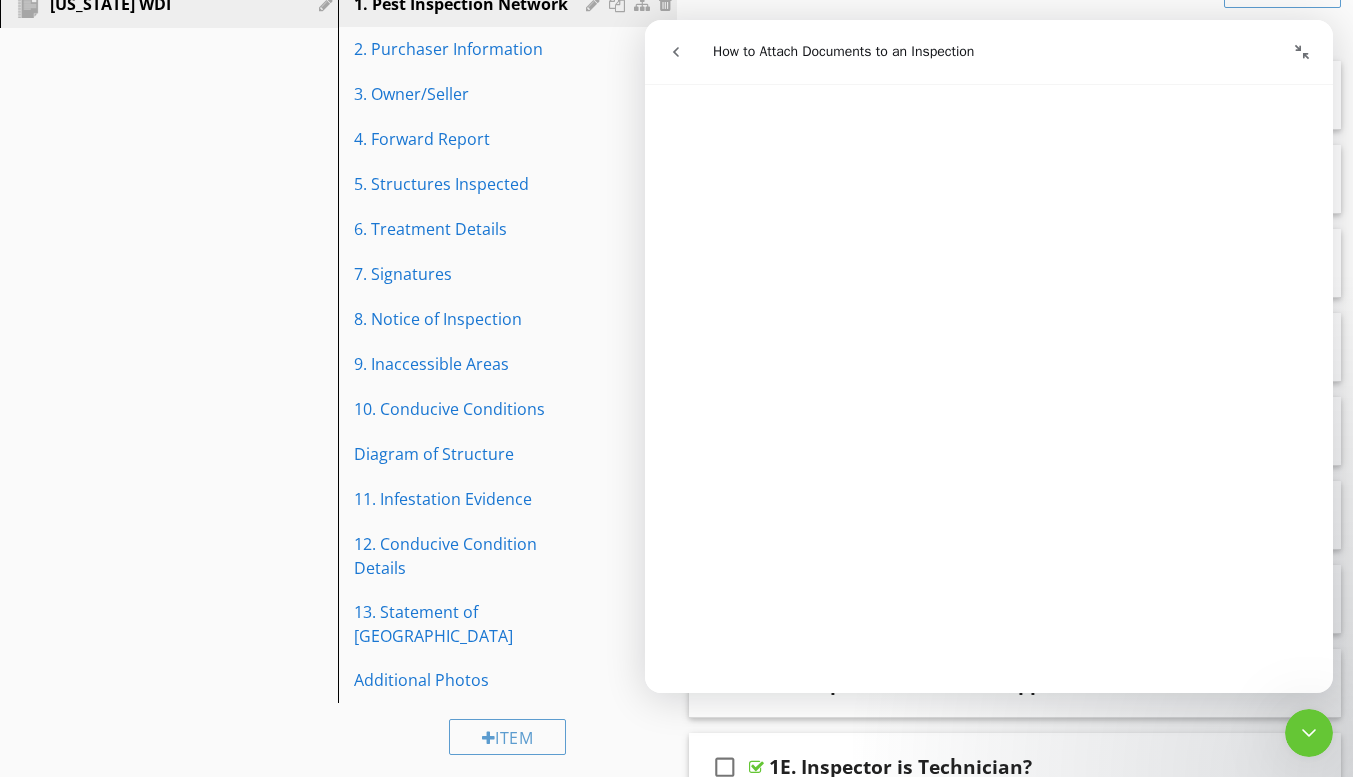 click on "Sections
Texas WDI
Items
1. Pest Inspection Network           2. Purchaser Information           3. Owner/Seller           4. Forward Report           5. Structures Inspected           6. Treatment Details           7. Signatures           8. Notice of Inspection           9. Inaccessible Areas           10. Conducive Conditions           Diagram of Structure           11. Infestation Evidence           12. Conducive Condition Details           13. Statement of Purchaser           Additional Photos
Item
Comments
New
Informational   check_box_outline_blank     Select All       check_box_outline_blank
1A. Inspection Company Name (override; auto-populates if blank)
check_box_outline_blank
1B. SPCS Business License Number
check_box_outline_blank             check_box_outline_blank" at bounding box center [676, 539] 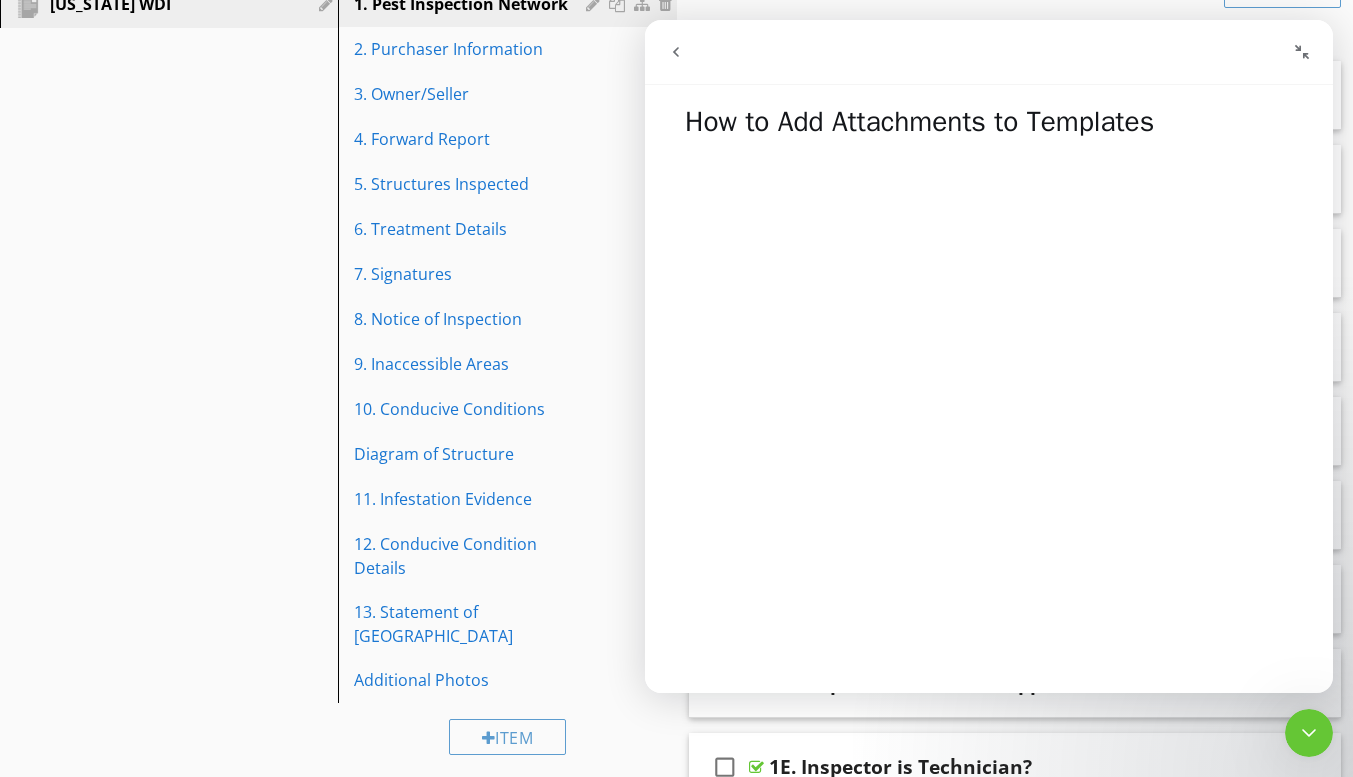 click 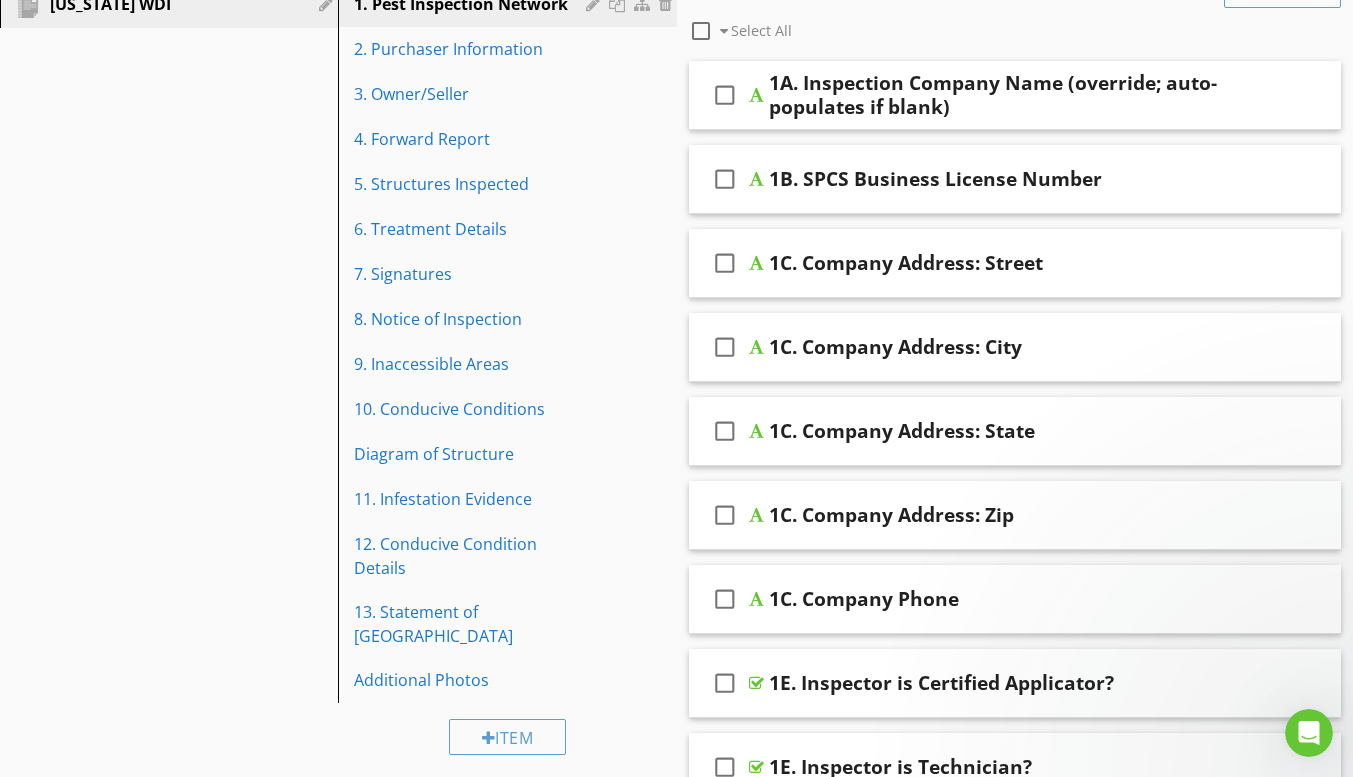 scroll, scrollTop: 0, scrollLeft: 0, axis: both 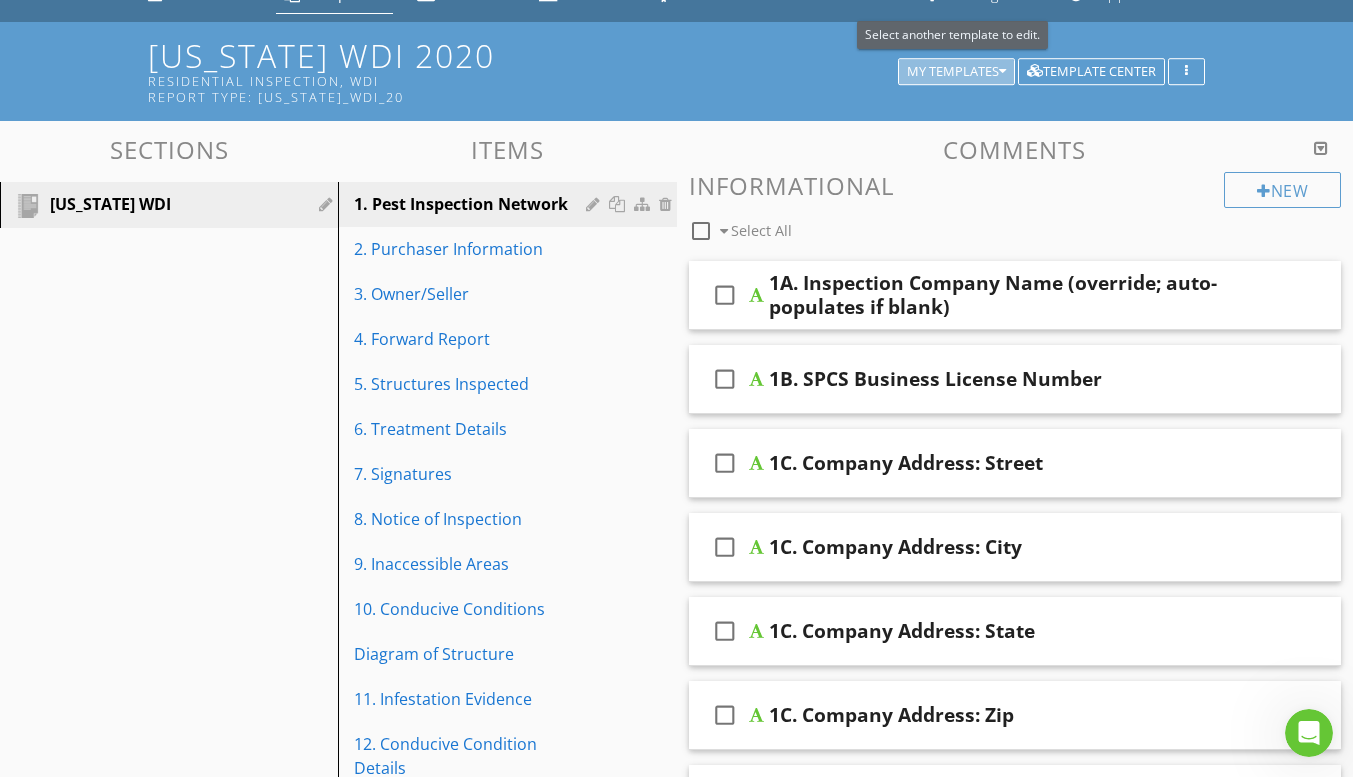 click on "My Templates" at bounding box center (956, 72) 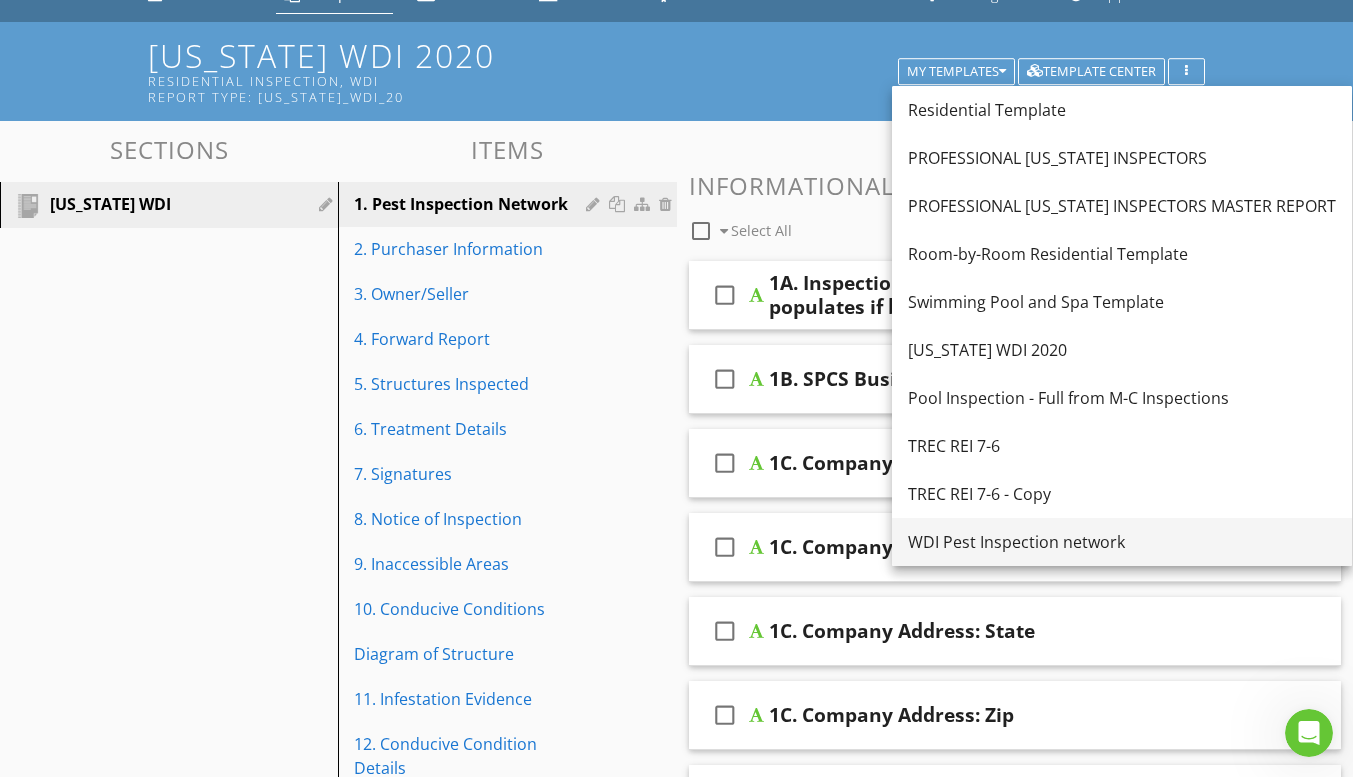 click on "WDI Pest Inspection network" at bounding box center [1122, 542] 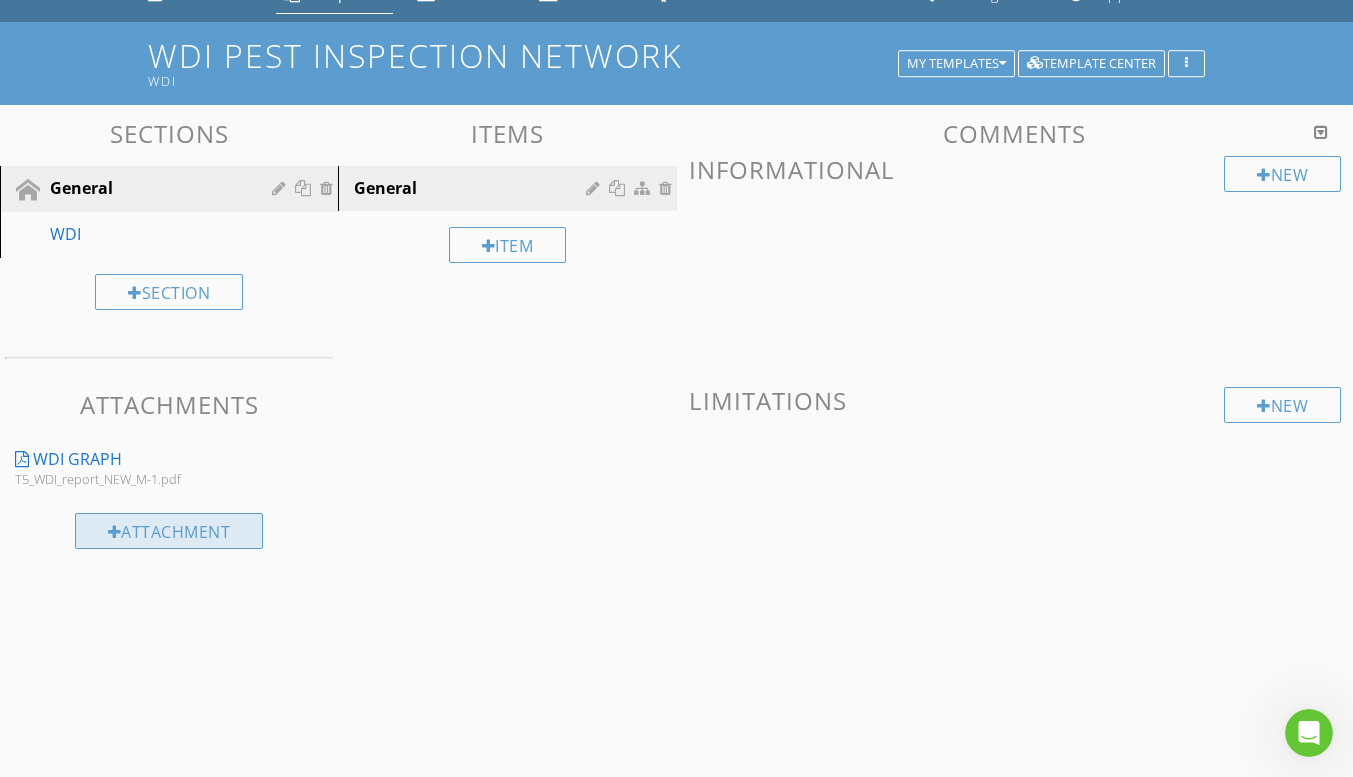 click on "Attachment" at bounding box center [169, 531] 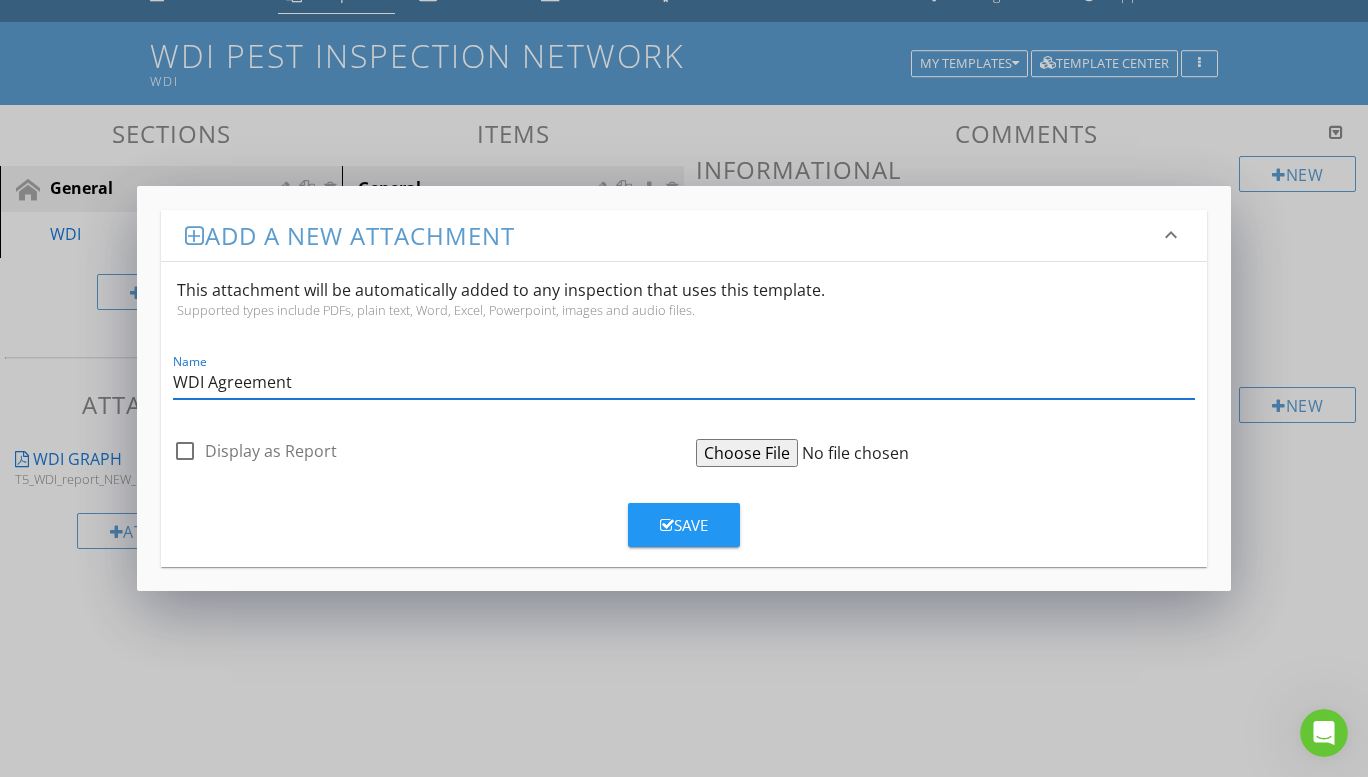 type on "WDI Agreement" 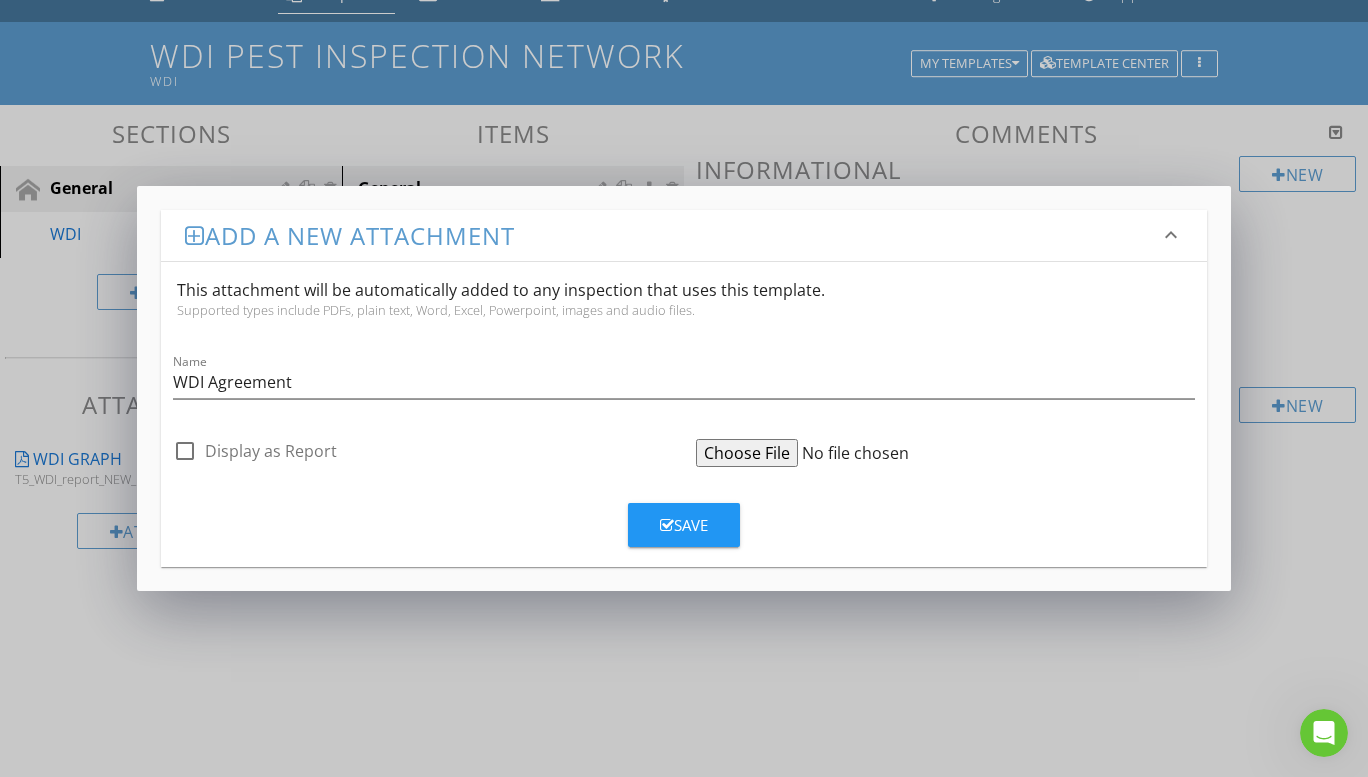 type on "C:\fakepath\legal disclaimer PIN fillable.pdf" 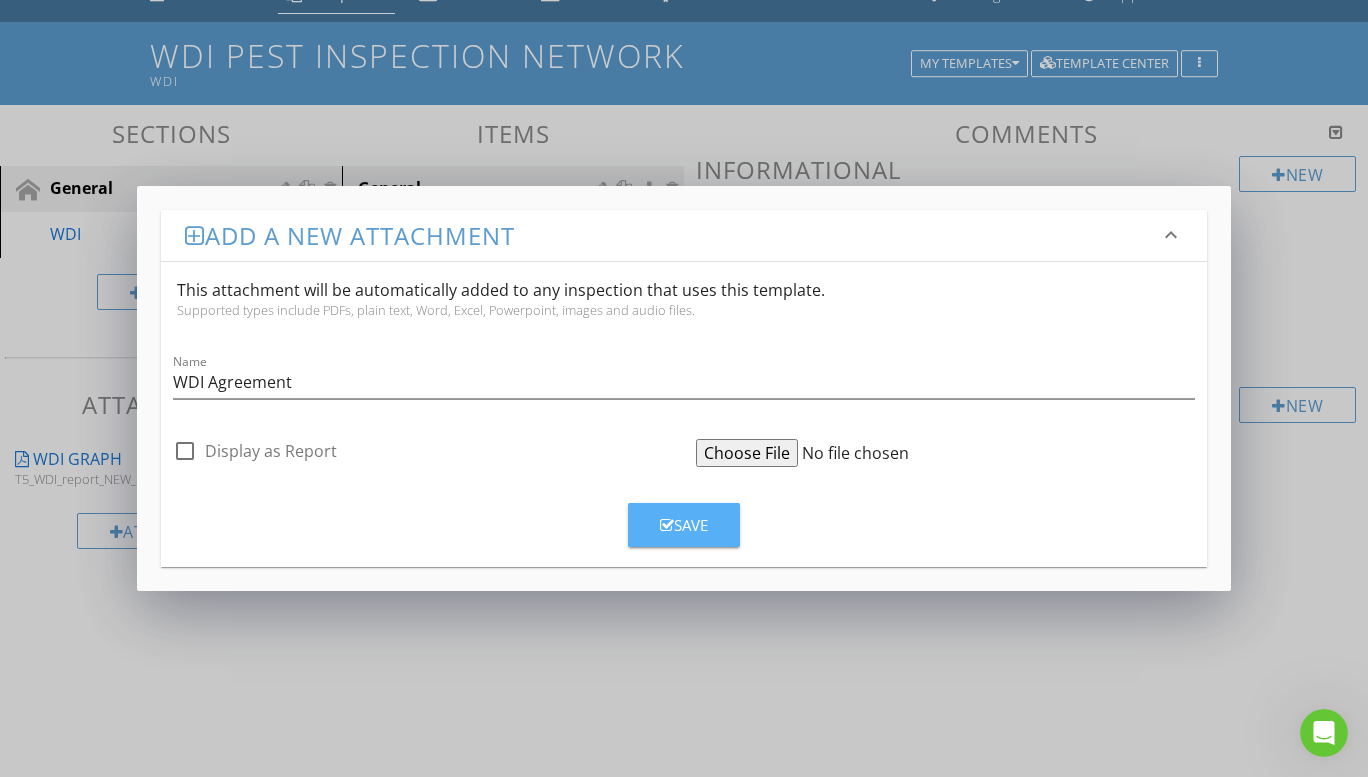 click on "Save" at bounding box center [684, 525] 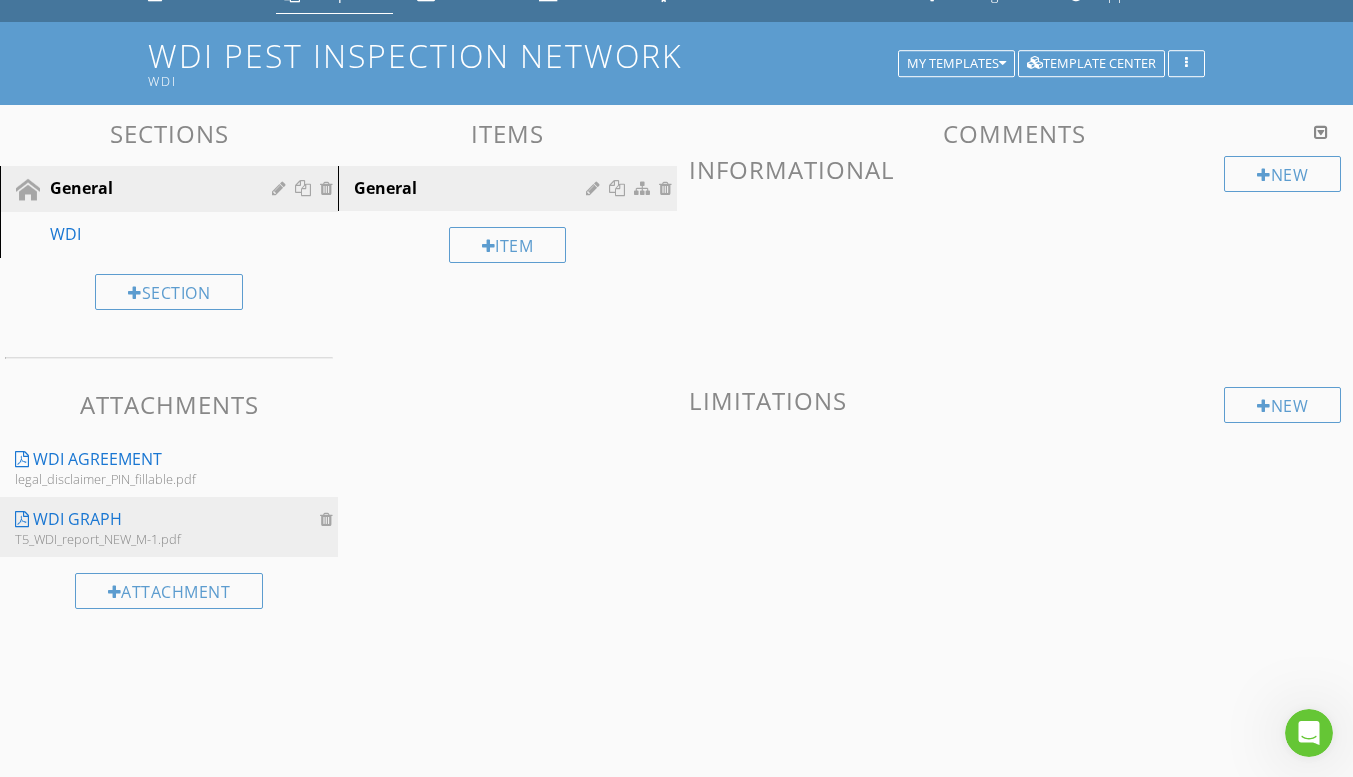 click at bounding box center [329, 519] 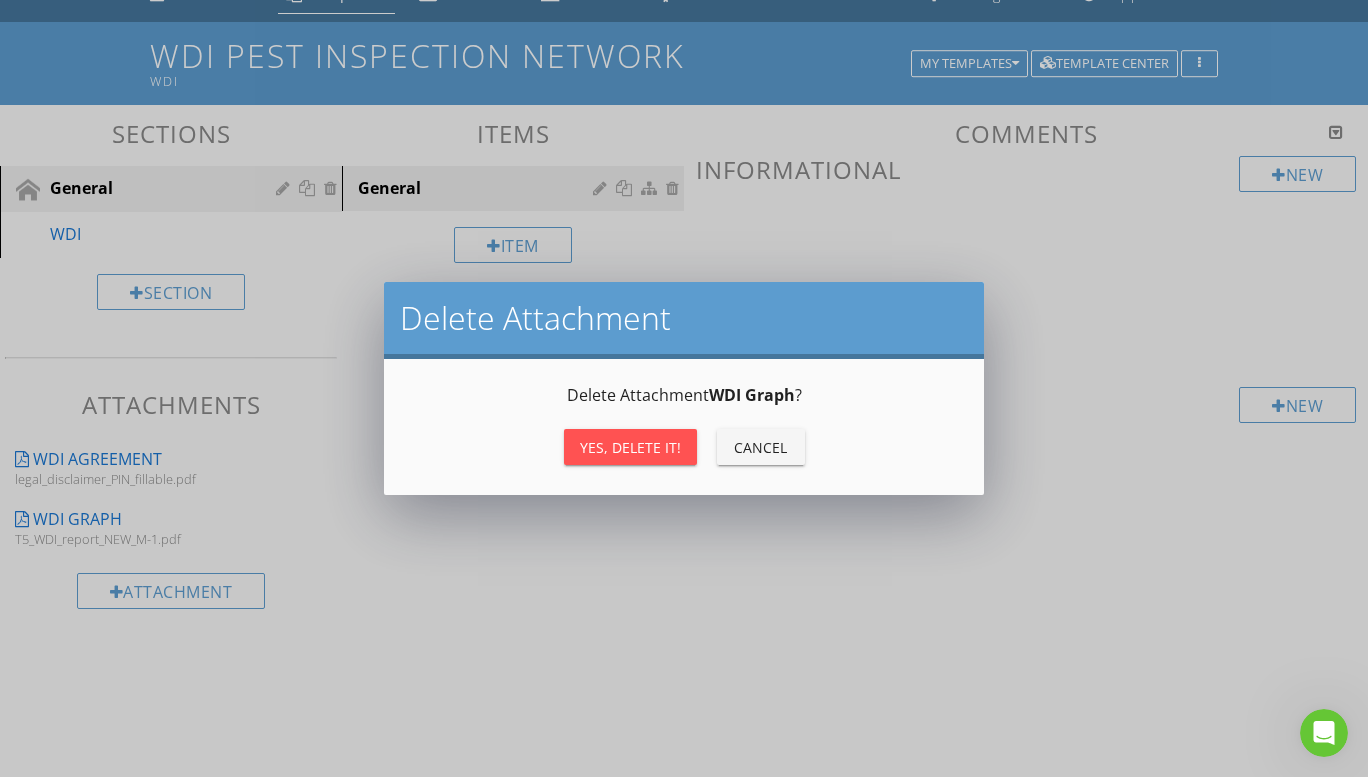 click on "Yes, Delete it!" at bounding box center [630, 447] 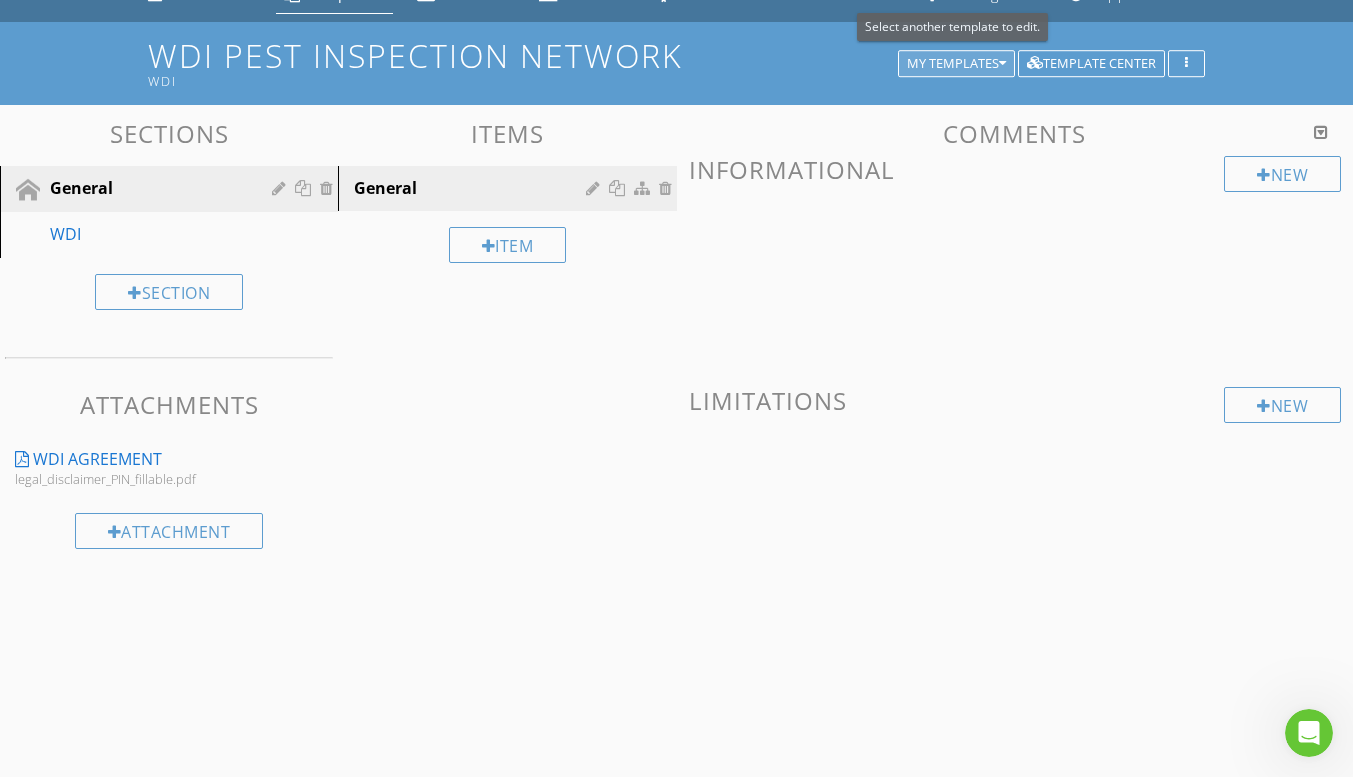 click on "My Templates" at bounding box center (956, 64) 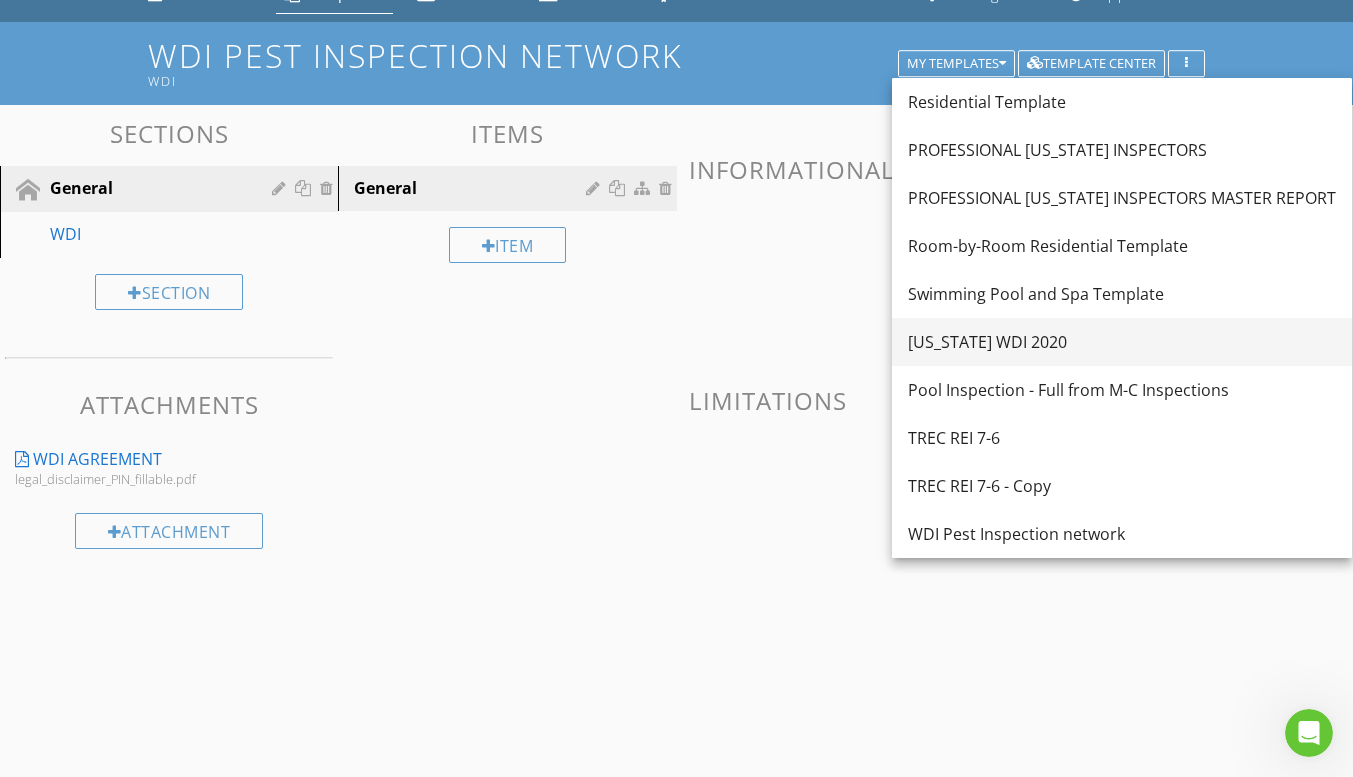 click on "Texas WDI 2020" at bounding box center [1122, 342] 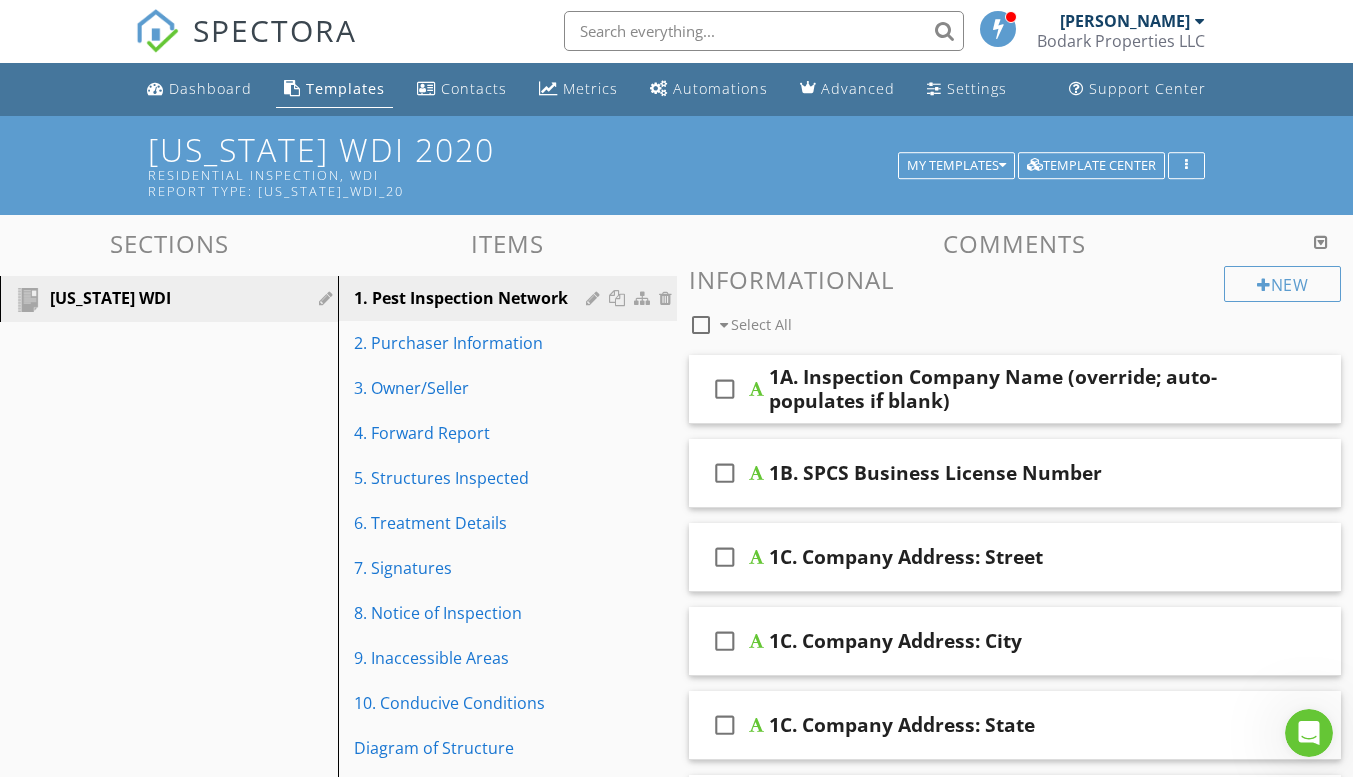 scroll, scrollTop: 0, scrollLeft: 0, axis: both 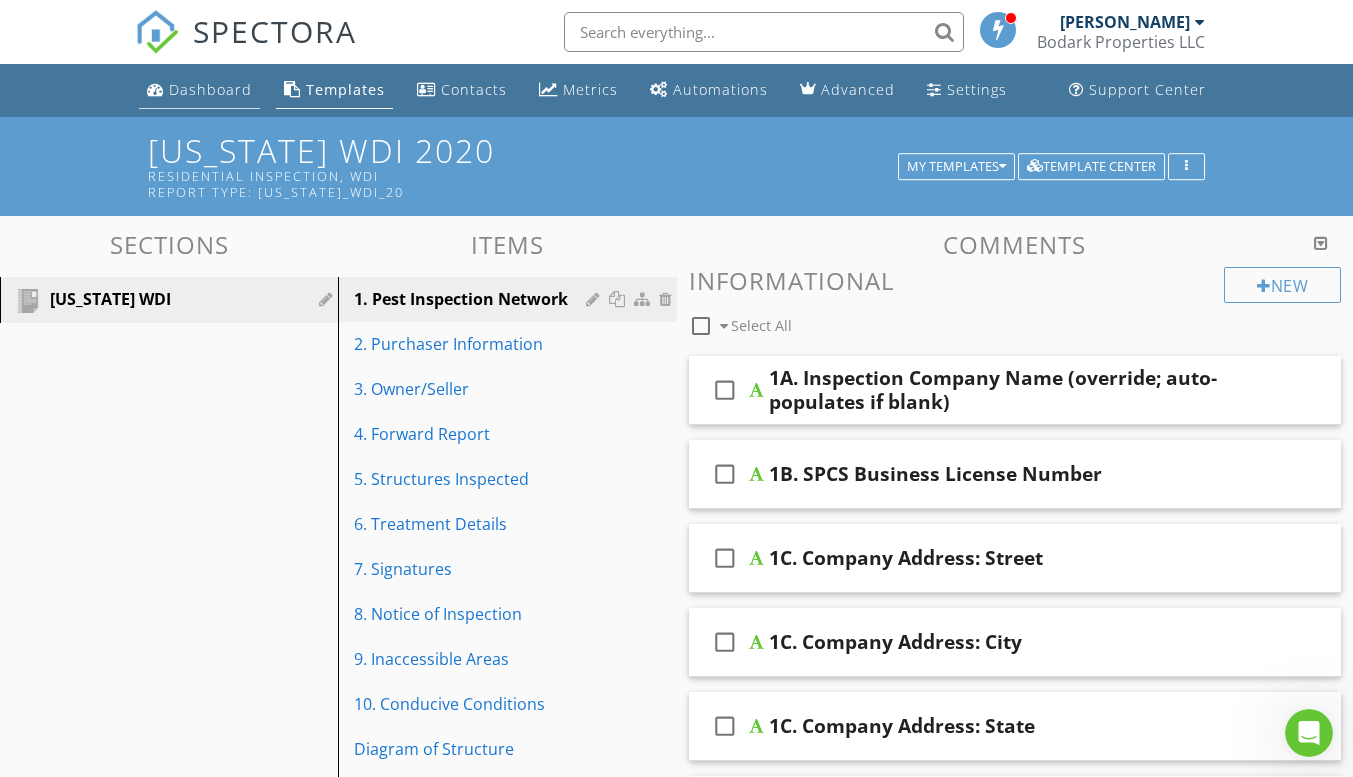 click on "Dashboard" at bounding box center (210, 89) 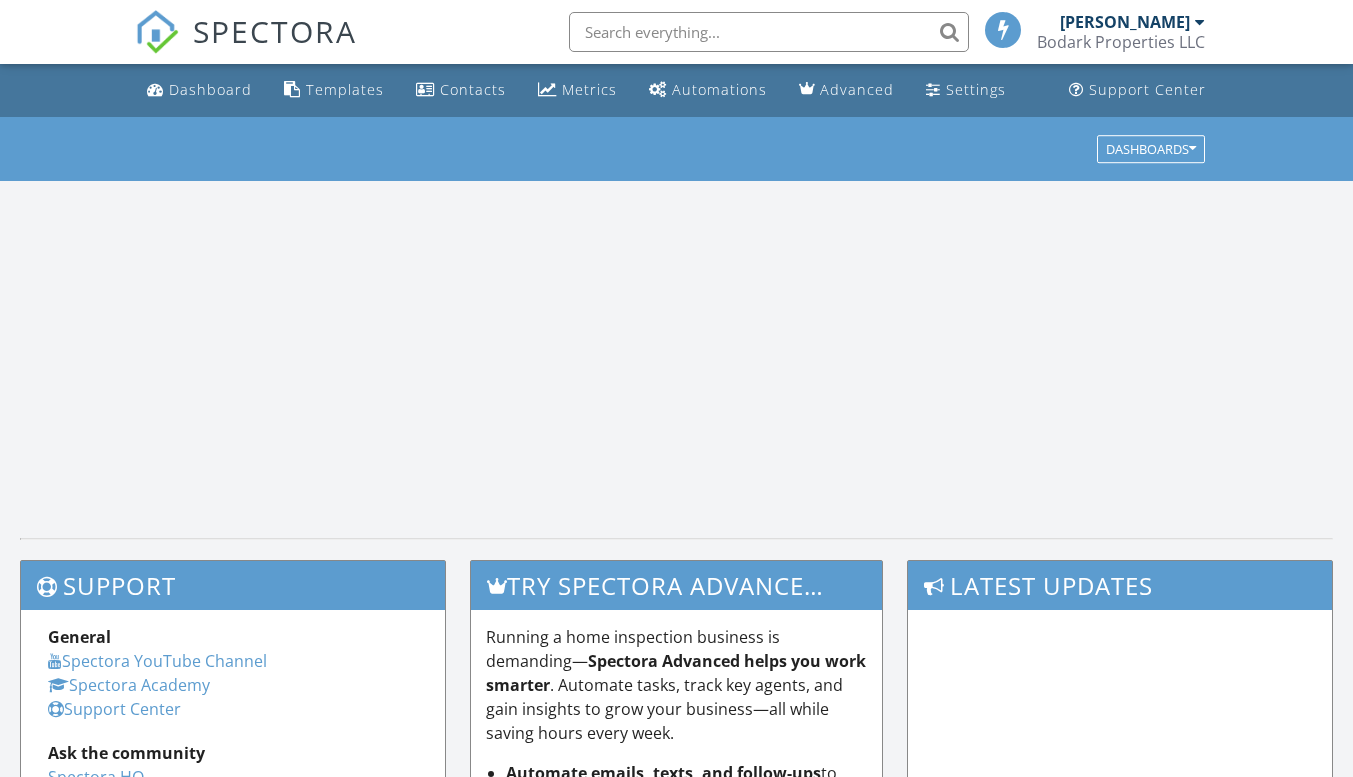 scroll, scrollTop: 0, scrollLeft: 0, axis: both 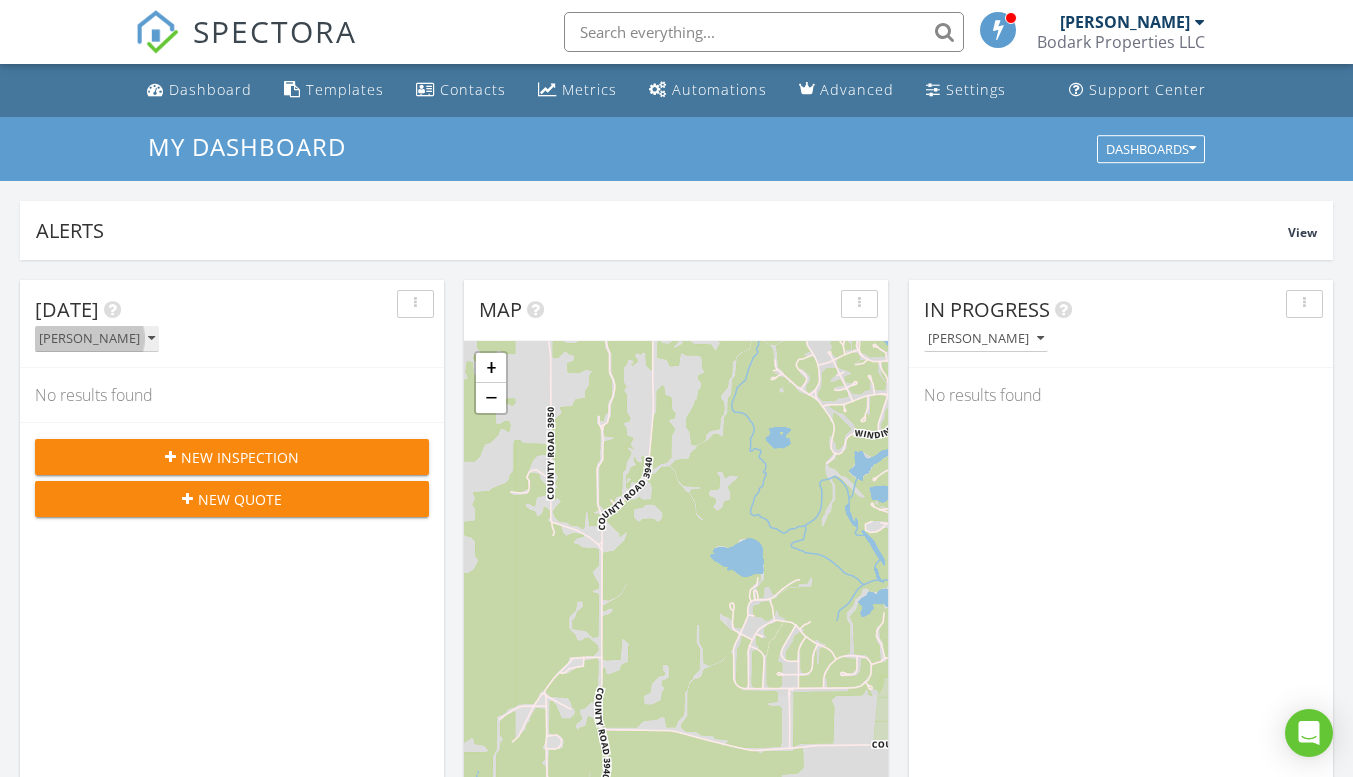 click on "[PERSON_NAME]" at bounding box center [97, 339] 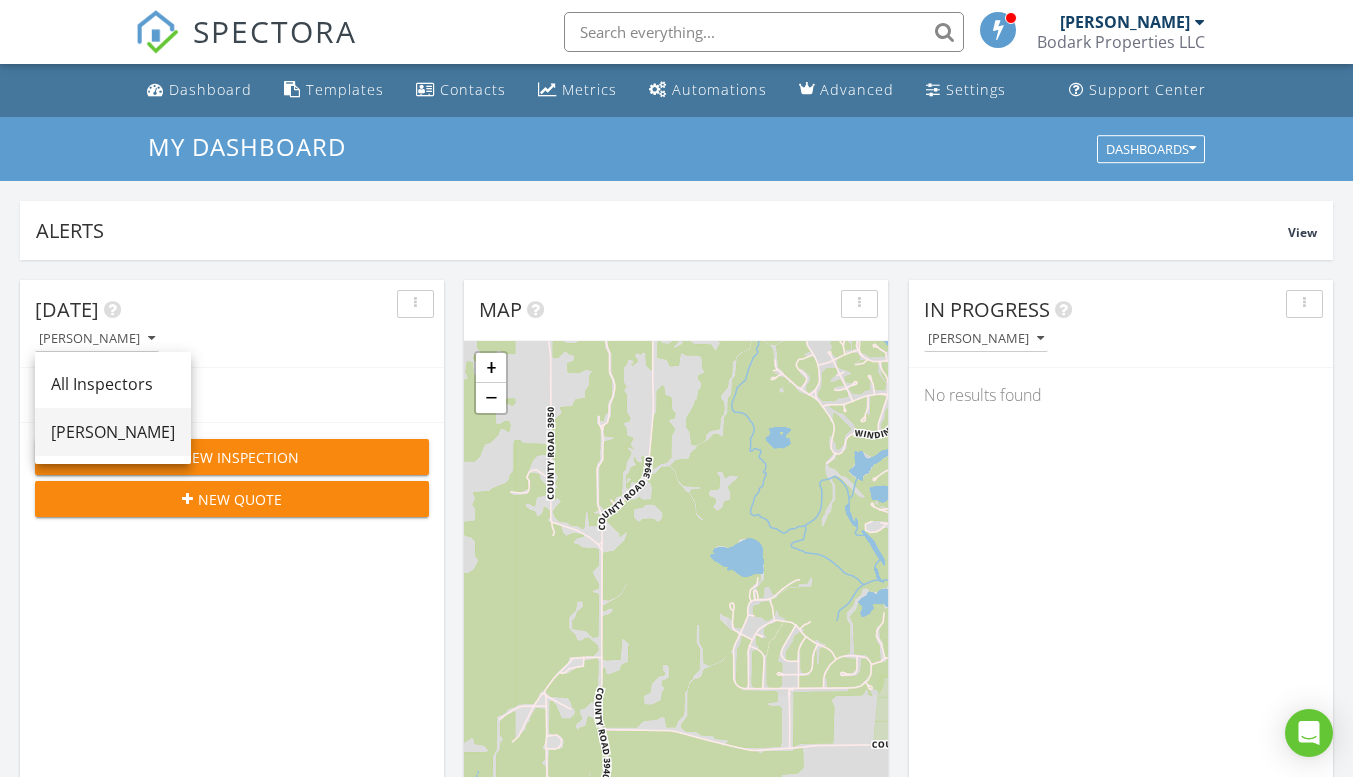click on "[PERSON_NAME]" at bounding box center [113, 432] 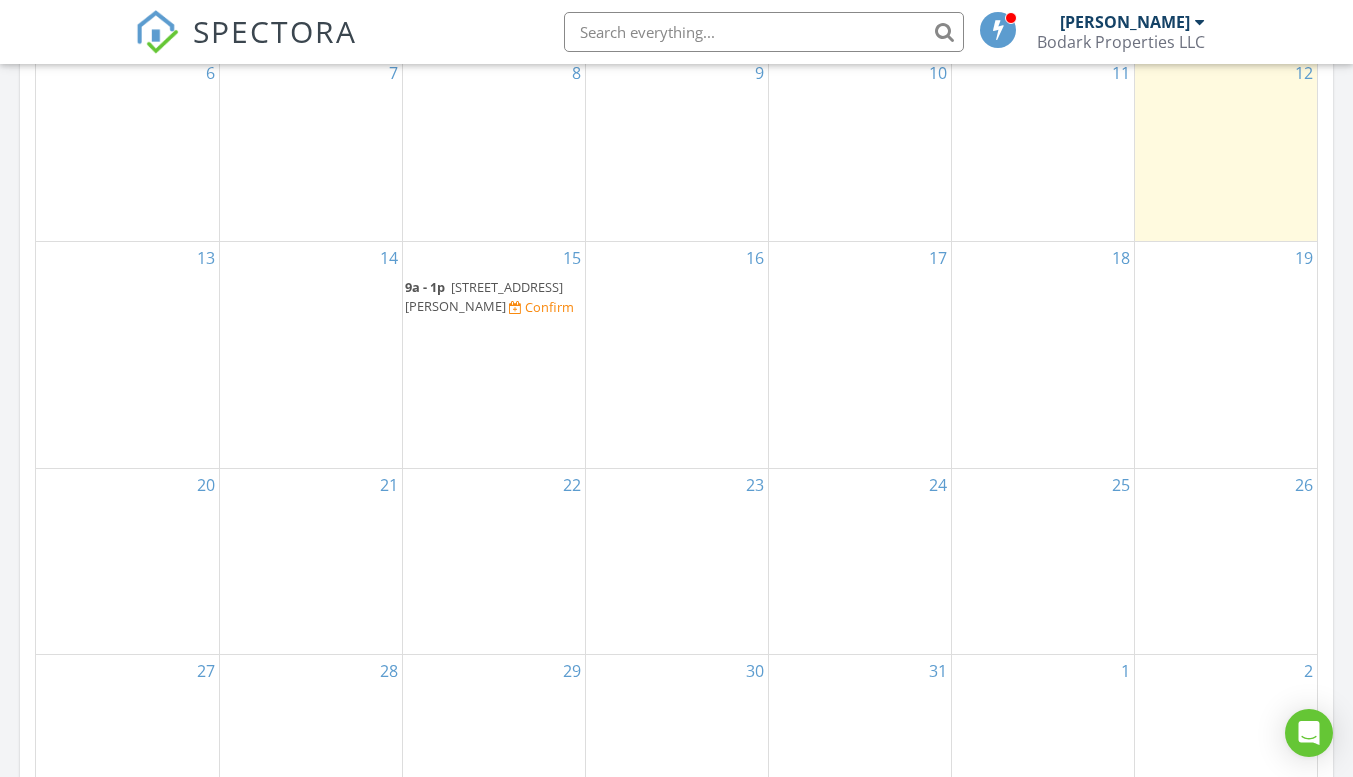 scroll, scrollTop: 1000, scrollLeft: 0, axis: vertical 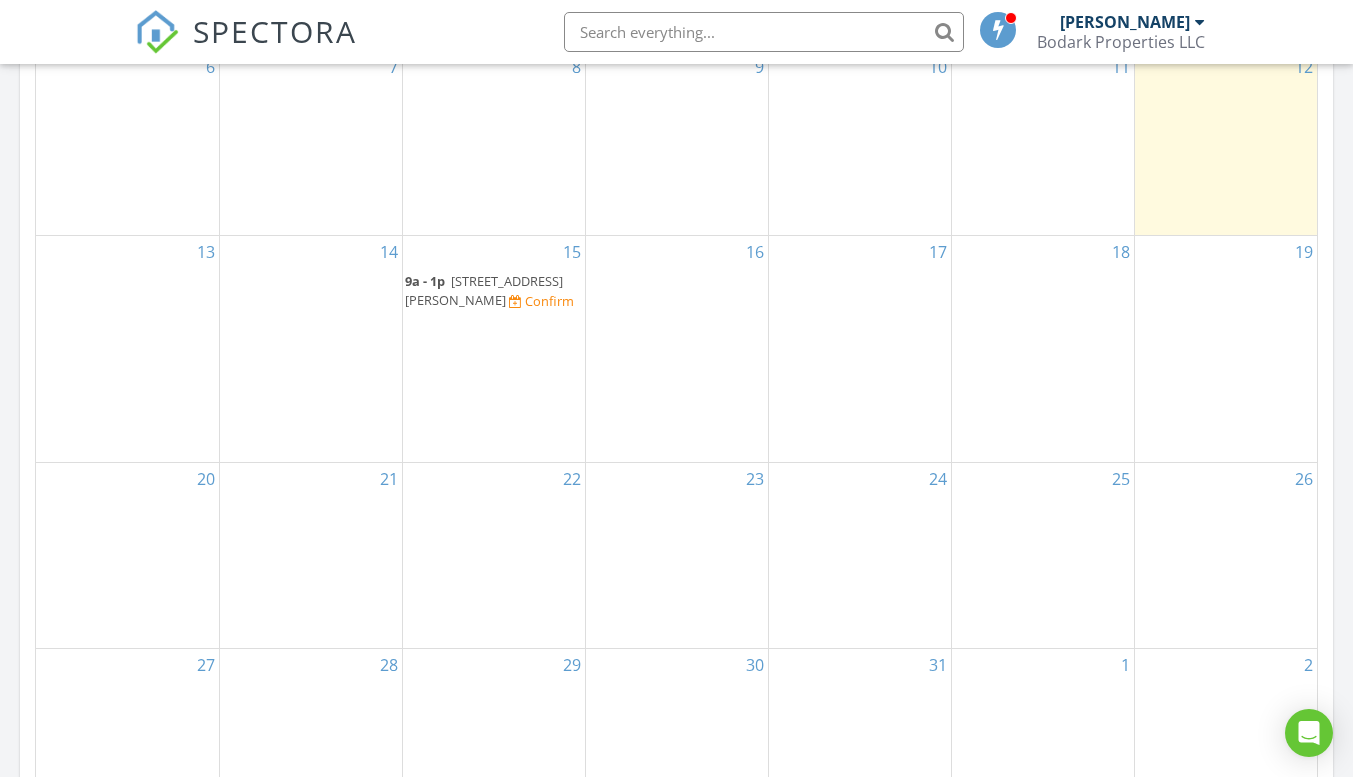 click on "307 Sundown Trail, Henderson 75654" at bounding box center (484, 290) 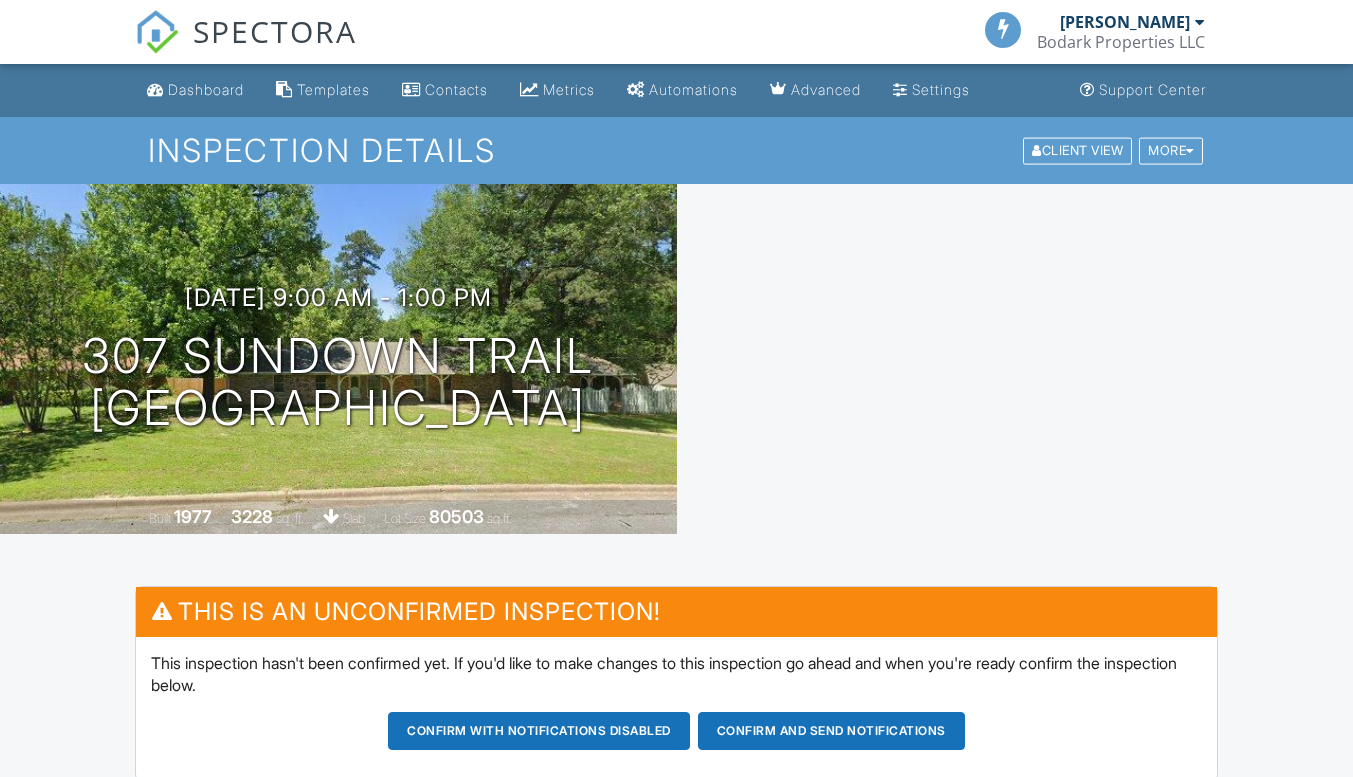 scroll, scrollTop: 0, scrollLeft: 0, axis: both 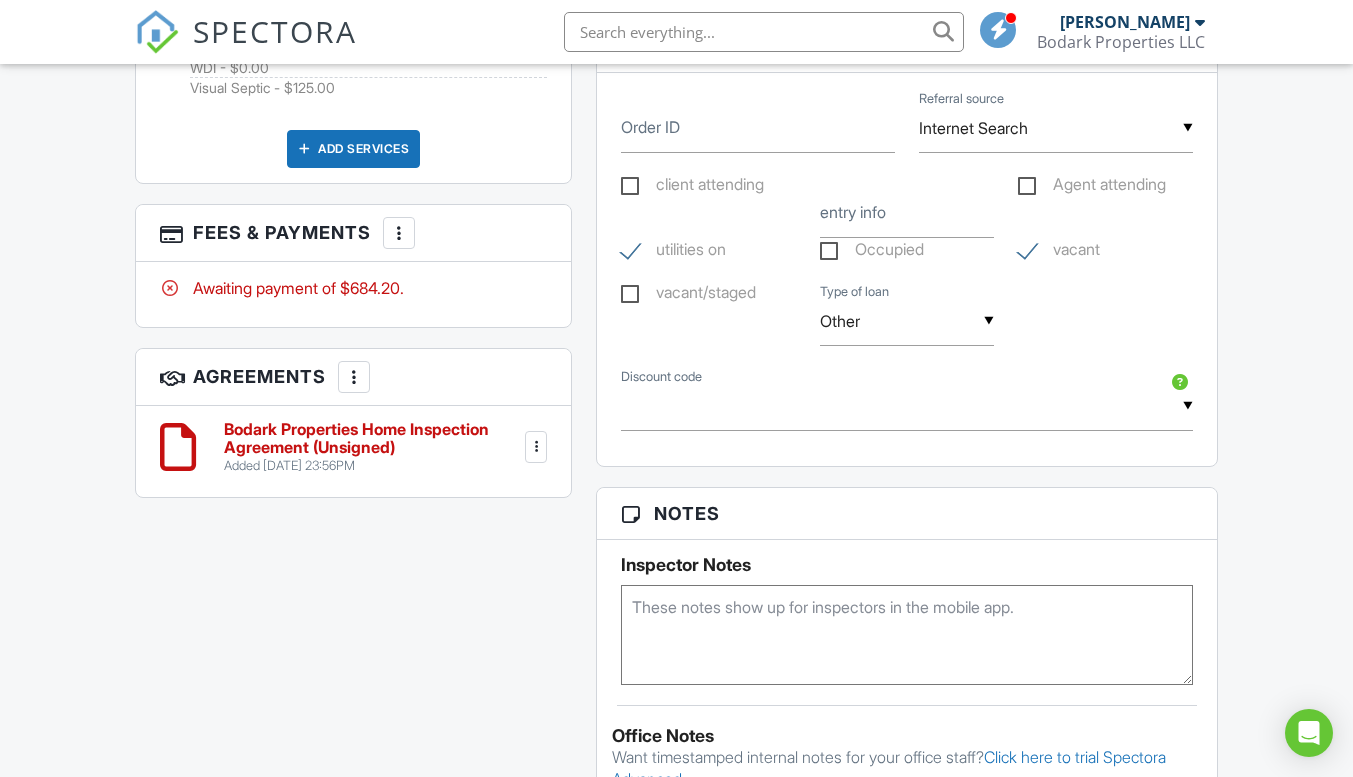 click at bounding box center [354, 377] 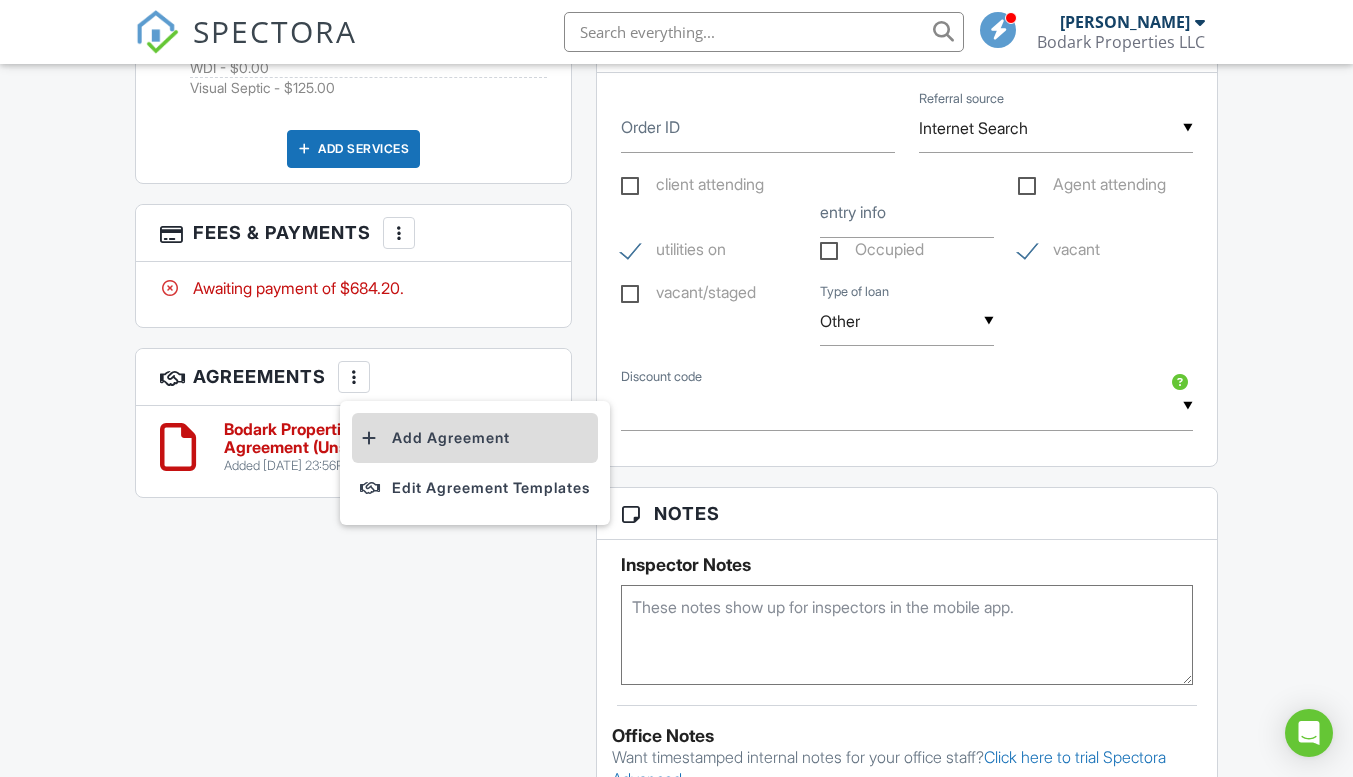 click on "Add Agreement" at bounding box center [475, 438] 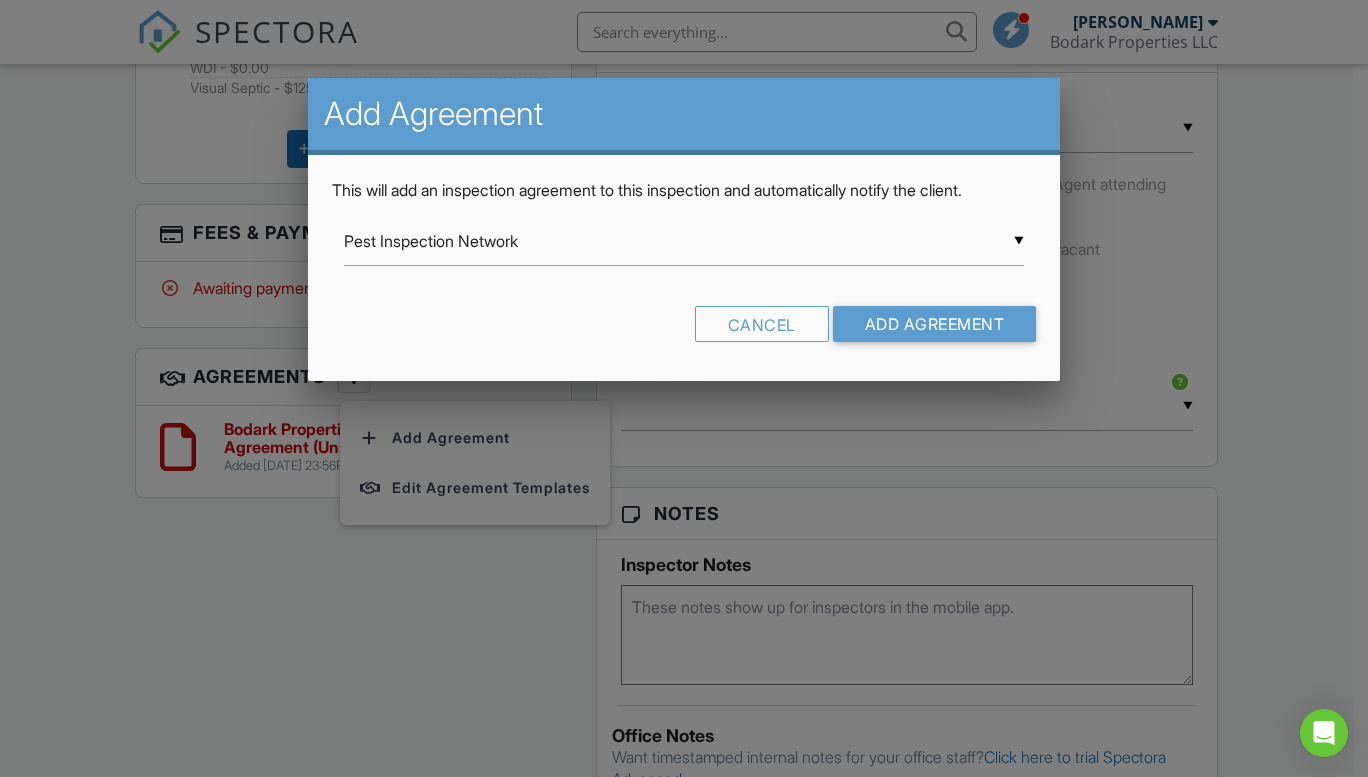 click on "▼ Pest Inspection Network Pest Inspection Network Bodark Properties Home Inspection  Agreement Inspection Agreement Pest Inspection Network
Bodark Properties Home Inspection  Agreement
Inspection Agreement" at bounding box center [684, 241] 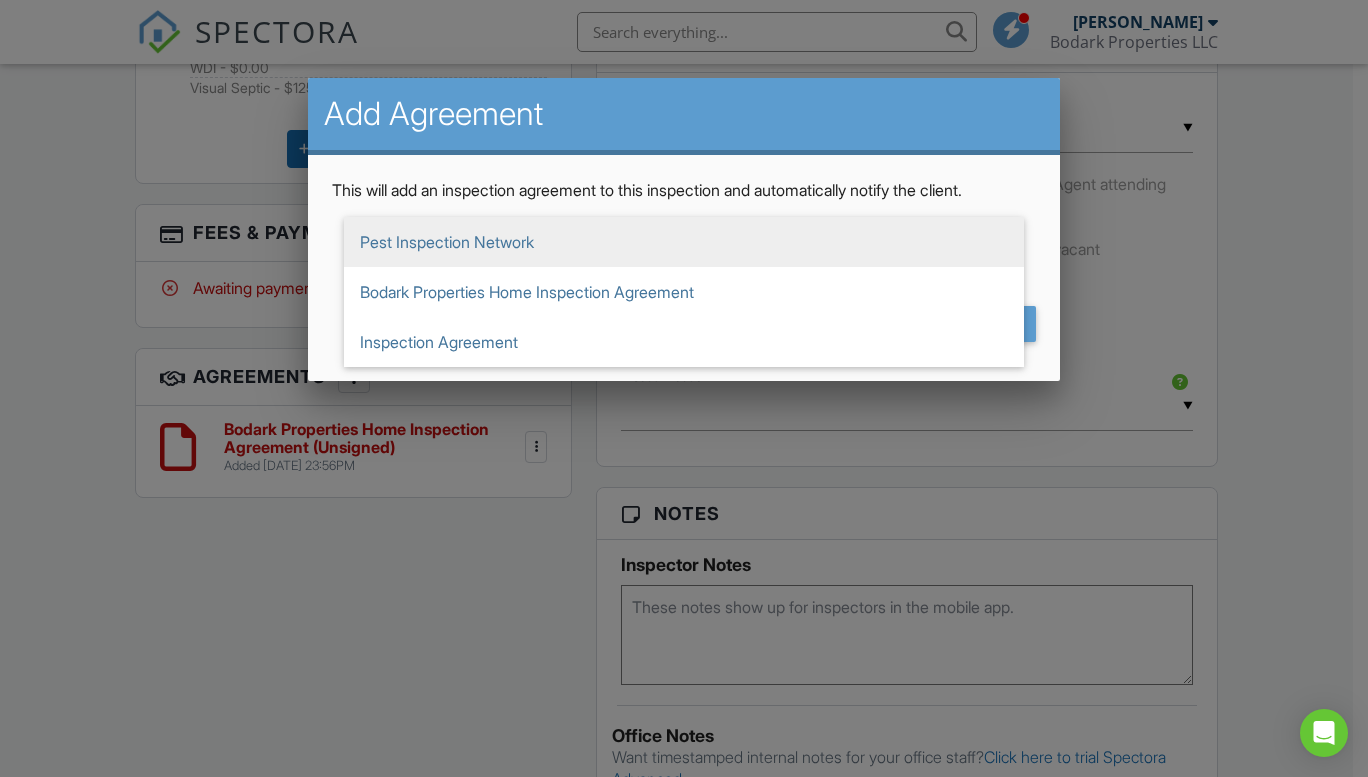 click on "Pest Inspection Network" at bounding box center (684, 242) 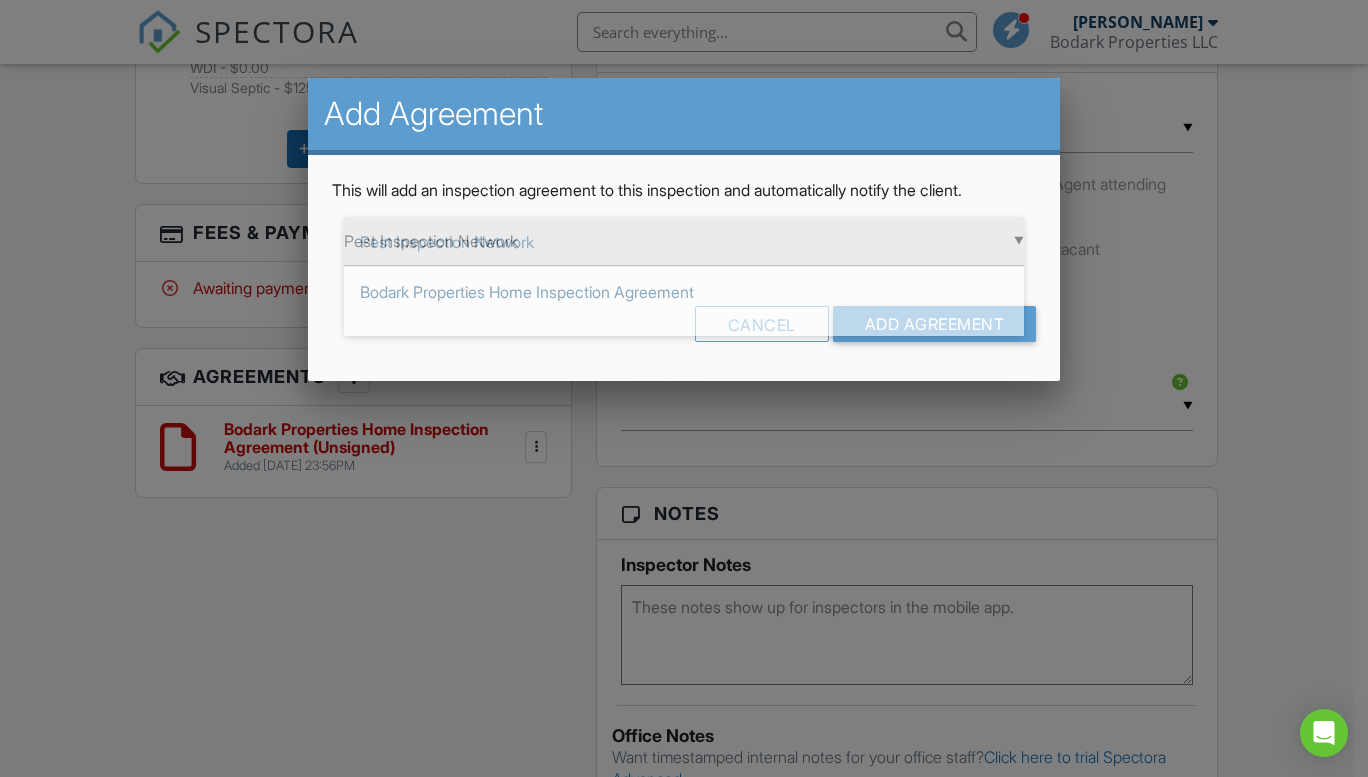 click on "▼ Pest Inspection Network Pest Inspection Network Bodark Properties Home Inspection  Agreement Inspection Agreement Pest Inspection Network
Bodark Properties Home Inspection  Agreement
Inspection Agreement" at bounding box center (684, 241) 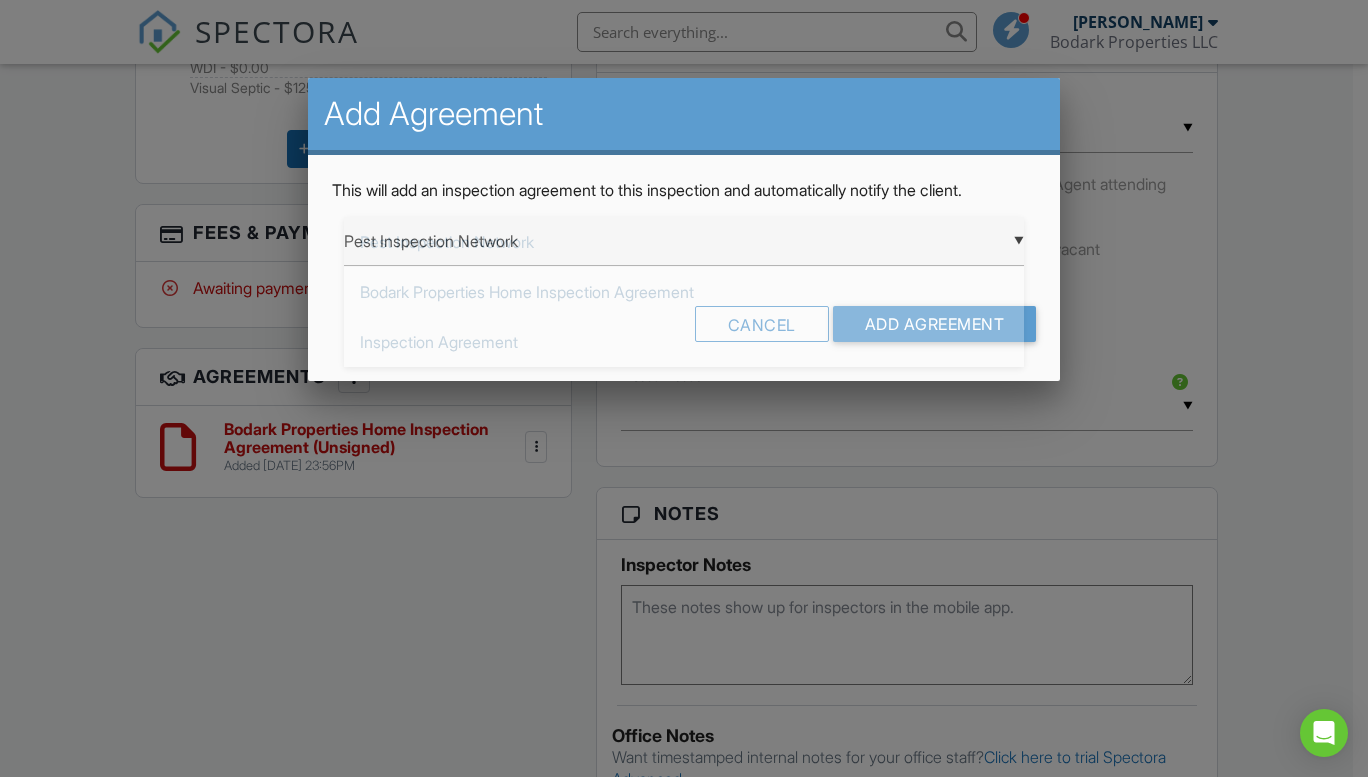 click on "Pest Inspection Network" at bounding box center (684, 242) 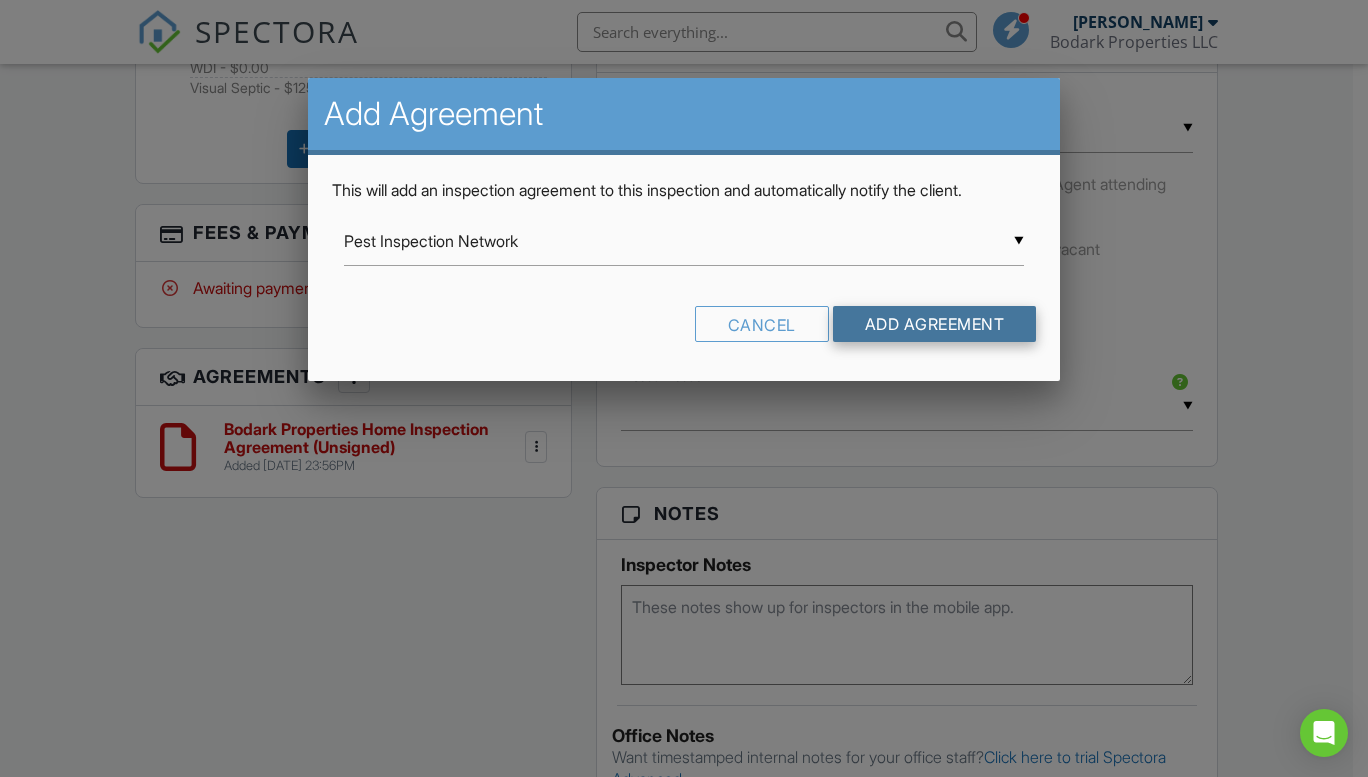 click on "Add Agreement" at bounding box center (935, 324) 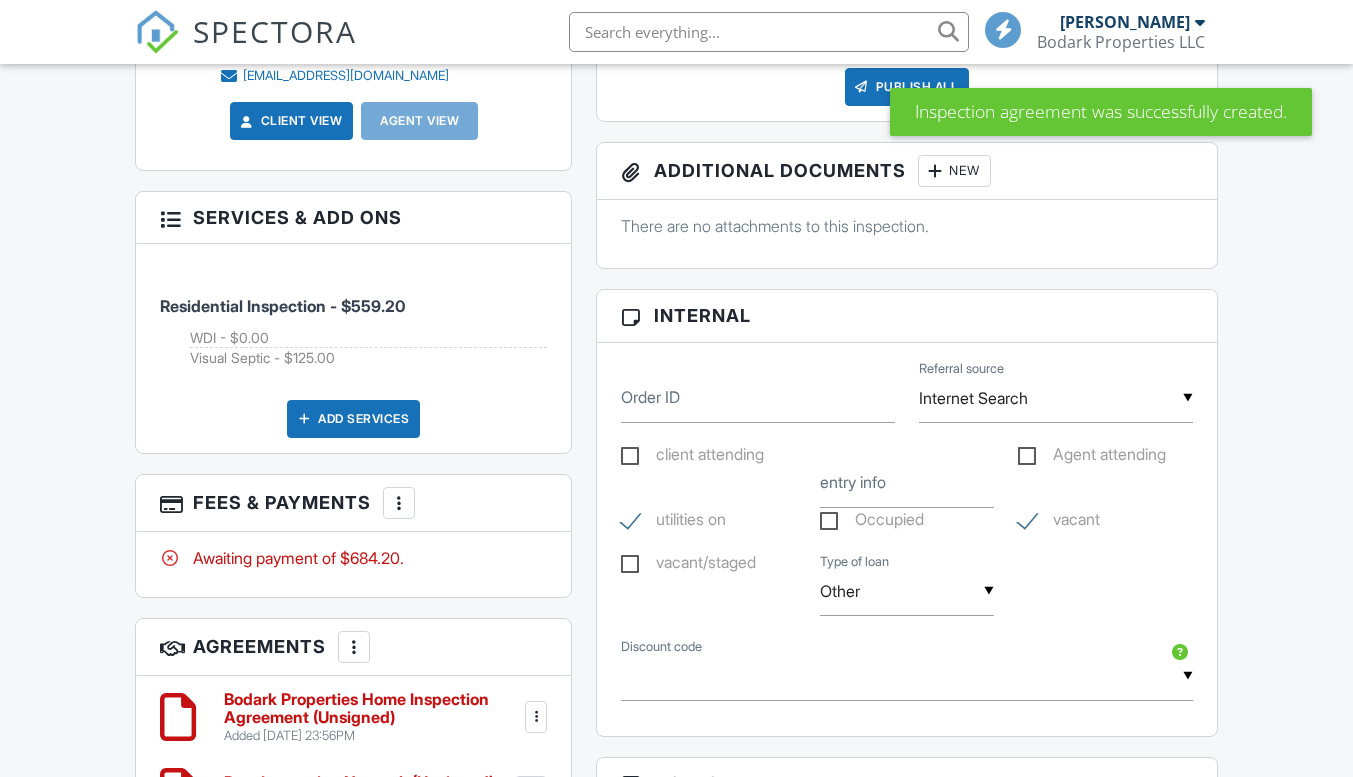 scroll, scrollTop: 1200, scrollLeft: 0, axis: vertical 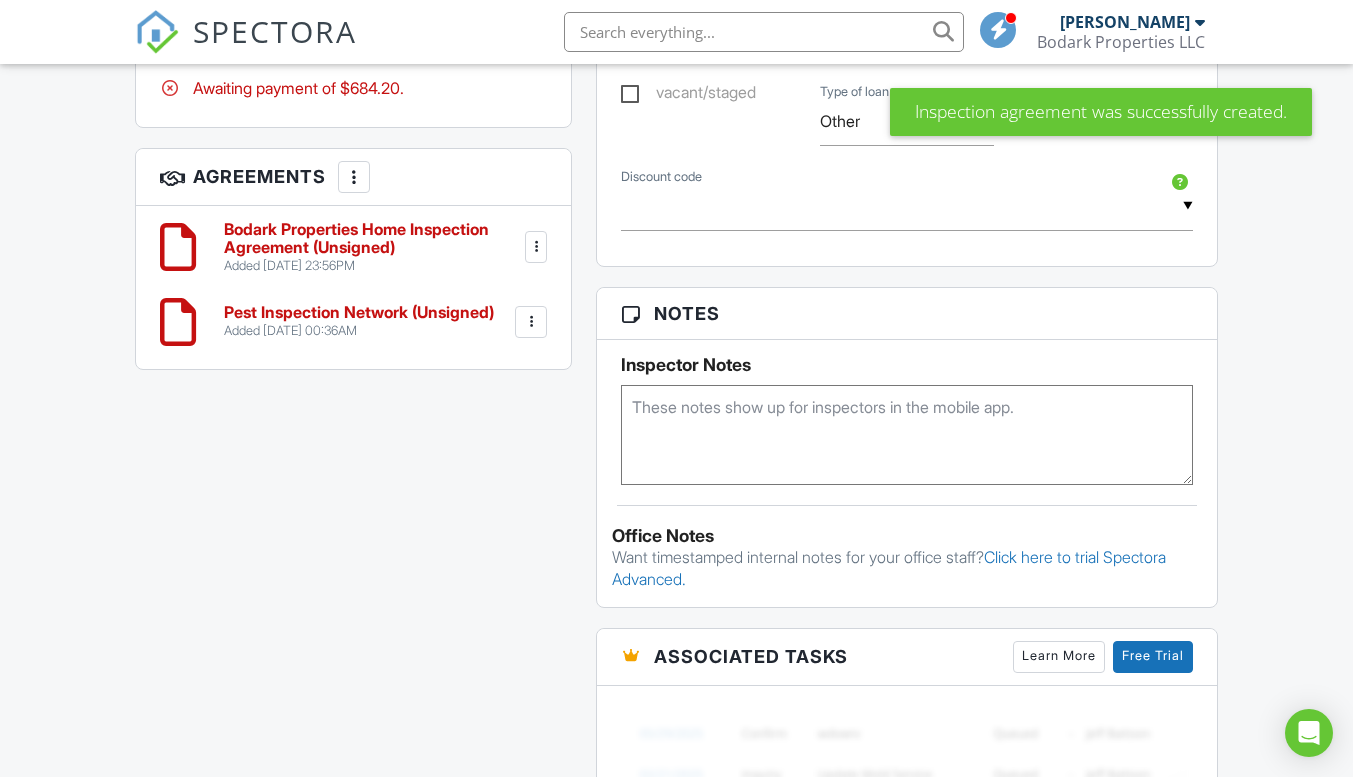 click on "Pest Inspection Network
(Unsigned)" at bounding box center (359, 313) 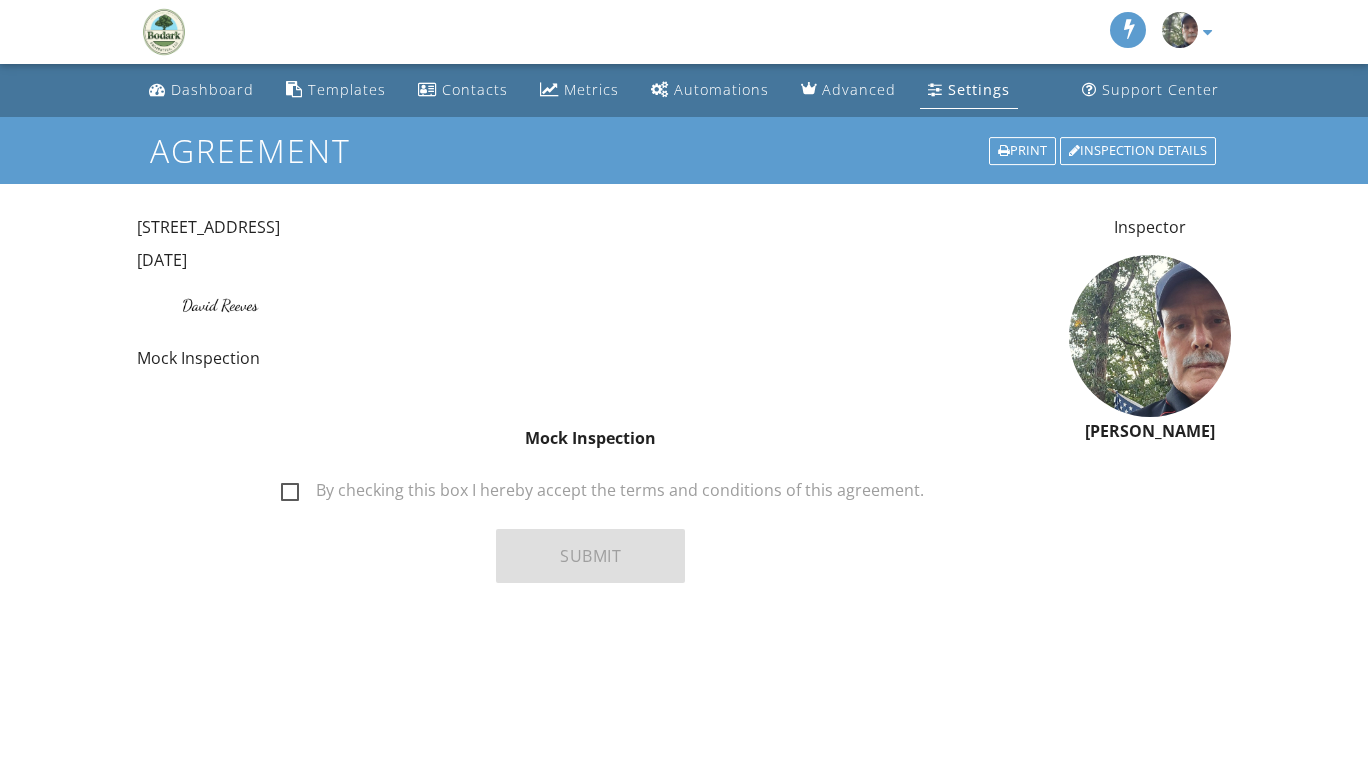 scroll, scrollTop: 0, scrollLeft: 0, axis: both 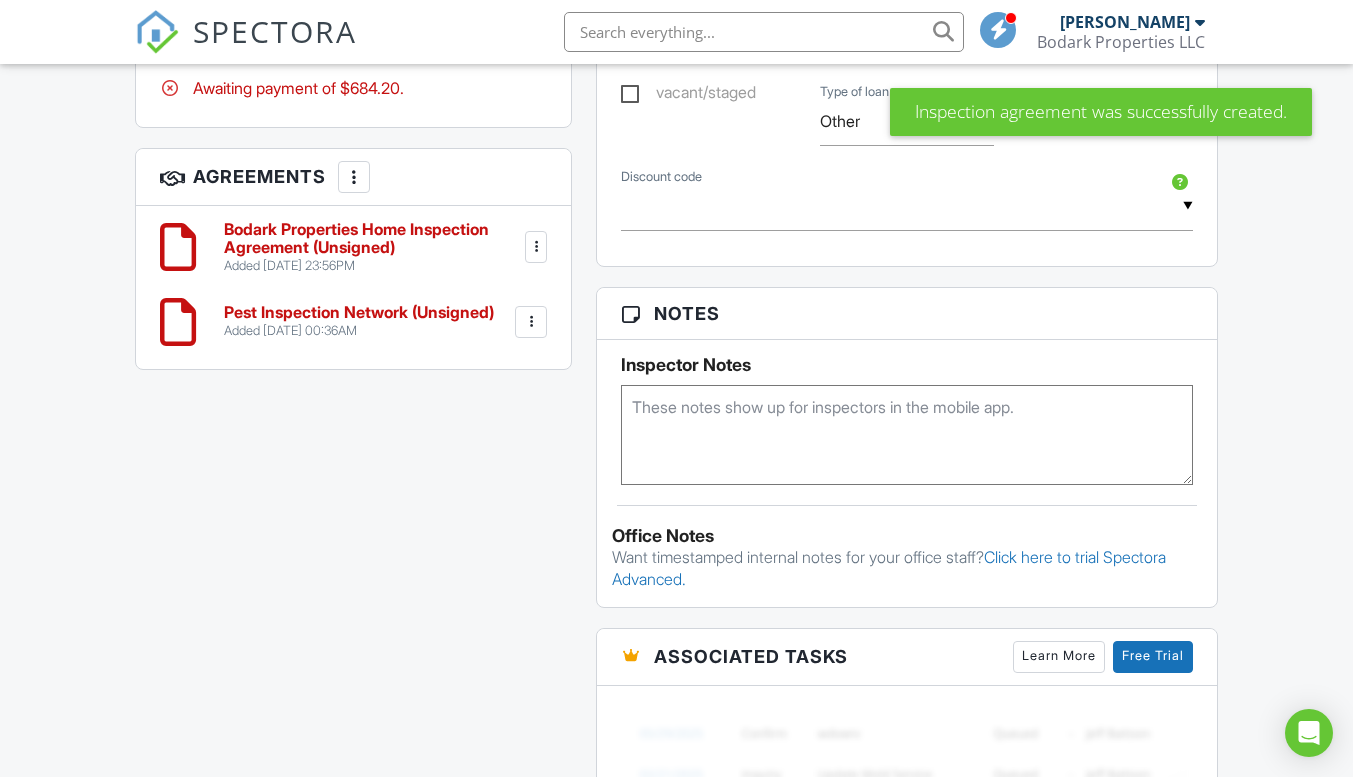 click at bounding box center [531, 322] 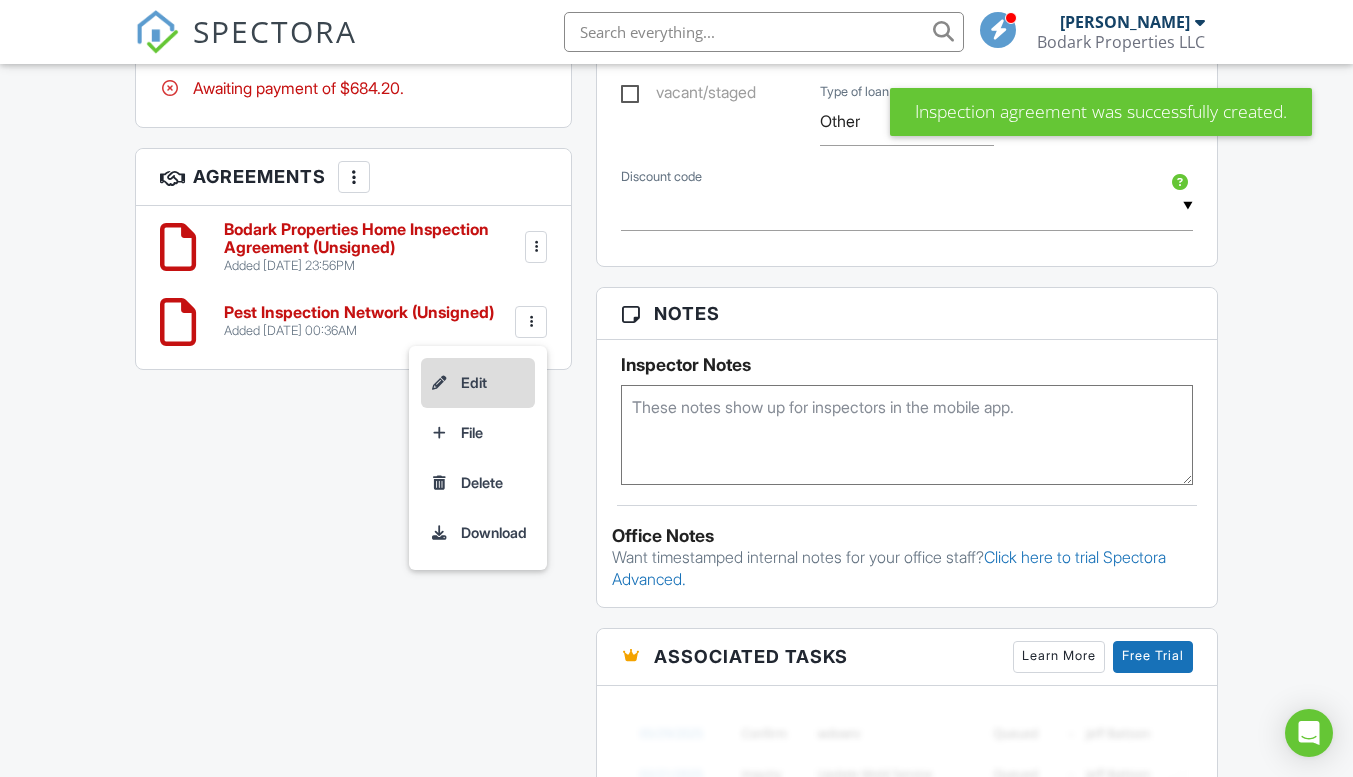 click on "Edit" at bounding box center [478, 383] 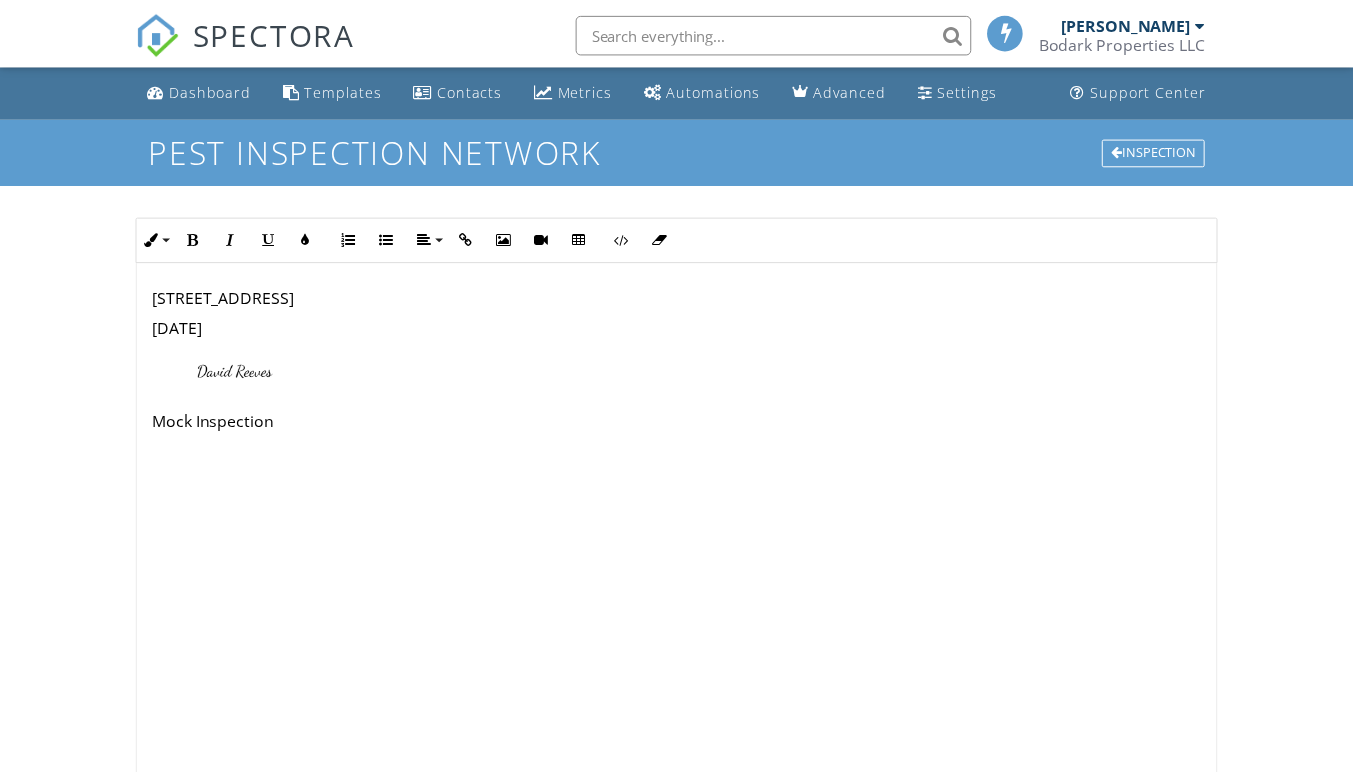 scroll, scrollTop: 0, scrollLeft: 0, axis: both 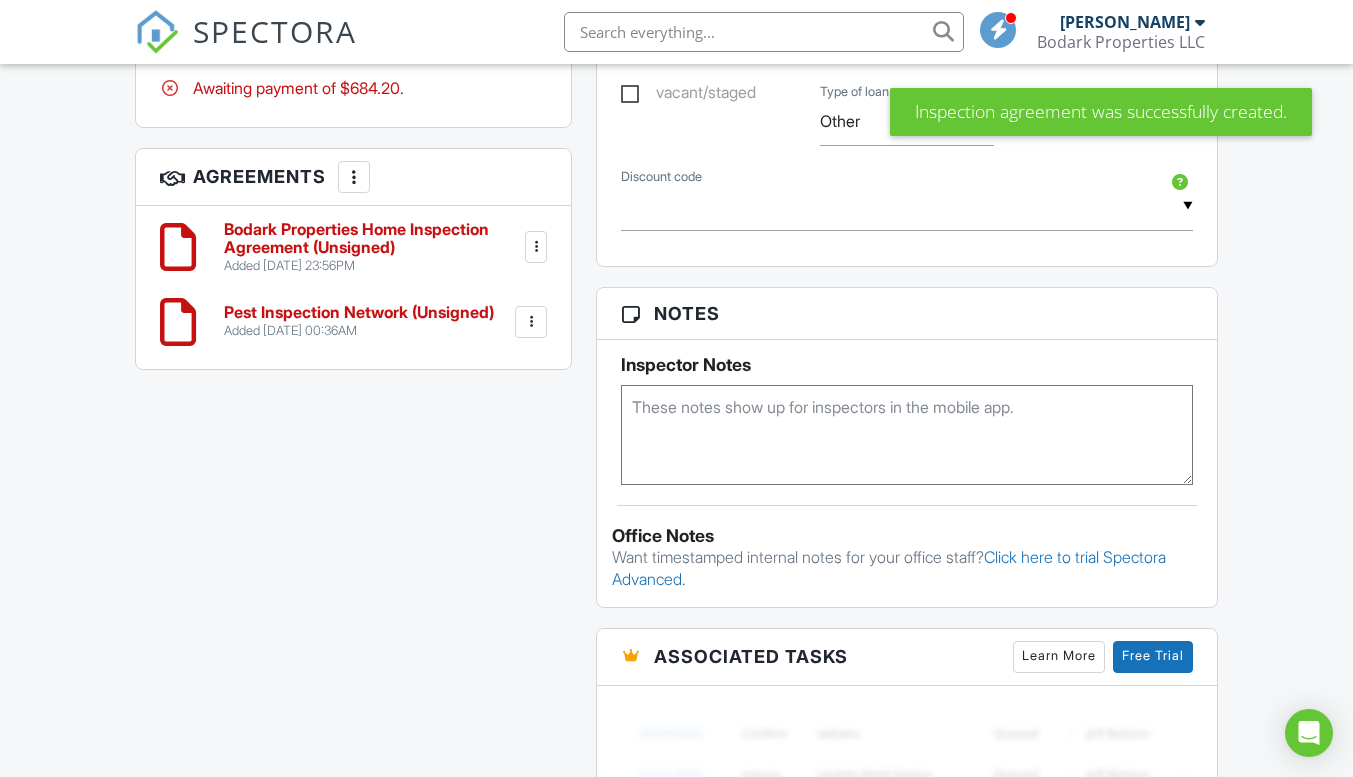 click at bounding box center (531, 322) 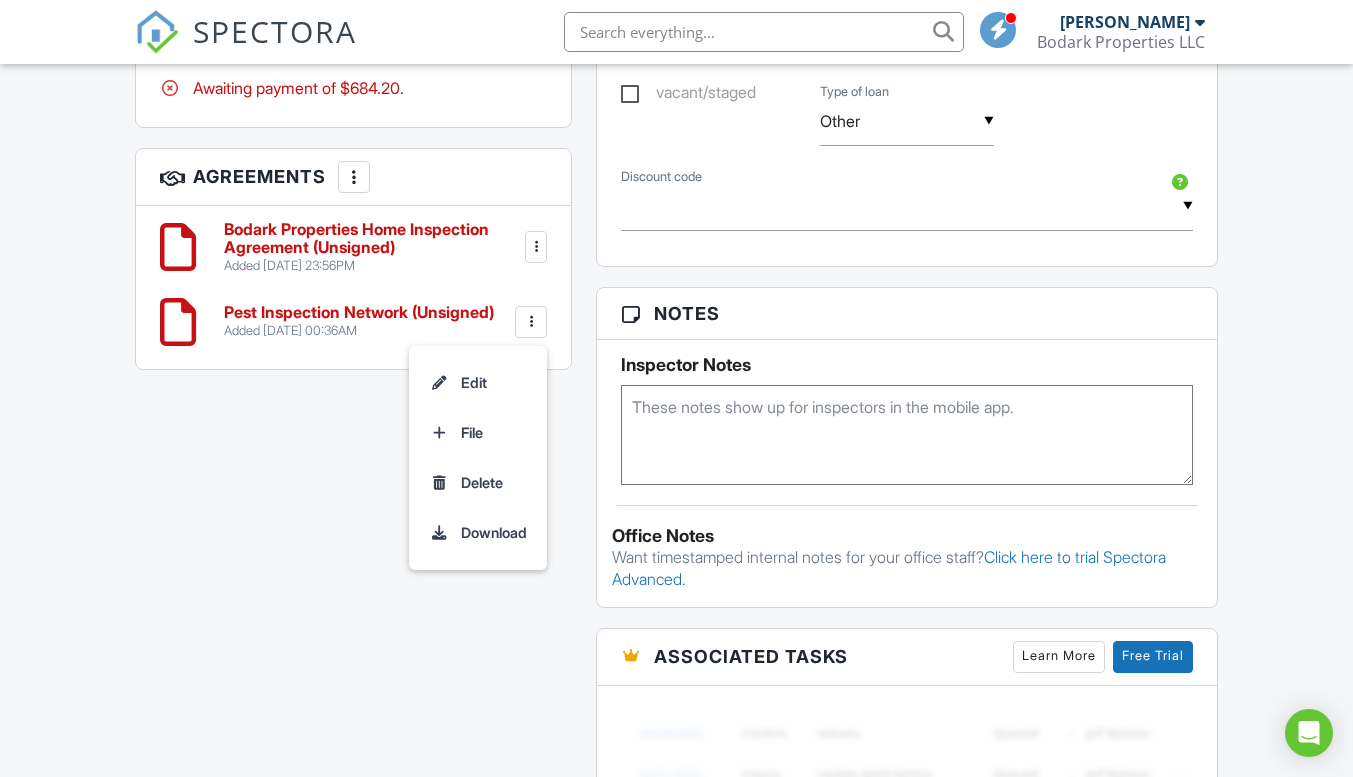 drag, startPoint x: 476, startPoint y: 480, endPoint x: 754, endPoint y: 125, distance: 450.89798 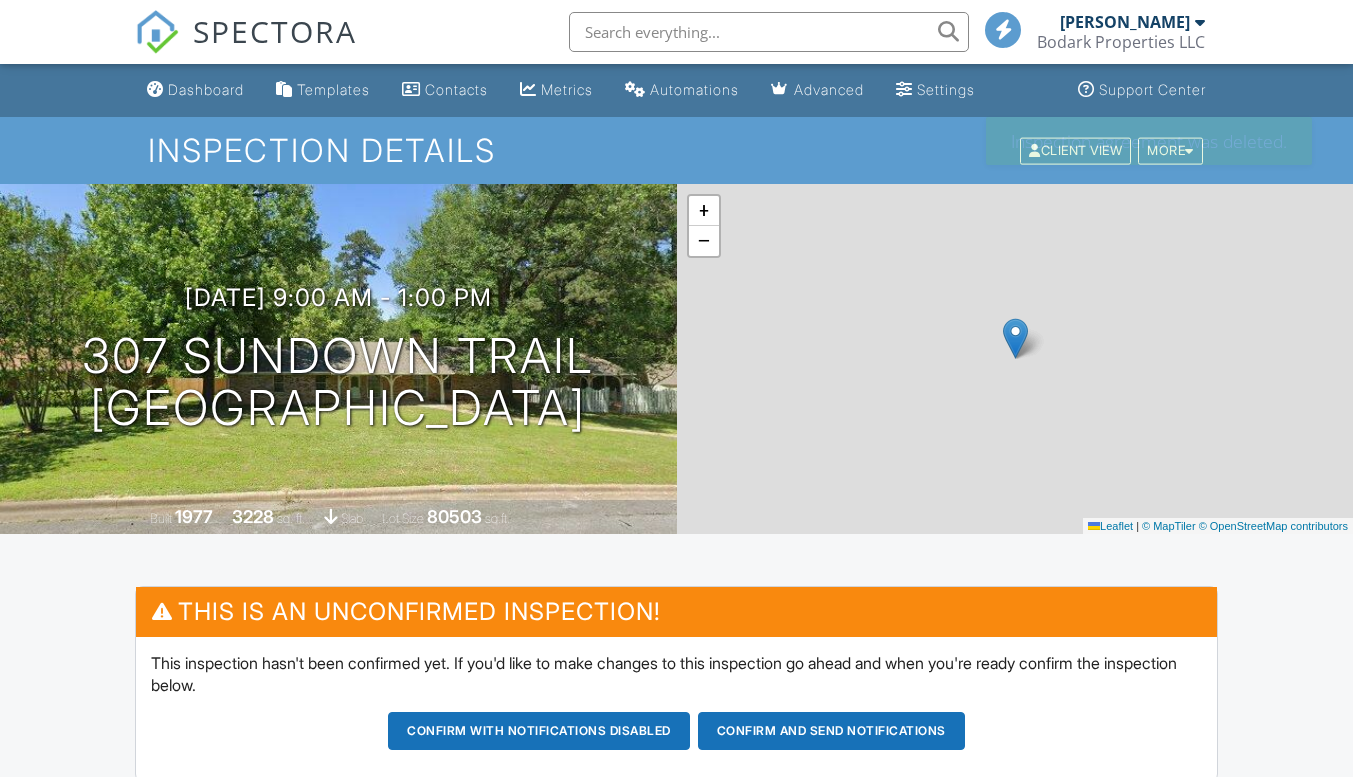 scroll, scrollTop: 0, scrollLeft: 0, axis: both 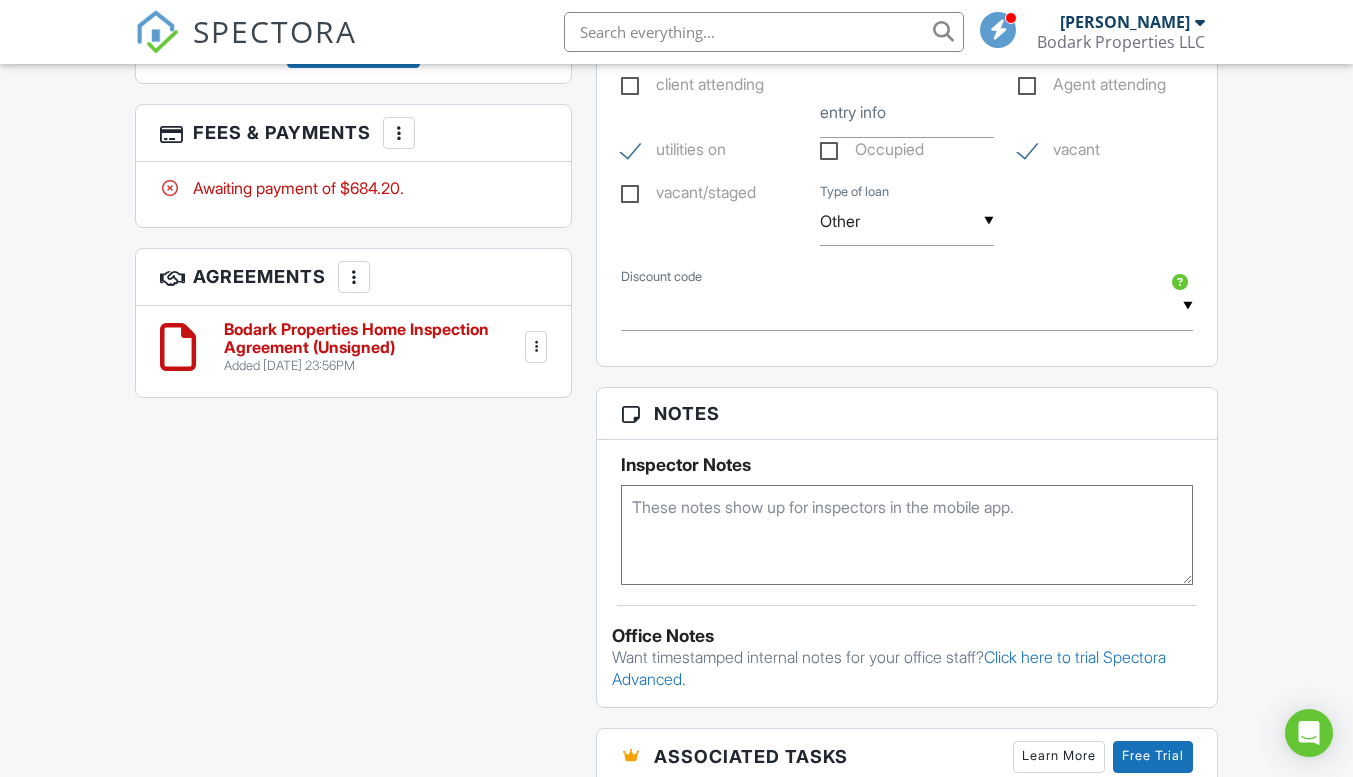 click at bounding box center (354, 277) 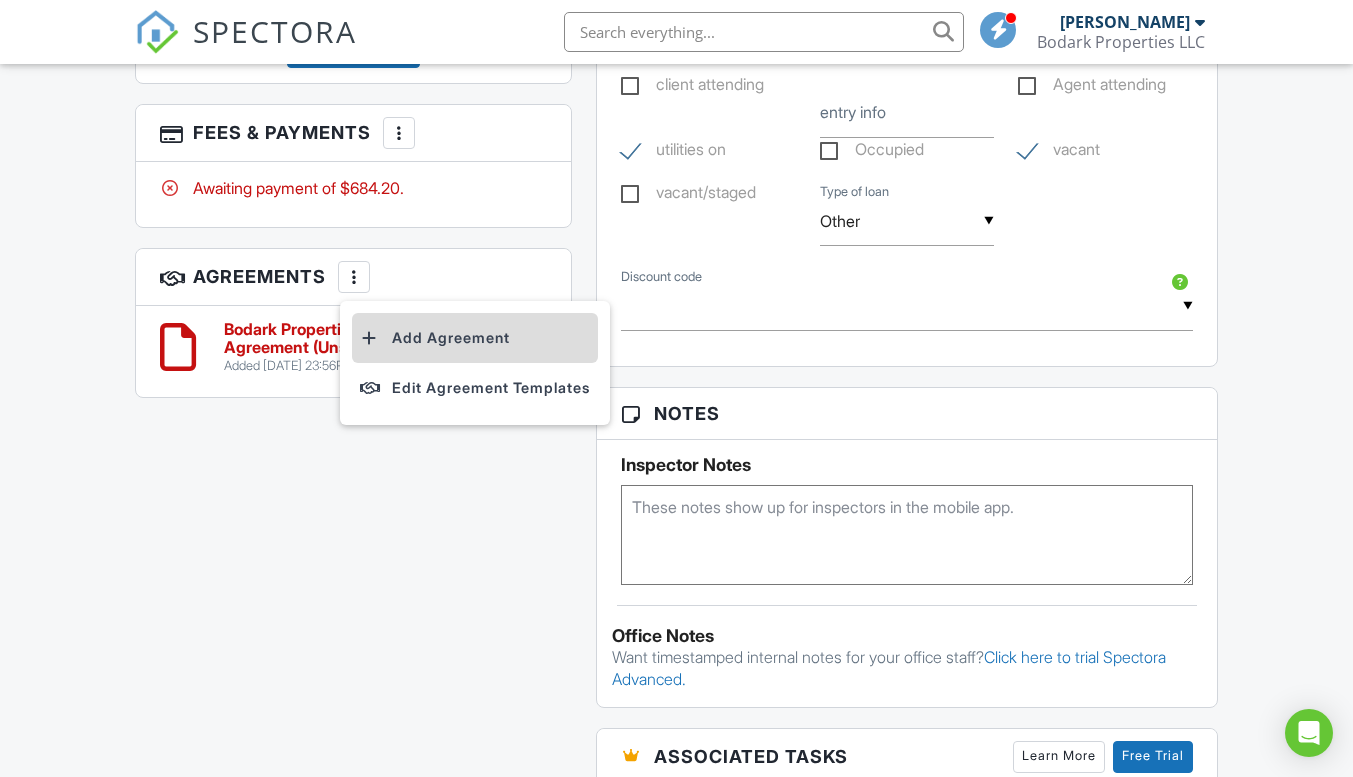 click on "Add Agreement" at bounding box center [475, 338] 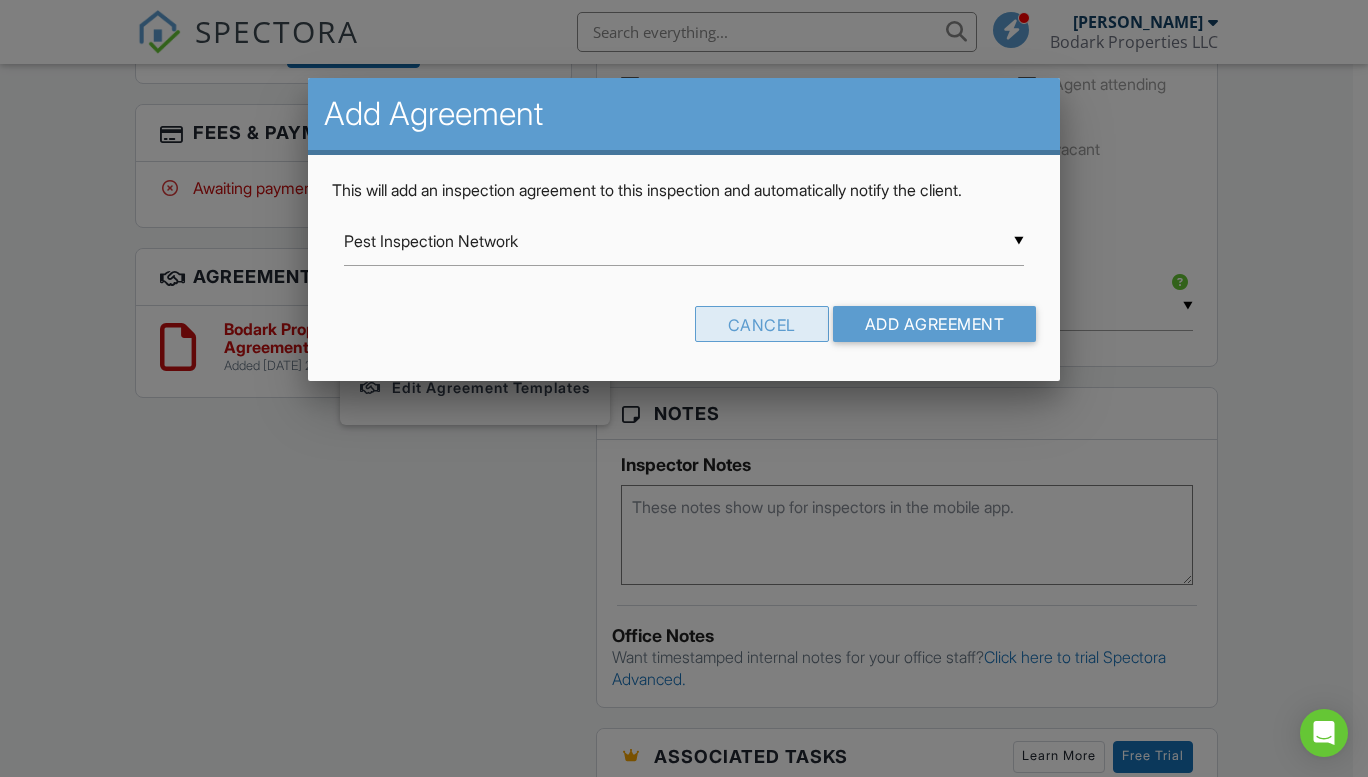 click on "Cancel" at bounding box center (762, 324) 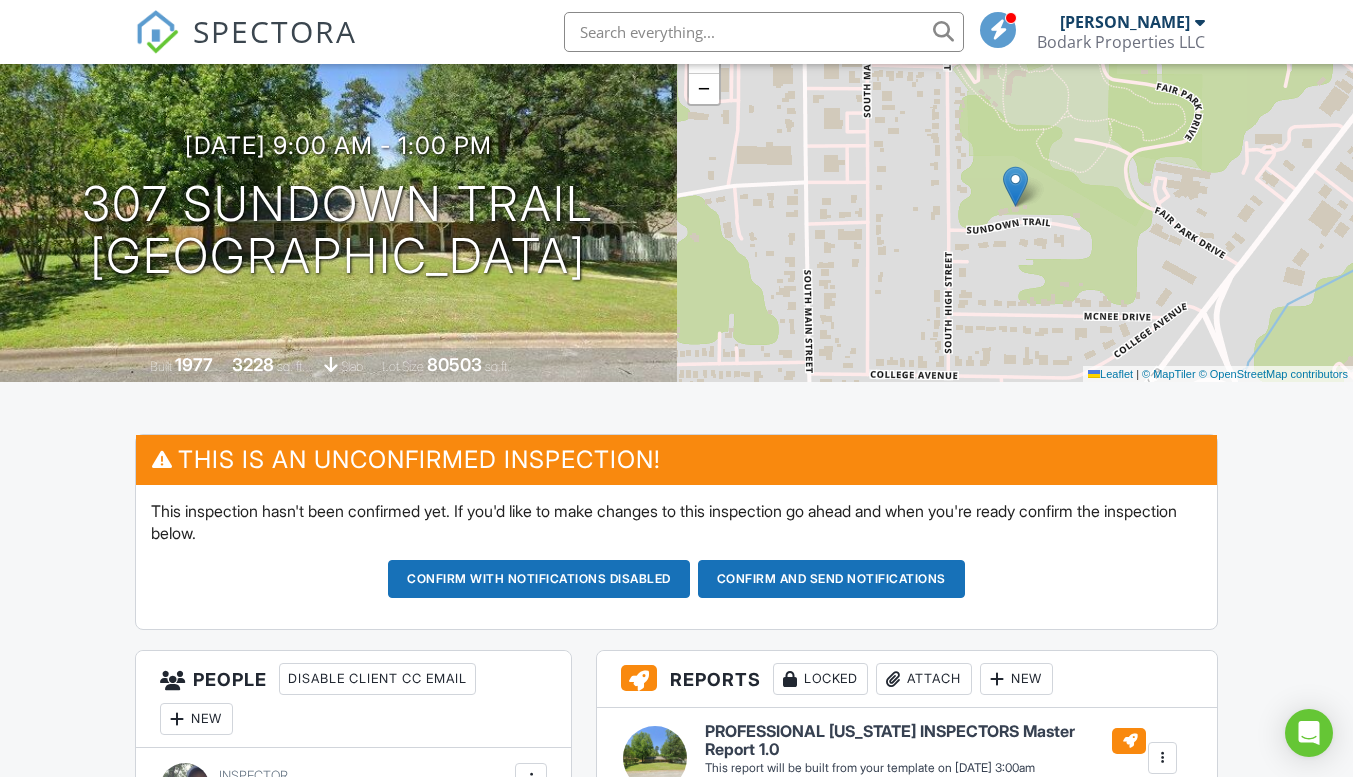 scroll, scrollTop: 0, scrollLeft: 0, axis: both 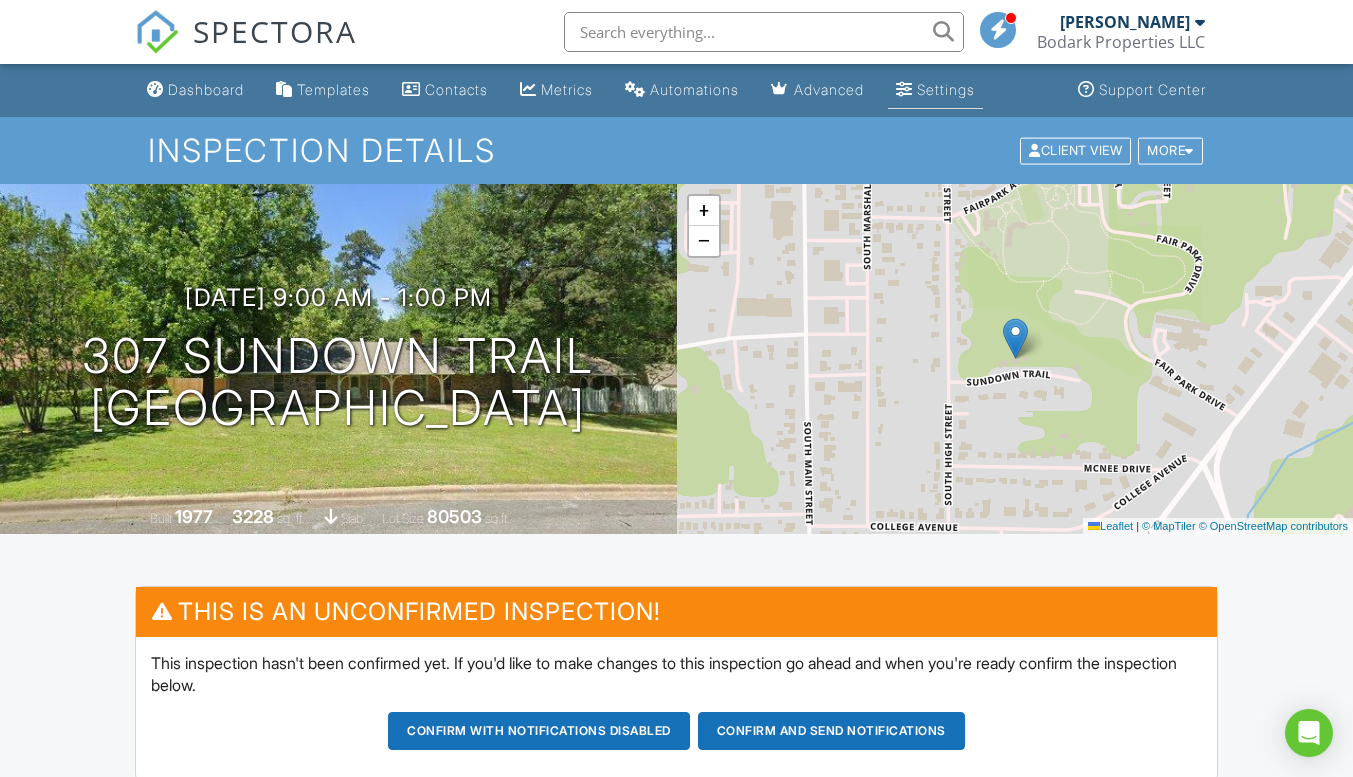 click on "Settings" at bounding box center [946, 89] 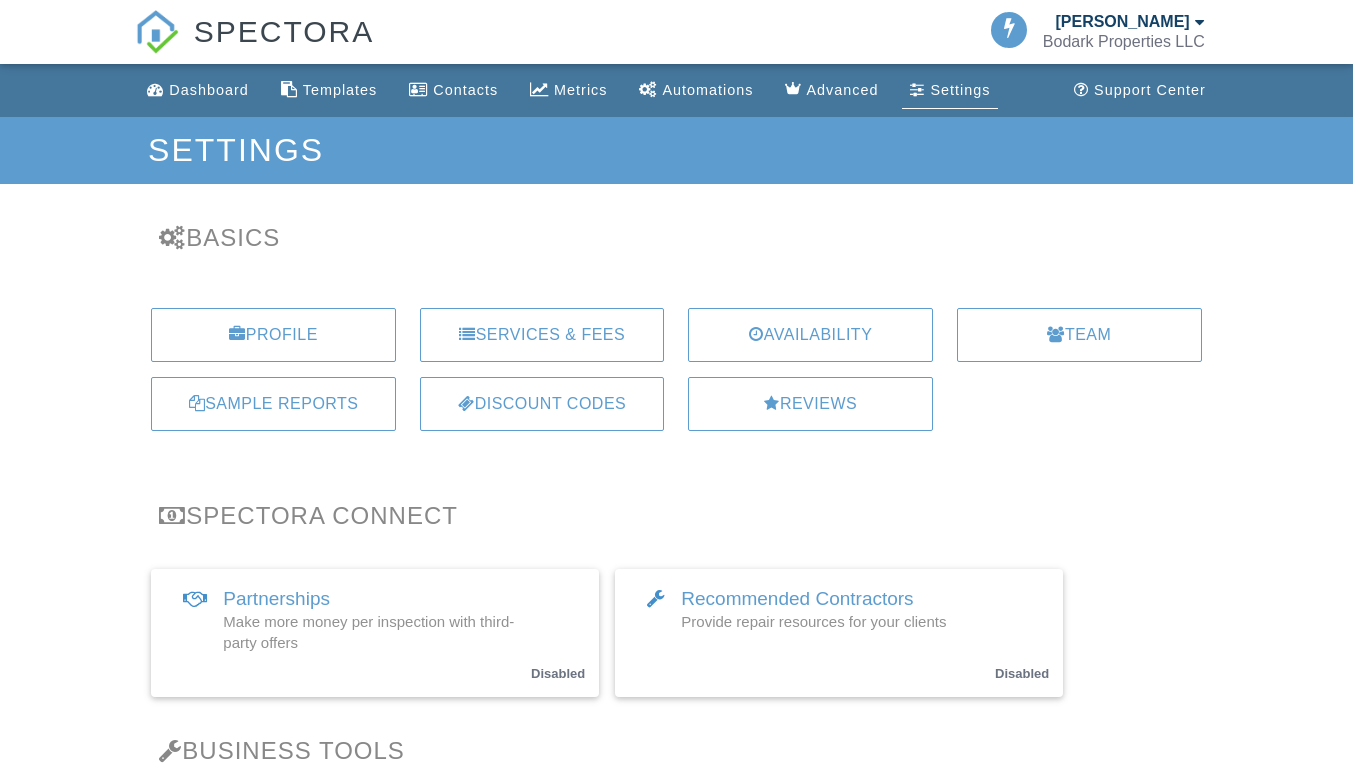 scroll, scrollTop: 0, scrollLeft: 0, axis: both 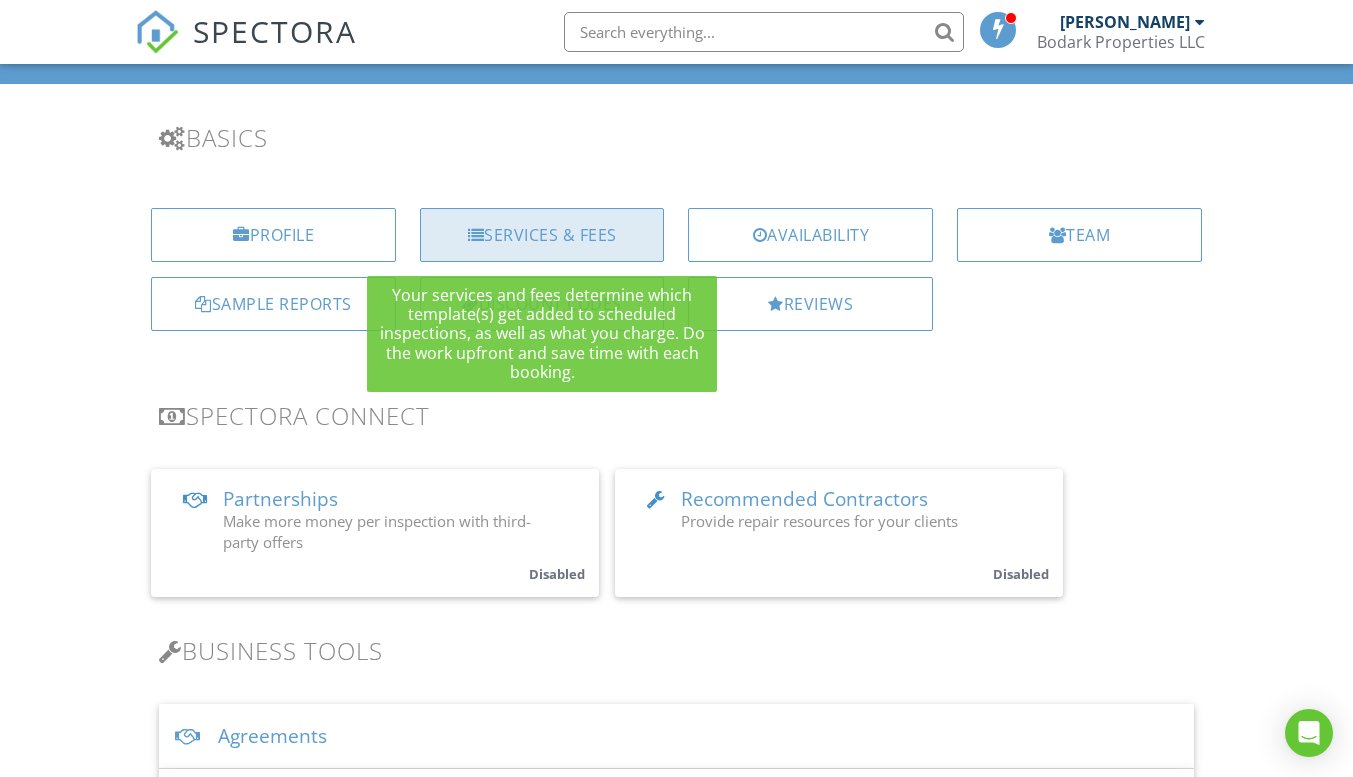click on "Services & Fees" at bounding box center (542, 235) 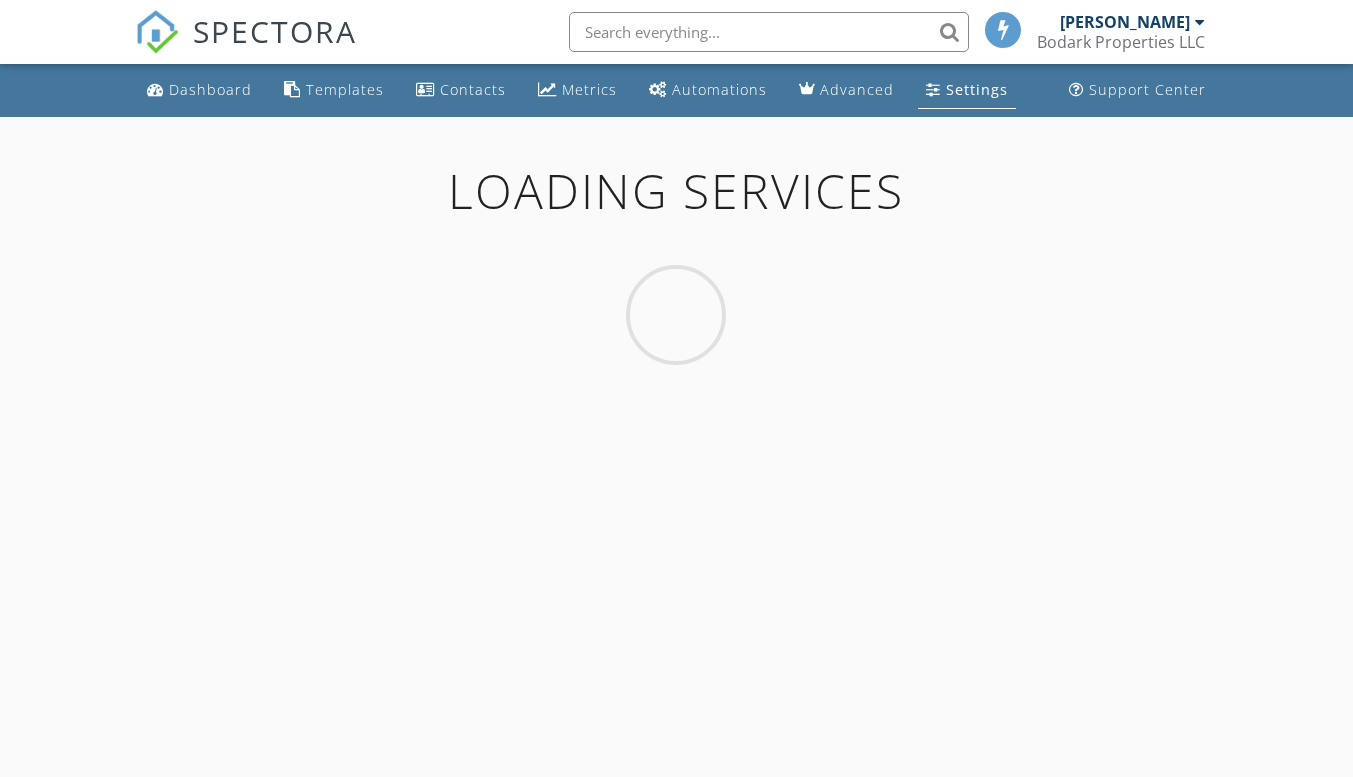 scroll, scrollTop: 0, scrollLeft: 0, axis: both 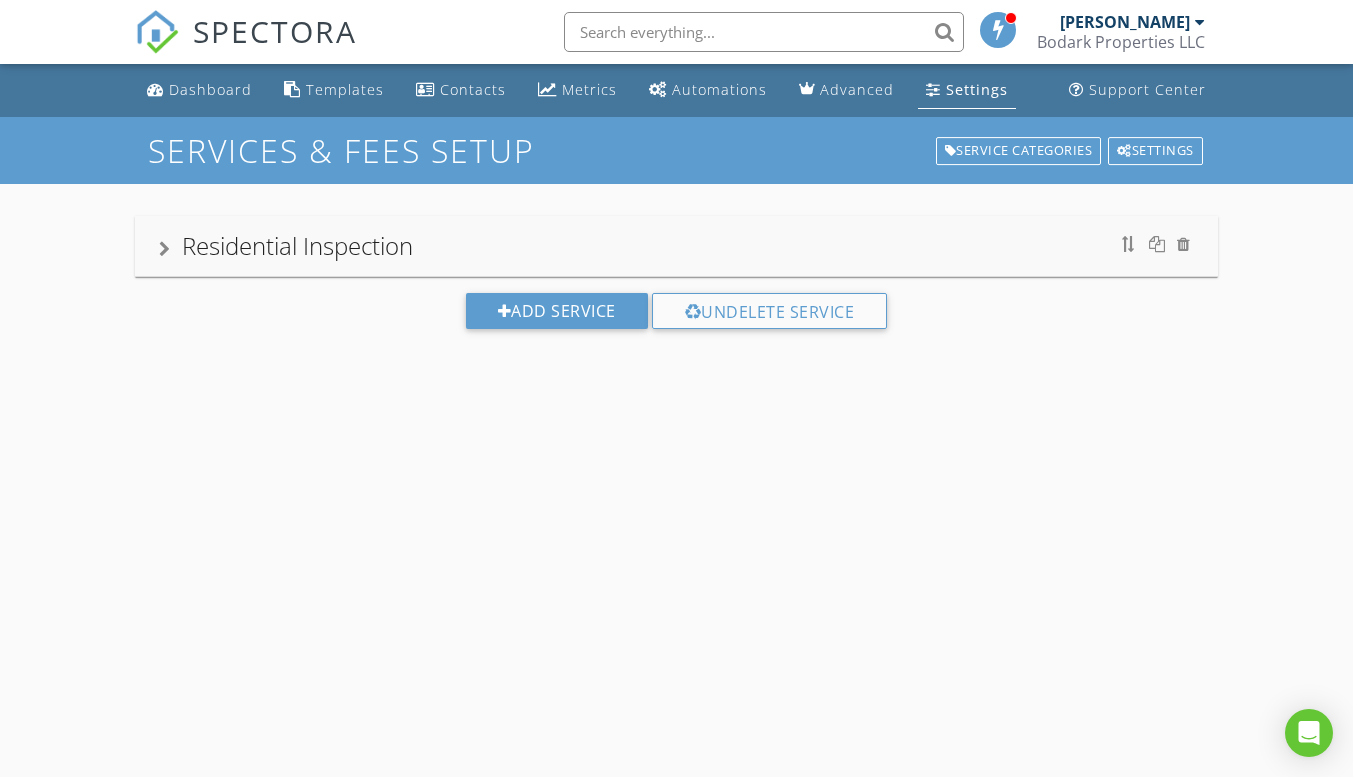 click at bounding box center (164, 249) 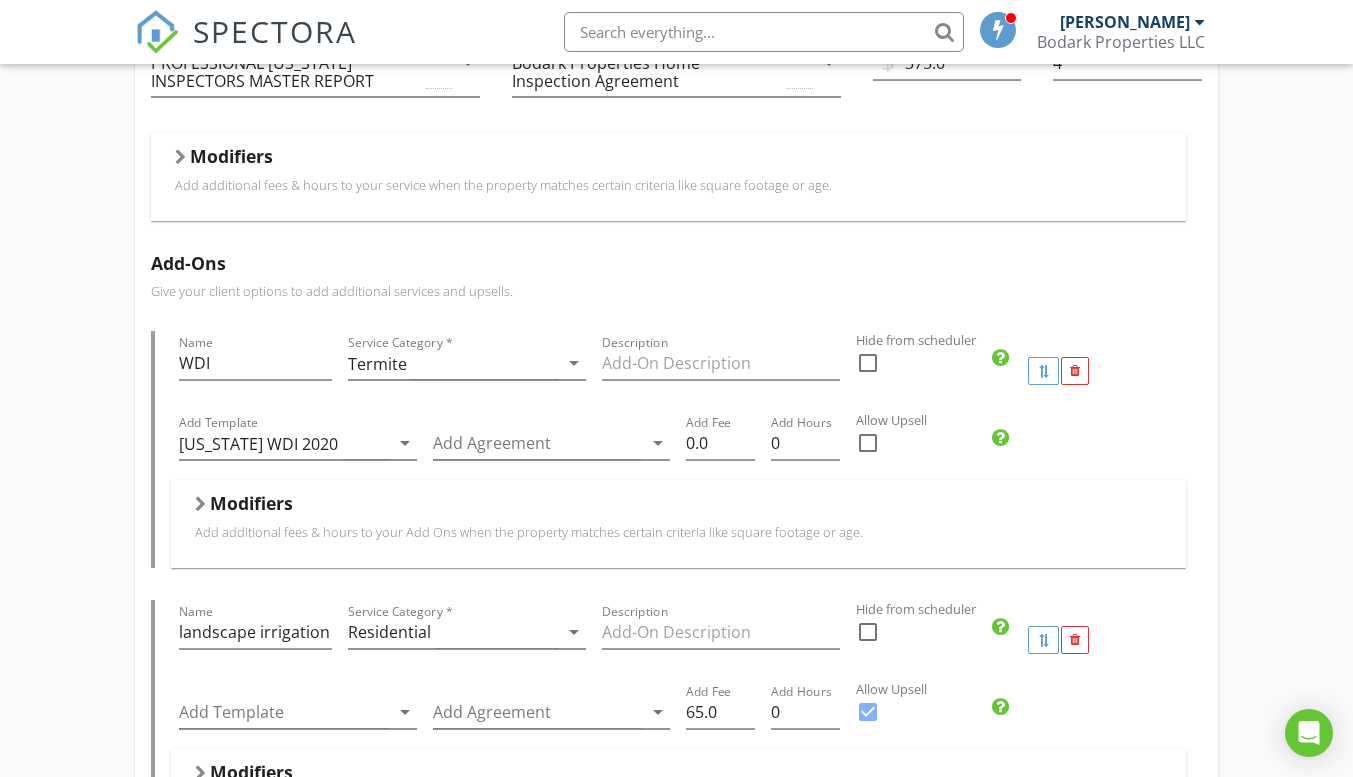 scroll, scrollTop: 400, scrollLeft: 0, axis: vertical 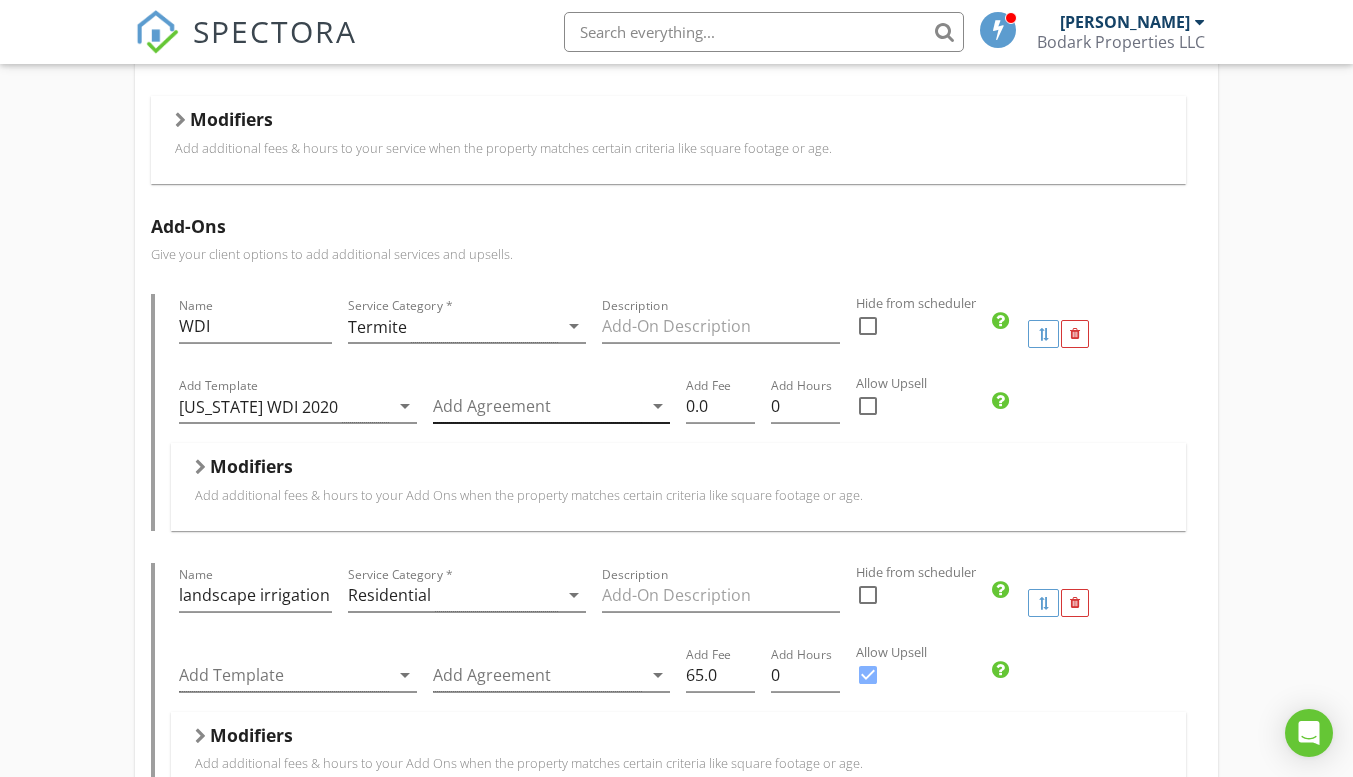click on "arrow_drop_down" at bounding box center (658, 406) 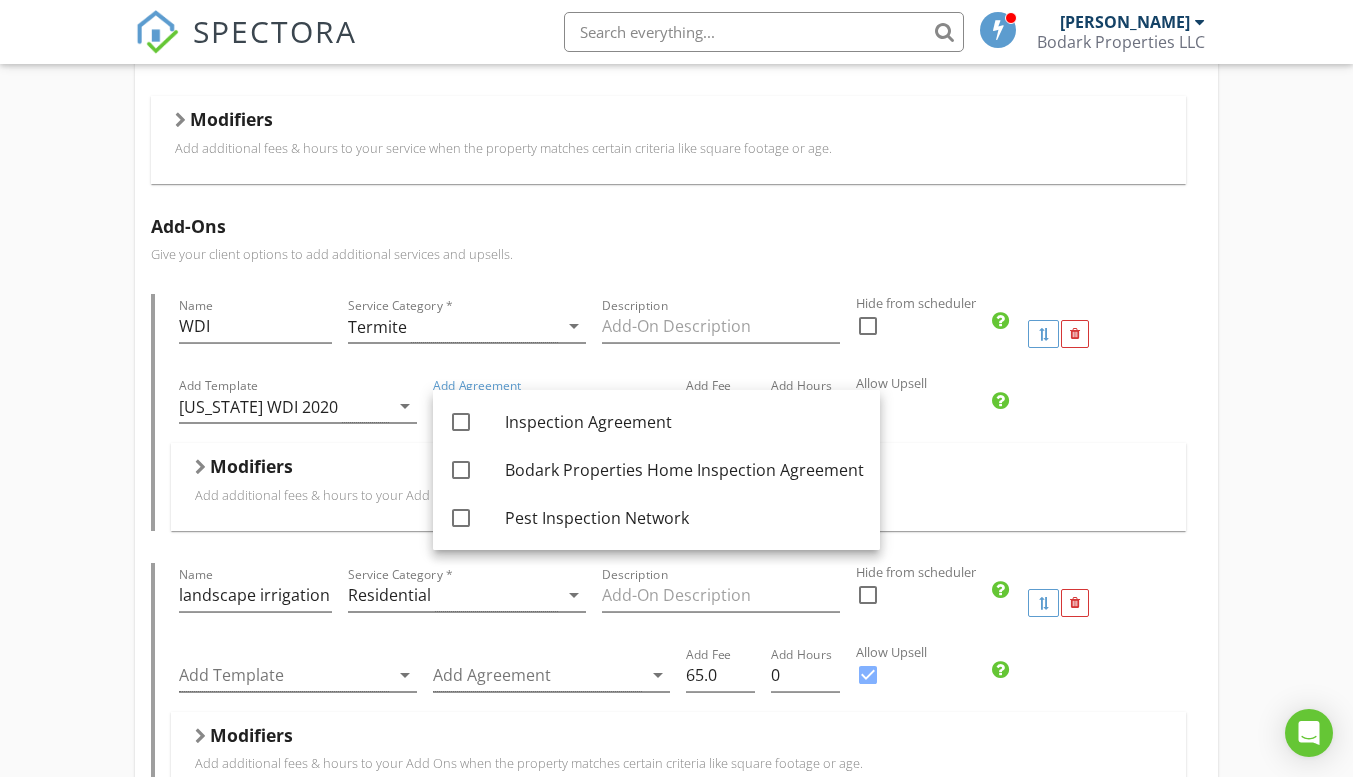 click on "Residential Inspection   Name Residential Inspection   Service Category * Residential arrow_drop_down   Description Home inspection with WDI   Hidden from scheduler   check_box_outline_blank     Template(s) PROFESSIONAL TEXAS INSPECTORS MASTER REPORT arrow_drop_down   Agreement(s) Bodark Properties Home Inspection  Agreement arrow_drop_down   $   Base Cost 375.0   Base Duration (HRs) 4               Modifiers
Add additional fees & hours to your service when the
property matches certain criteria like square footage or age.
When Sq. Ft. arrow_drop_down   Type Per Unit Over arrow_drop_down   Greater than (>) 2000       Add Fee 0.15   Add Hours 0
Modifiers
Add-Ons
Give your client options to add additional services and upsells.
Name WDI   Service Category * Termite arrow_drop_down   Description   Hide from scheduler   check_box_outline_blank         Add Template Texas WDI 2020     Add Fee" at bounding box center [676, 2699] 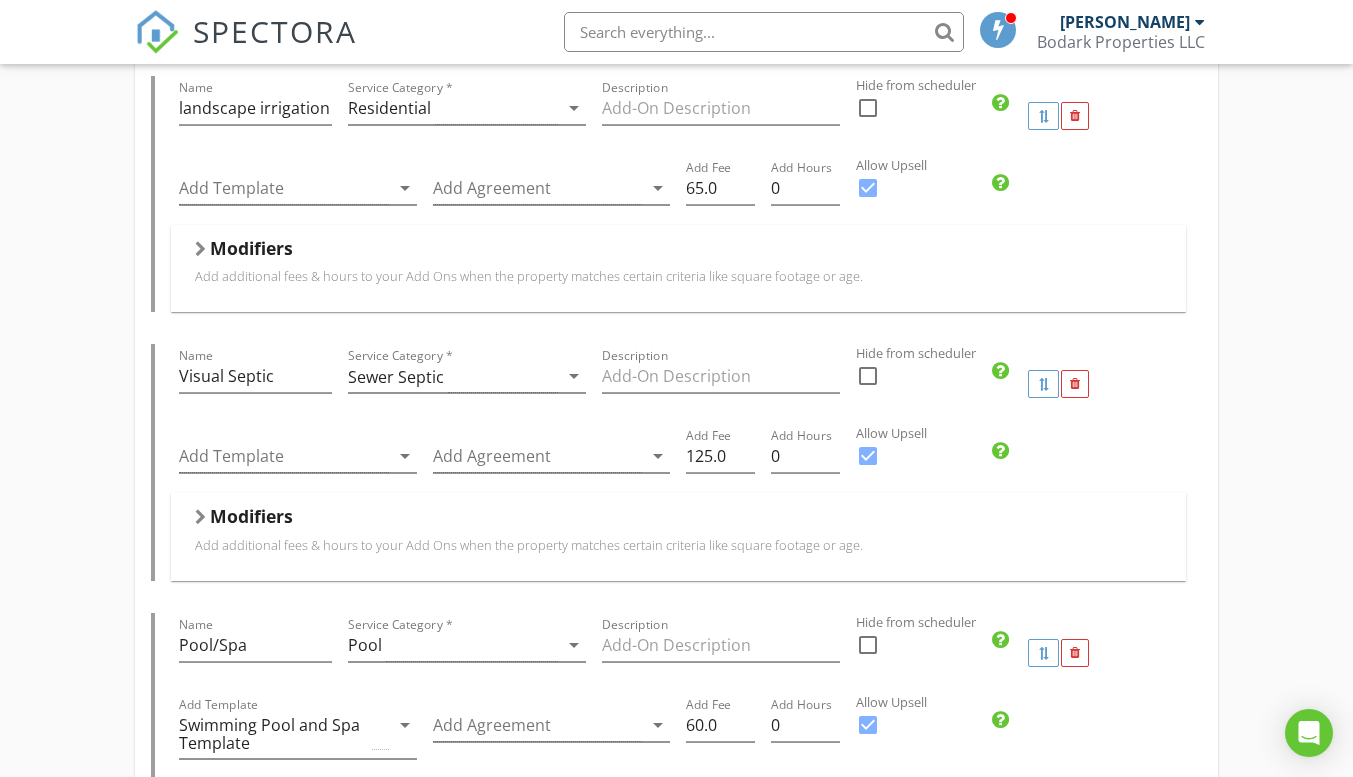 scroll, scrollTop: 900, scrollLeft: 0, axis: vertical 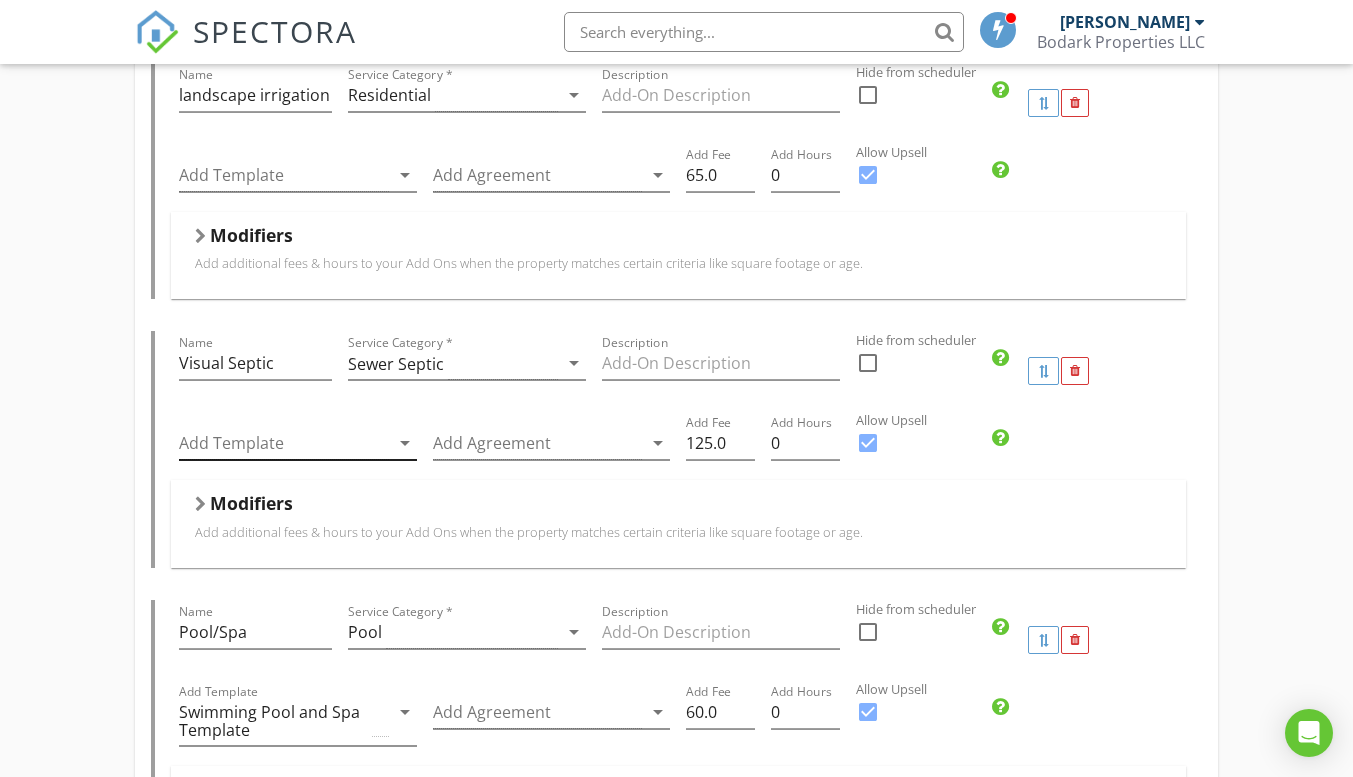 click on "arrow_drop_down" at bounding box center (405, 443) 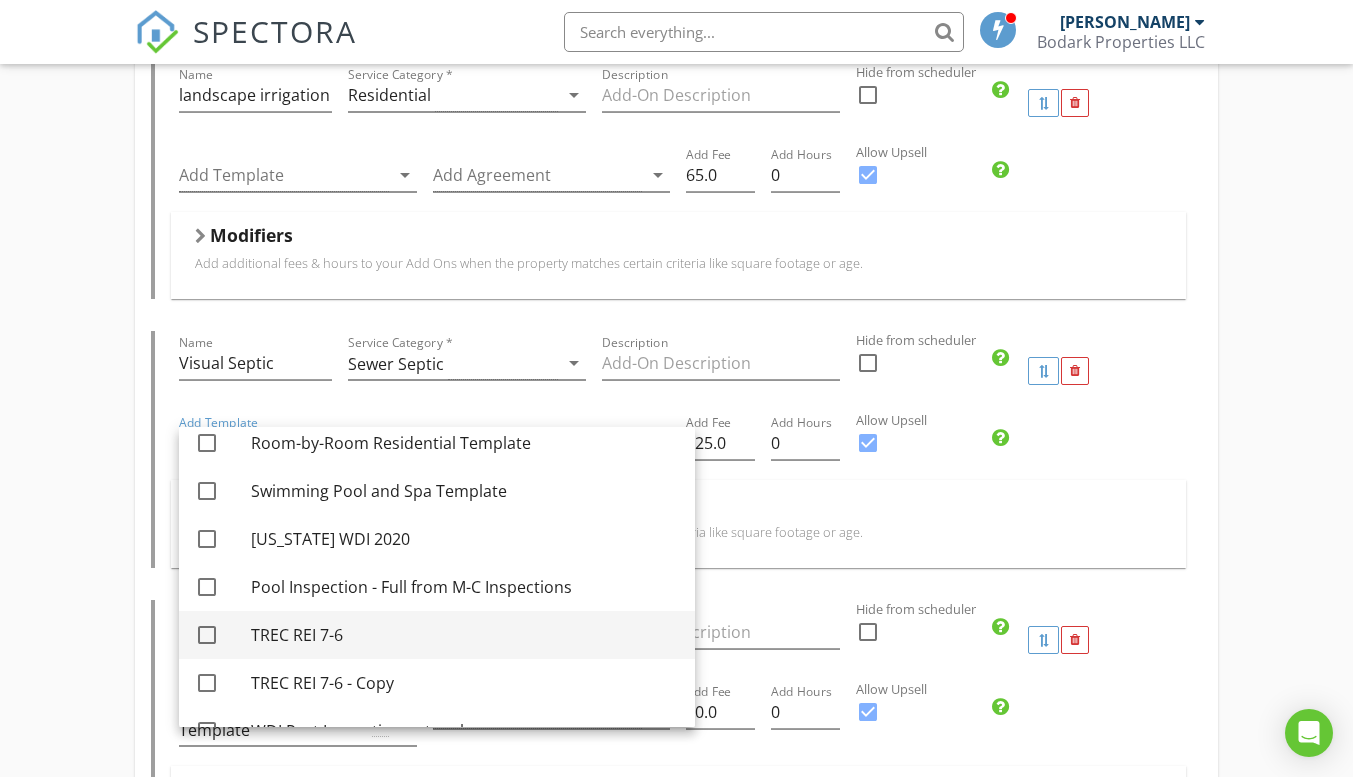 scroll, scrollTop: 196, scrollLeft: 0, axis: vertical 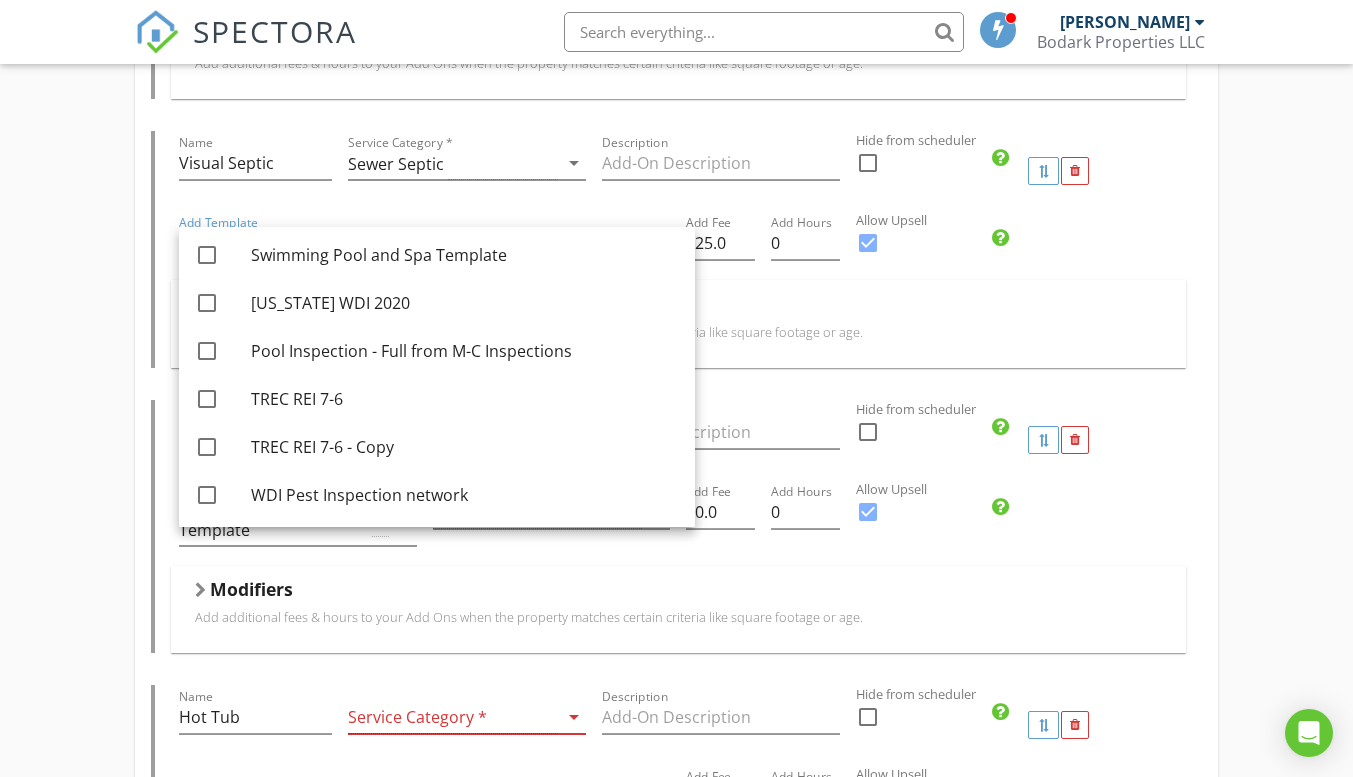 click on "Residential Inspection   Name Residential Inspection   Service Category * Residential arrow_drop_down   Description Home inspection with WDI   Hidden from scheduler   check_box_outline_blank     Template(s) PROFESSIONAL TEXAS INSPECTORS MASTER REPORT arrow_drop_down   Agreement(s) Bodark Properties Home Inspection  Agreement arrow_drop_down   $   Base Cost 375.0   Base Duration (HRs) 4               Modifiers
Add additional fees & hours to your service when the
property matches certain criteria like square footage or age.
When Sq. Ft. arrow_drop_down   Type Per Unit Over arrow_drop_down   Greater than (>) 2000       Add Fee 0.15   Add Hours 0
Modifiers
Add-Ons
Give your client options to add additional services and upsells.
Name WDI   Service Category * Termite arrow_drop_down   Description   Hide from scheduler   check_box_outline_blank         Add Template Texas WDI 2020     Add Fee" at bounding box center (676, 1999) 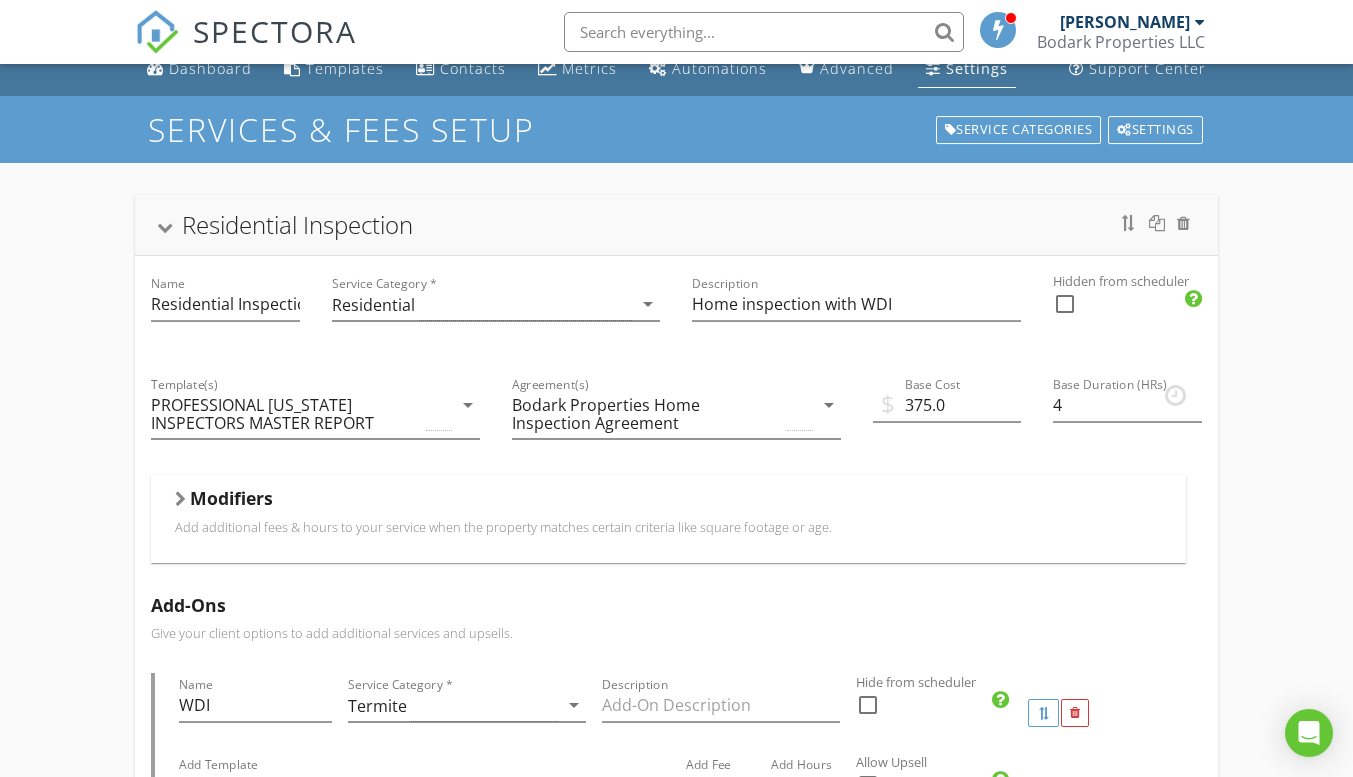 scroll, scrollTop: 0, scrollLeft: 0, axis: both 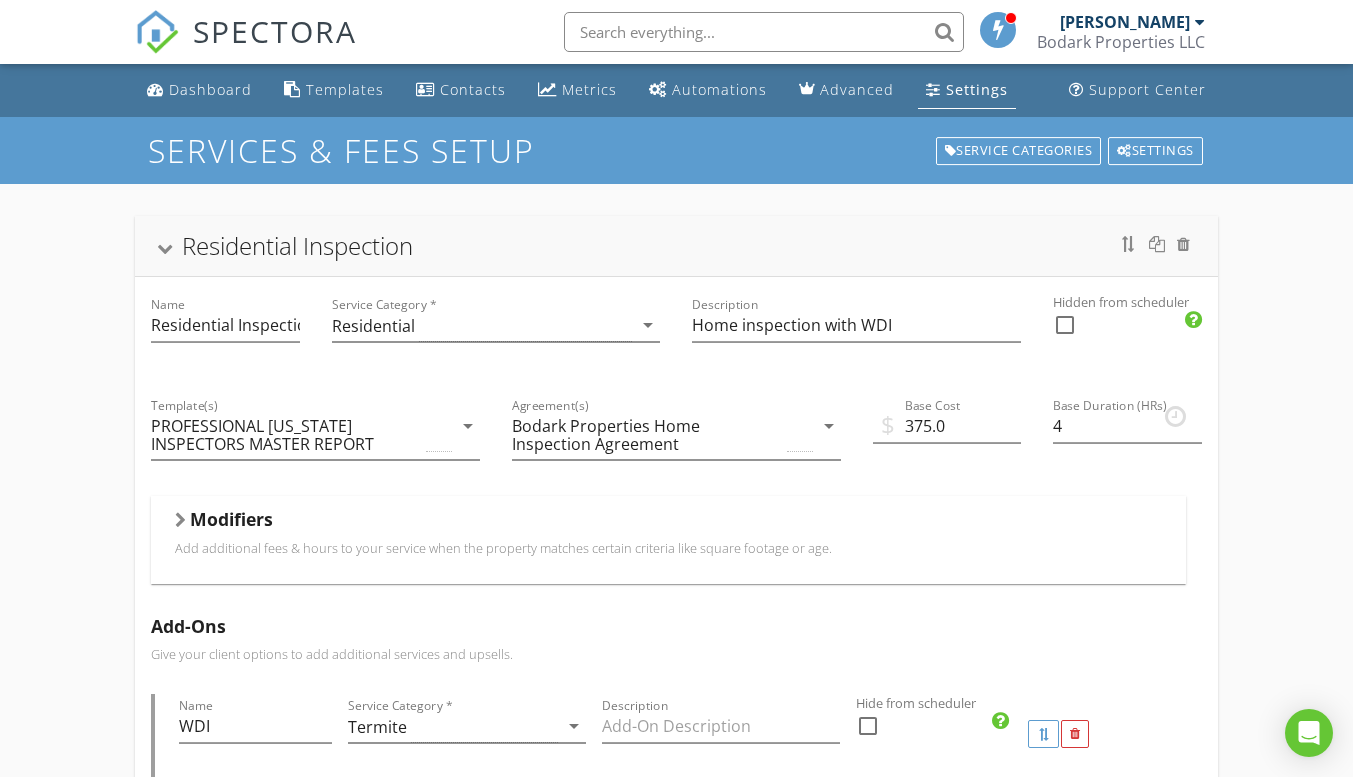 click on "Settings" at bounding box center [977, 89] 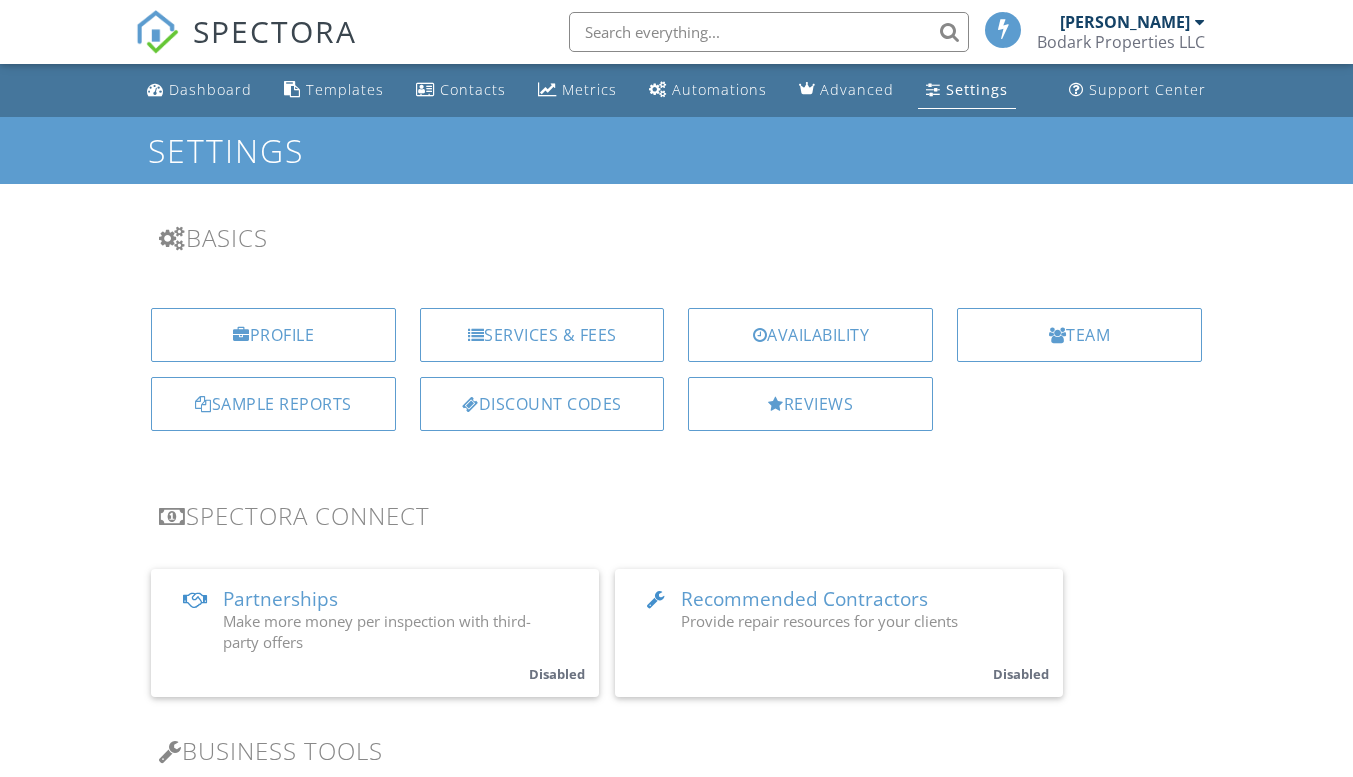scroll, scrollTop: 0, scrollLeft: 0, axis: both 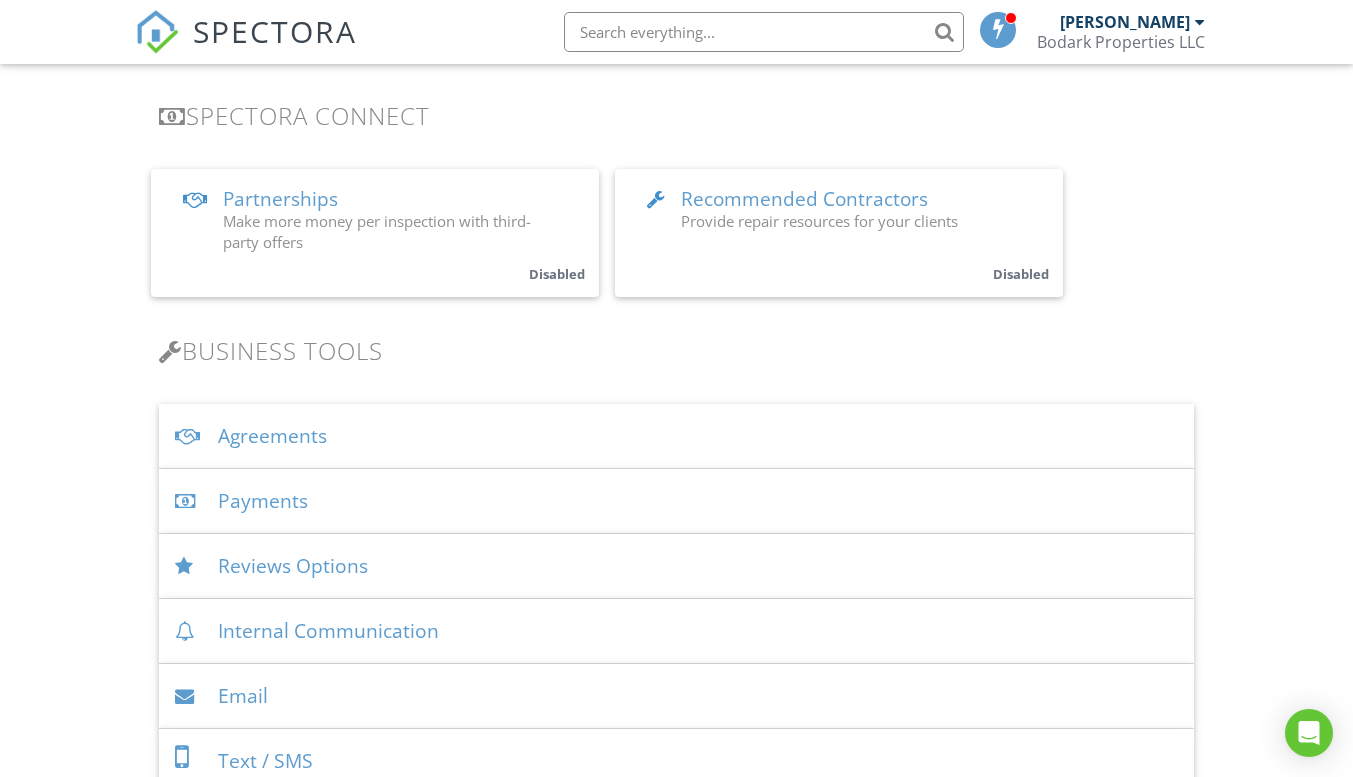 click on "Agreements" at bounding box center (676, 436) 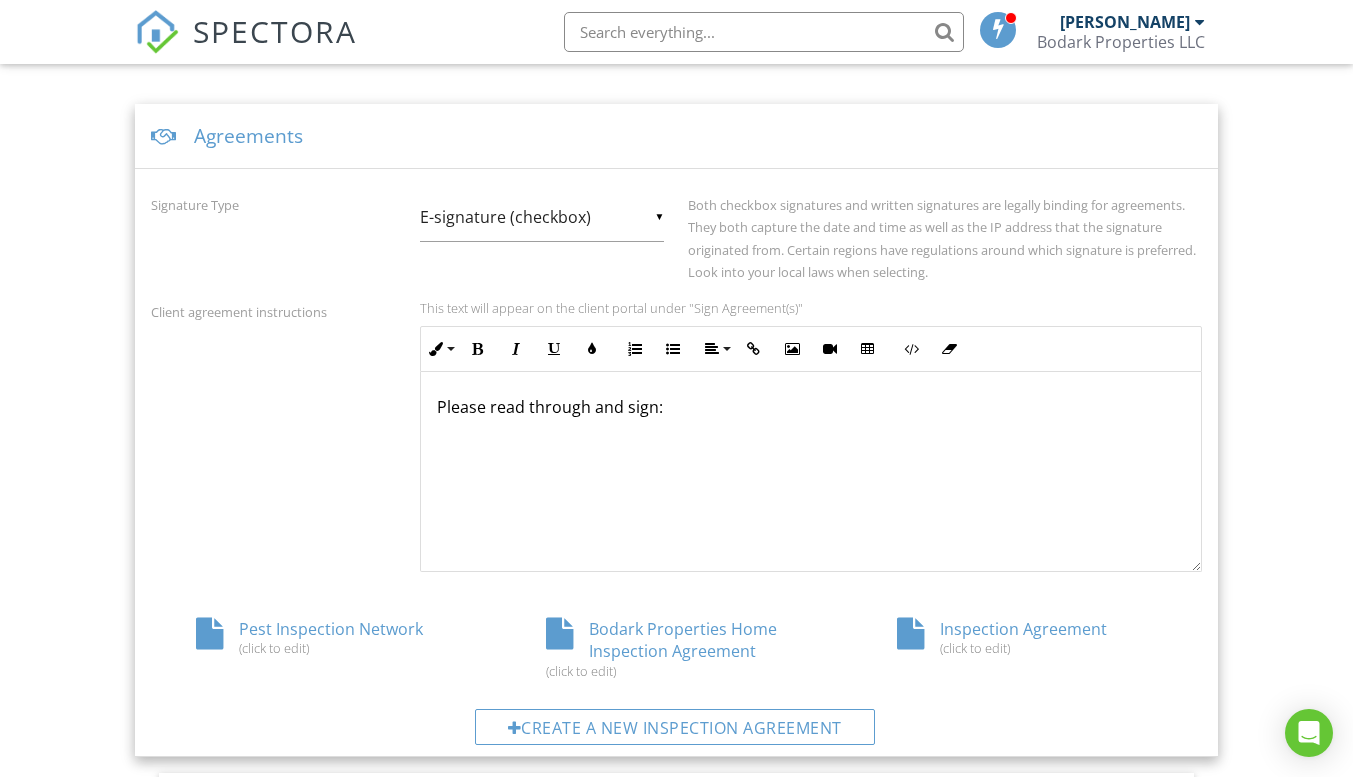 scroll, scrollTop: 800, scrollLeft: 0, axis: vertical 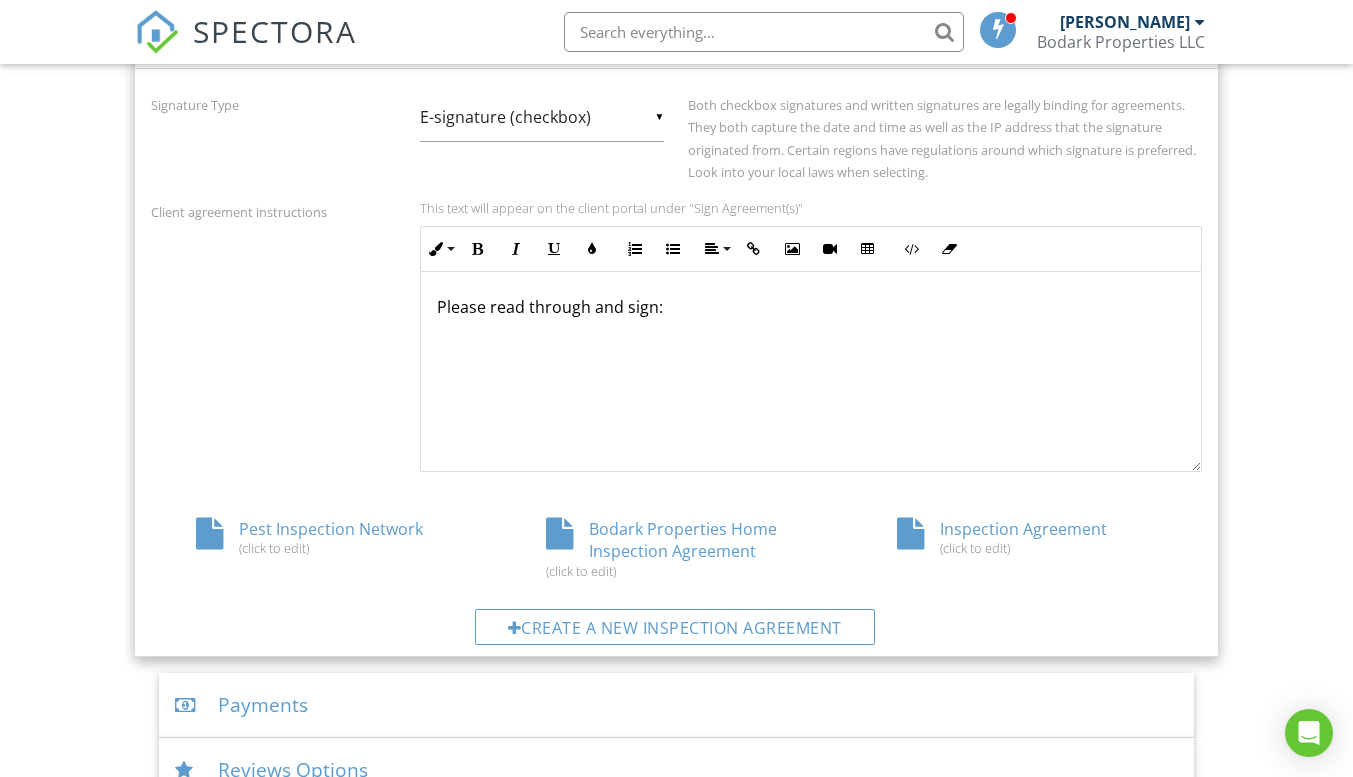 click on "(click to edit)" at bounding box center [326, 548] 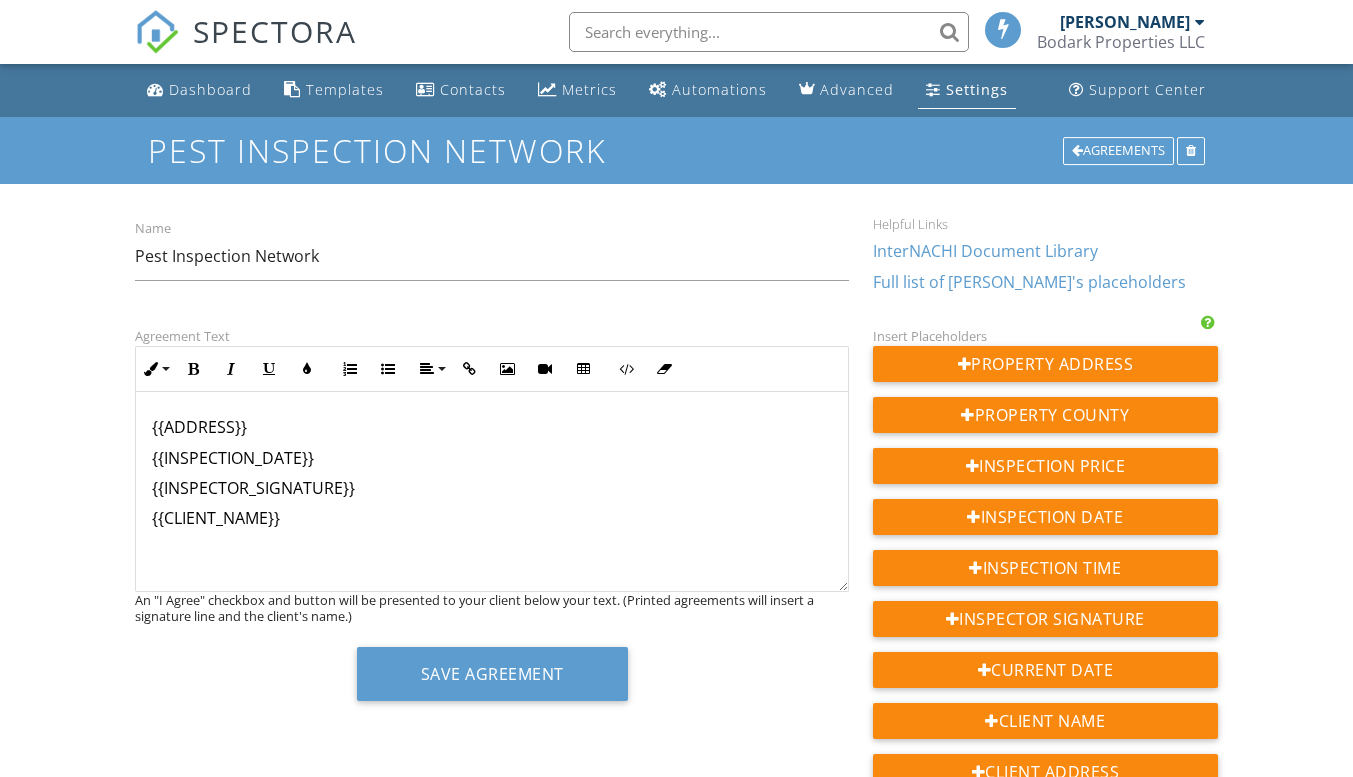 scroll, scrollTop: 0, scrollLeft: 0, axis: both 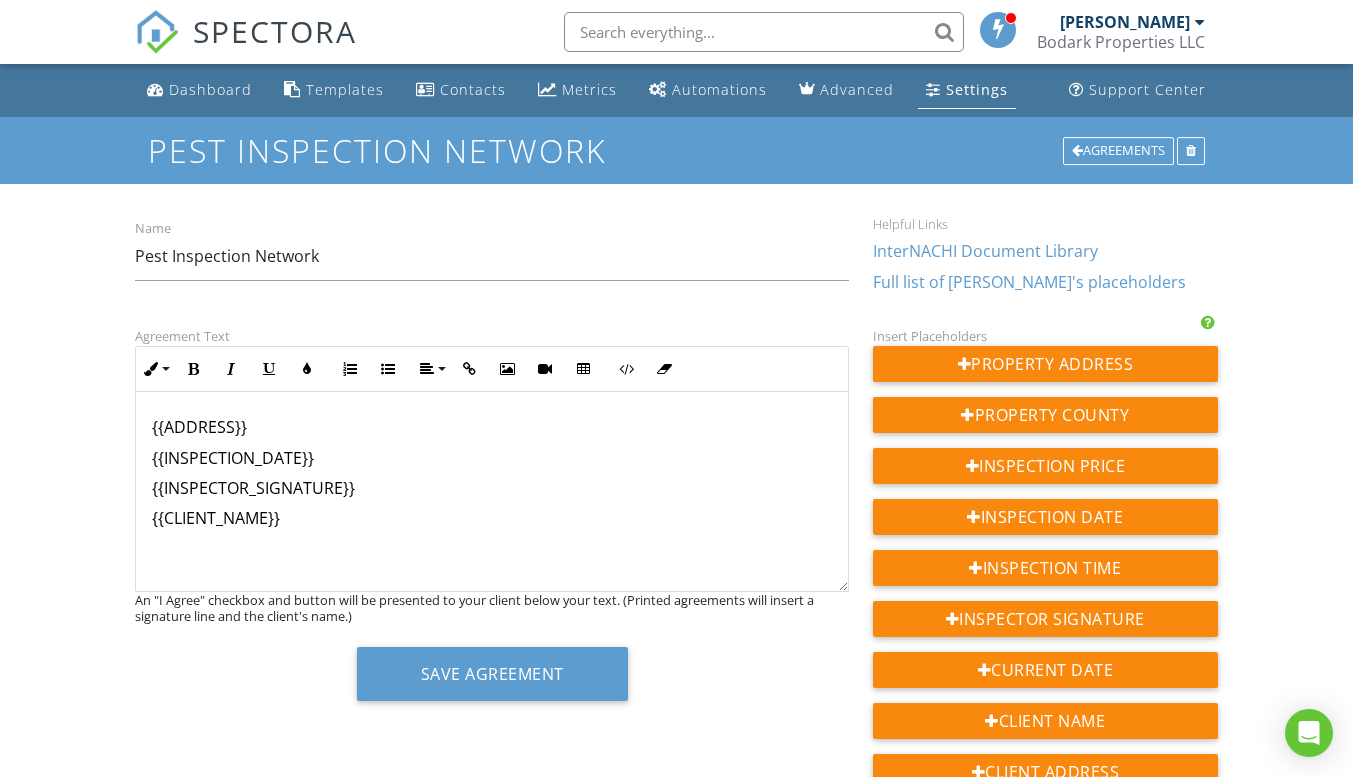 click on "{{ADDRESS}} {{INSPECTION_DATE}} {{INSPECTOR_SIGNATURE}} {{CLIENT_NAME}}" at bounding box center (492, 492) 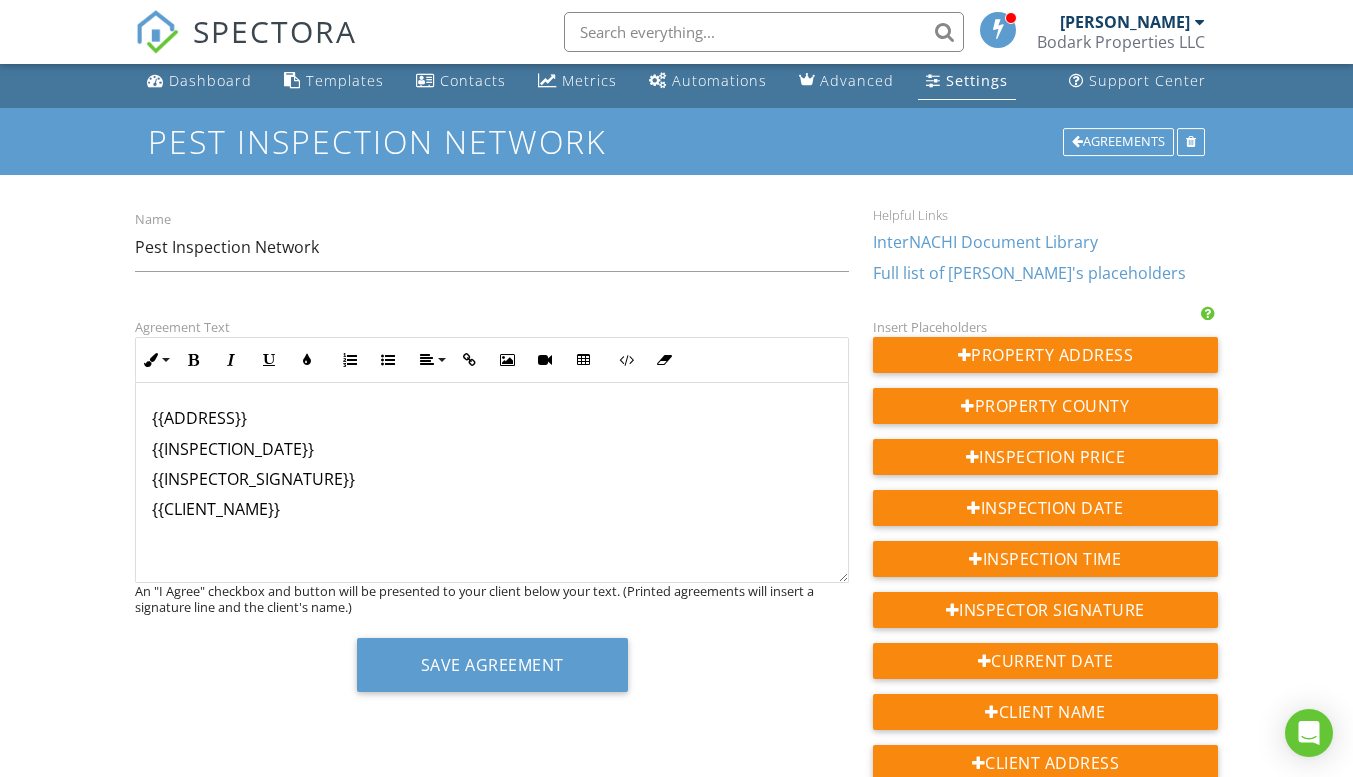 scroll, scrollTop: 0, scrollLeft: 0, axis: both 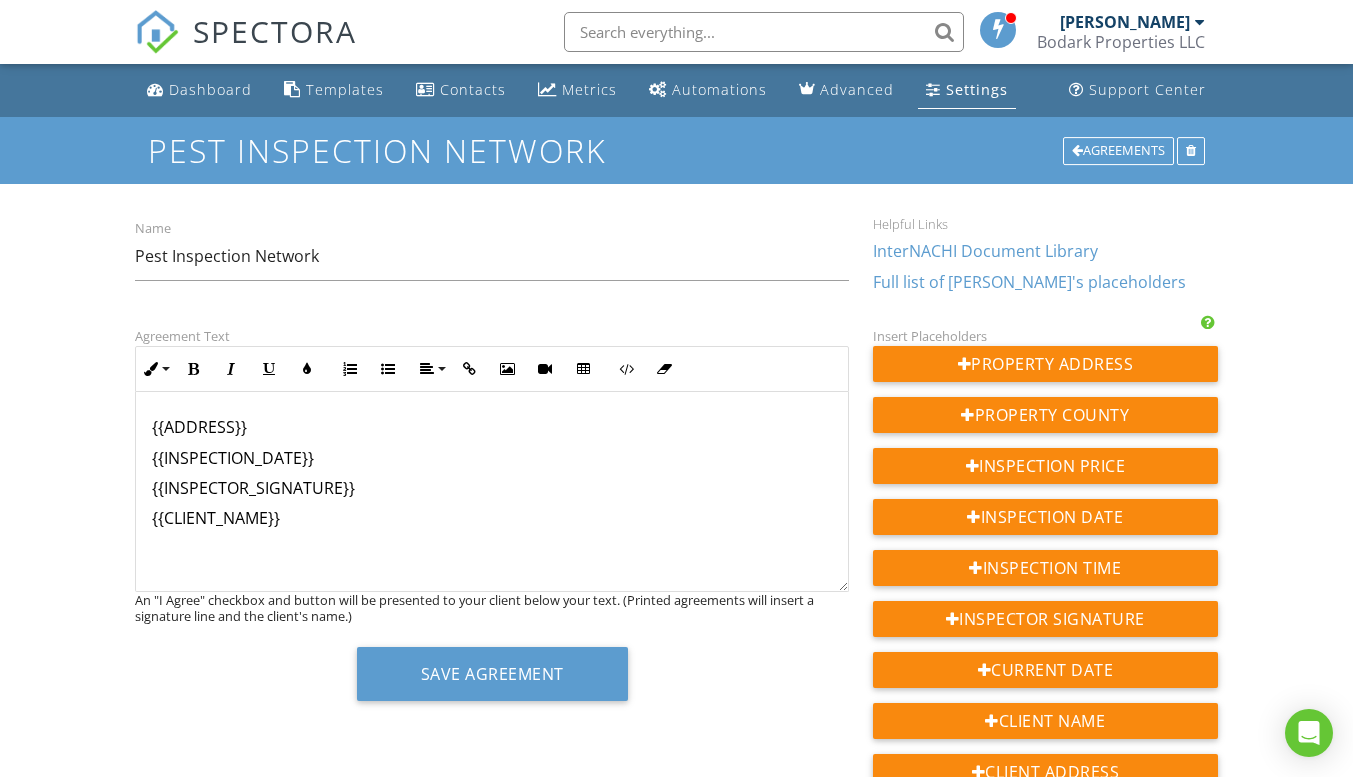 click on "{{INSPECTION_DATE}}" at bounding box center (492, 458) 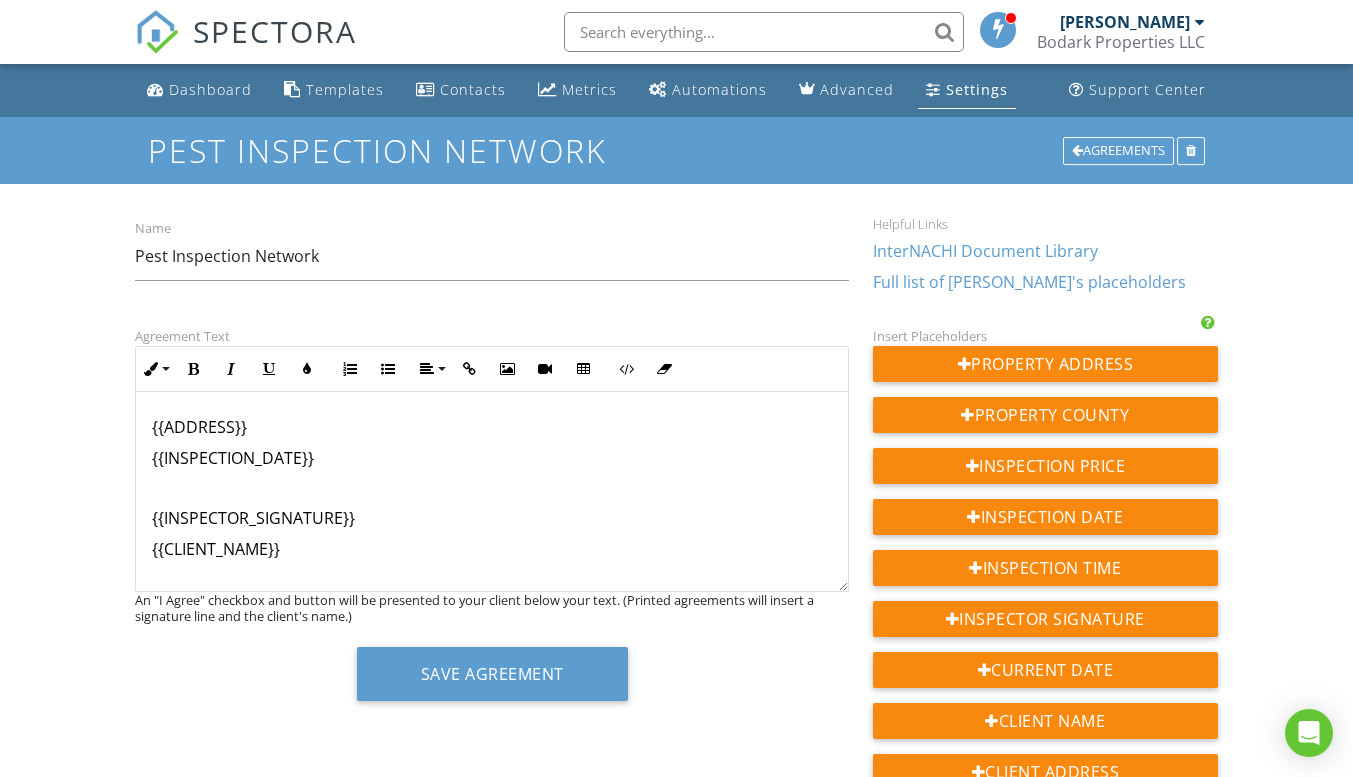 click on "​ ​" at bounding box center [492, 488] 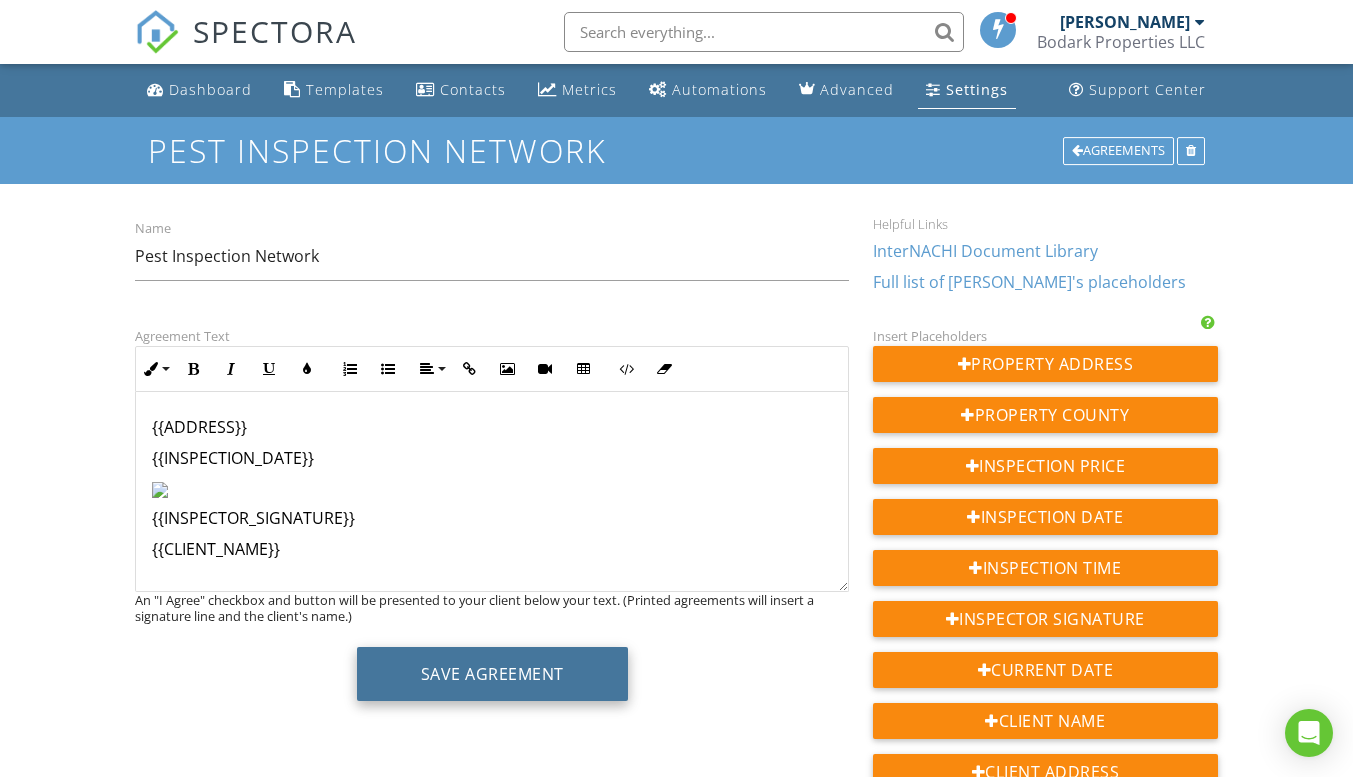 click on "Save Agreement" at bounding box center (492, 674) 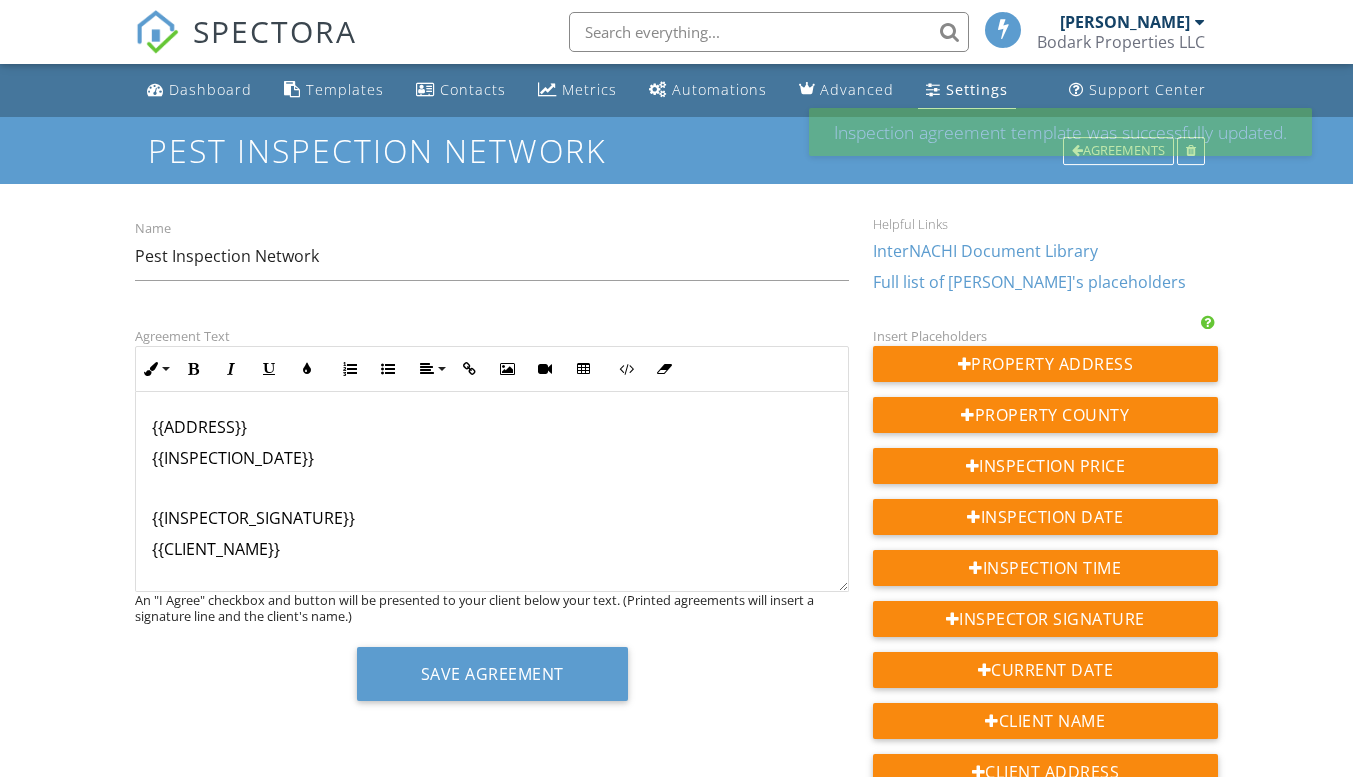 scroll, scrollTop: 0, scrollLeft: 0, axis: both 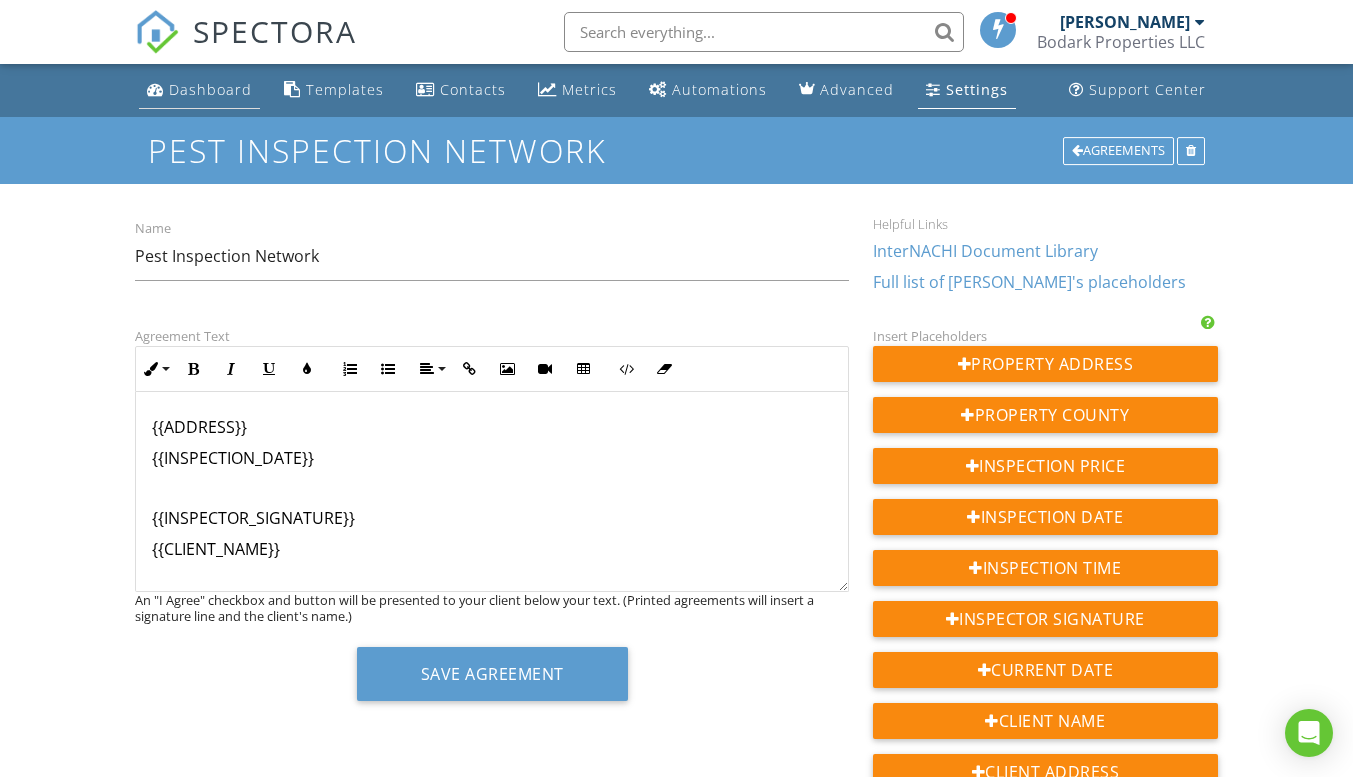 click on "Dashboard" at bounding box center [210, 89] 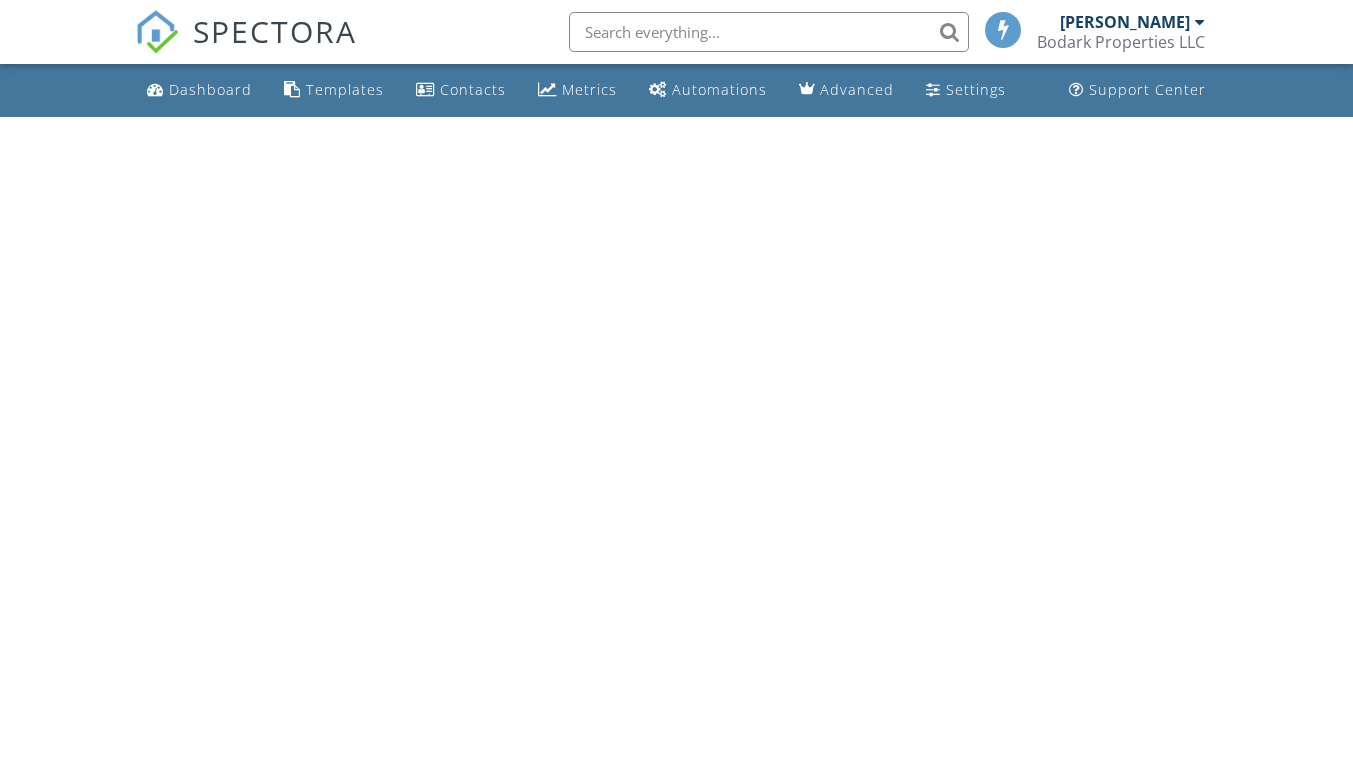 scroll, scrollTop: 0, scrollLeft: 0, axis: both 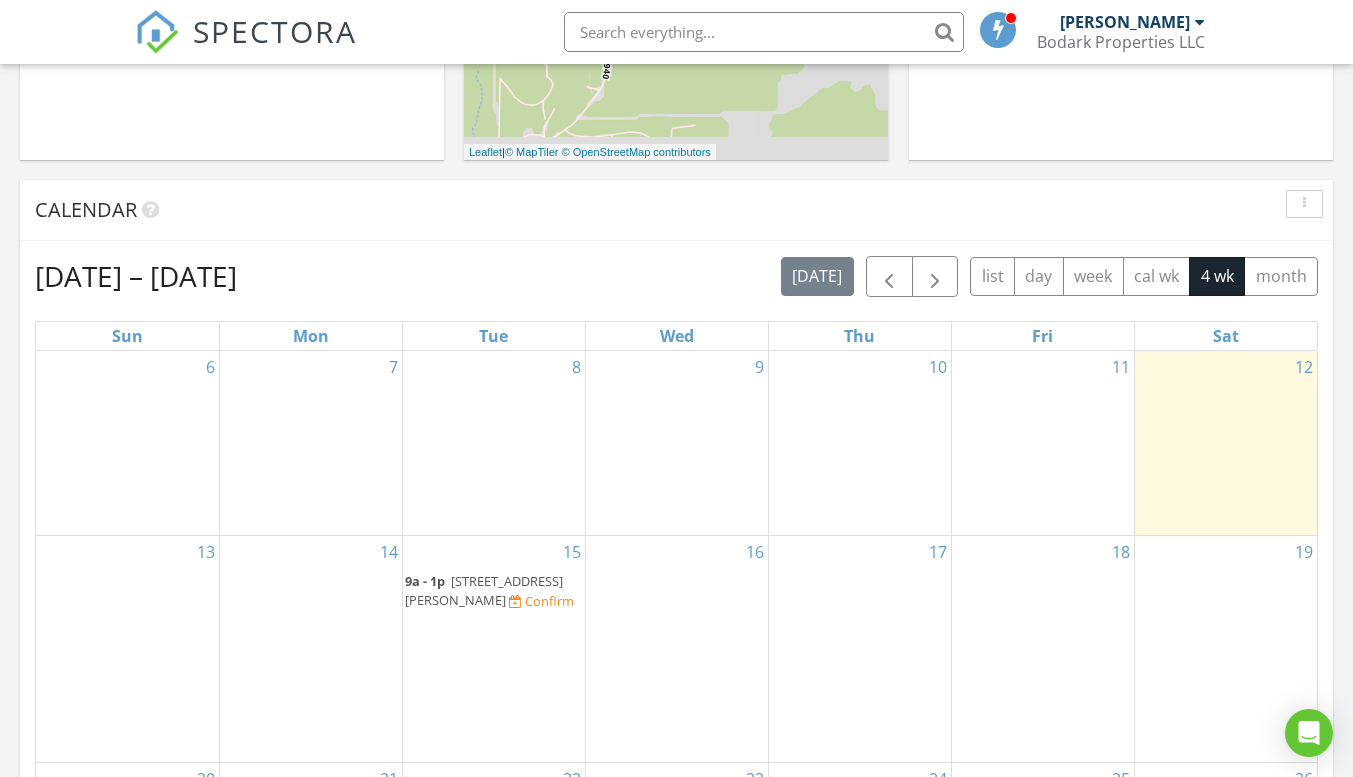 click on "307 Sundown Trail, Henderson 75654" at bounding box center (484, 590) 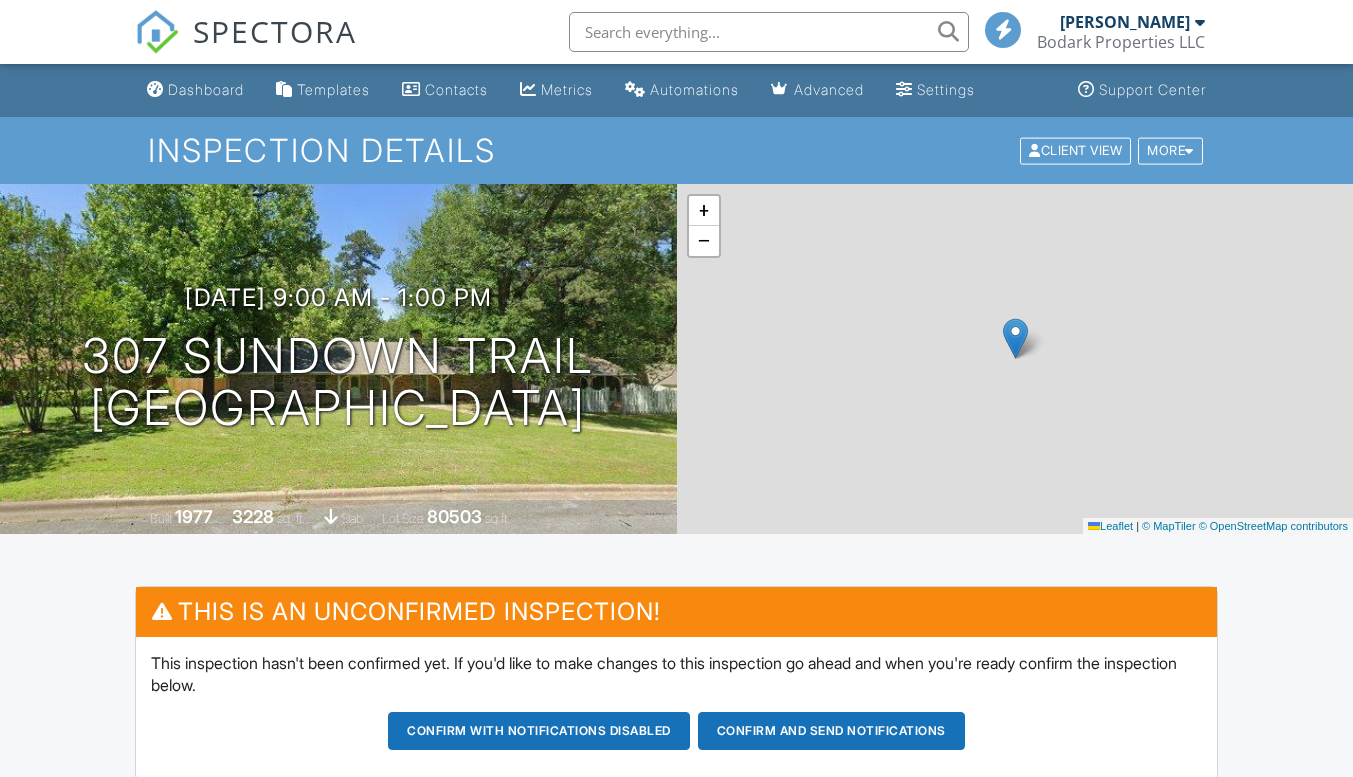 scroll, scrollTop: 0, scrollLeft: 0, axis: both 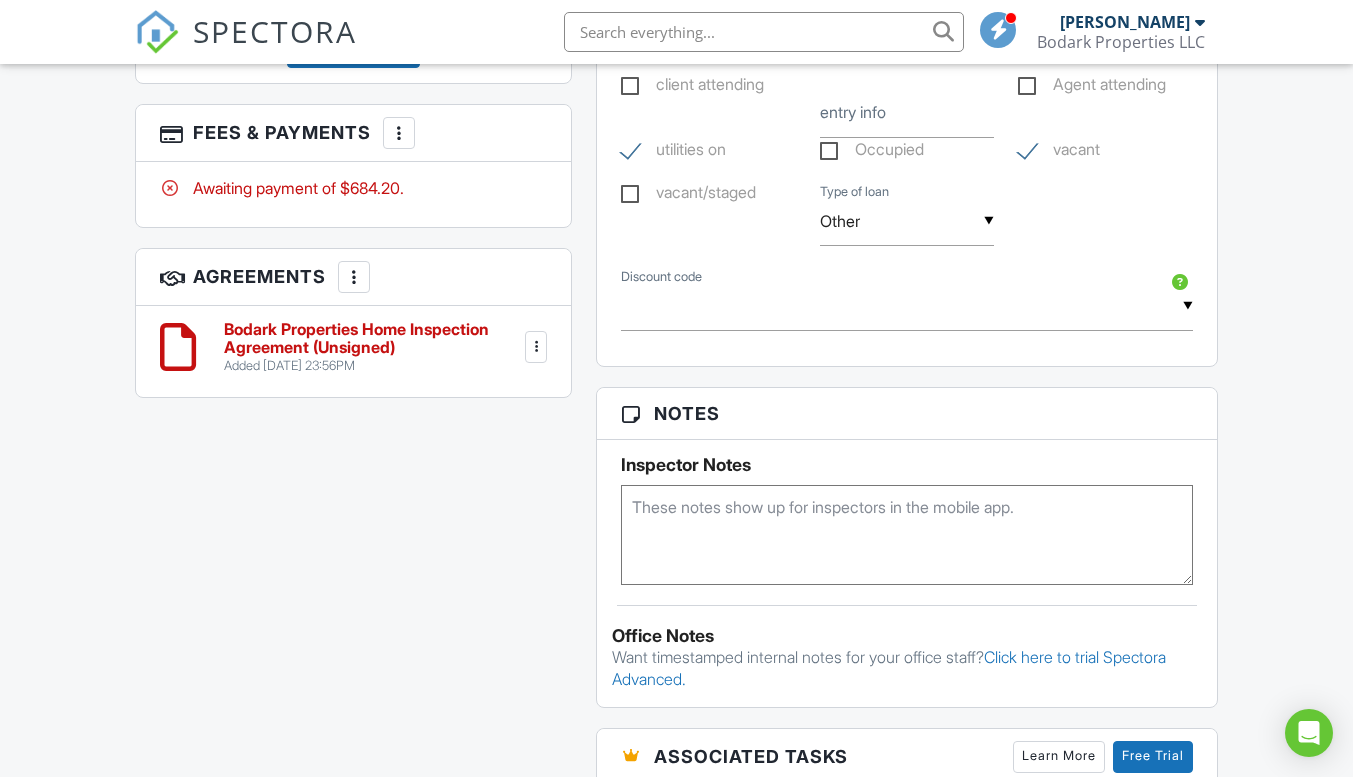 click at bounding box center [354, 277] 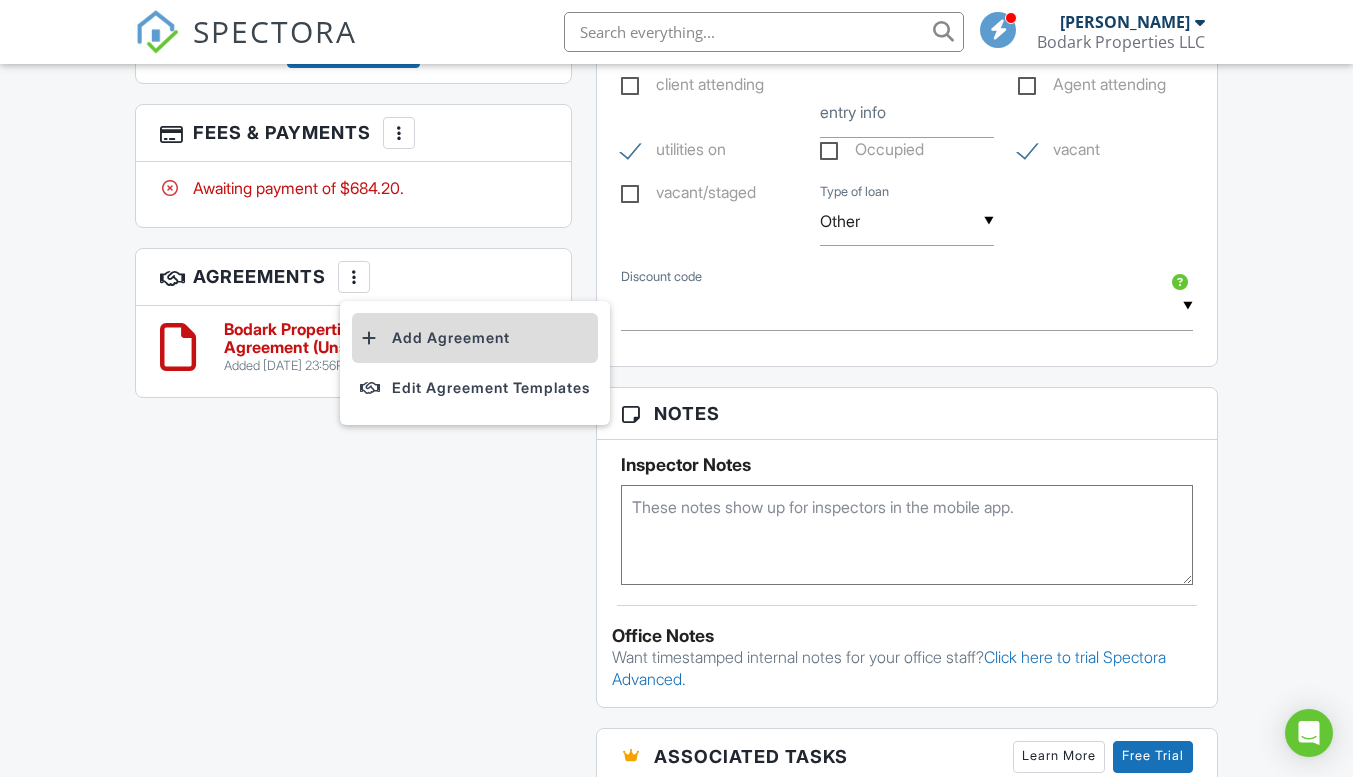 click on "Add Agreement" at bounding box center (475, 338) 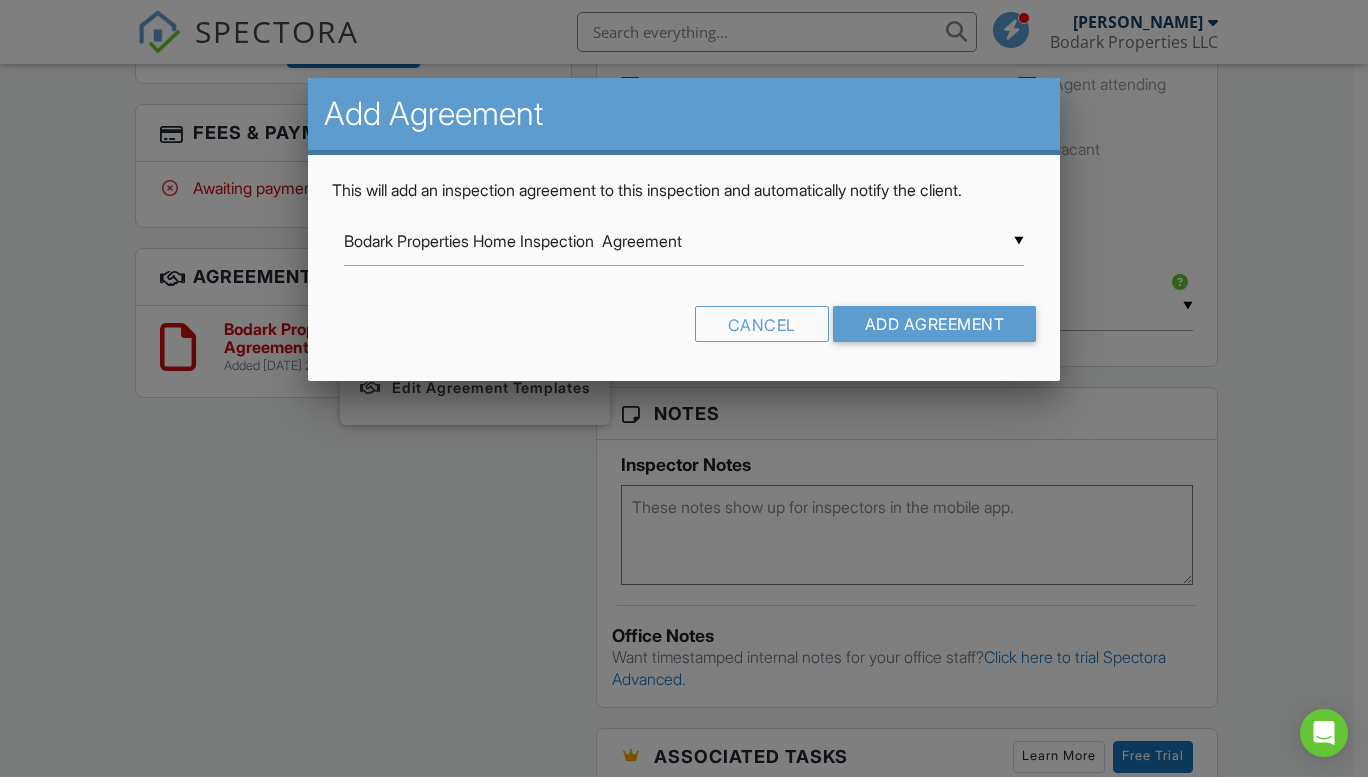 click on "▼ Bodark Properties Home Inspection  Agreement Bodark Properties Home Inspection  Agreement Inspection Agreement Pest Inspection Network Bodark Properties Home Inspection  Agreement
Inspection Agreement
Pest Inspection Network" at bounding box center [684, 241] 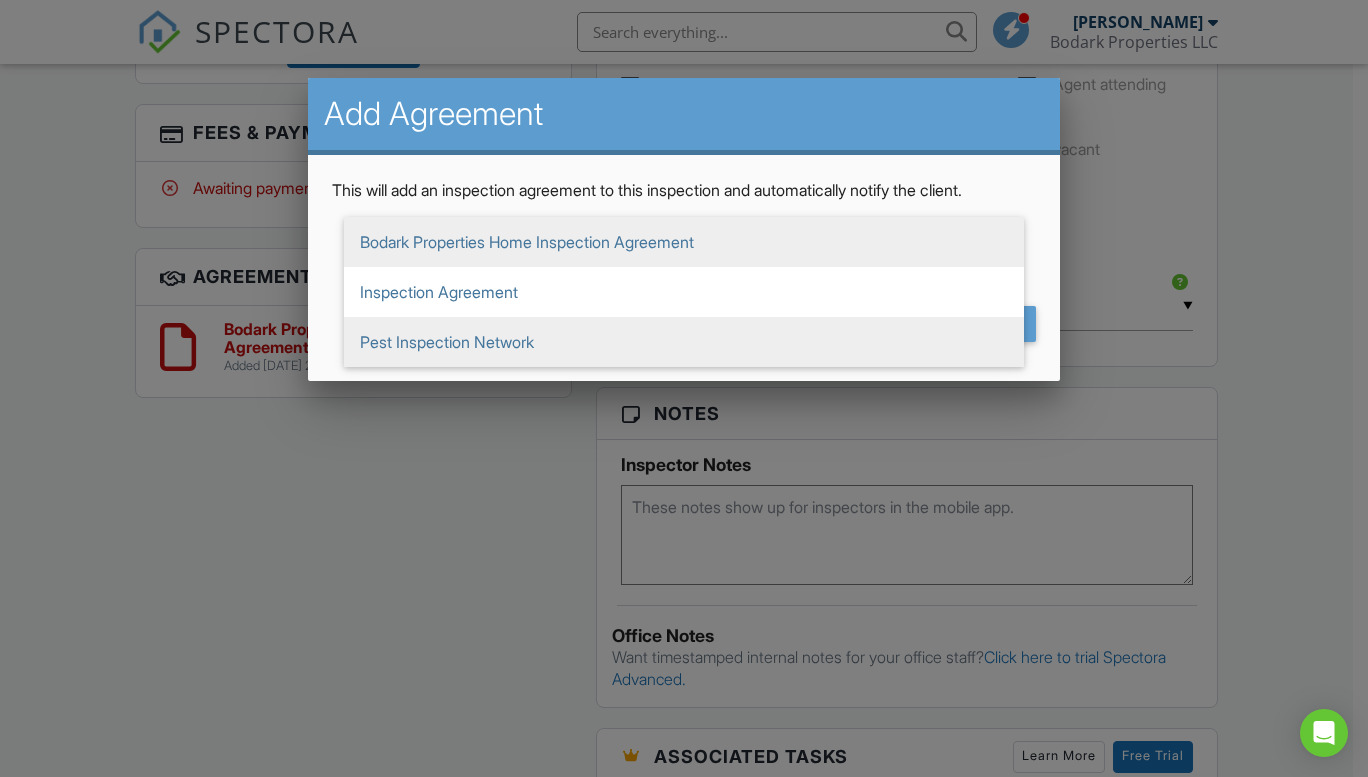 click on "Pest Inspection Network" at bounding box center [684, 342] 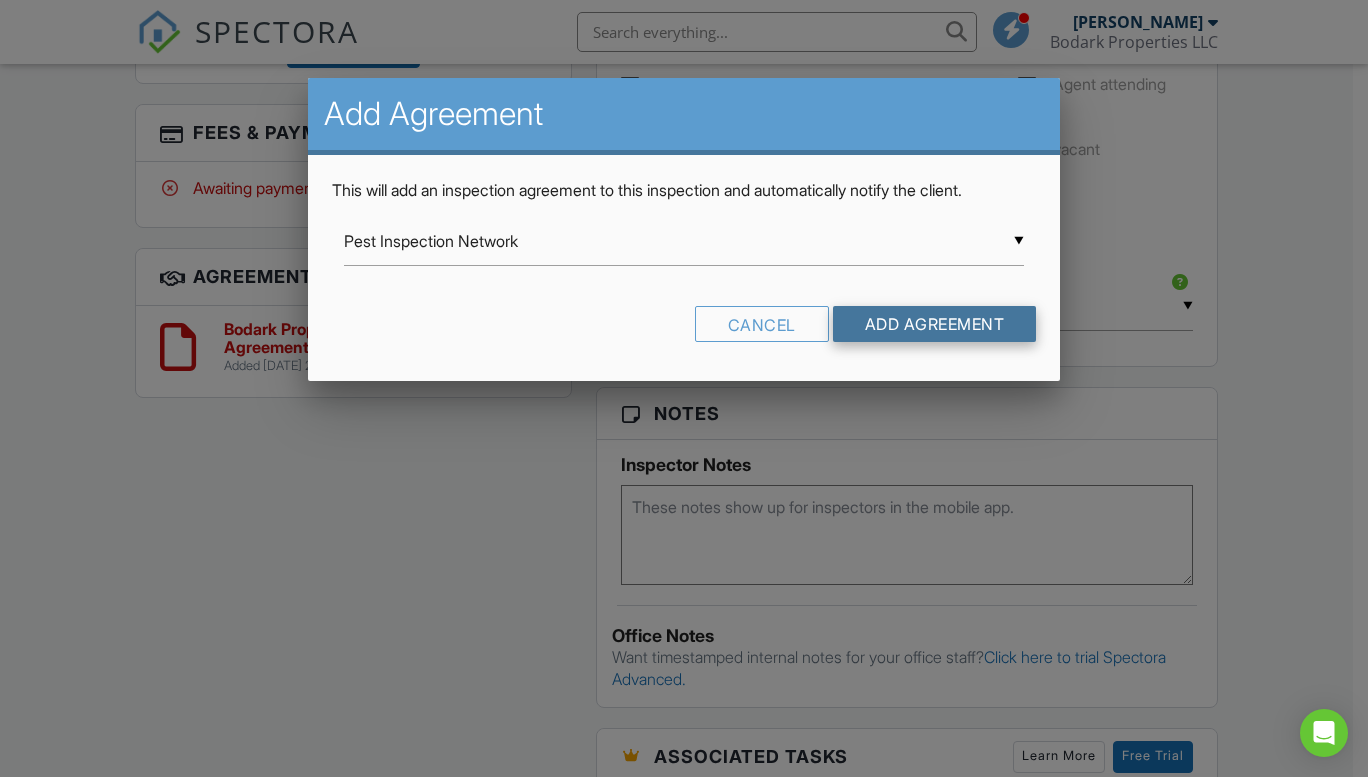 click on "Add Agreement" at bounding box center [935, 324] 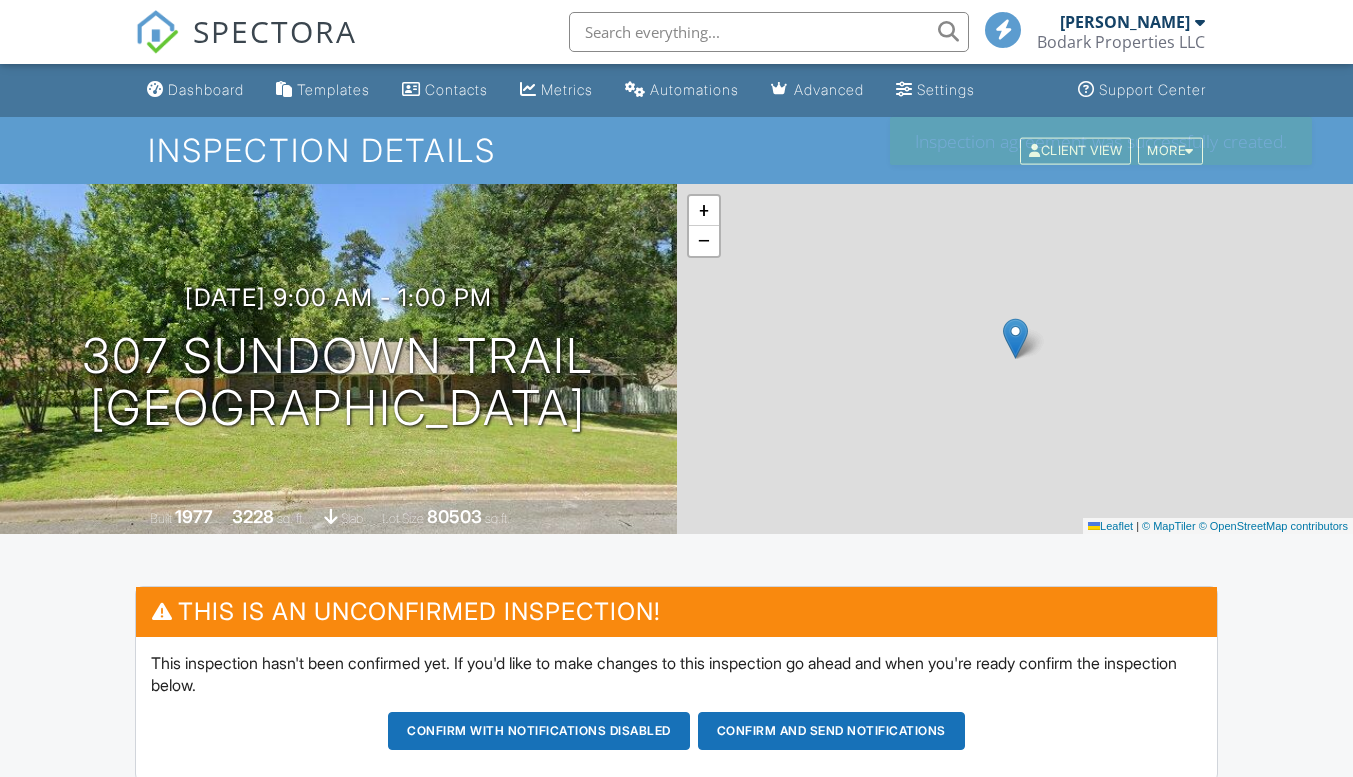 scroll, scrollTop: 0, scrollLeft: 0, axis: both 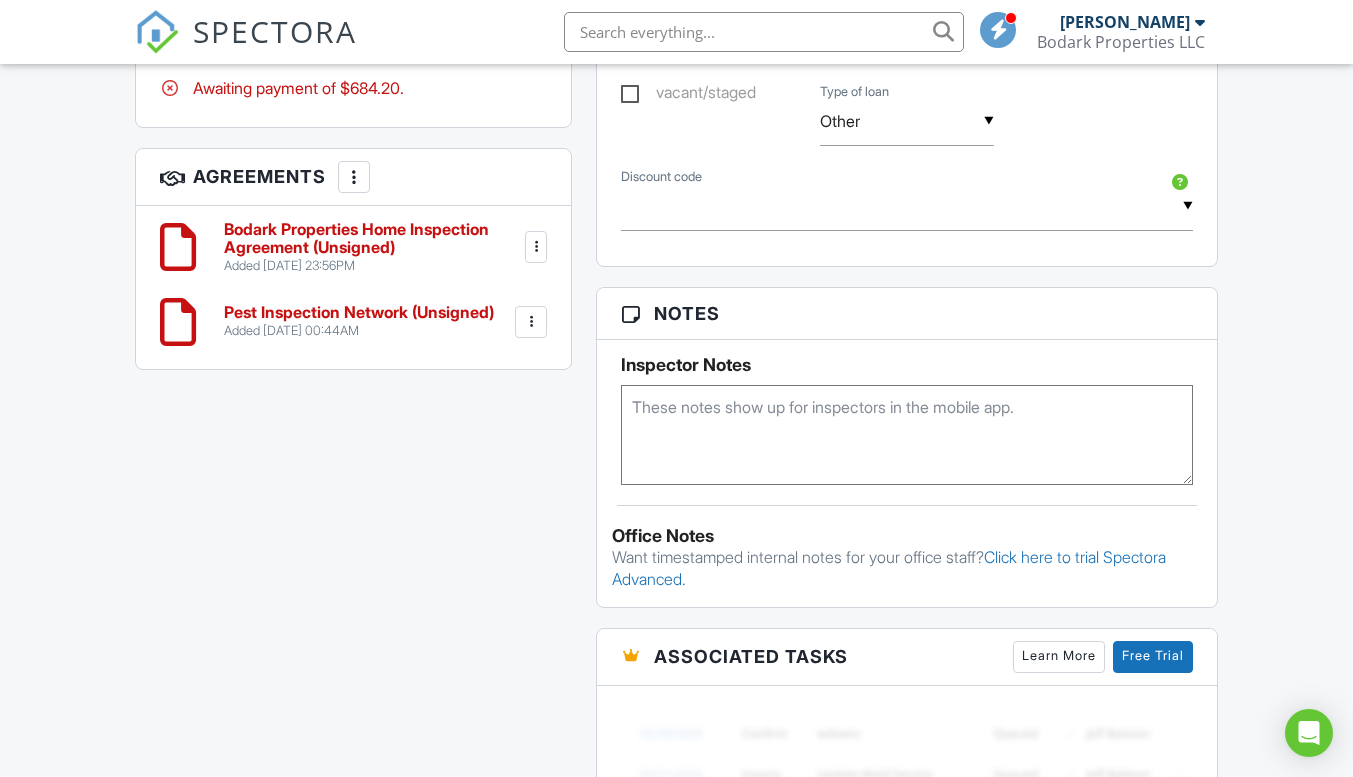 click at bounding box center (178, 322) 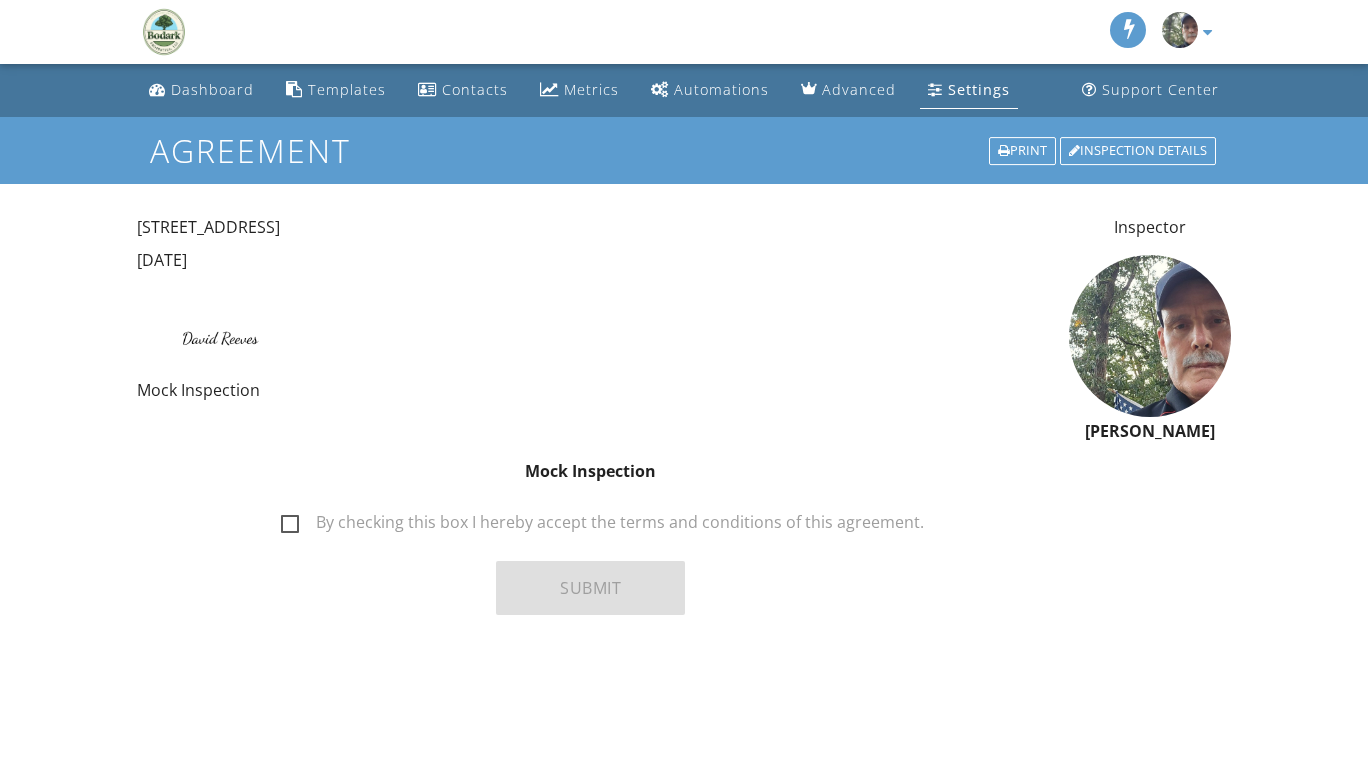 scroll, scrollTop: 0, scrollLeft: 0, axis: both 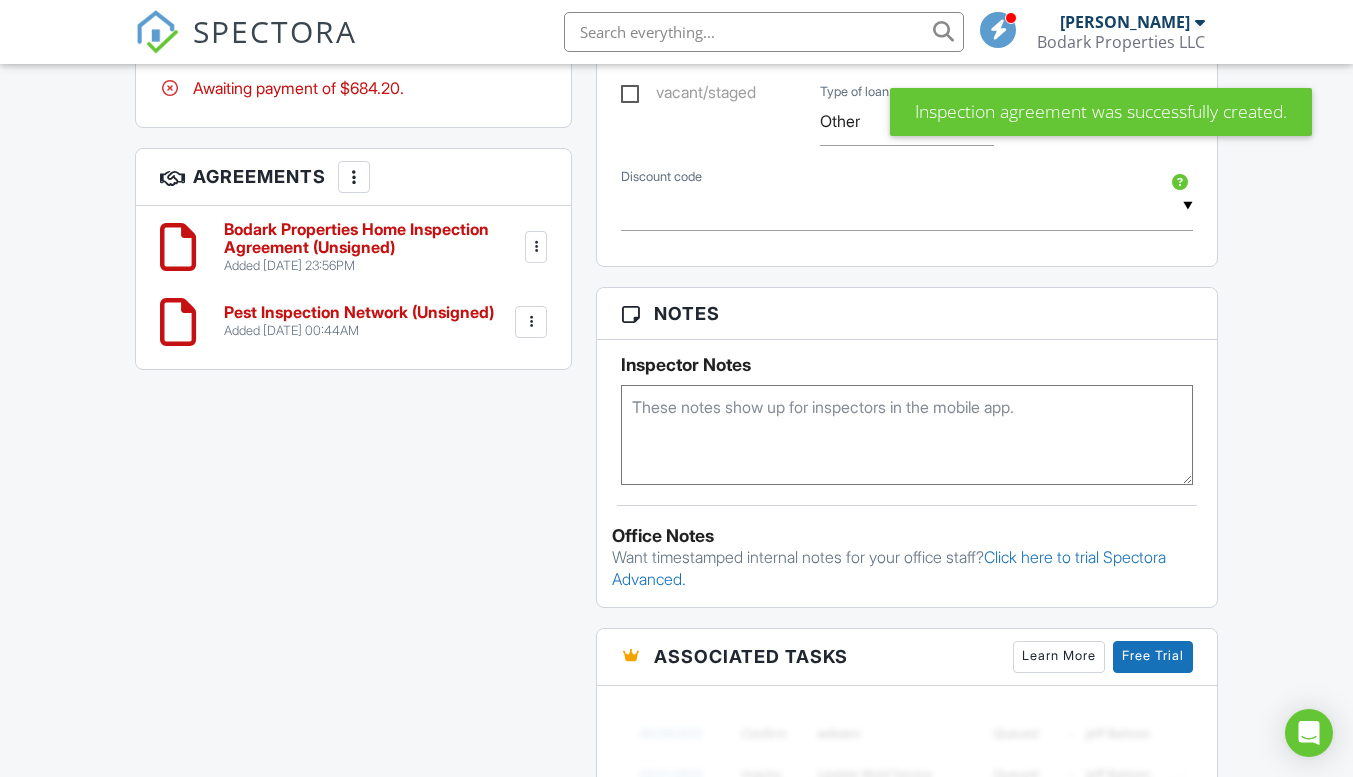 click at bounding box center [531, 322] 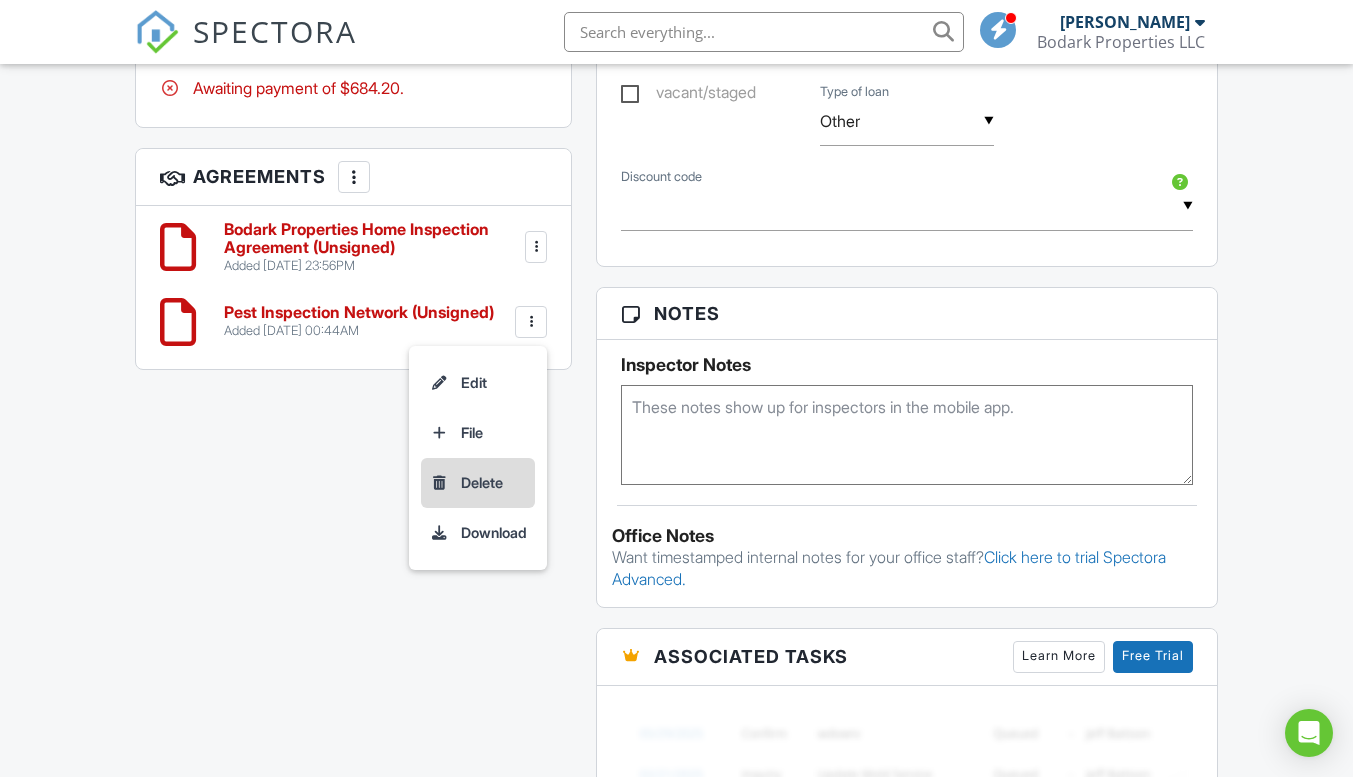 click on "Delete" at bounding box center (478, 483) 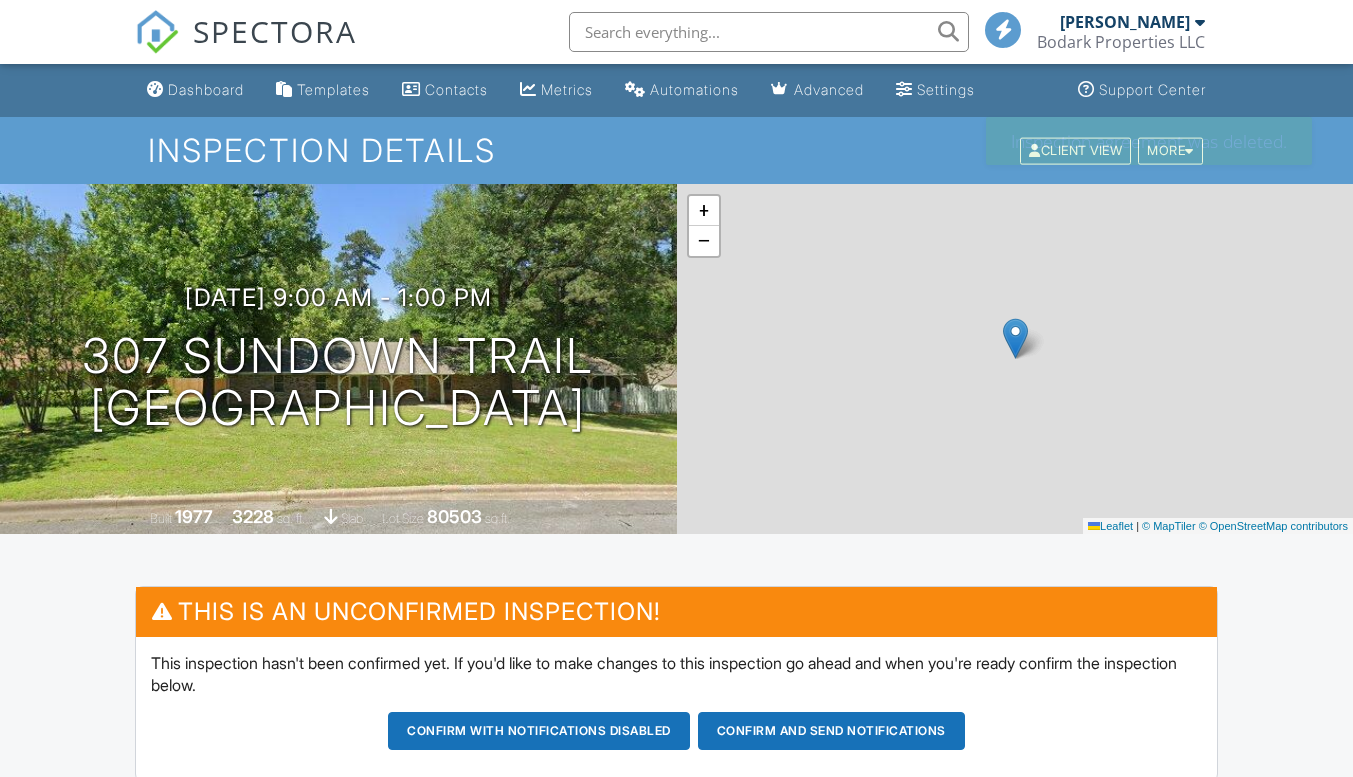 scroll, scrollTop: 0, scrollLeft: 0, axis: both 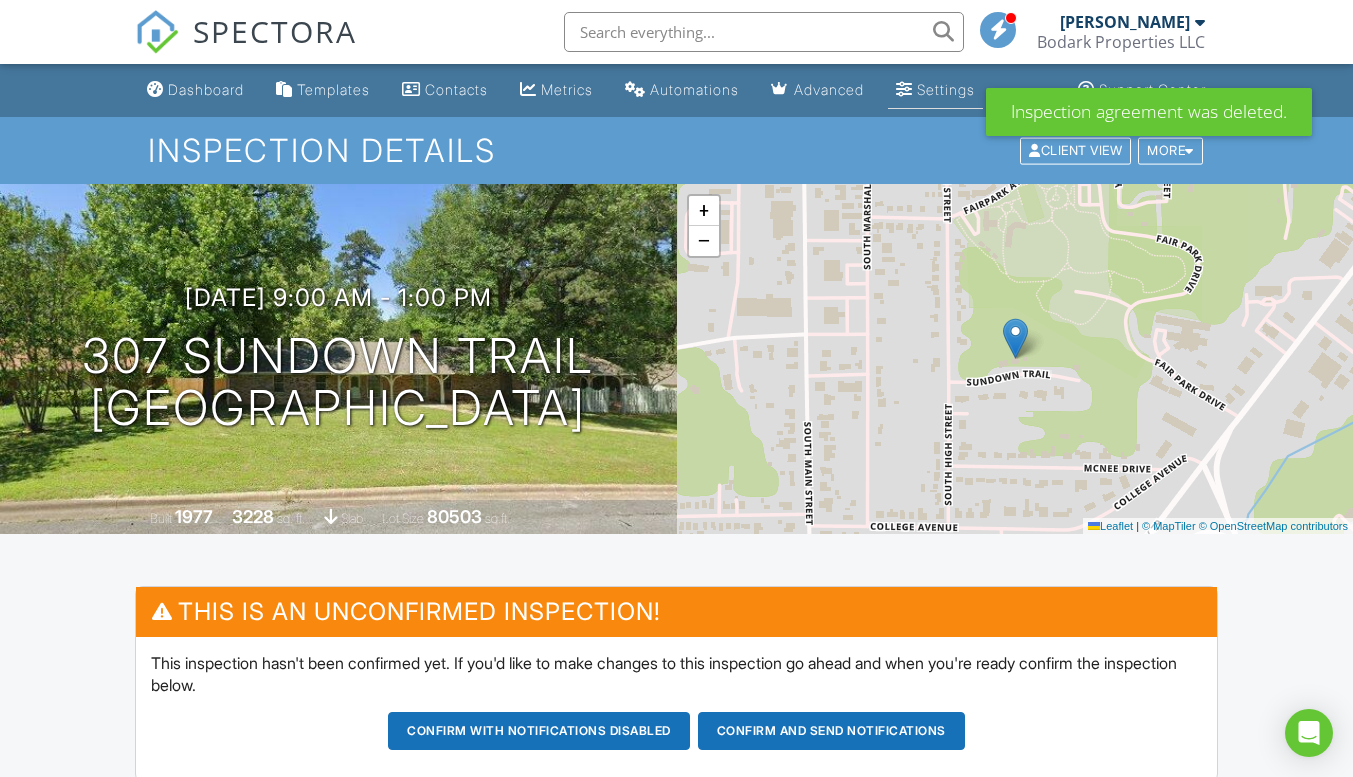 click on "Settings" at bounding box center [946, 89] 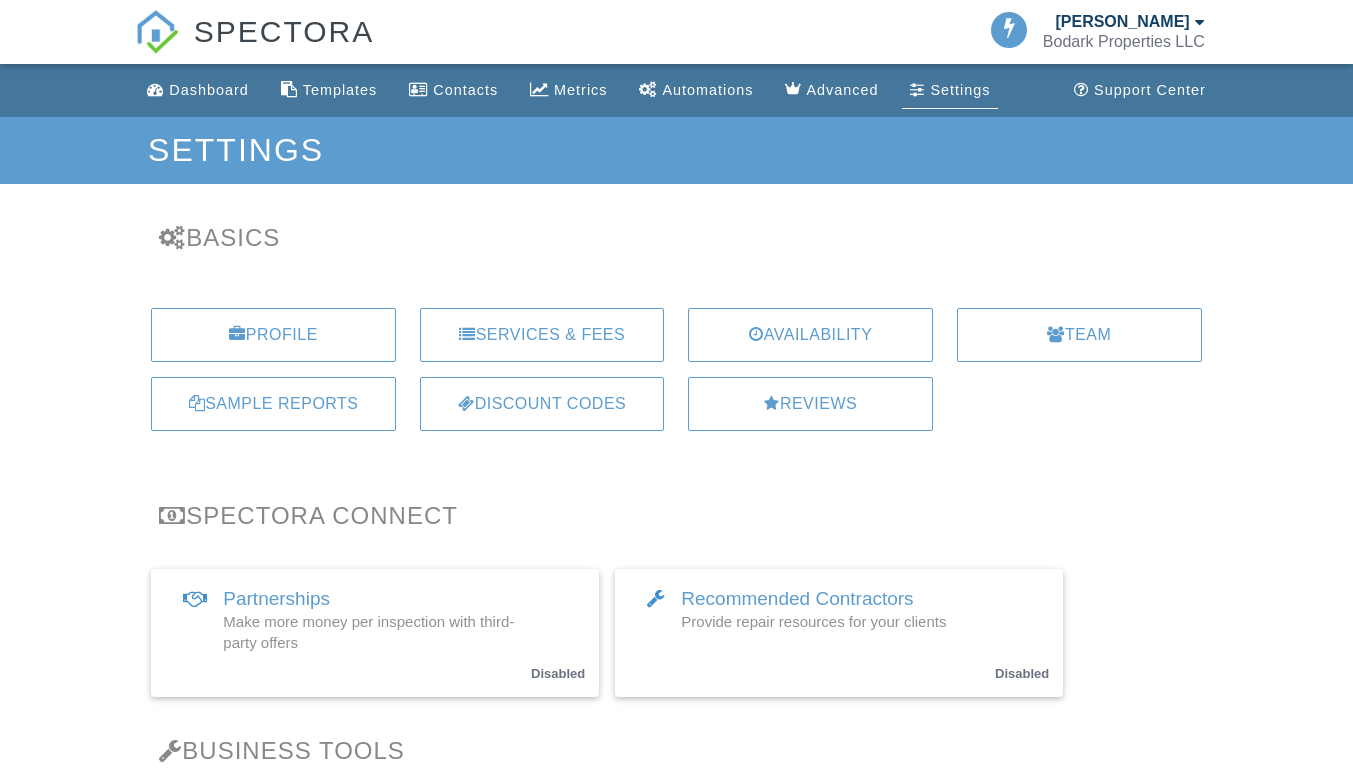 scroll, scrollTop: 0, scrollLeft: 0, axis: both 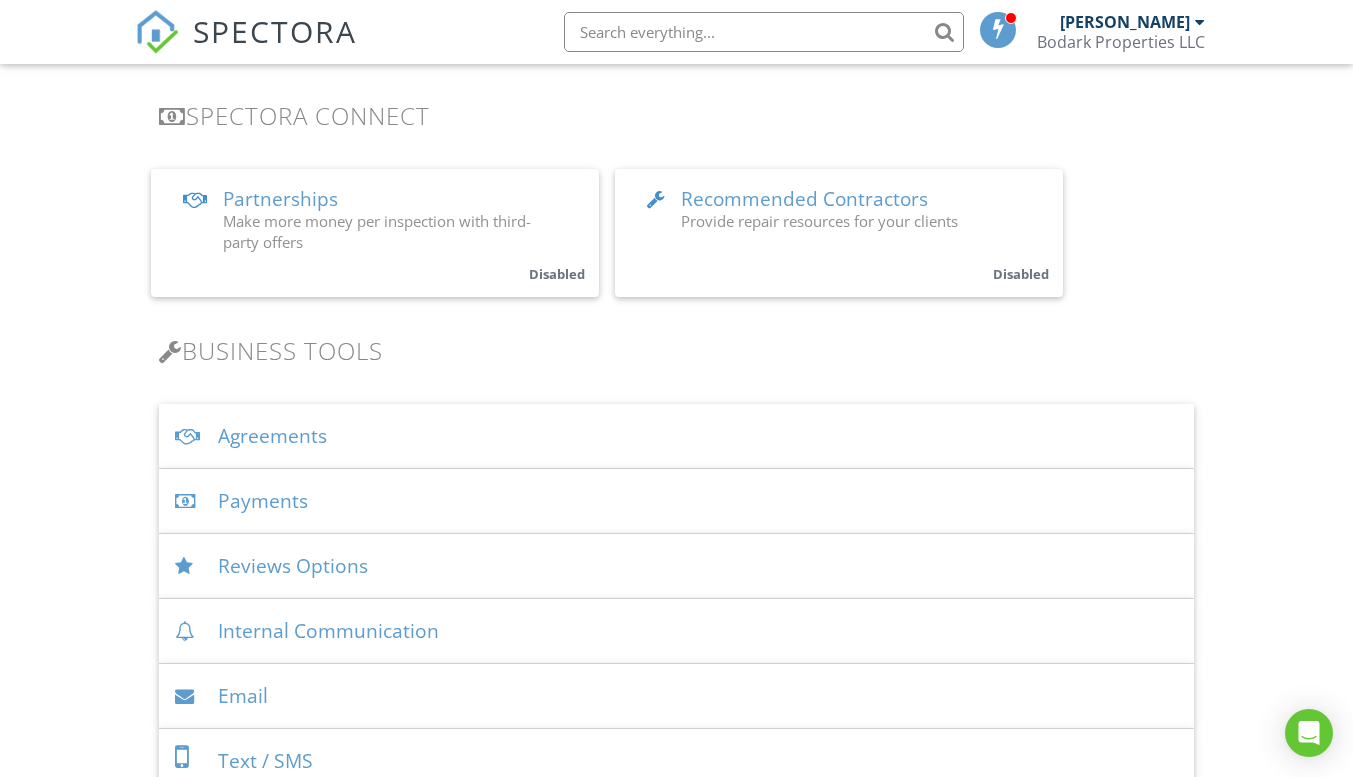 click on "Agreements" at bounding box center [676, 436] 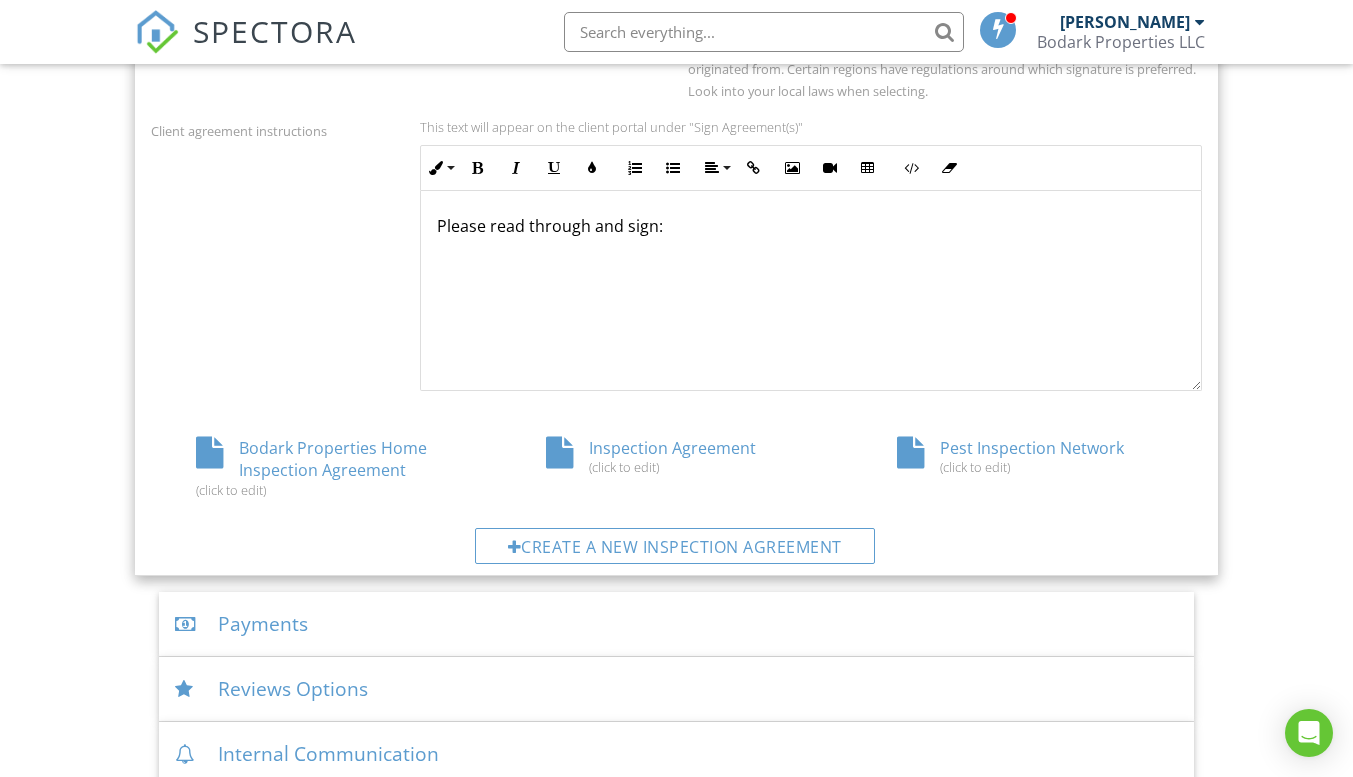 scroll, scrollTop: 900, scrollLeft: 0, axis: vertical 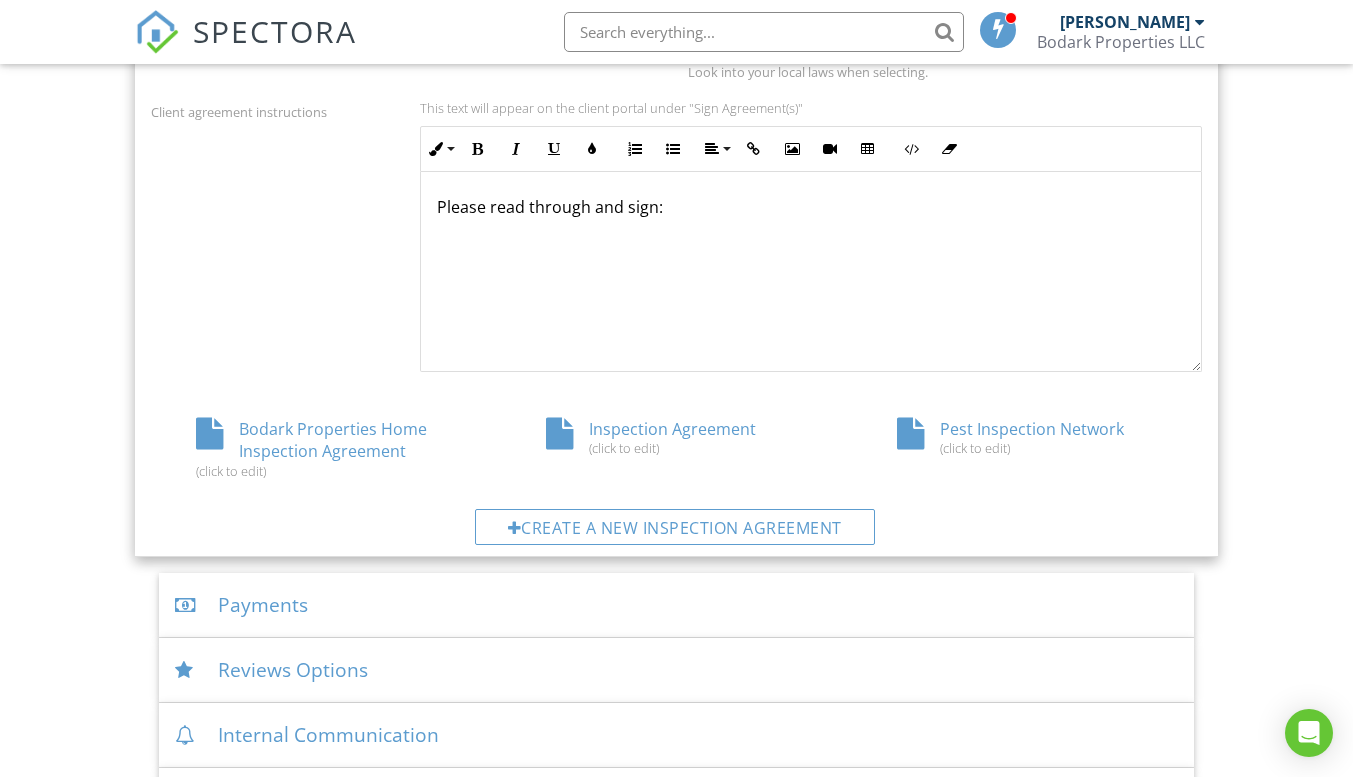 click on "(click to edit)" at bounding box center (1027, 448) 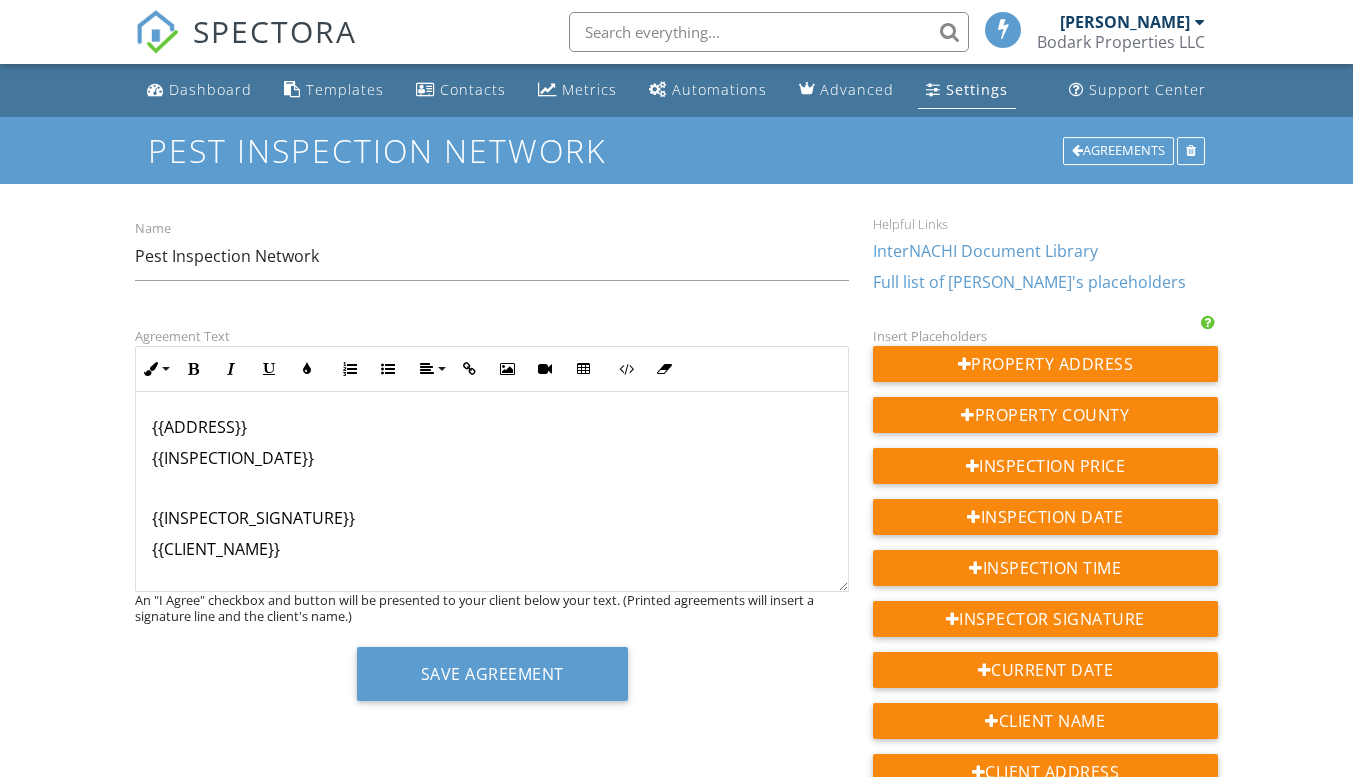 scroll, scrollTop: 0, scrollLeft: 0, axis: both 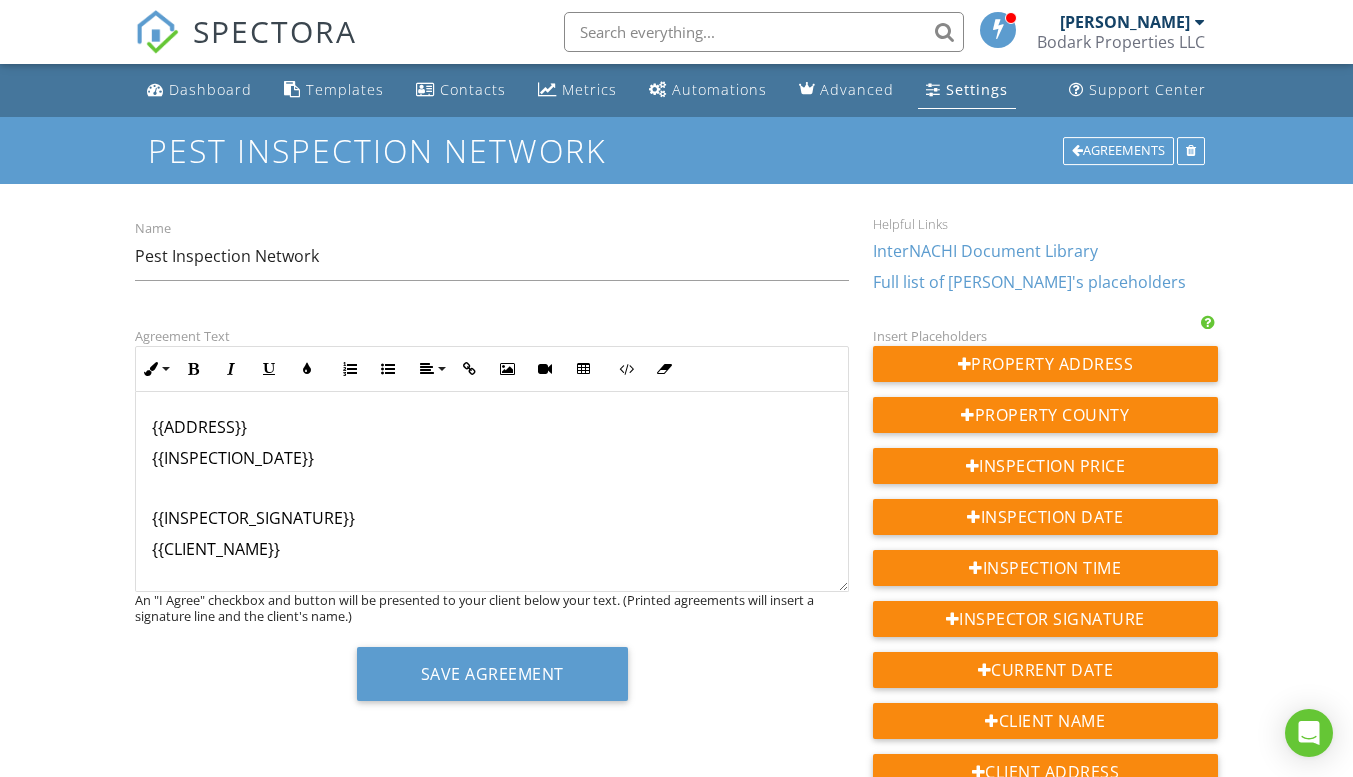 click on "{{INSPECTION_DATE}}" at bounding box center [492, 458] 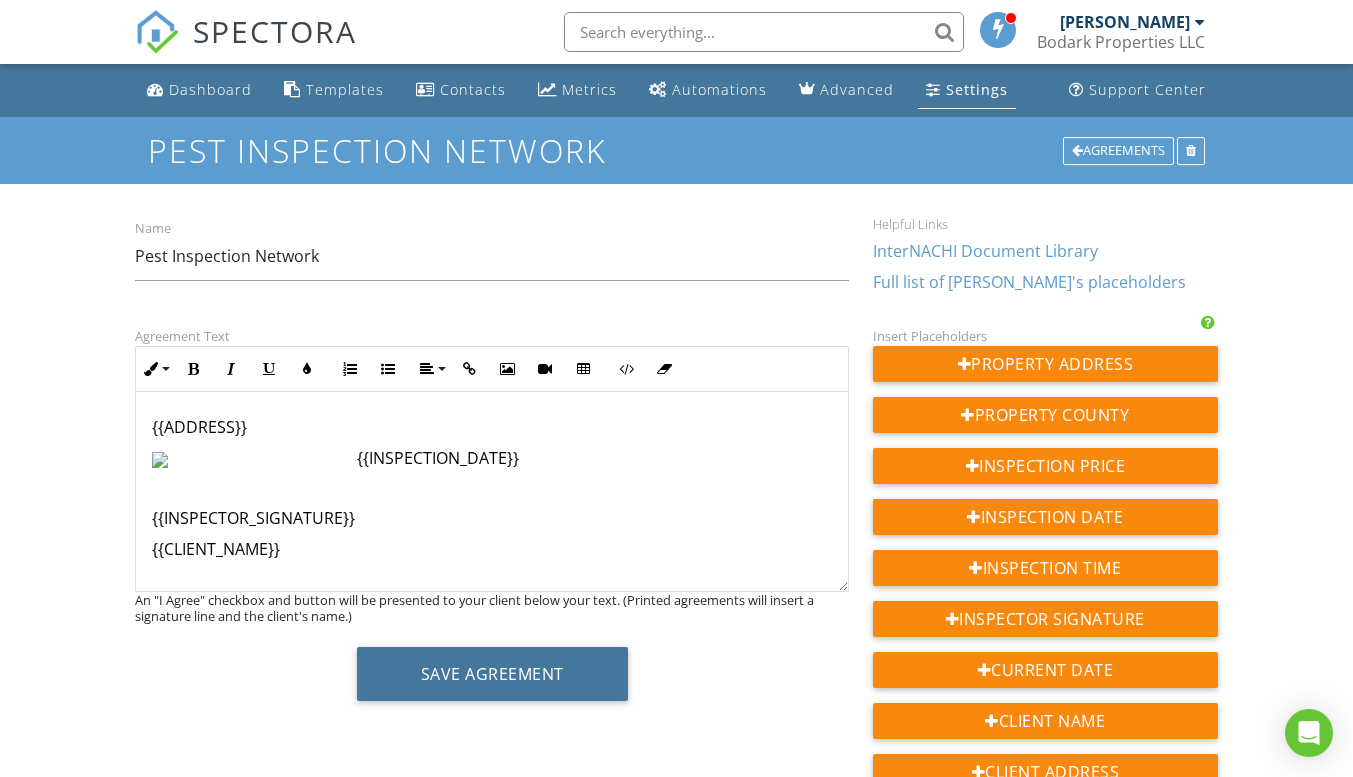 click on "Save Agreement" at bounding box center [492, 674] 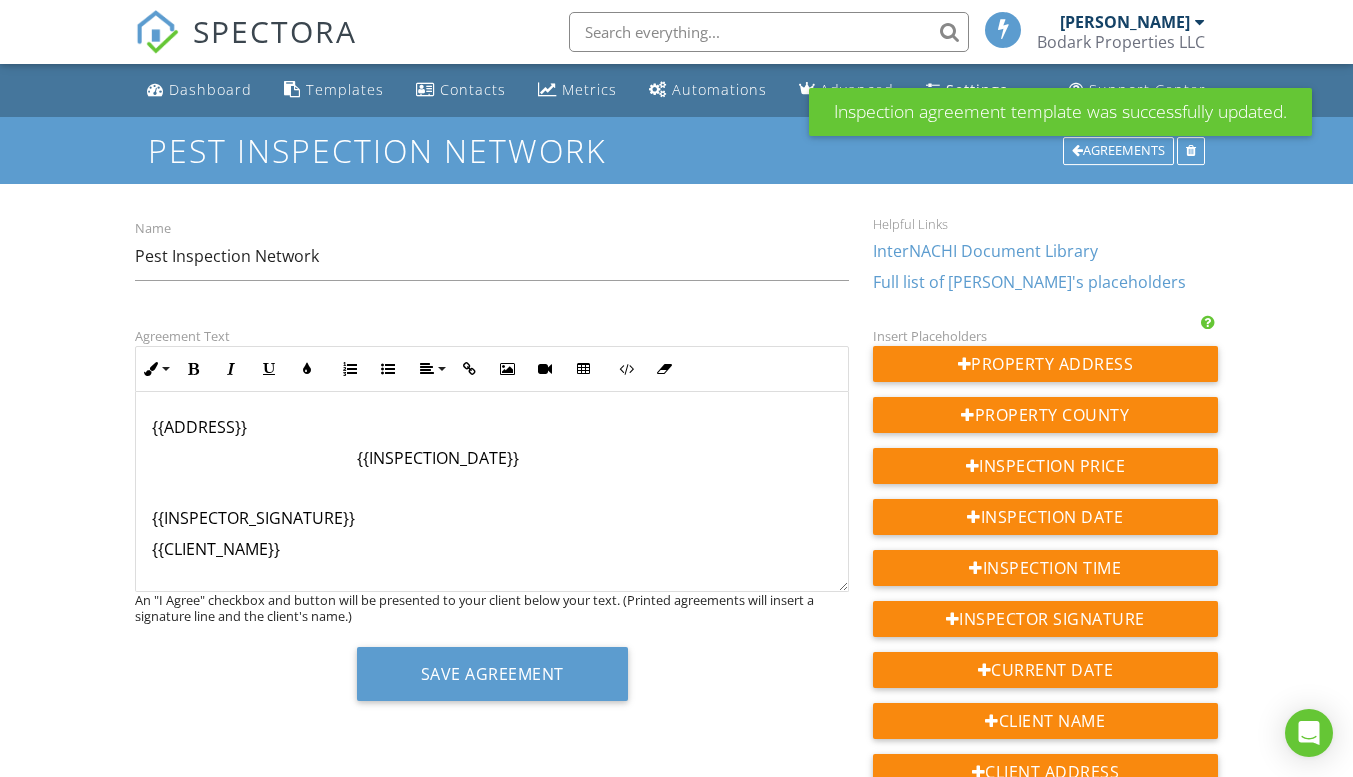 scroll, scrollTop: 0, scrollLeft: 0, axis: both 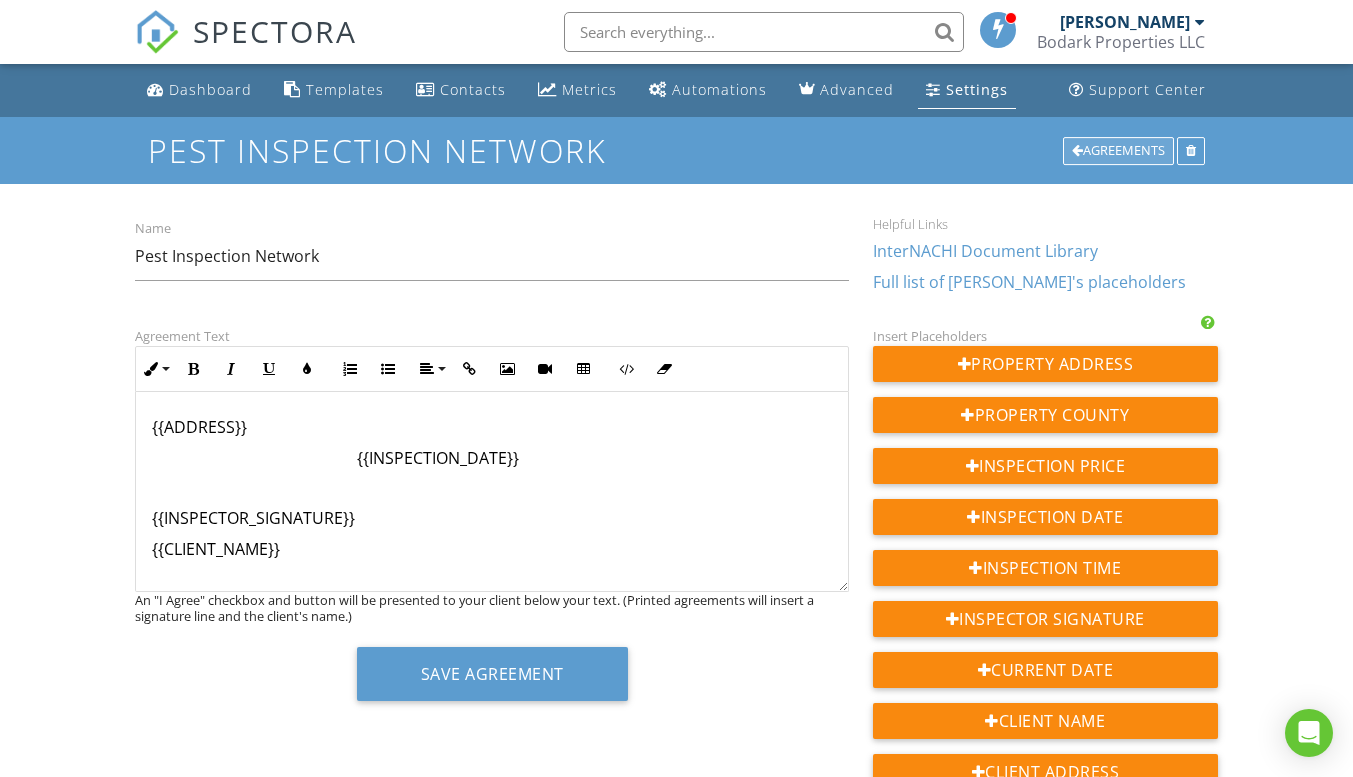 click on "Agreements" at bounding box center (1118, 151) 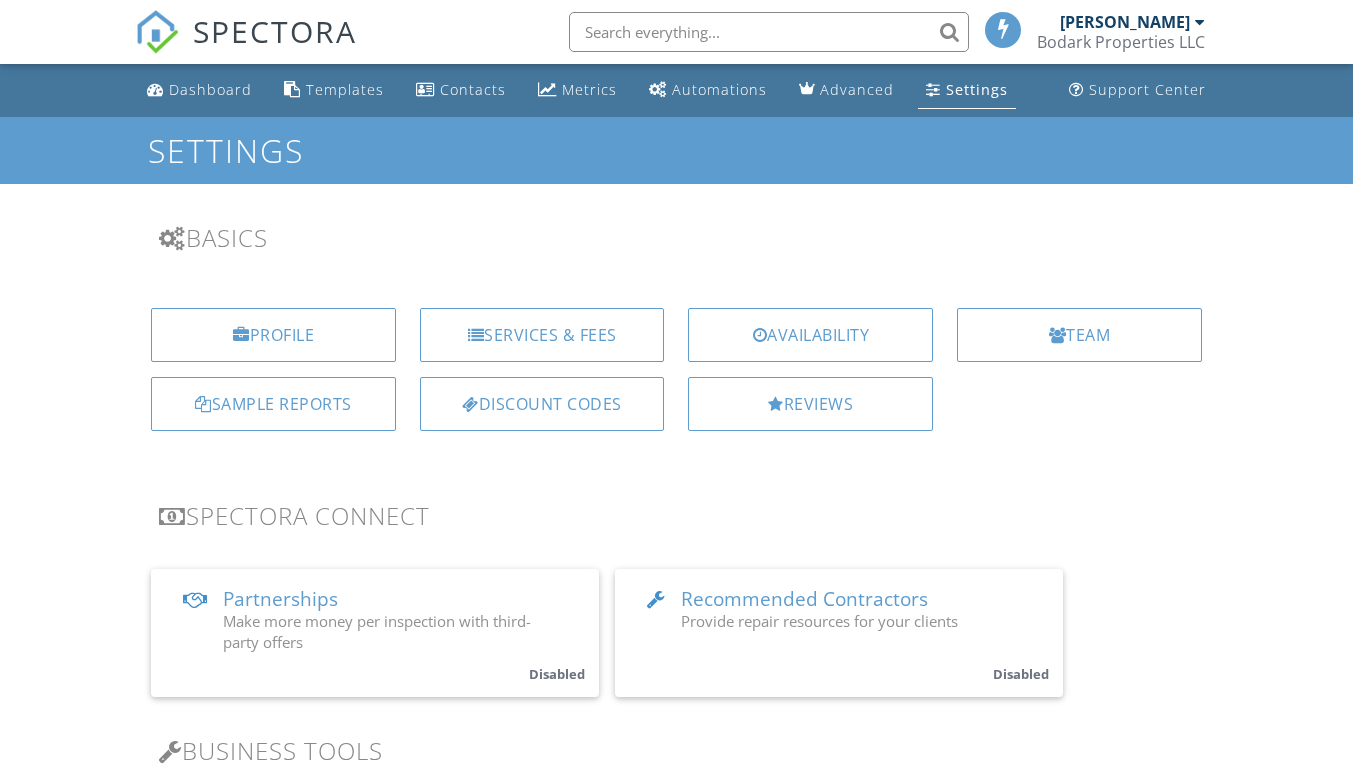 scroll, scrollTop: 744, scrollLeft: 0, axis: vertical 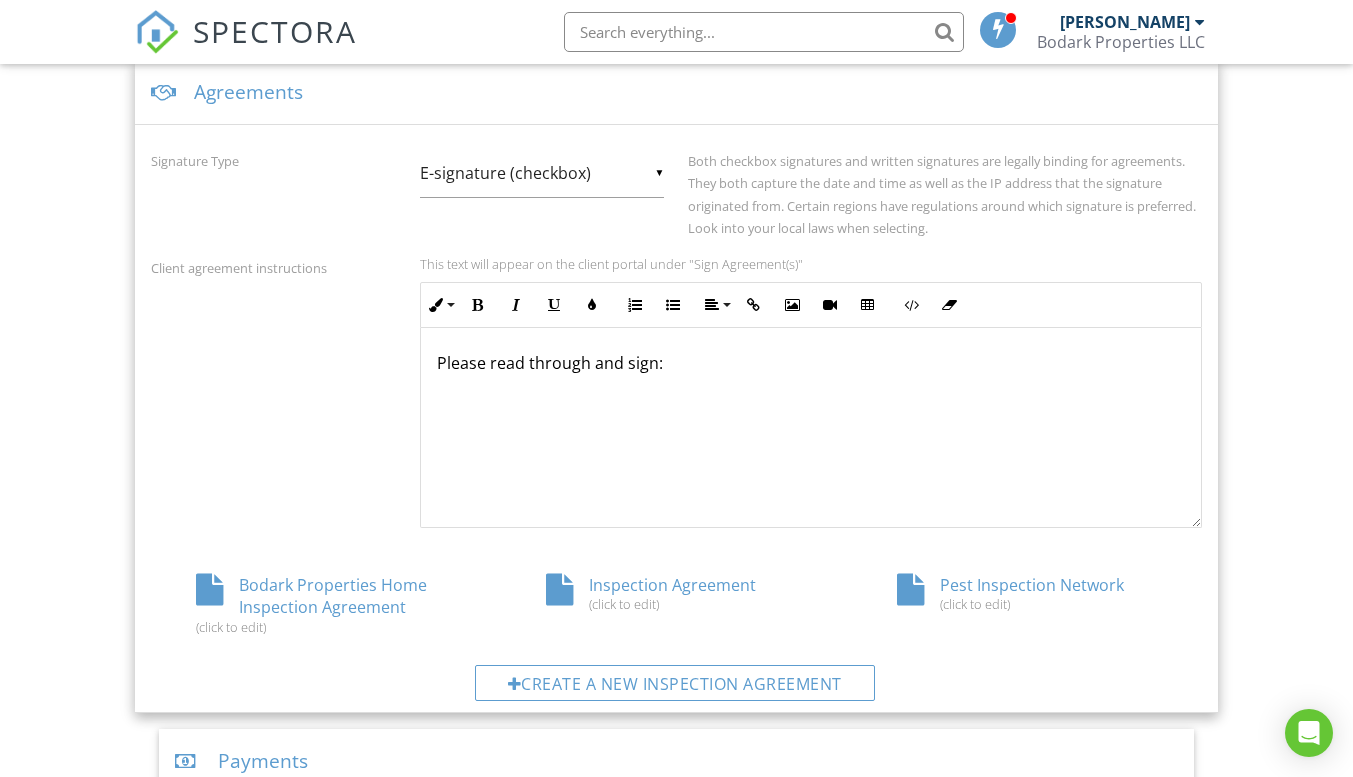 click on "Pest Inspection Network
(click to edit)" at bounding box center (1027, 593) 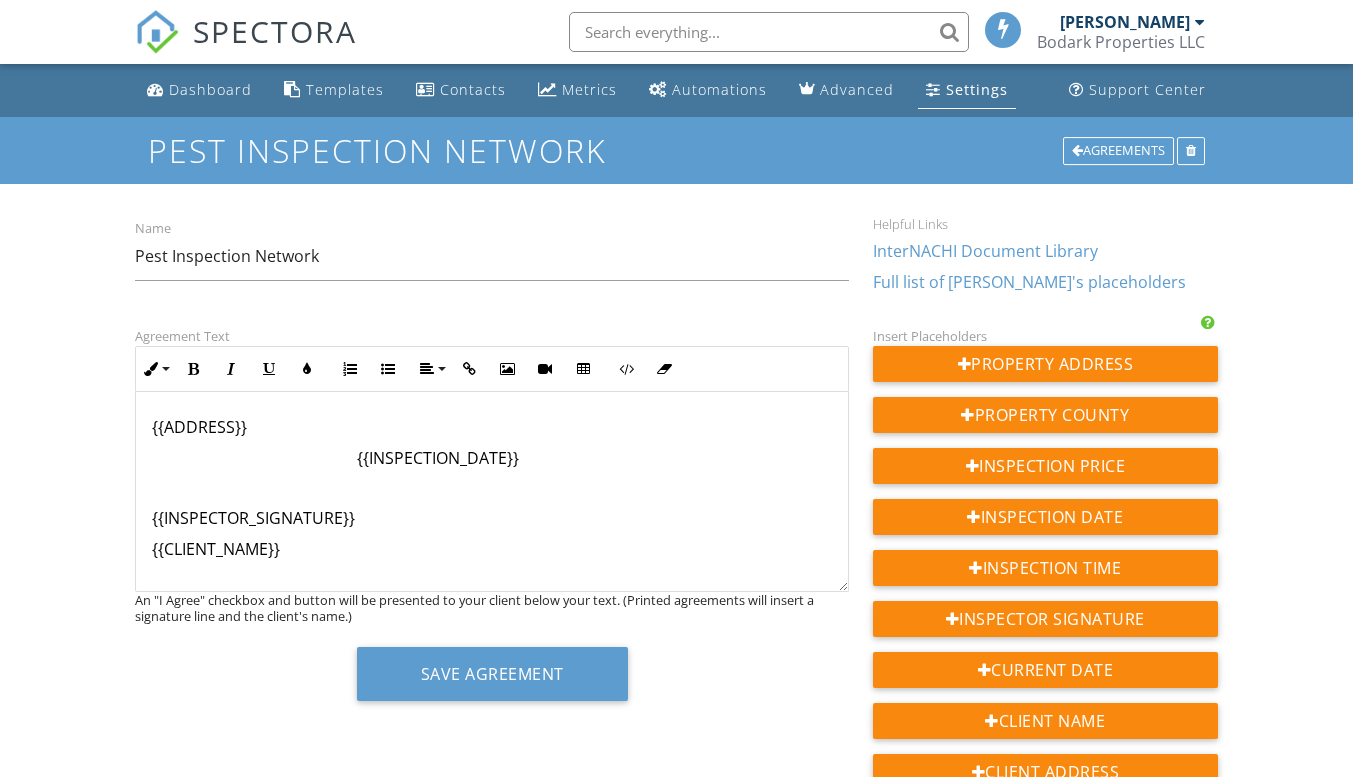 scroll, scrollTop: 0, scrollLeft: 0, axis: both 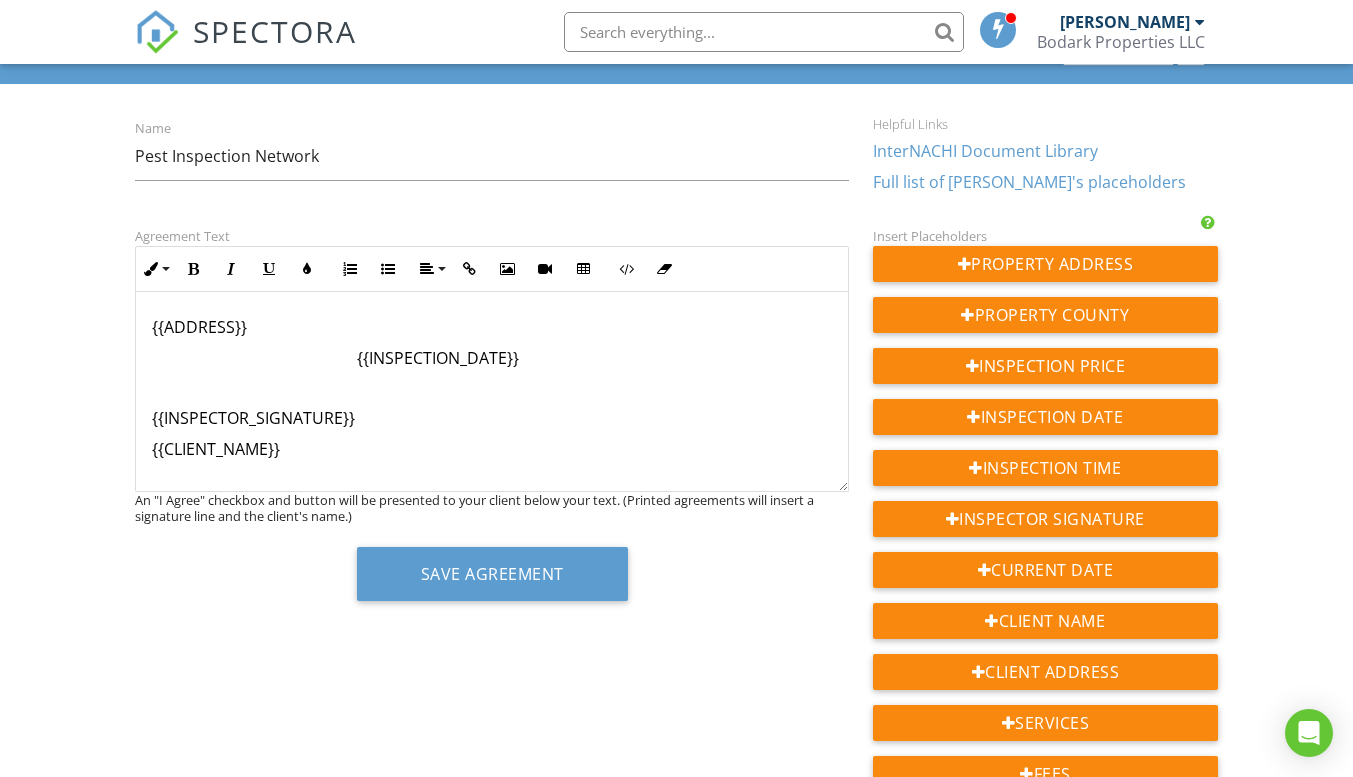 click on "{{INSPECTION_DATE}}" at bounding box center [492, 358] 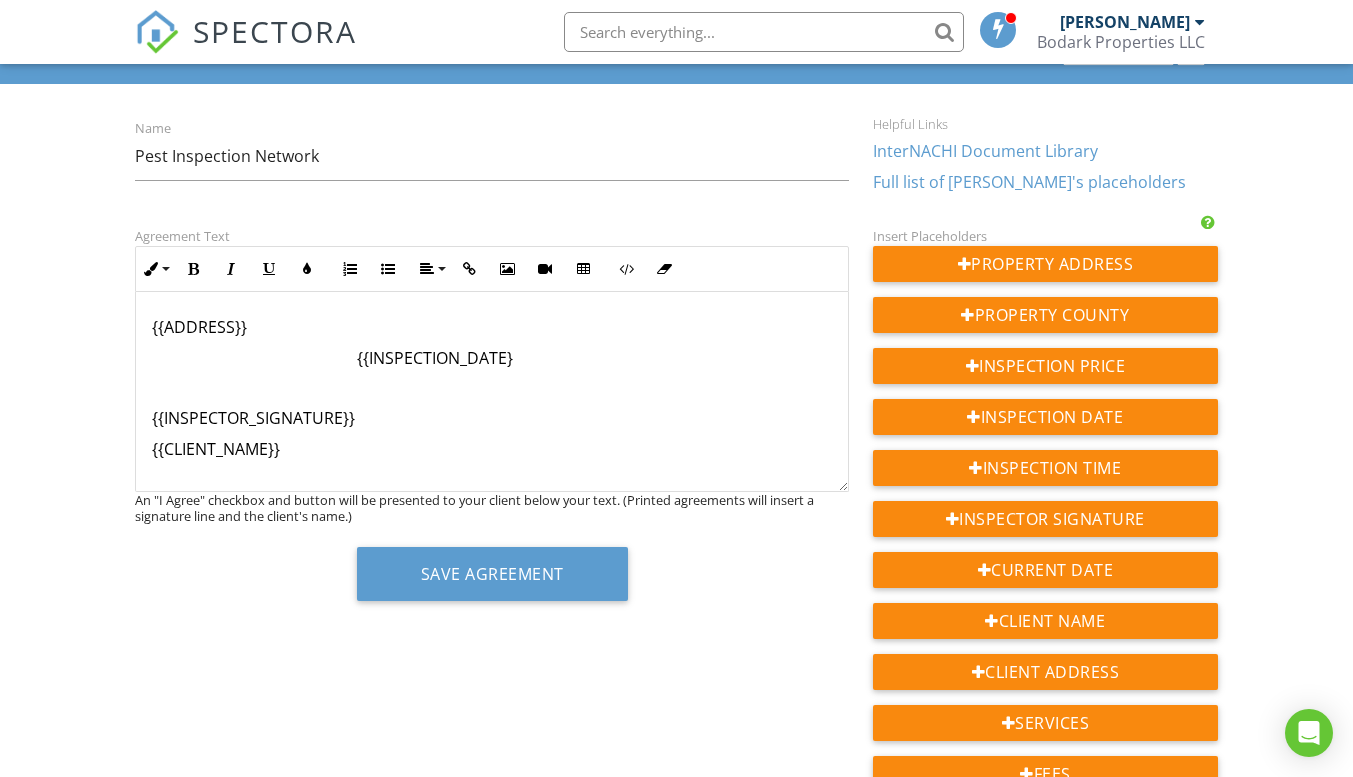 click on "{{ADDRESS}} {{INSPECTION_DATE} {{INSPECTOR_SIGNATURE}} {{CLIENT_NAME}}" at bounding box center [492, 403] 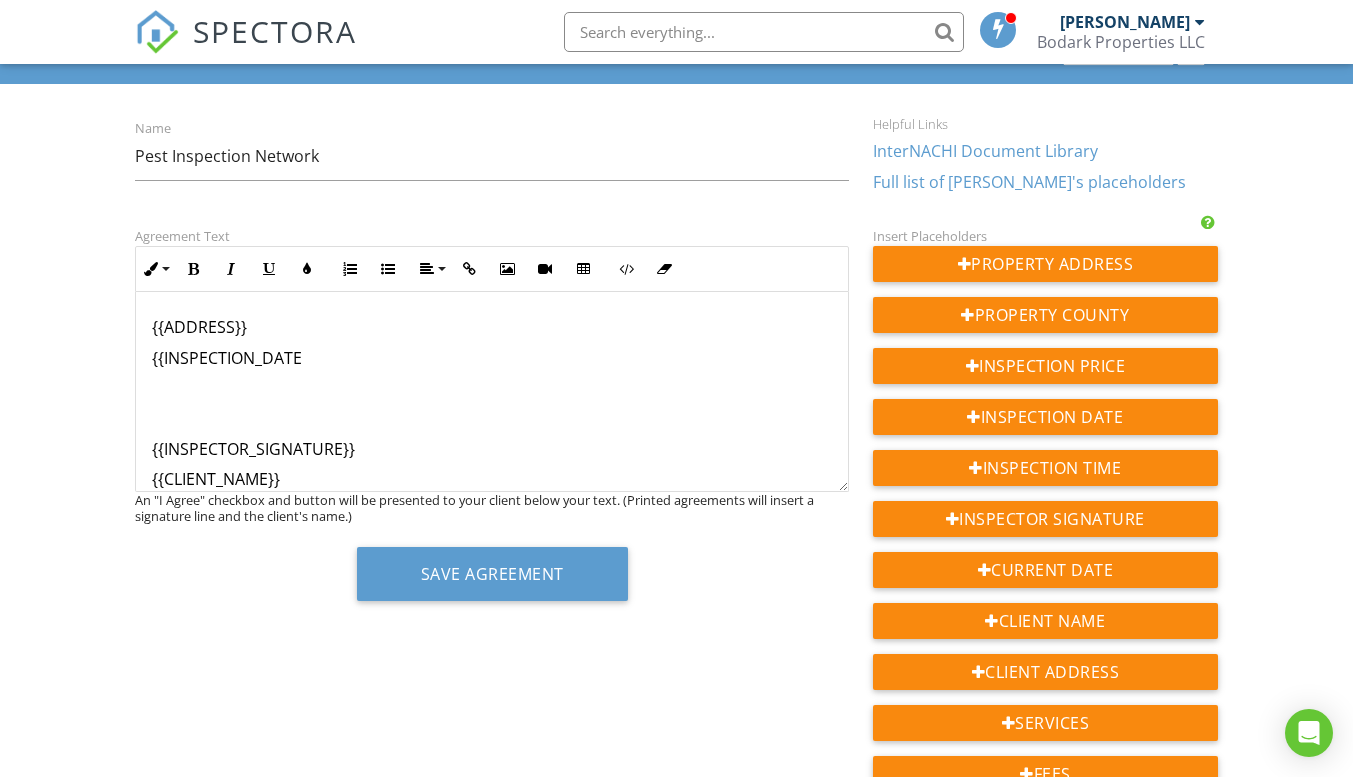 click on "{{INSPECTION_DATE" at bounding box center (492, 358) 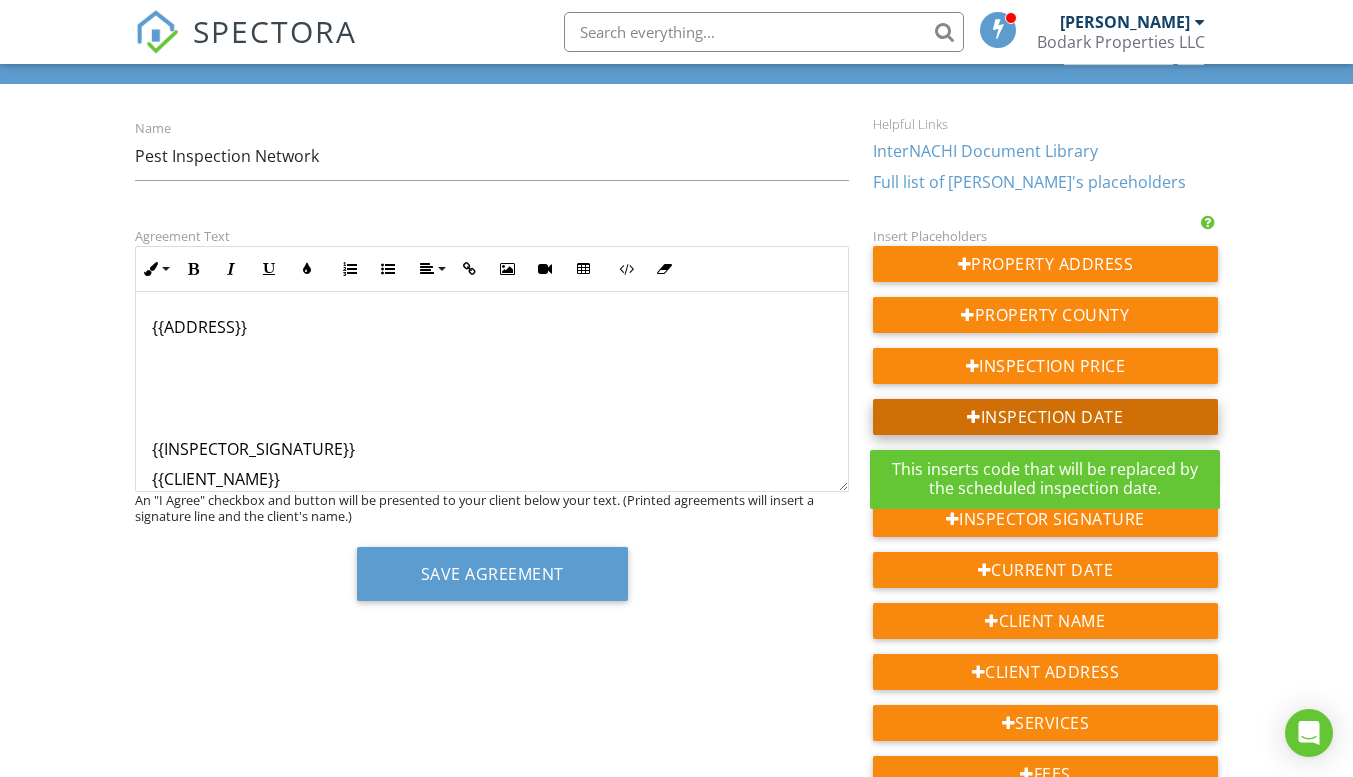 click on "Inspection Date" at bounding box center [1045, 417] 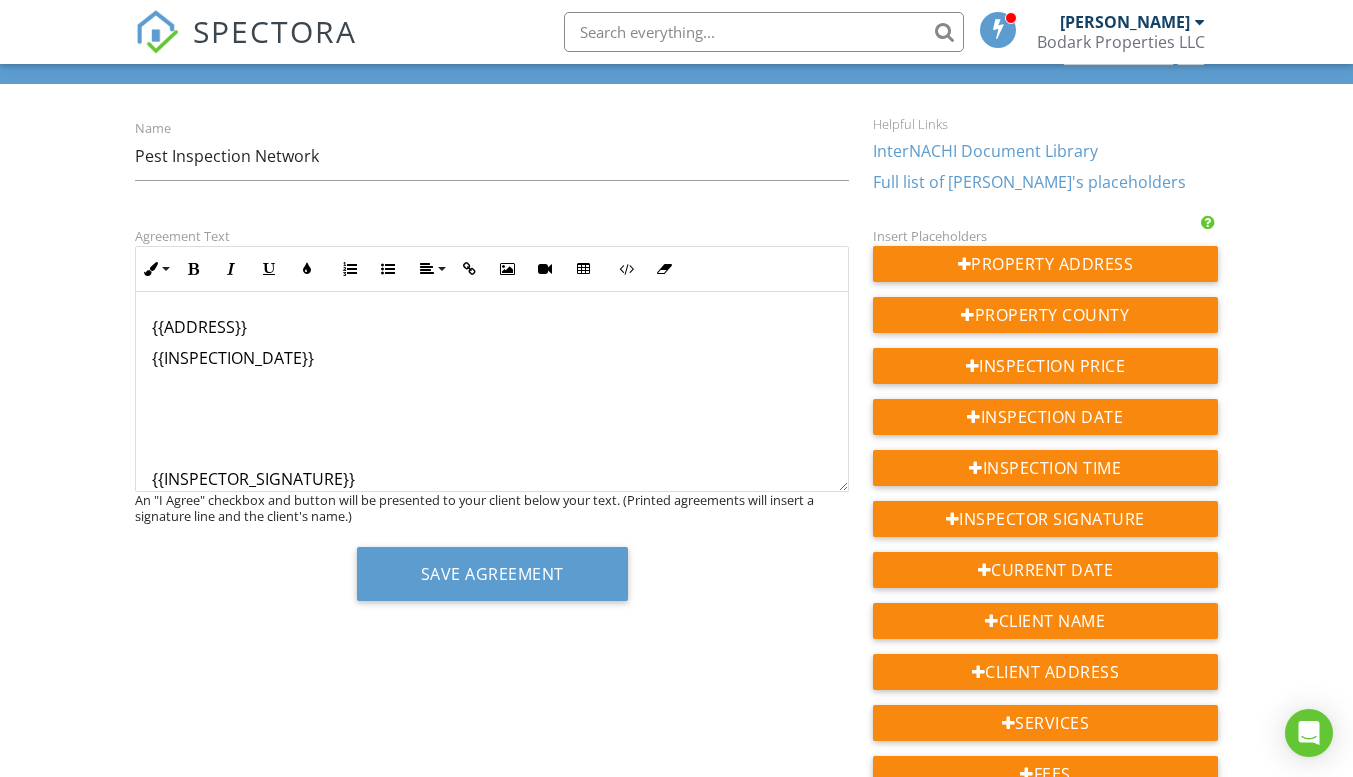click at bounding box center (492, 449) 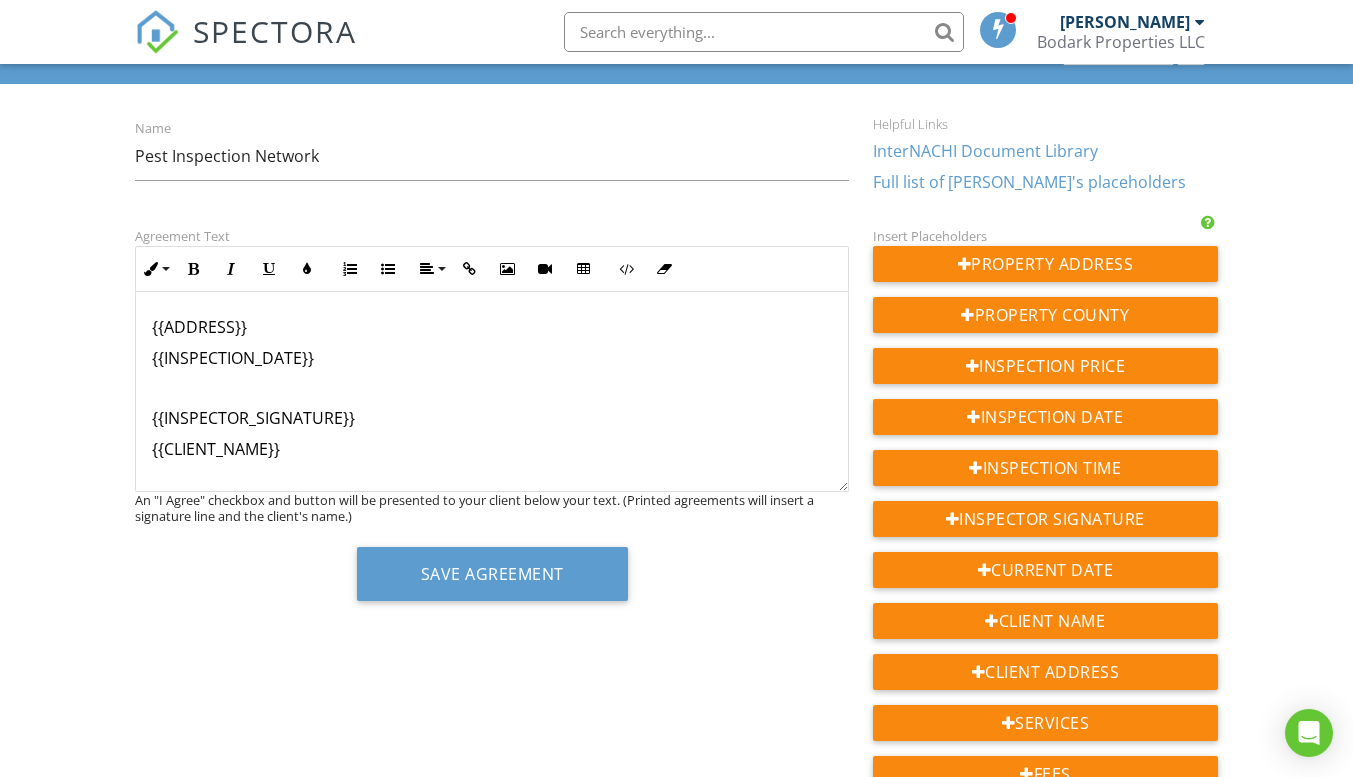 click at bounding box center (492, 388) 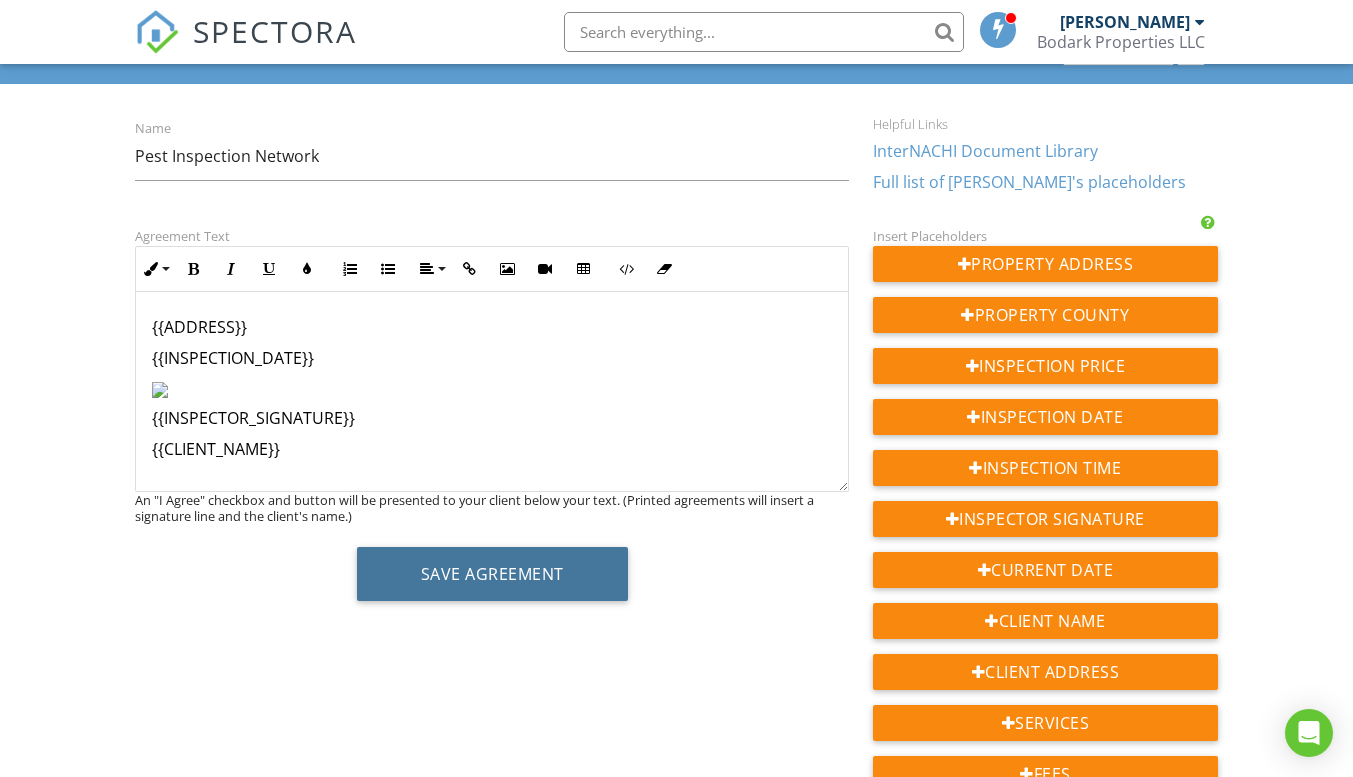 click on "Save Agreement" at bounding box center [492, 574] 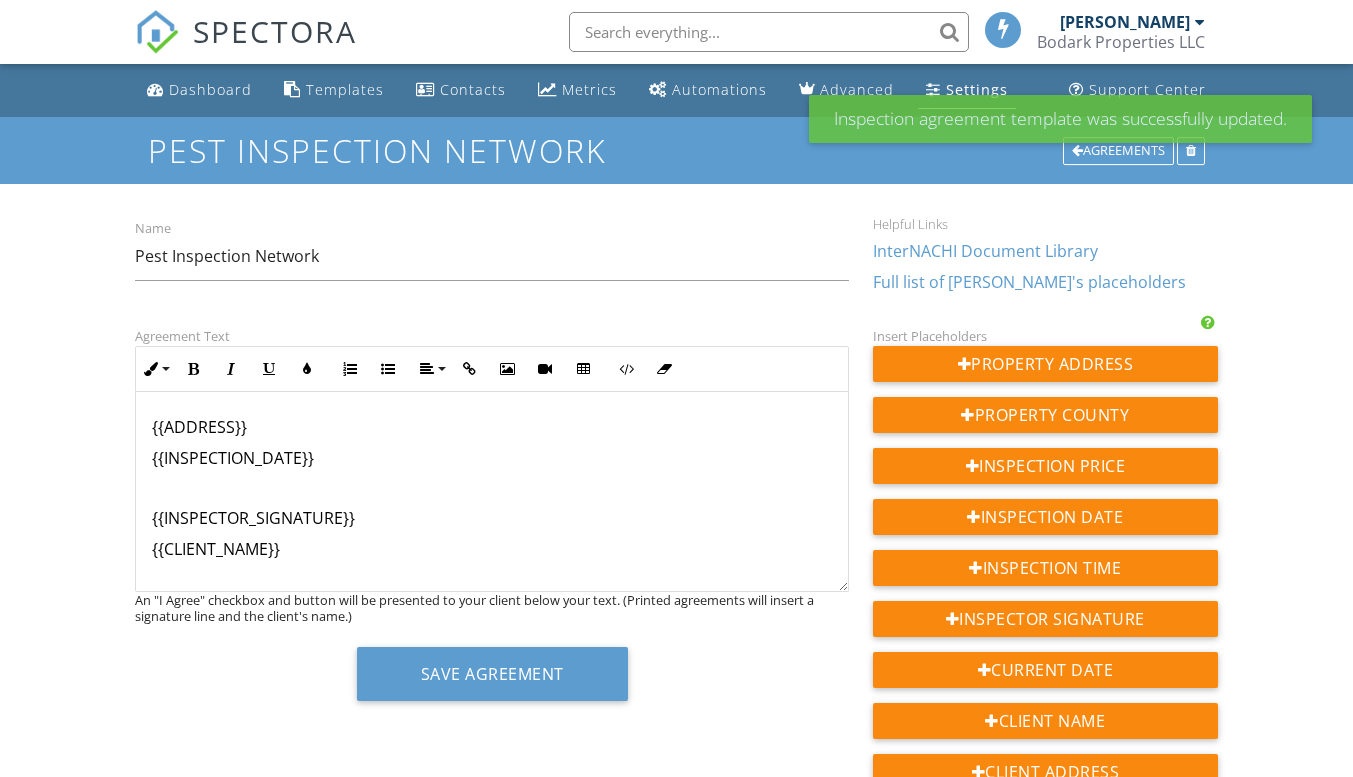 scroll, scrollTop: 0, scrollLeft: 0, axis: both 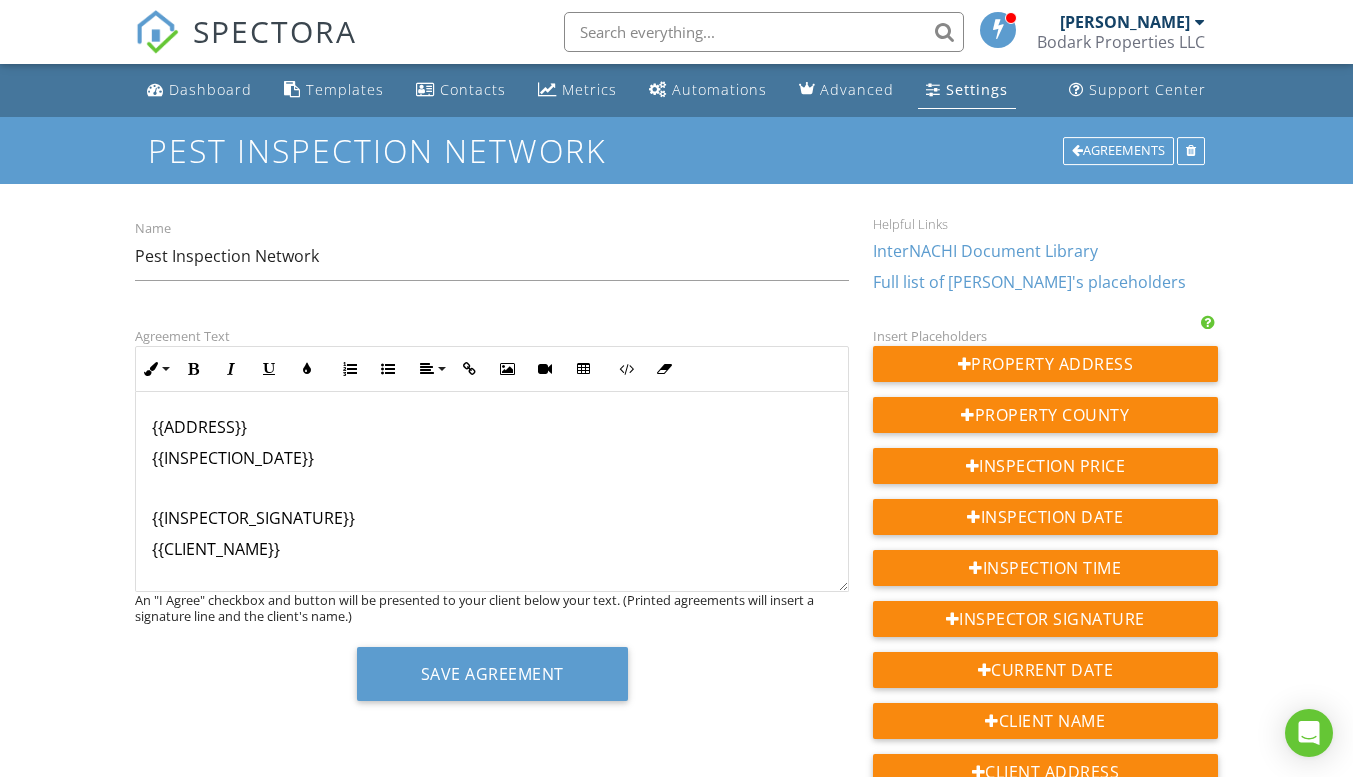 click at bounding box center (492, 488) 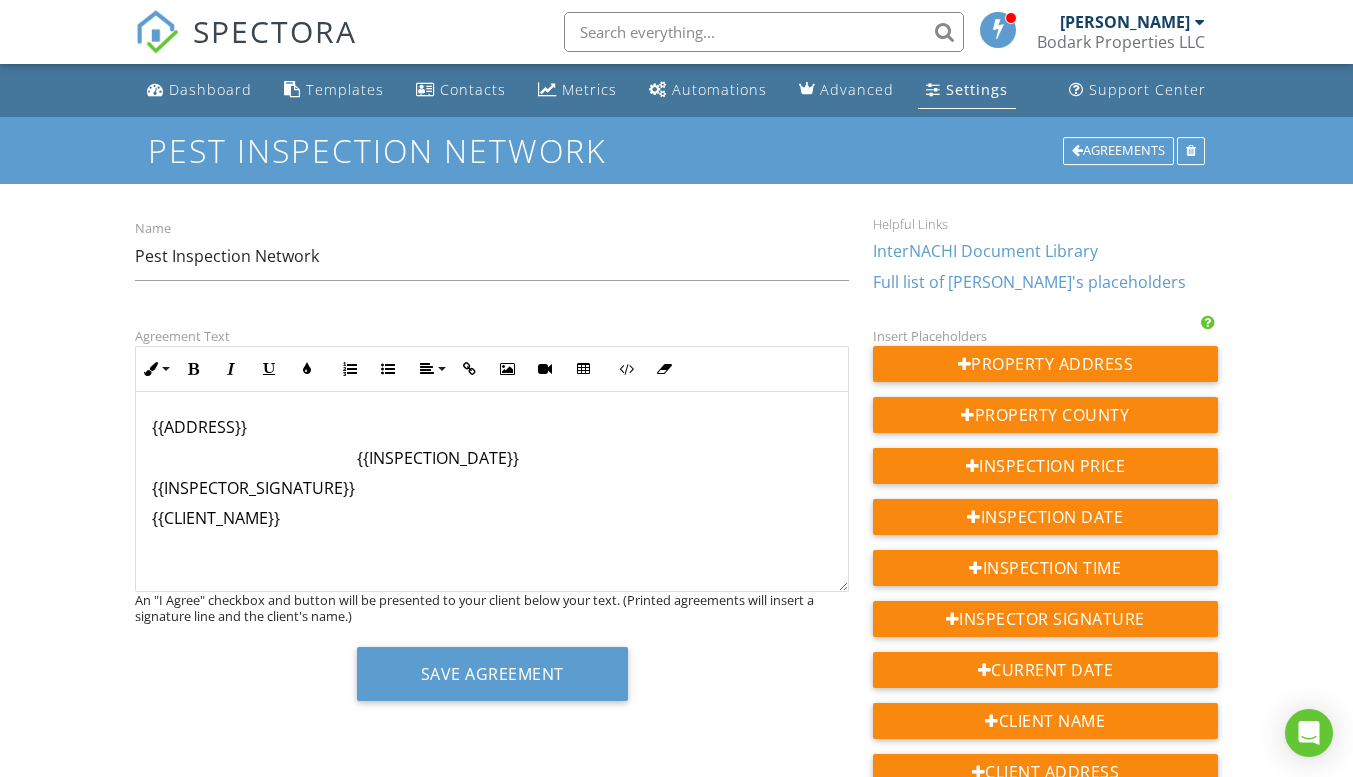 click on "{{INSPECTION_DATE}}" at bounding box center [492, 458] 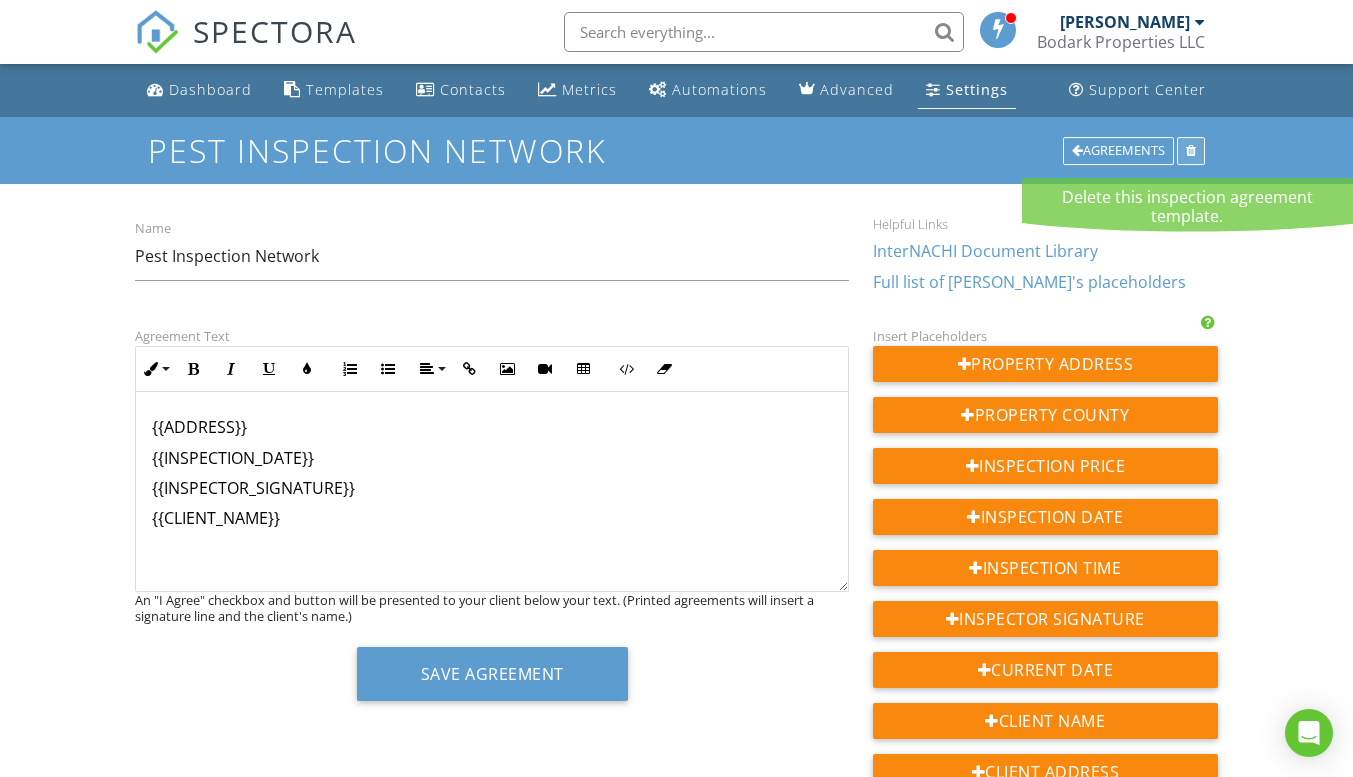 click at bounding box center [1191, 151] 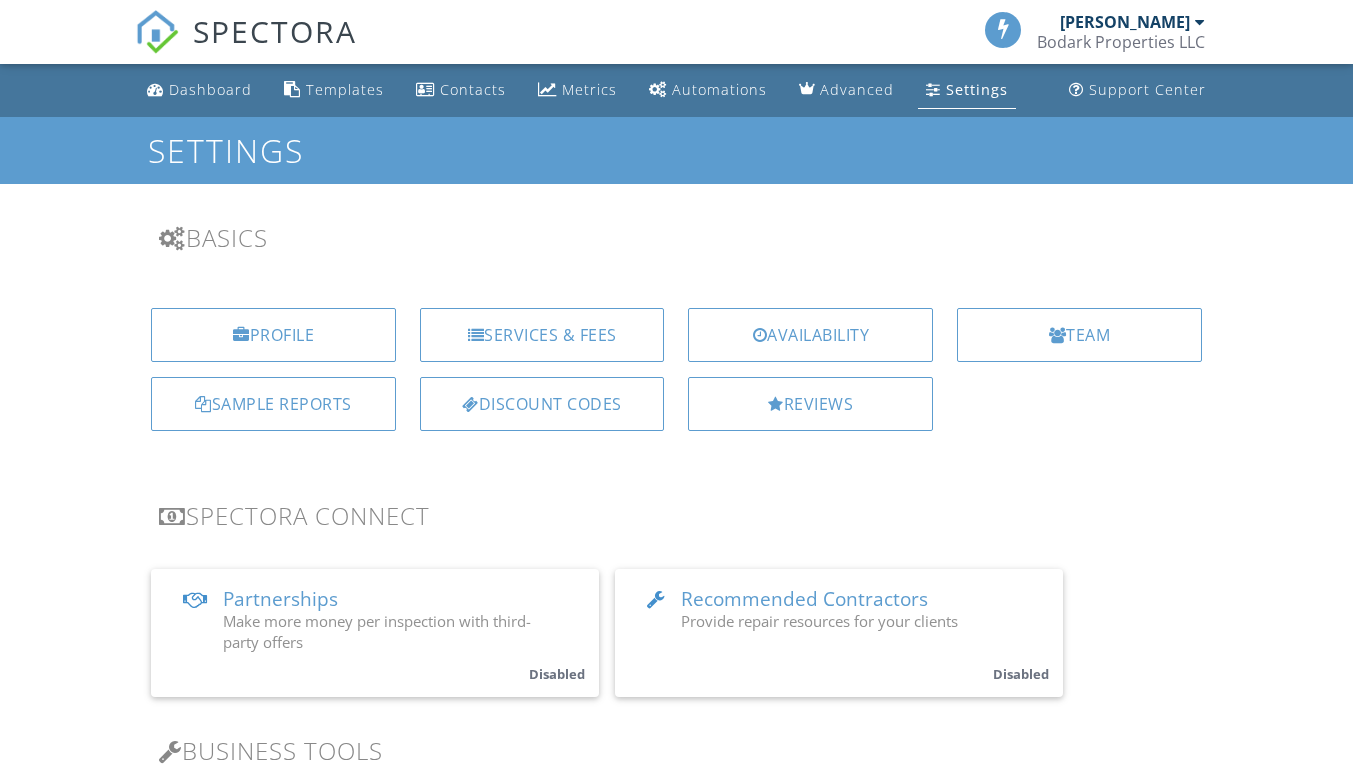 scroll, scrollTop: 0, scrollLeft: 0, axis: both 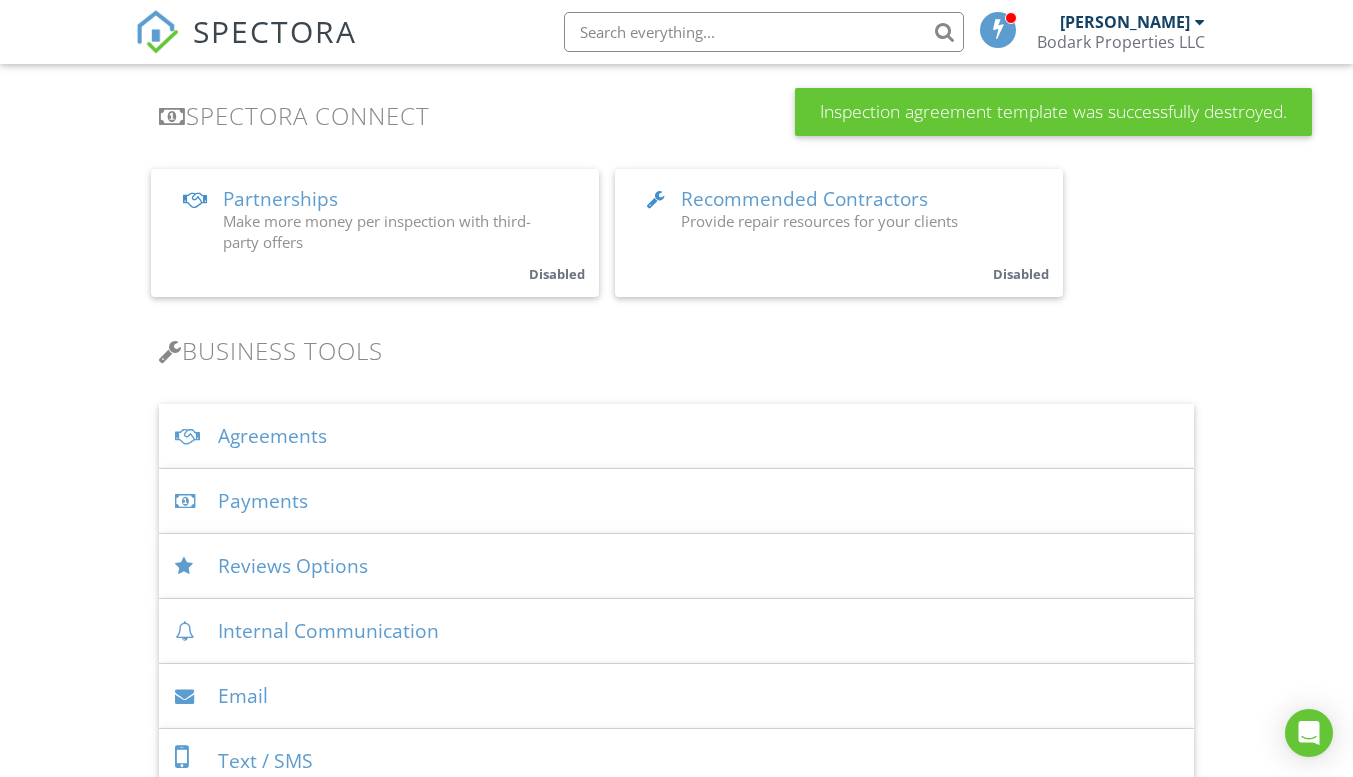 click on "Agreements" at bounding box center [676, 436] 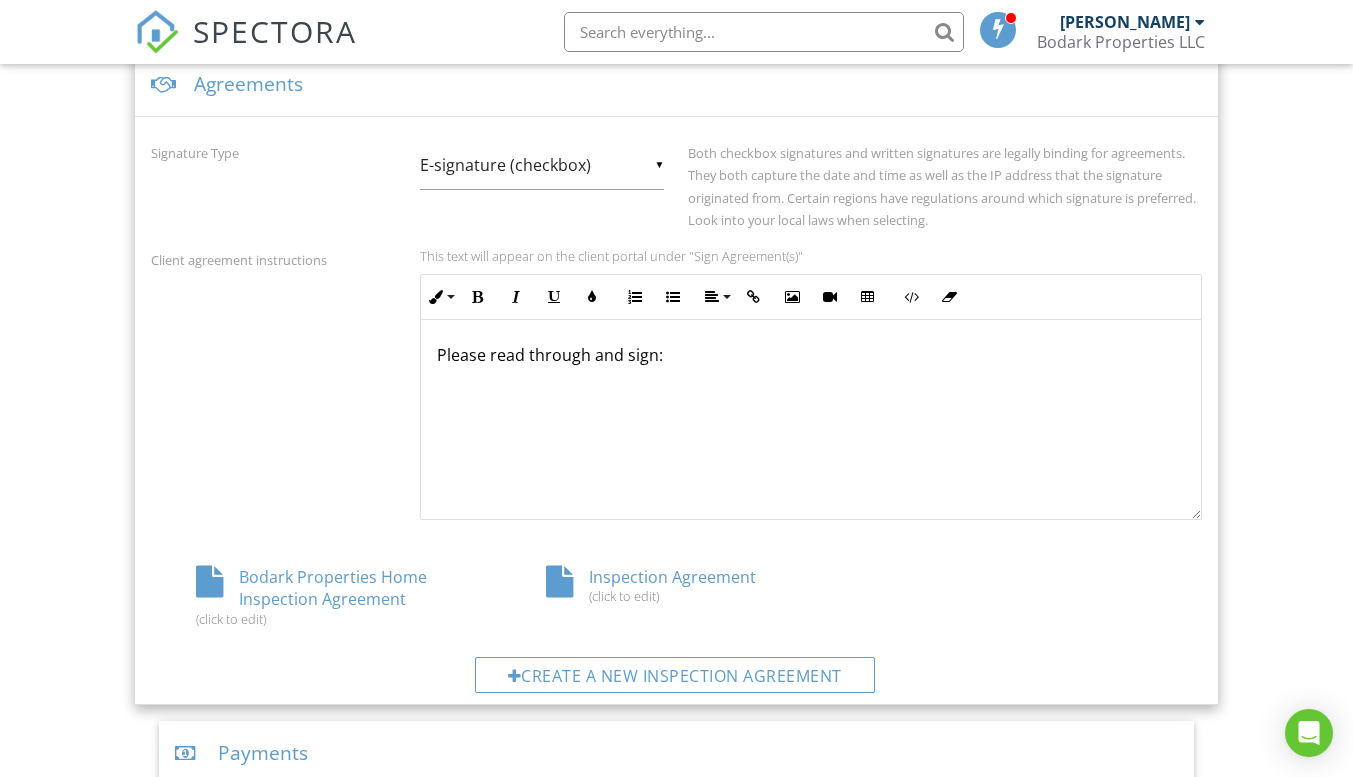 scroll, scrollTop: 800, scrollLeft: 0, axis: vertical 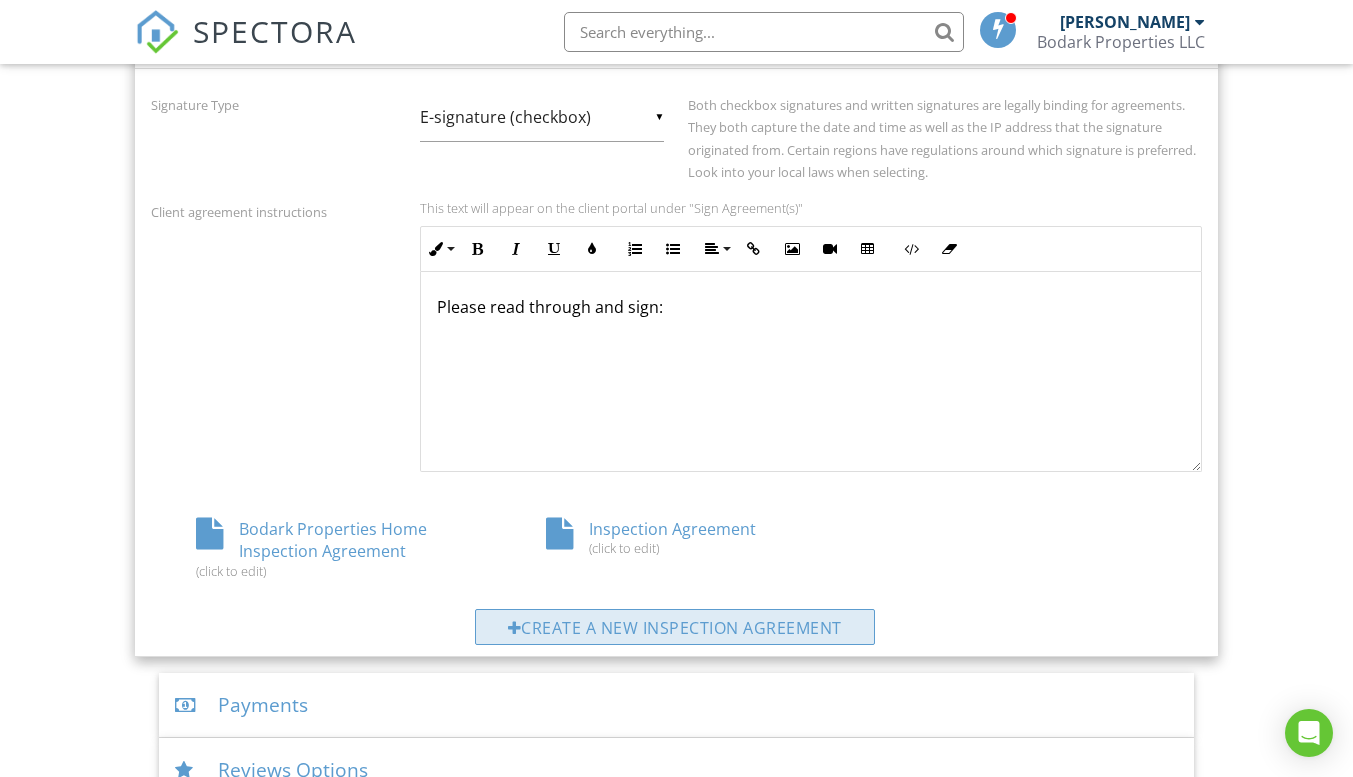 click on "Create a new inspection agreement" at bounding box center (675, 627) 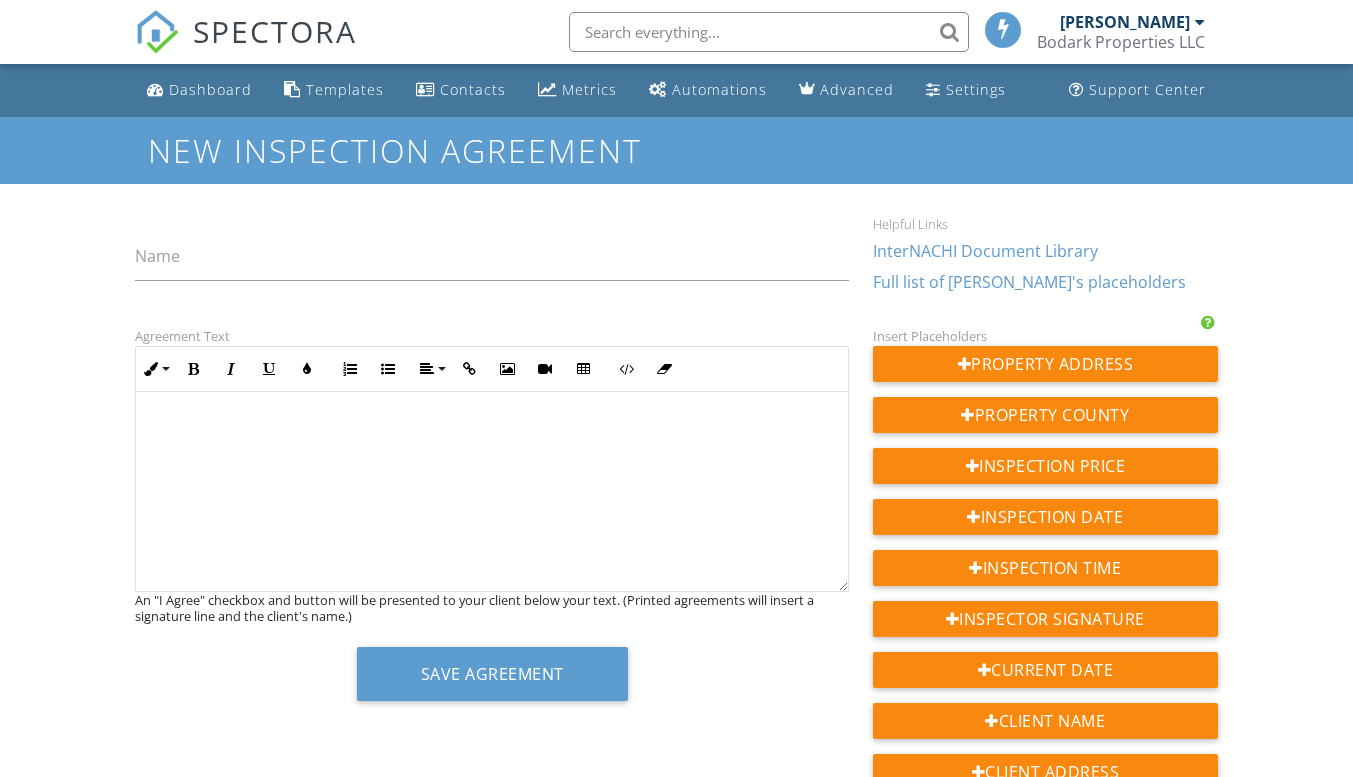 scroll, scrollTop: 0, scrollLeft: 0, axis: both 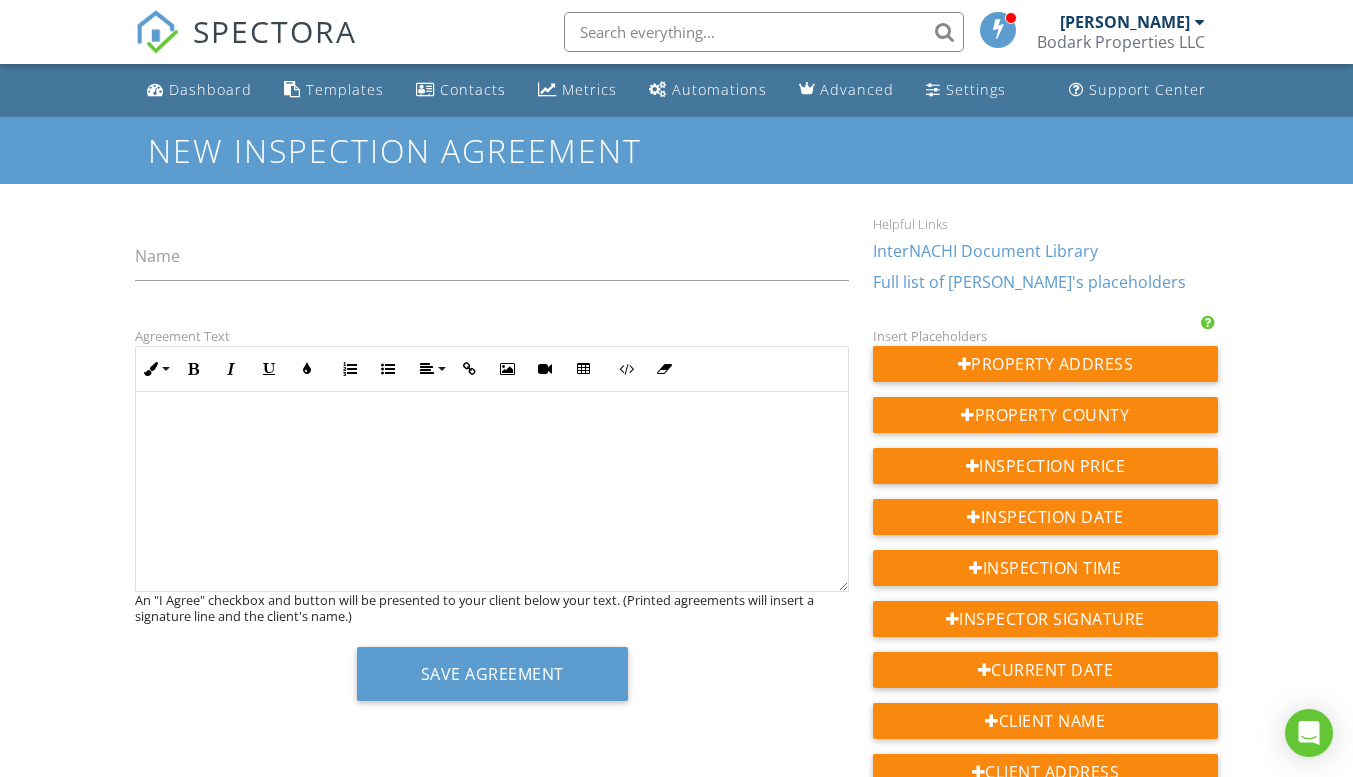 click on "Name" at bounding box center (157, 256) 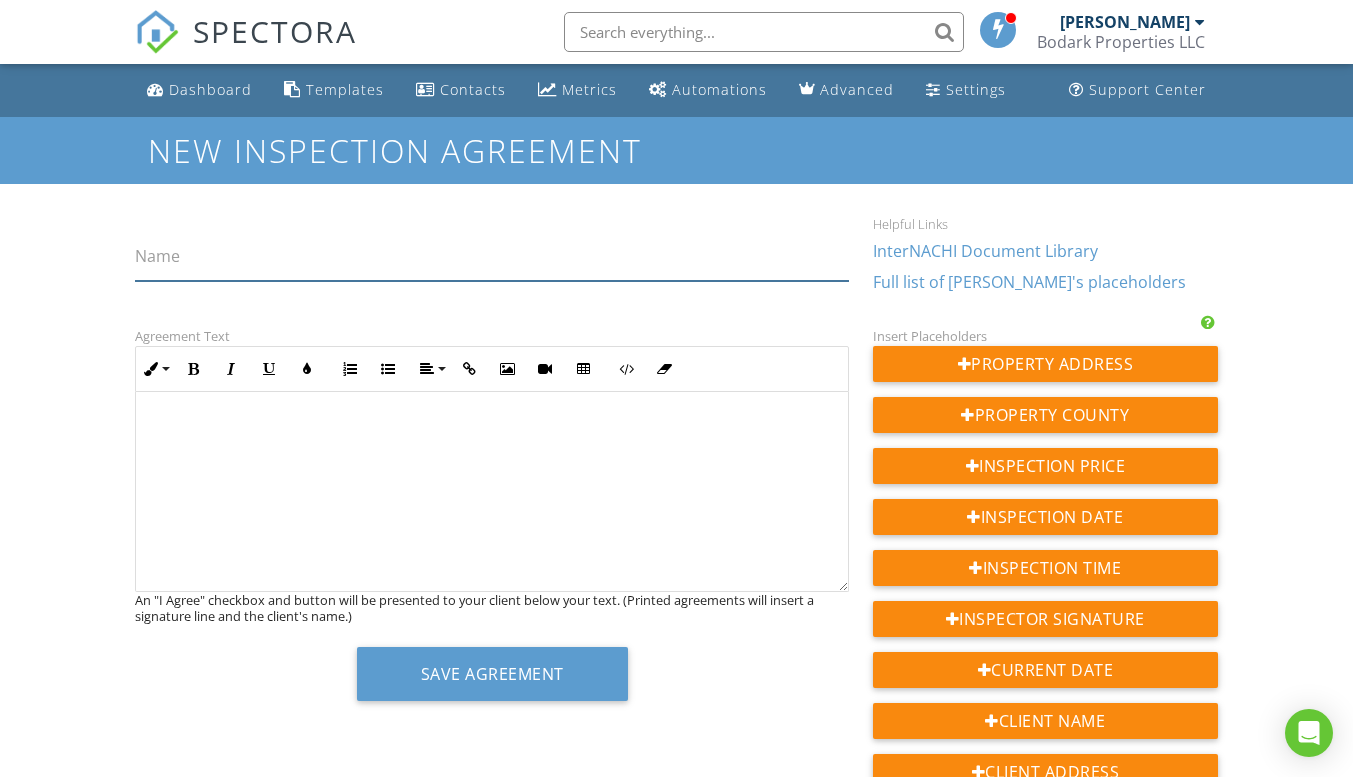 click on "Name" at bounding box center (492, 256) 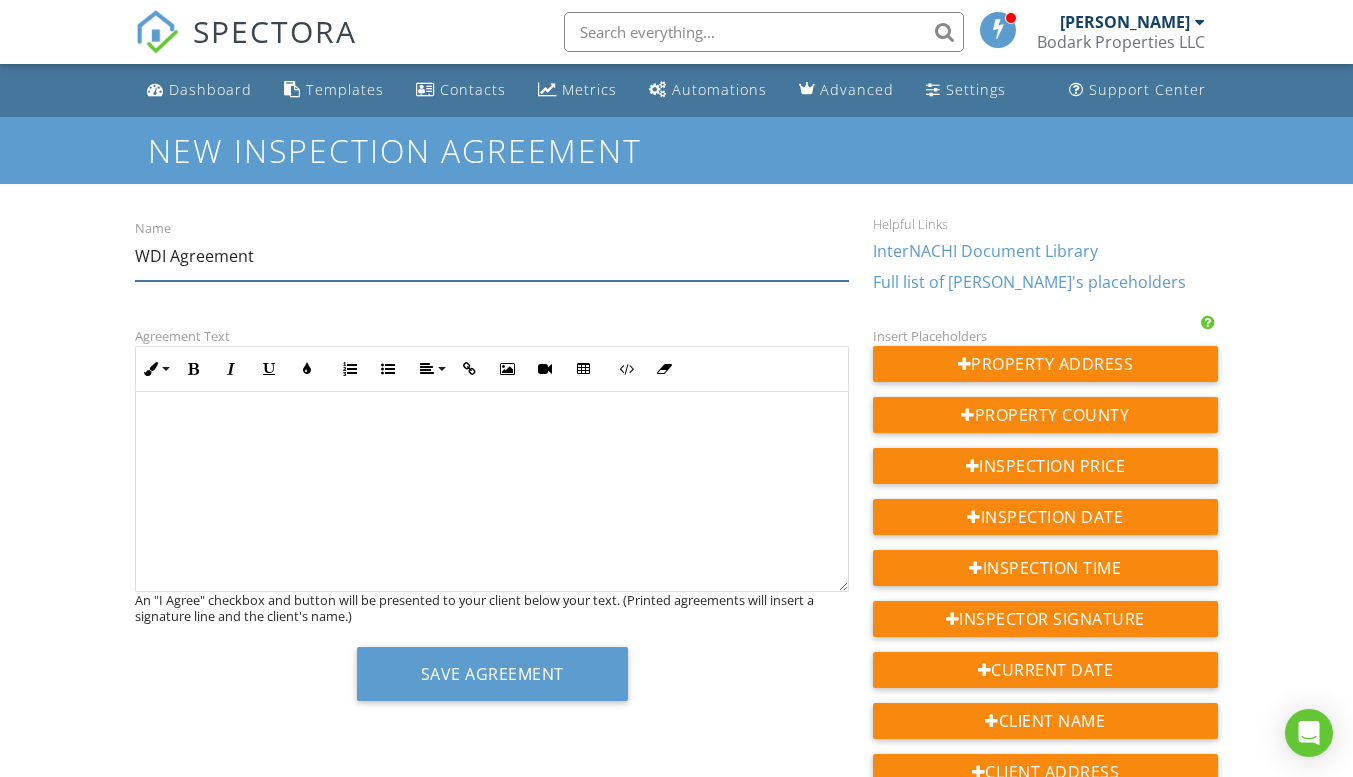type on "WDI Agreement" 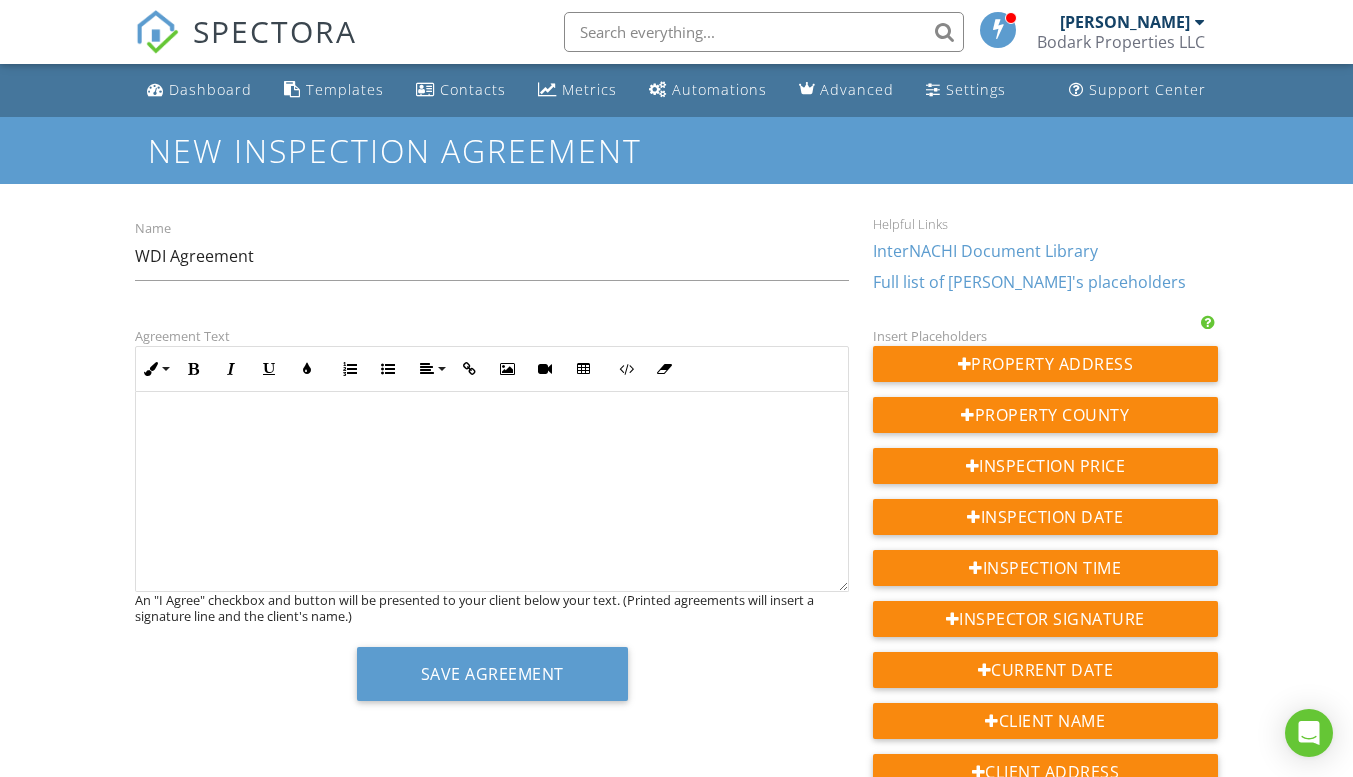 click at bounding box center (492, 427) 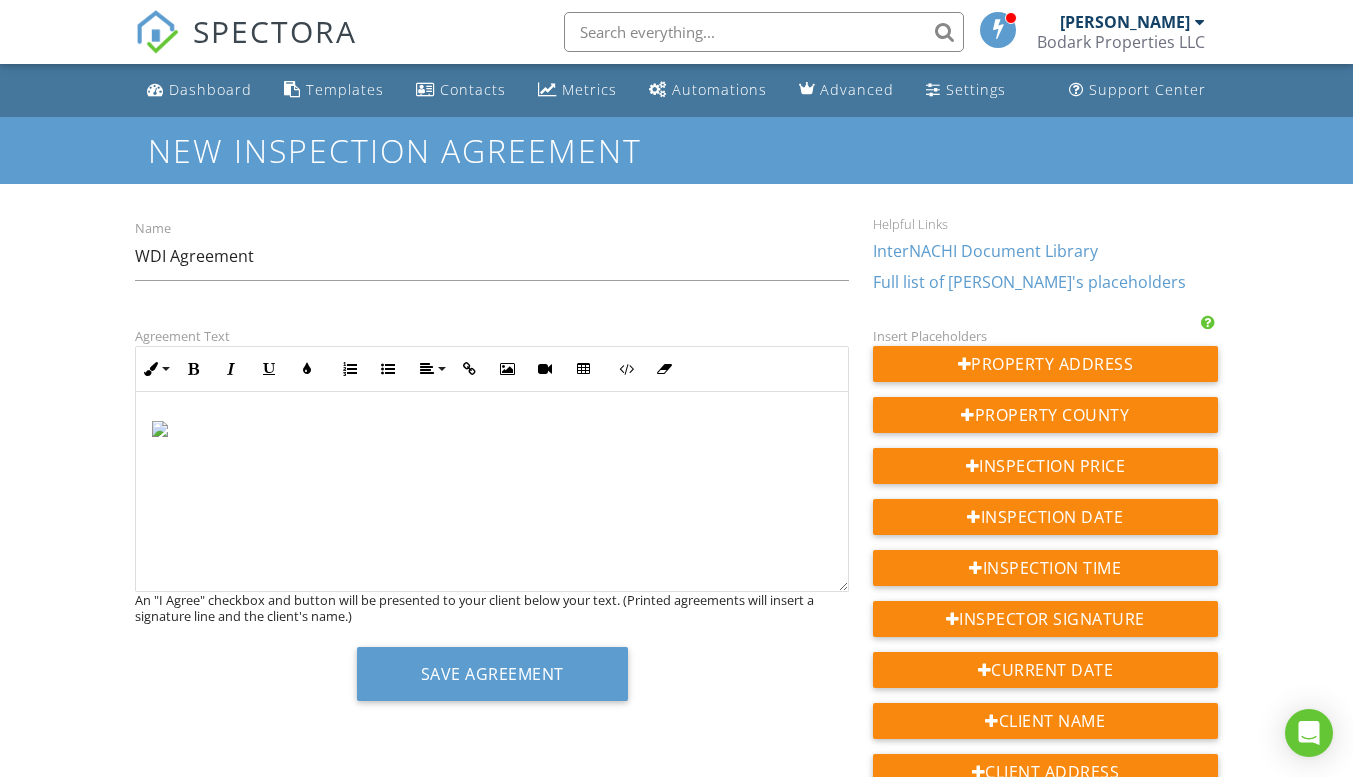 click at bounding box center (252, 429) 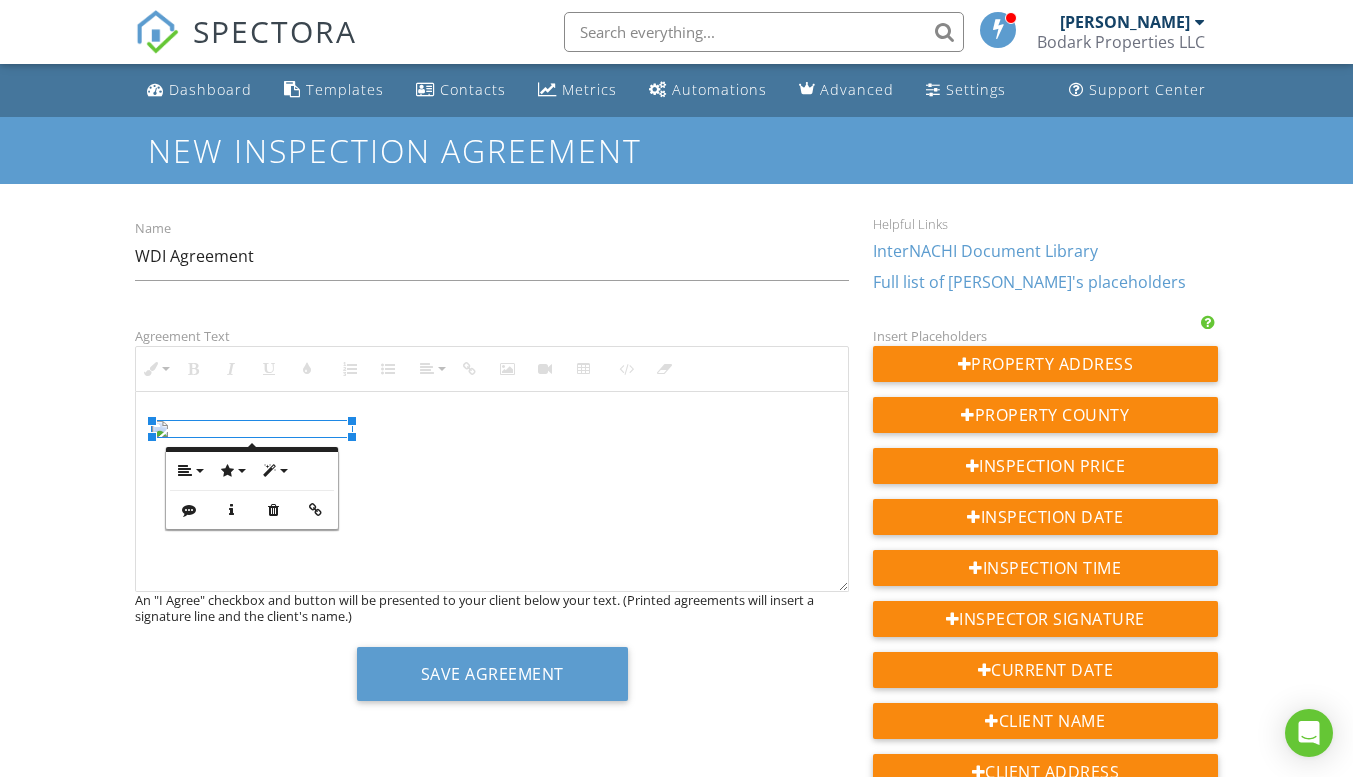 click at bounding box center [252, 429] 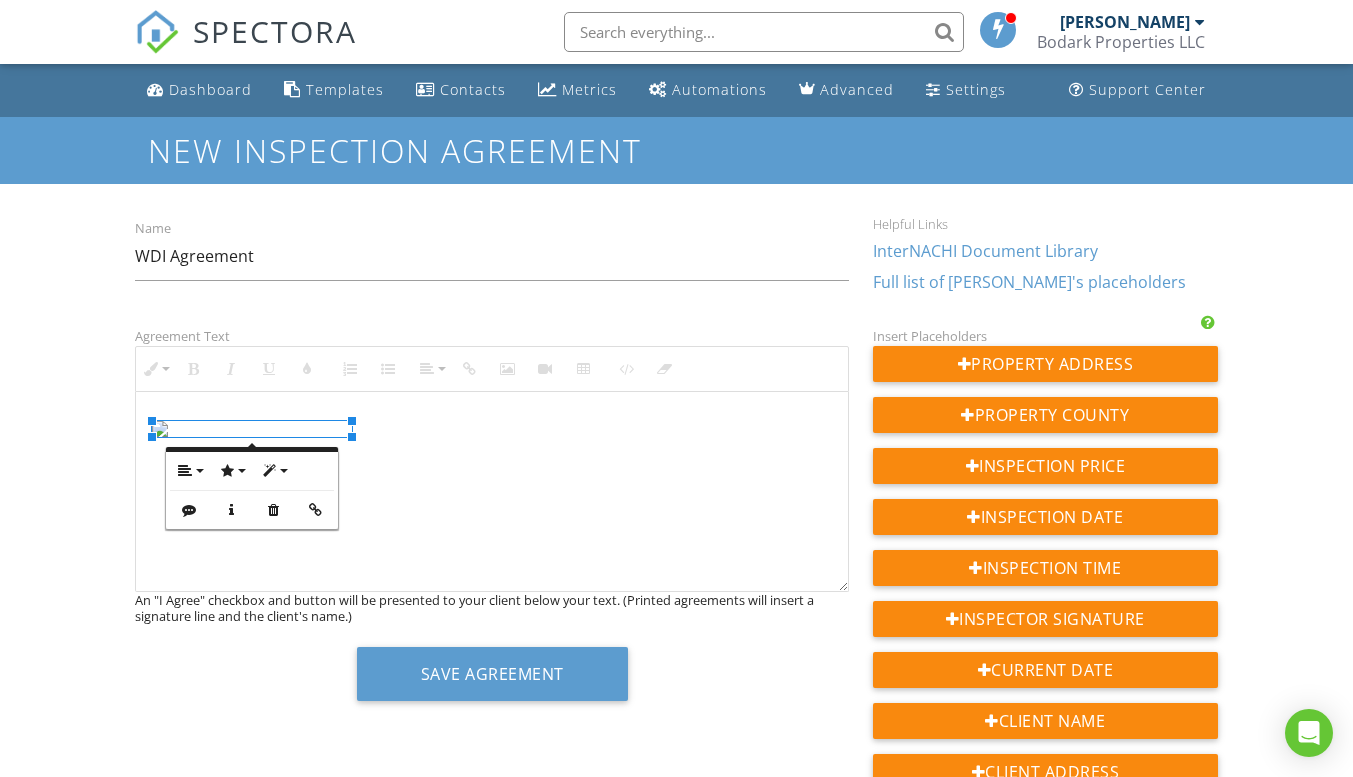 click at bounding box center [492, 427] 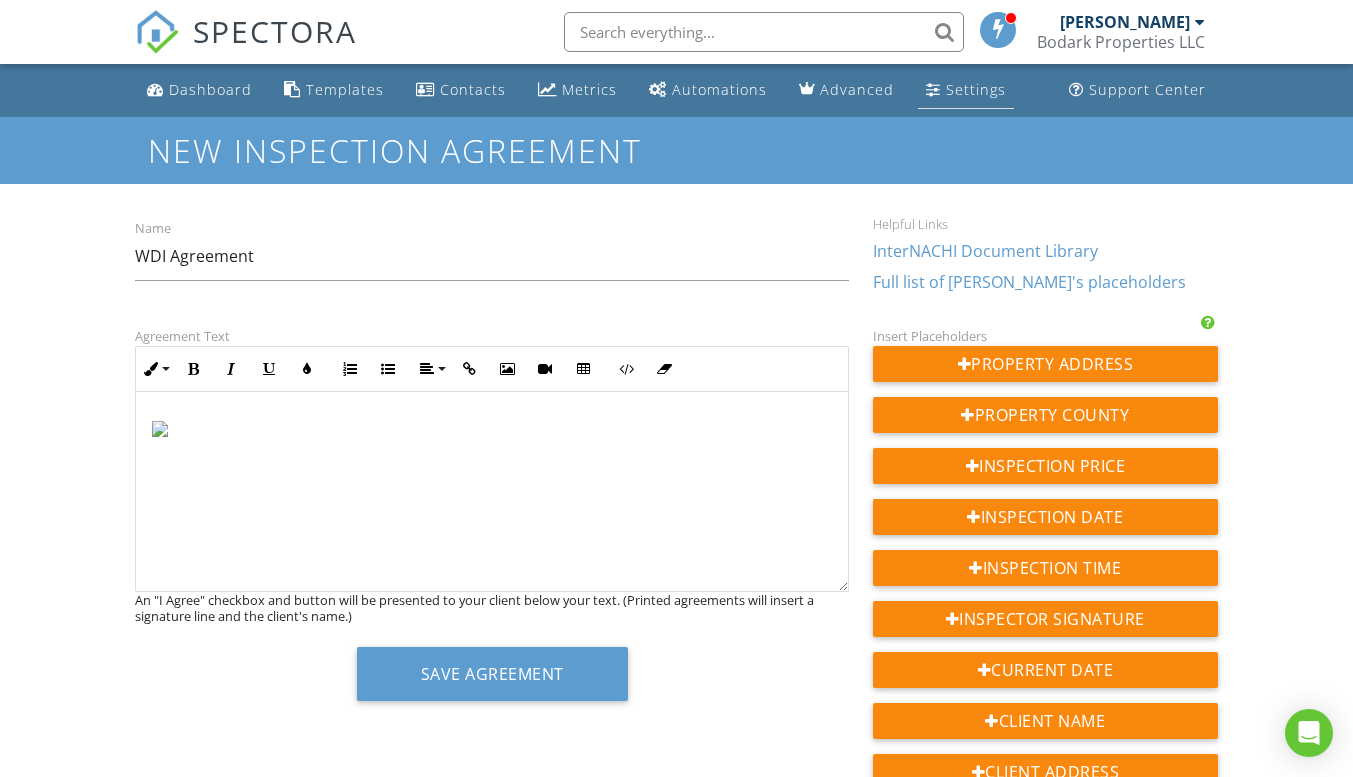click on "Settings" at bounding box center [976, 89] 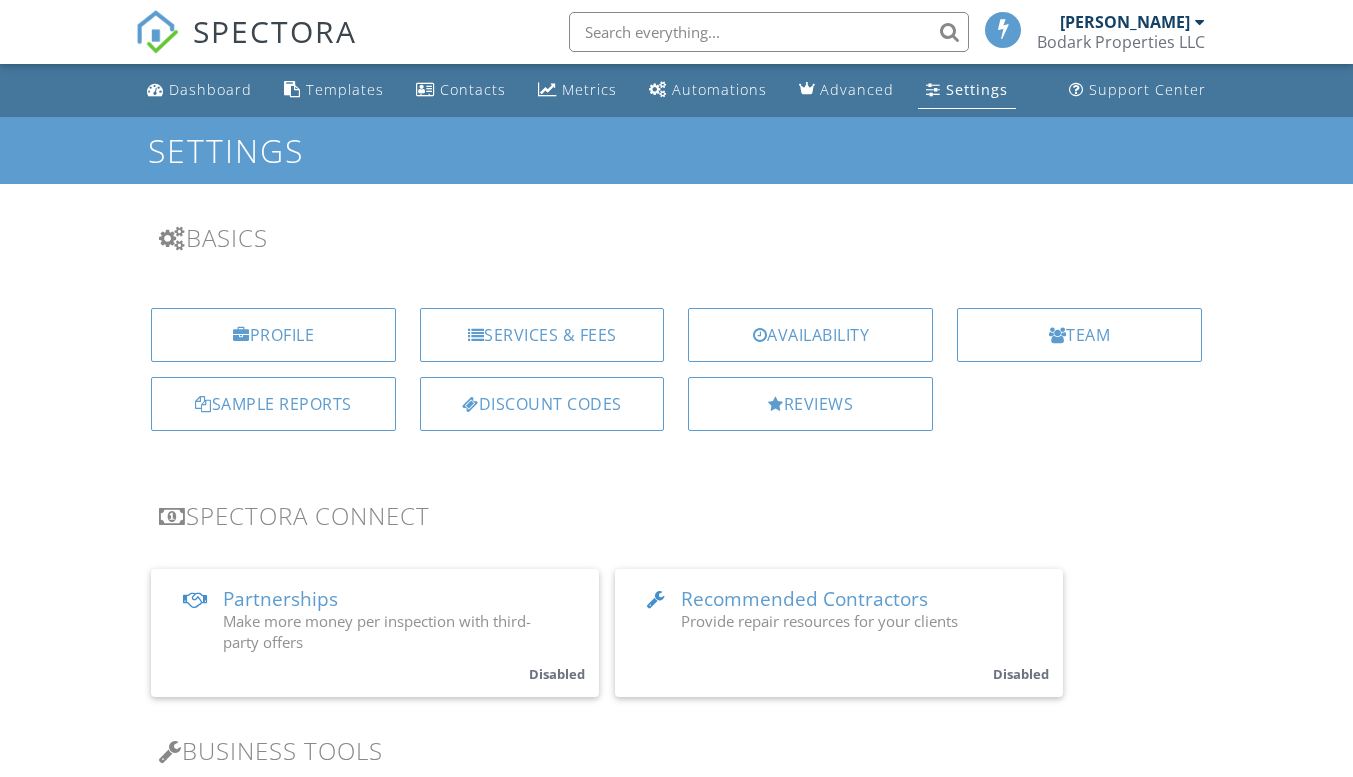 scroll, scrollTop: 0, scrollLeft: 0, axis: both 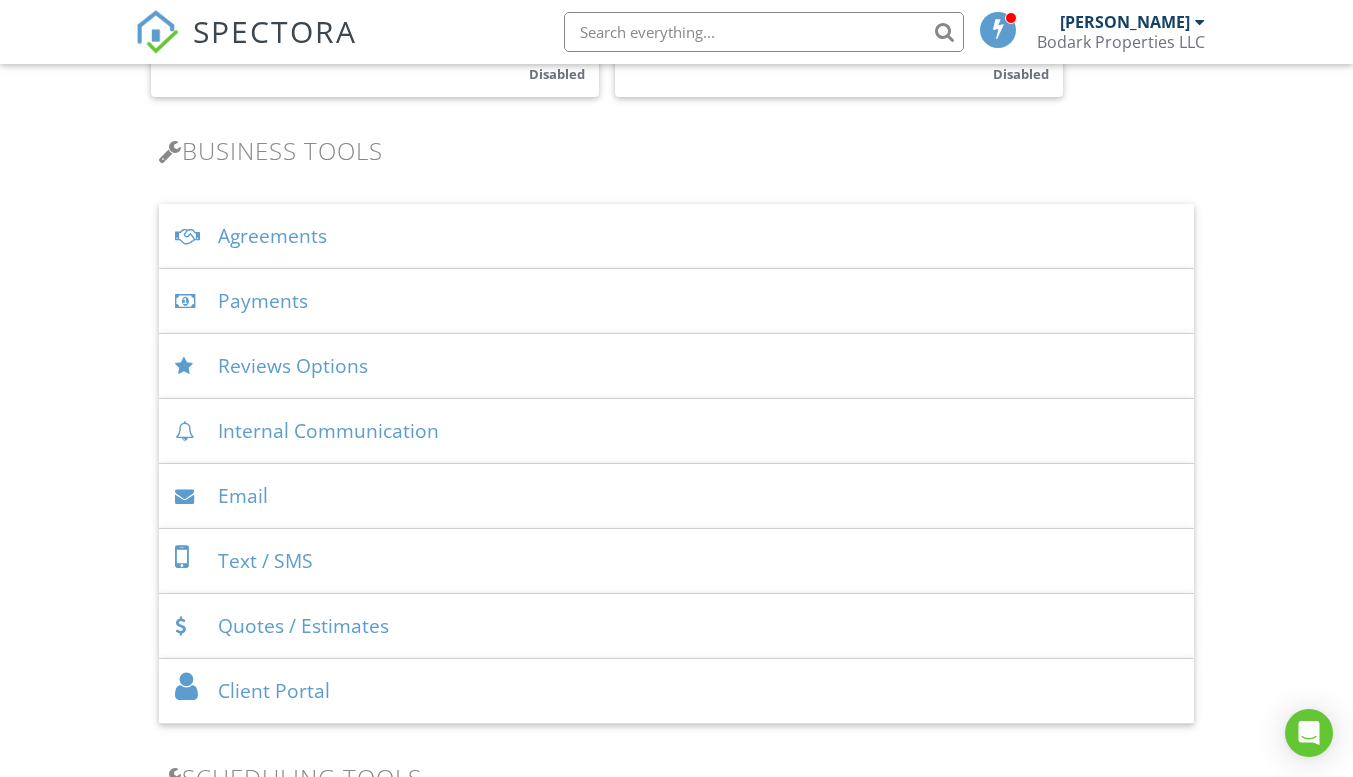 click on "Agreements" at bounding box center (676, 236) 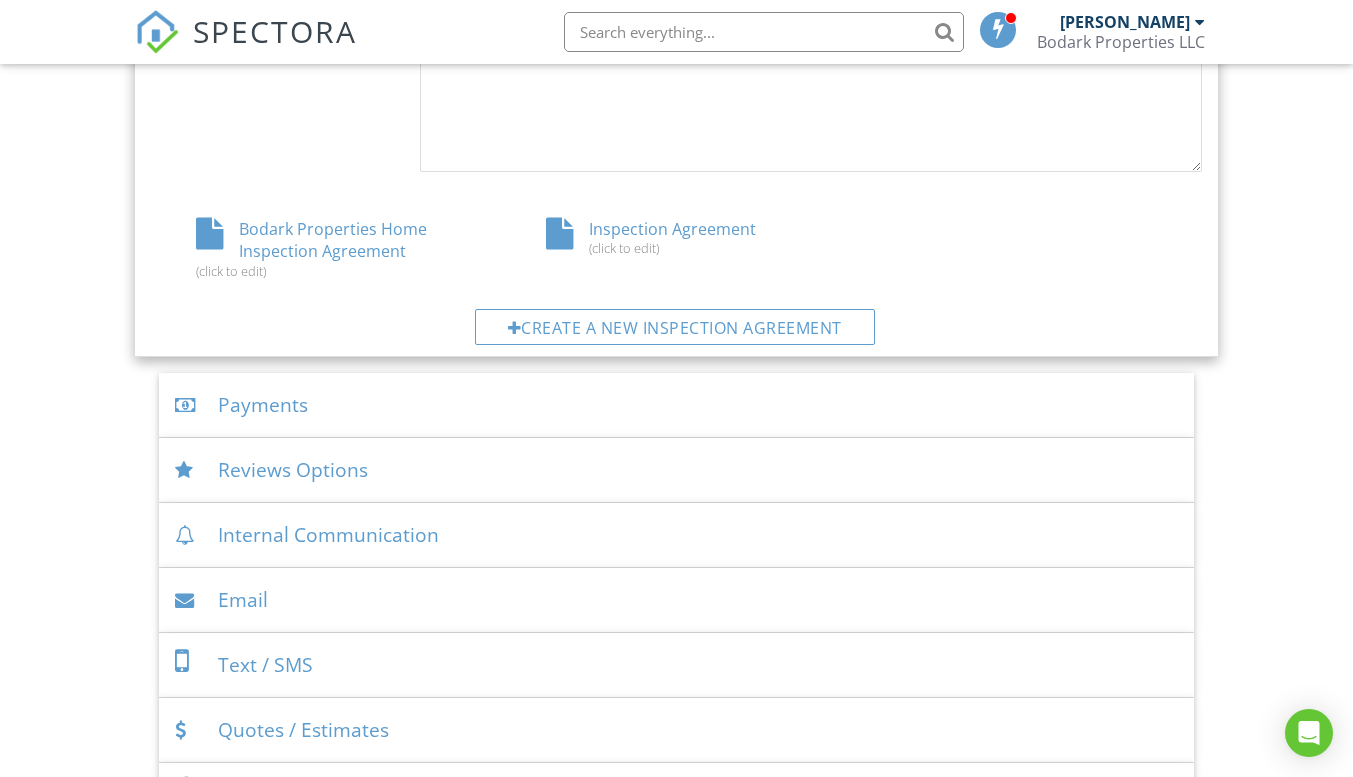 scroll, scrollTop: 1200, scrollLeft: 0, axis: vertical 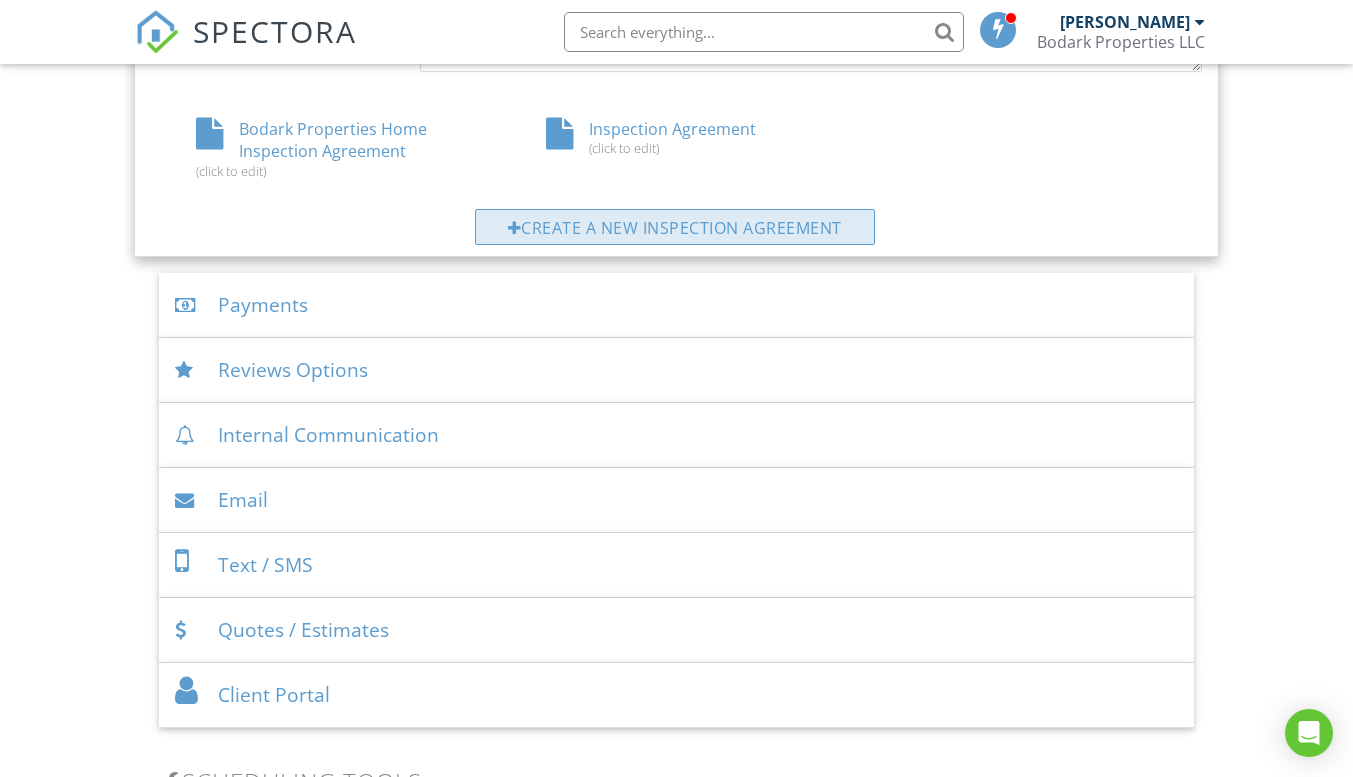 click on "Create a new inspection agreement" at bounding box center (675, 227) 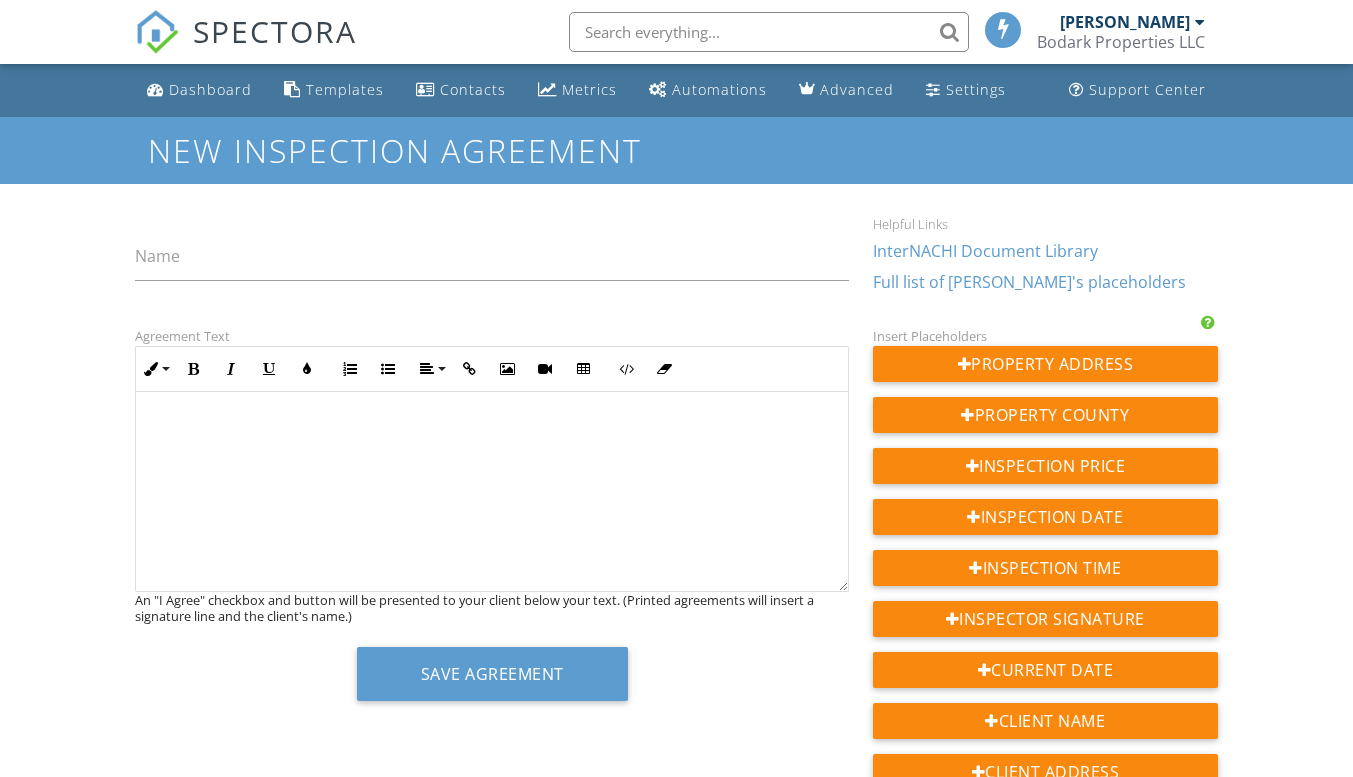 scroll, scrollTop: 0, scrollLeft: 0, axis: both 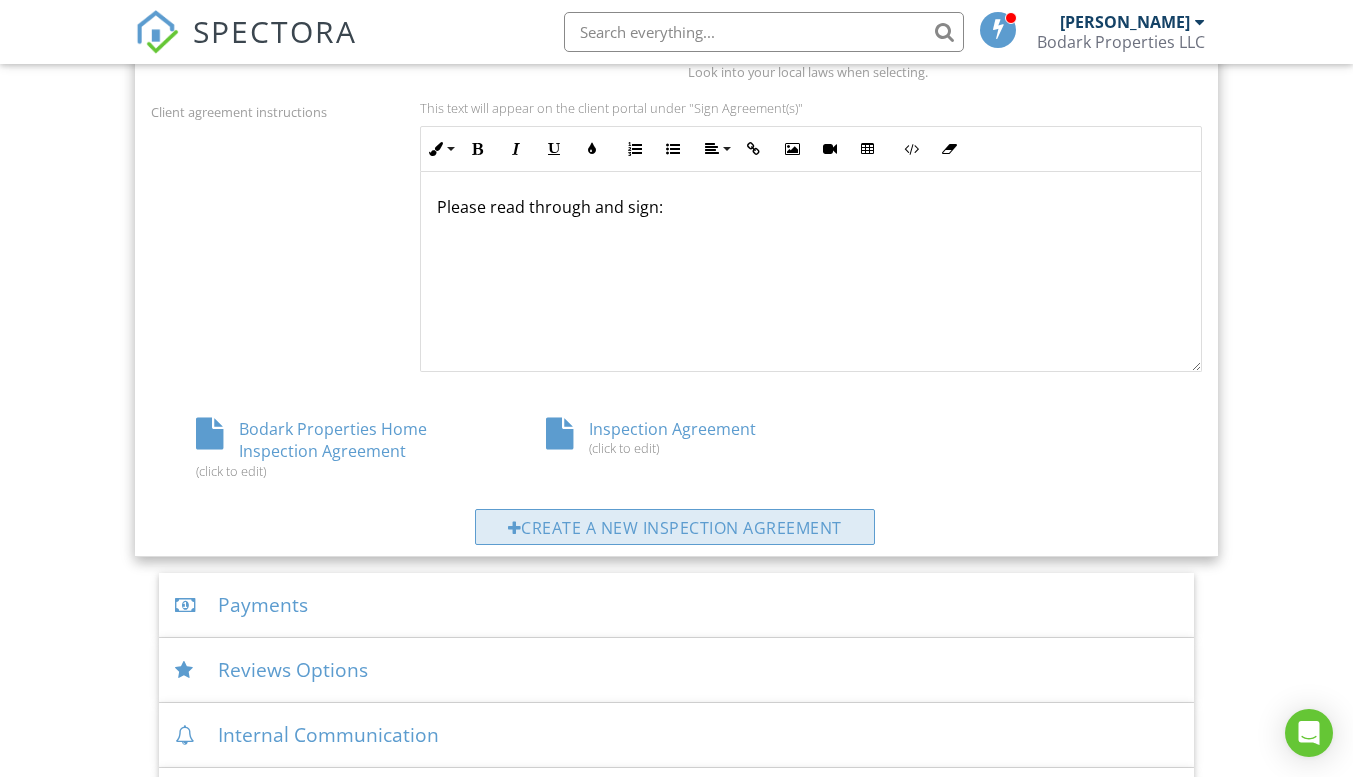 click on "Create a new inspection agreement" at bounding box center [675, 527] 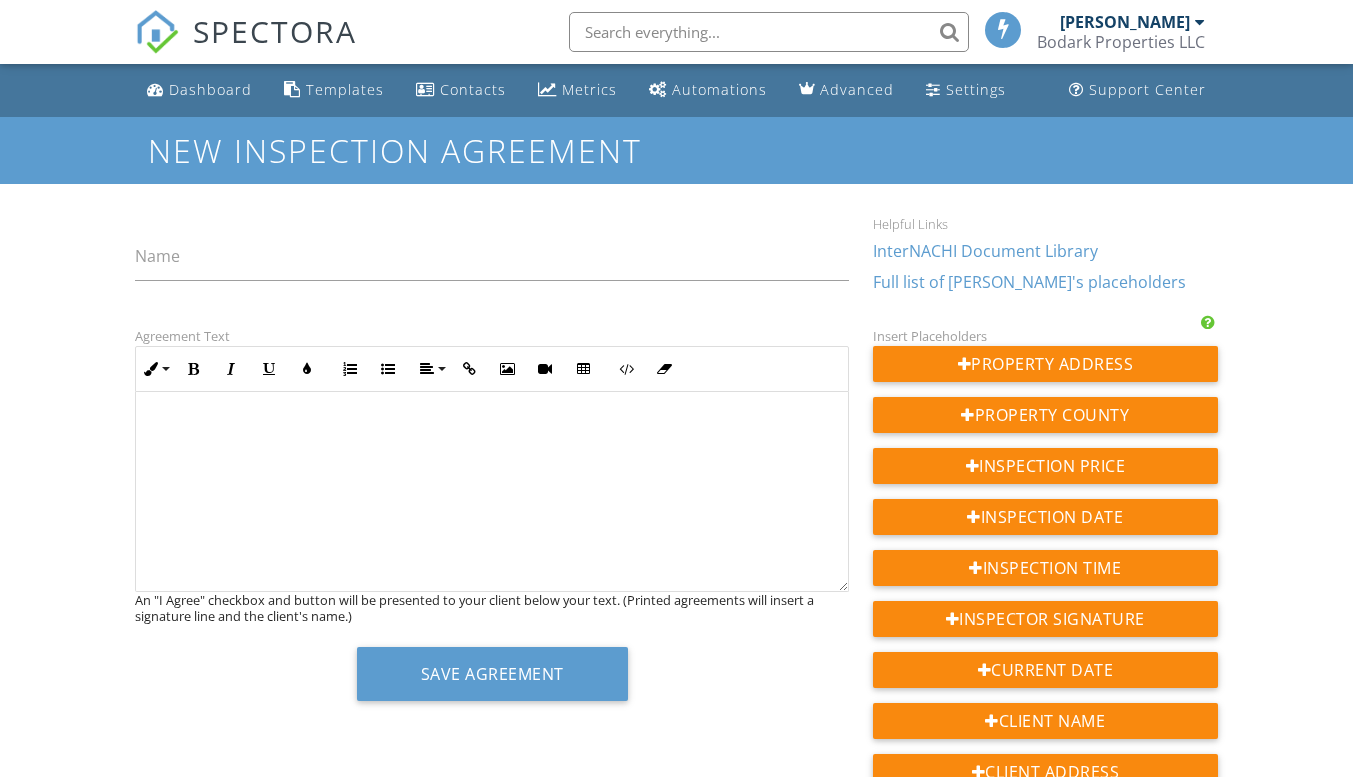 scroll, scrollTop: 0, scrollLeft: 0, axis: both 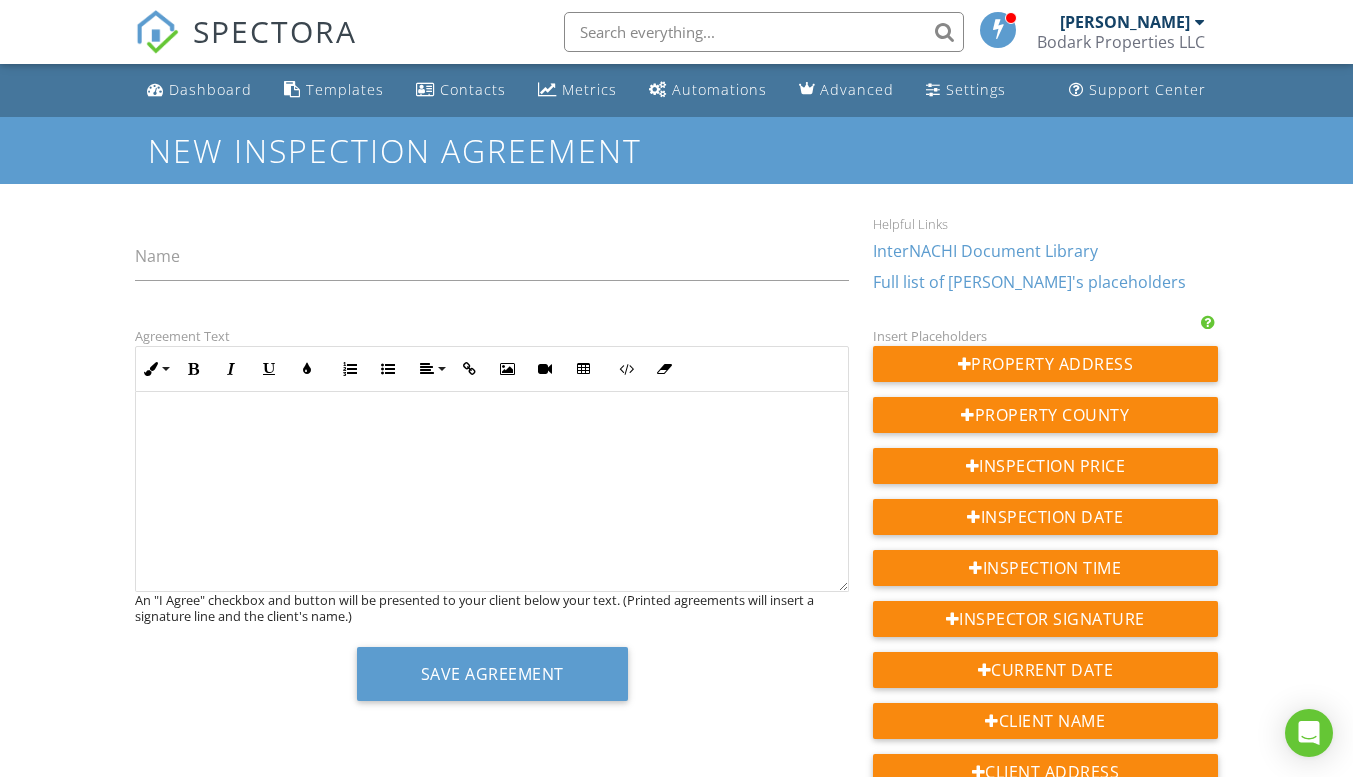 click at bounding box center [492, 427] 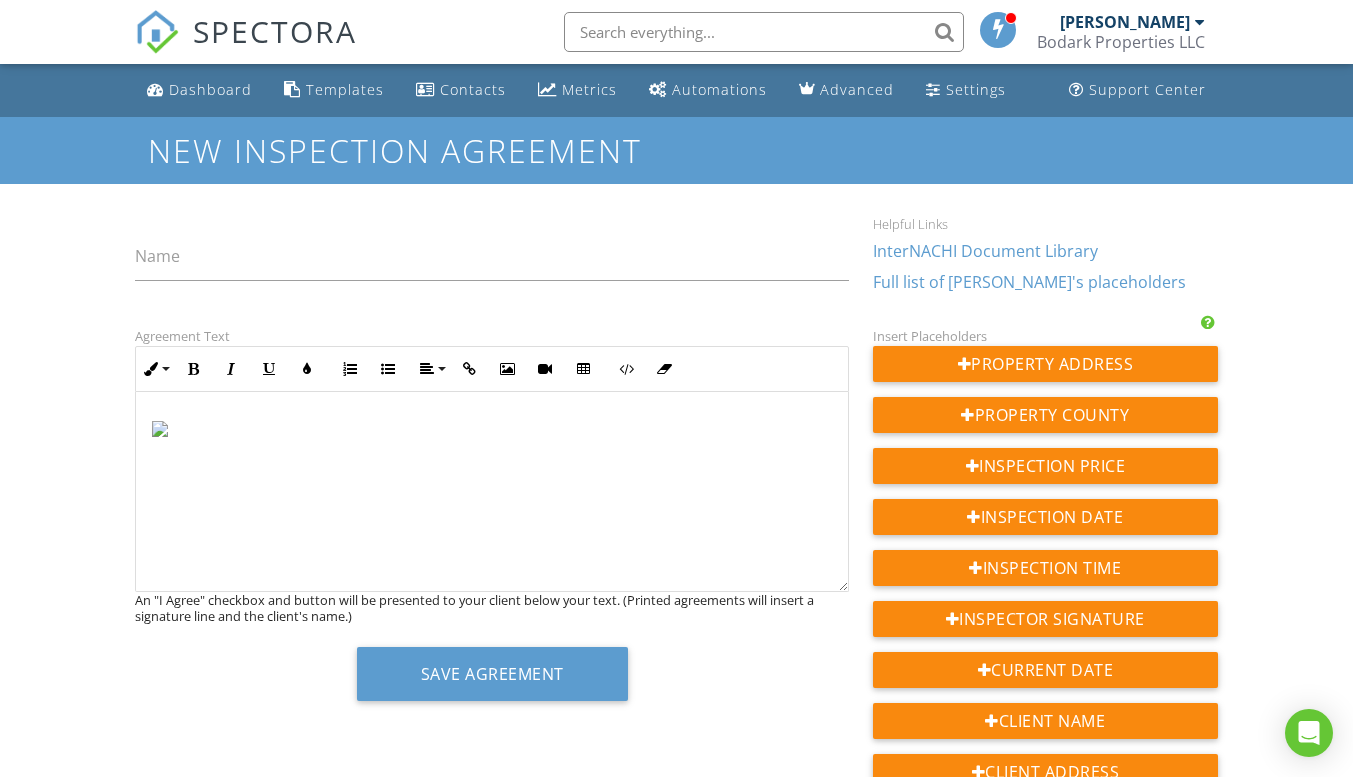 click at bounding box center (252, 429) 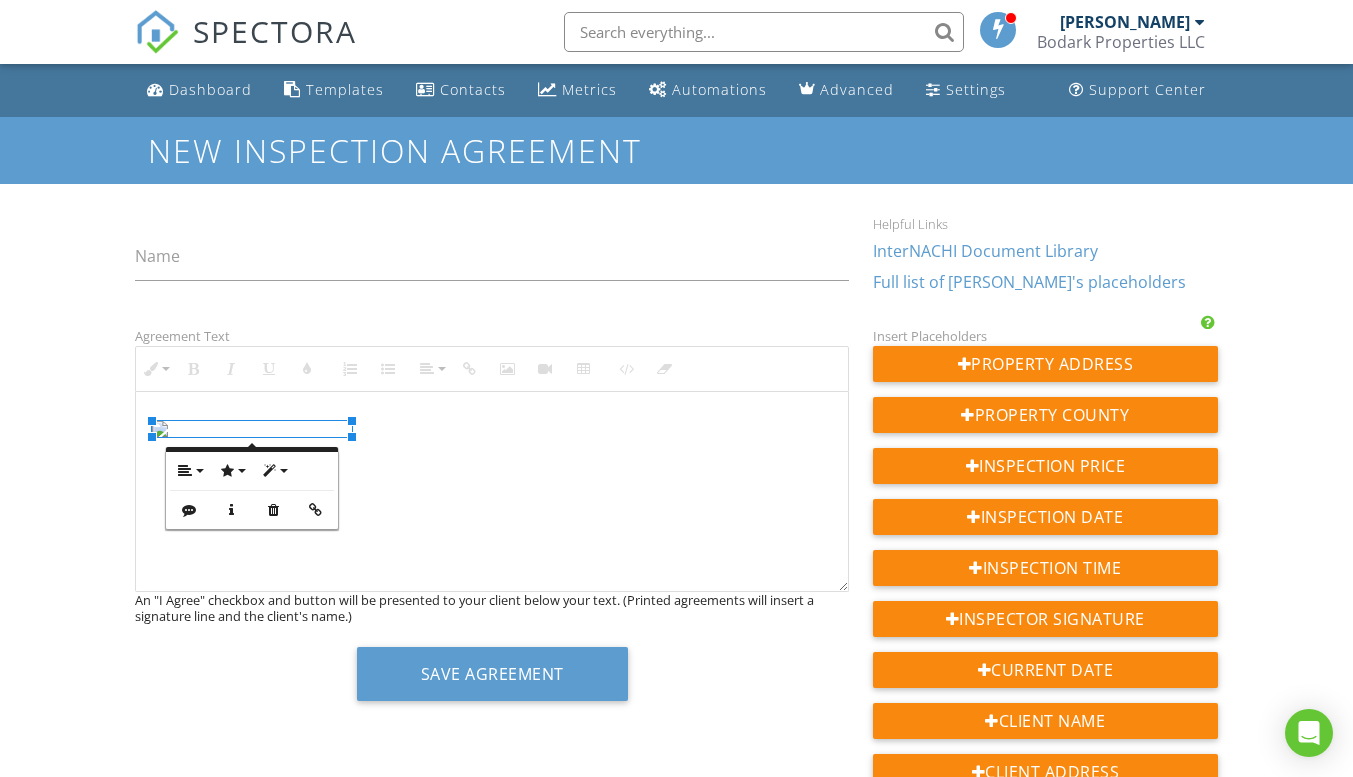 click at bounding box center (252, 429) 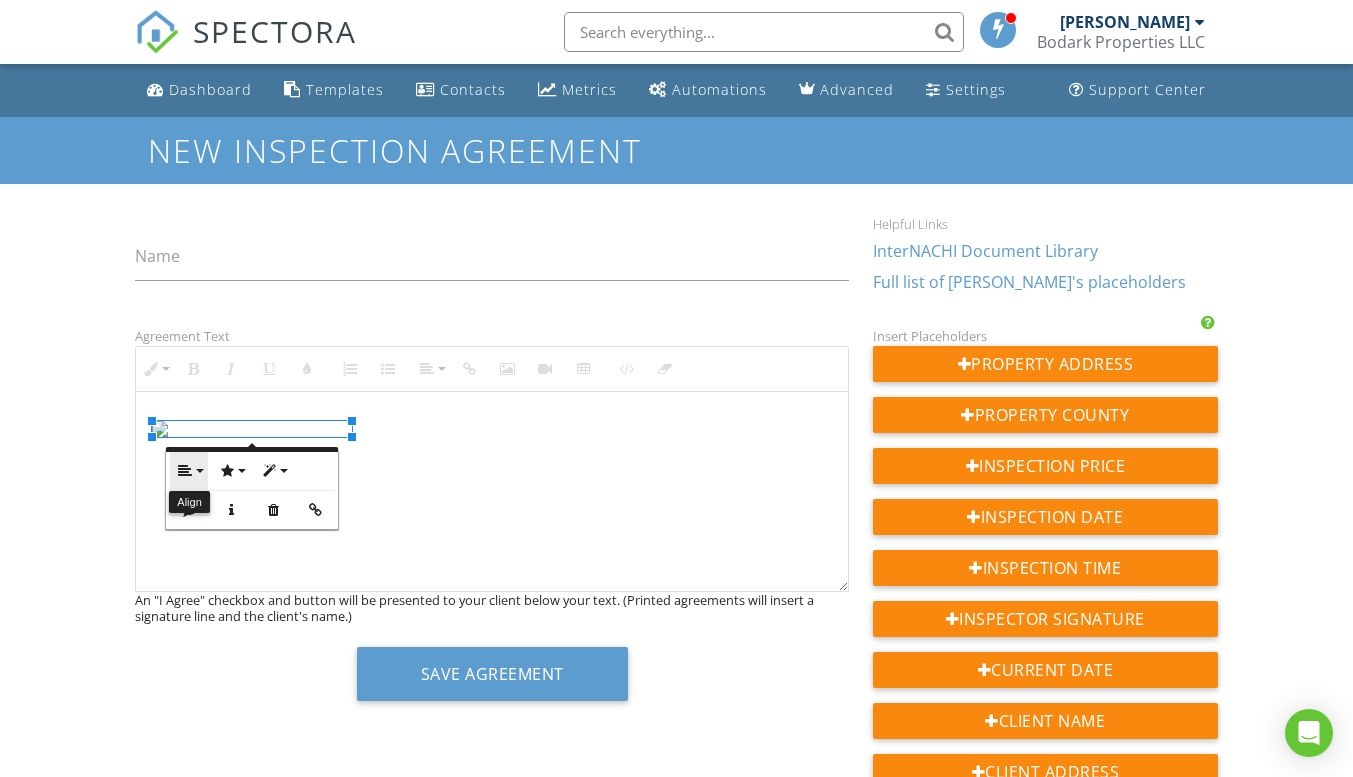 click on "Align" at bounding box center (189, 471) 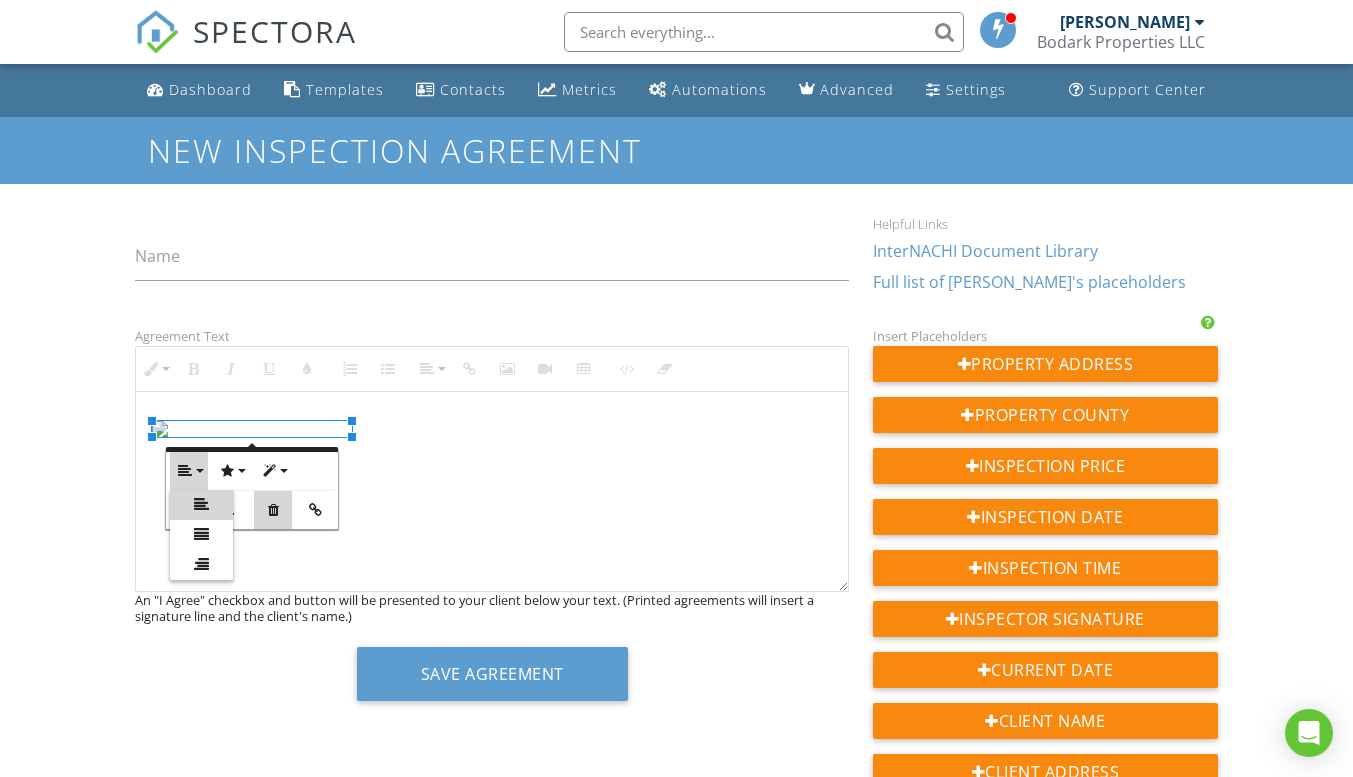 click at bounding box center [273, 510] 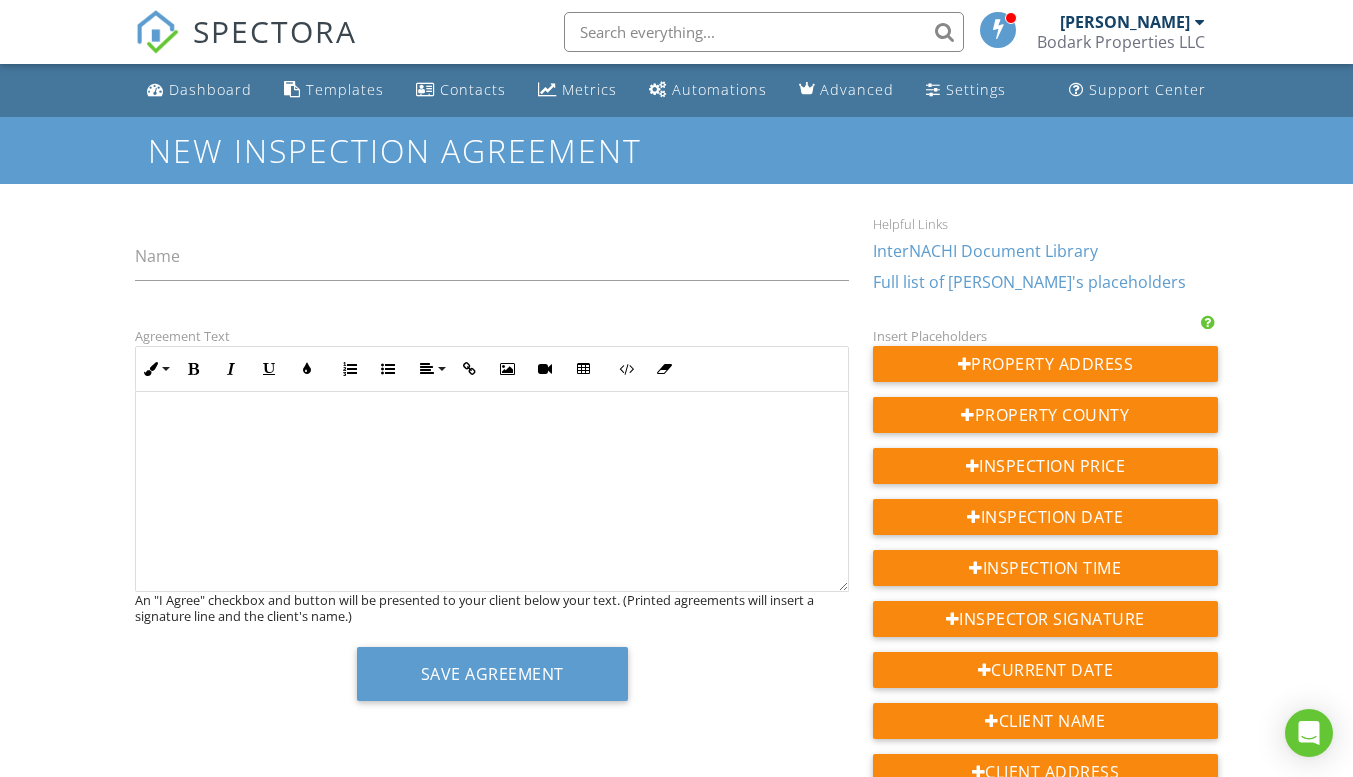 click on "​ ​" at bounding box center [492, 427] 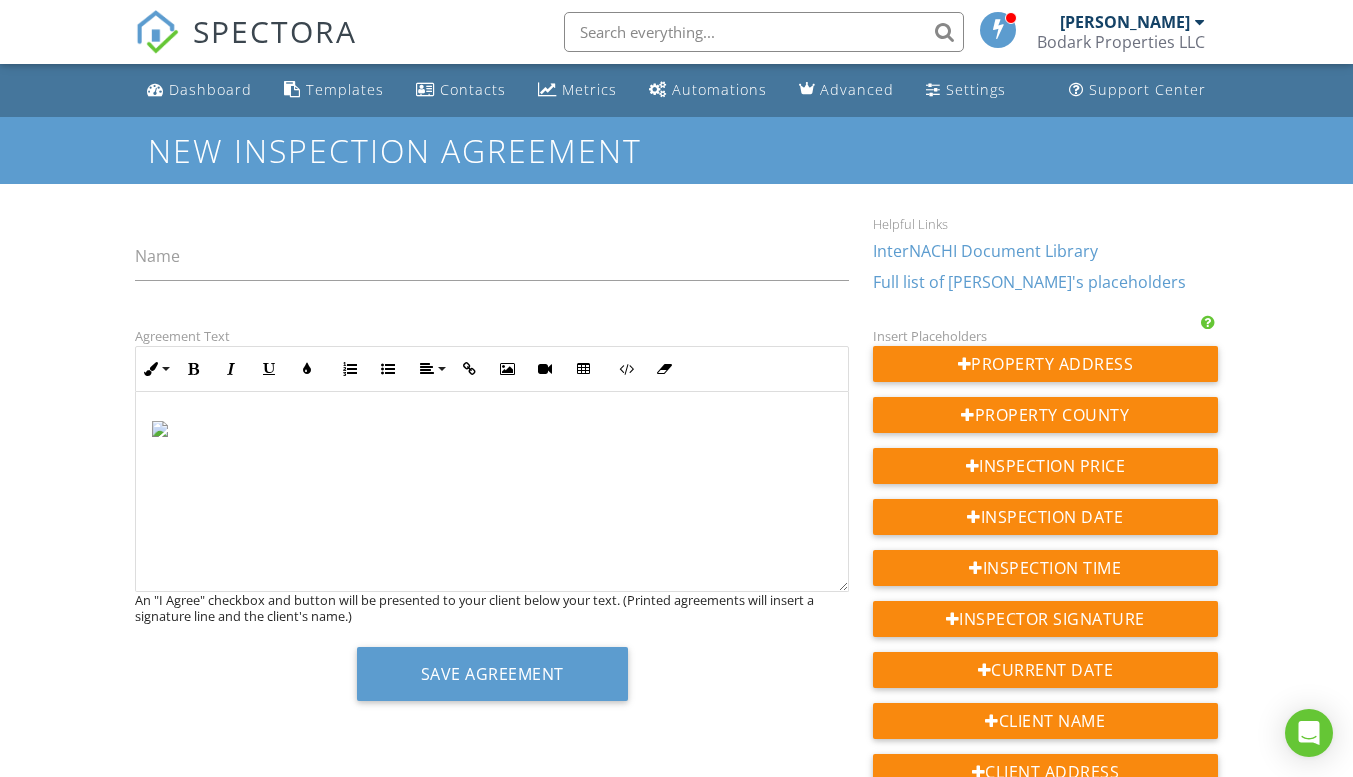 click at bounding box center [252, 429] 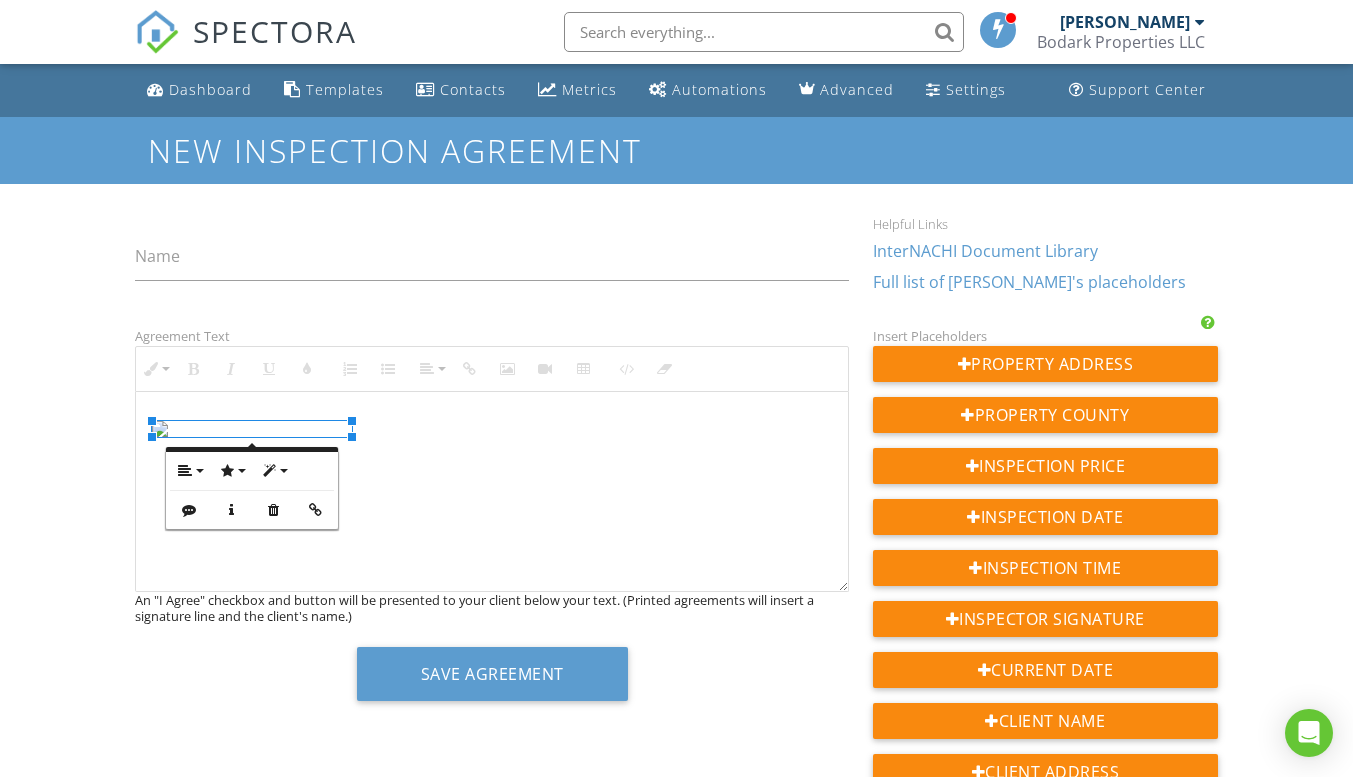 click on "Dashboard
Templates
Contacts
Metrics
Automations
Advanced
Settings
Support Center
New Inspection Agreement
Name
Helpful Links
InterNACHI Document Library
Full list of Spectora's placeholders
Agreement Text
Inline Style XLarge Large Normal Small Light Small/Light Bold Italic Underline Colors Ordered List Unordered List Align Align Left Align Center Align Right Align Justify Insert Link Insert Image Insert Video Insert Table Code View Clear Formatting
An "I Agree" checkbox and button will be presented to your client below your text. (Printed agreements will insert a signature line and the client's name.)
Save Agreement
Insert Placeholders
Property Address
Property County
Inspection Price
Inspection Date
Inspection Time
Inspector Signature
Current Date
Client Name
Client Address
Services" at bounding box center [676, 1179] 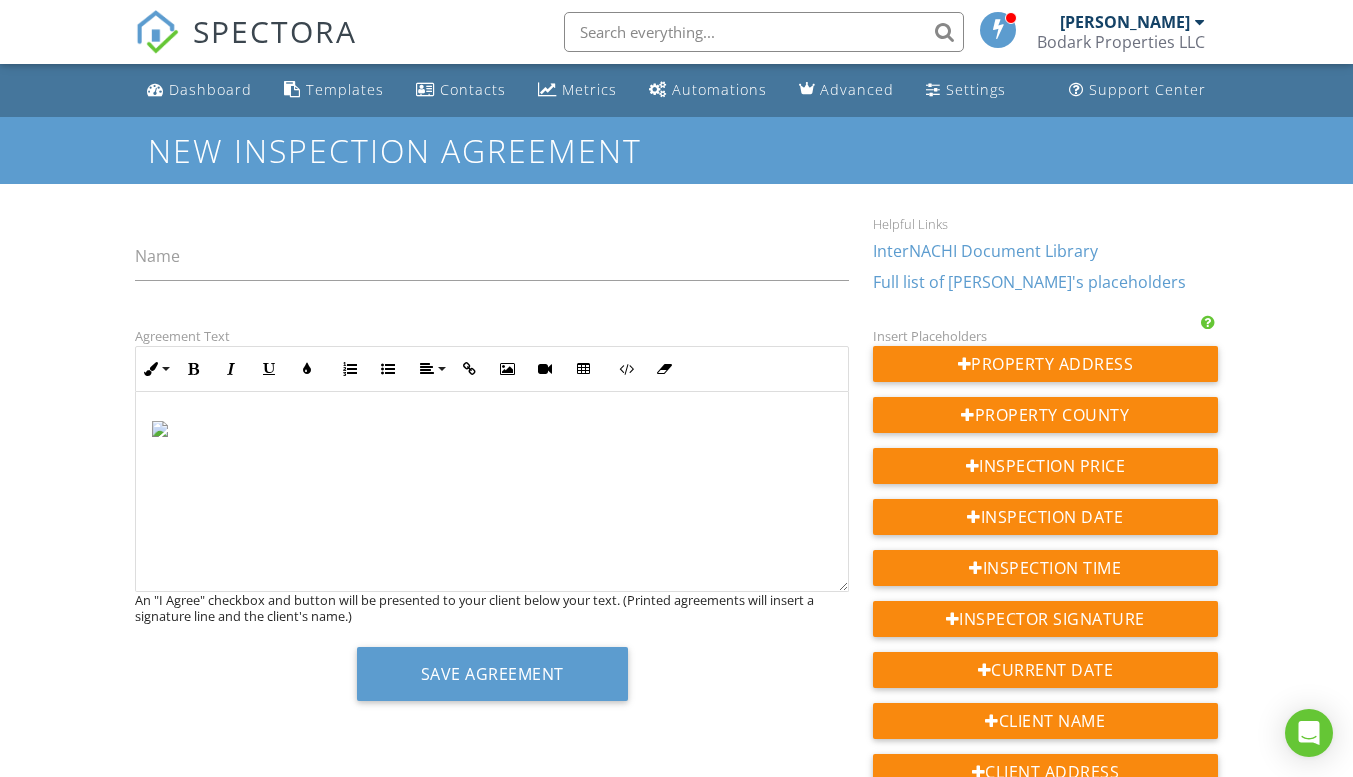 click at bounding box center (252, 429) 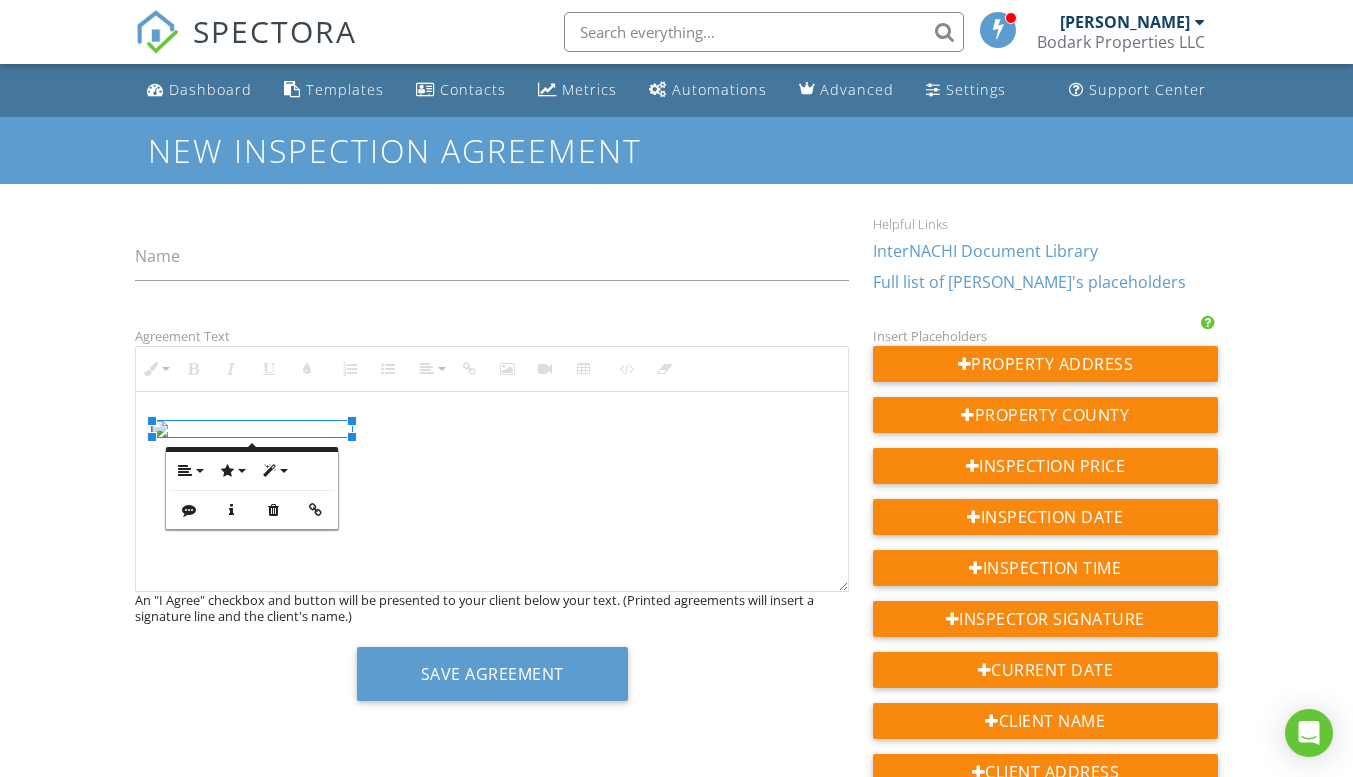 click at bounding box center [252, 429] 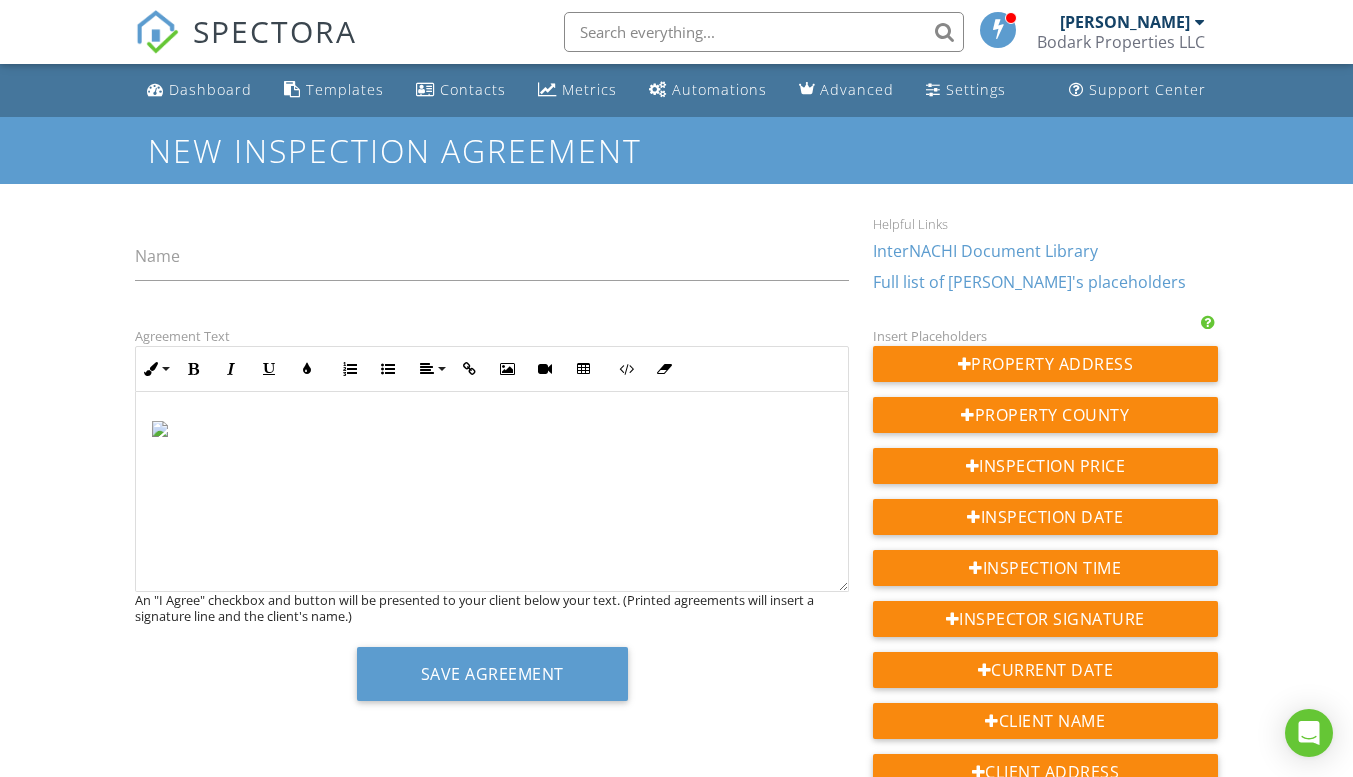 click at bounding box center [252, 429] 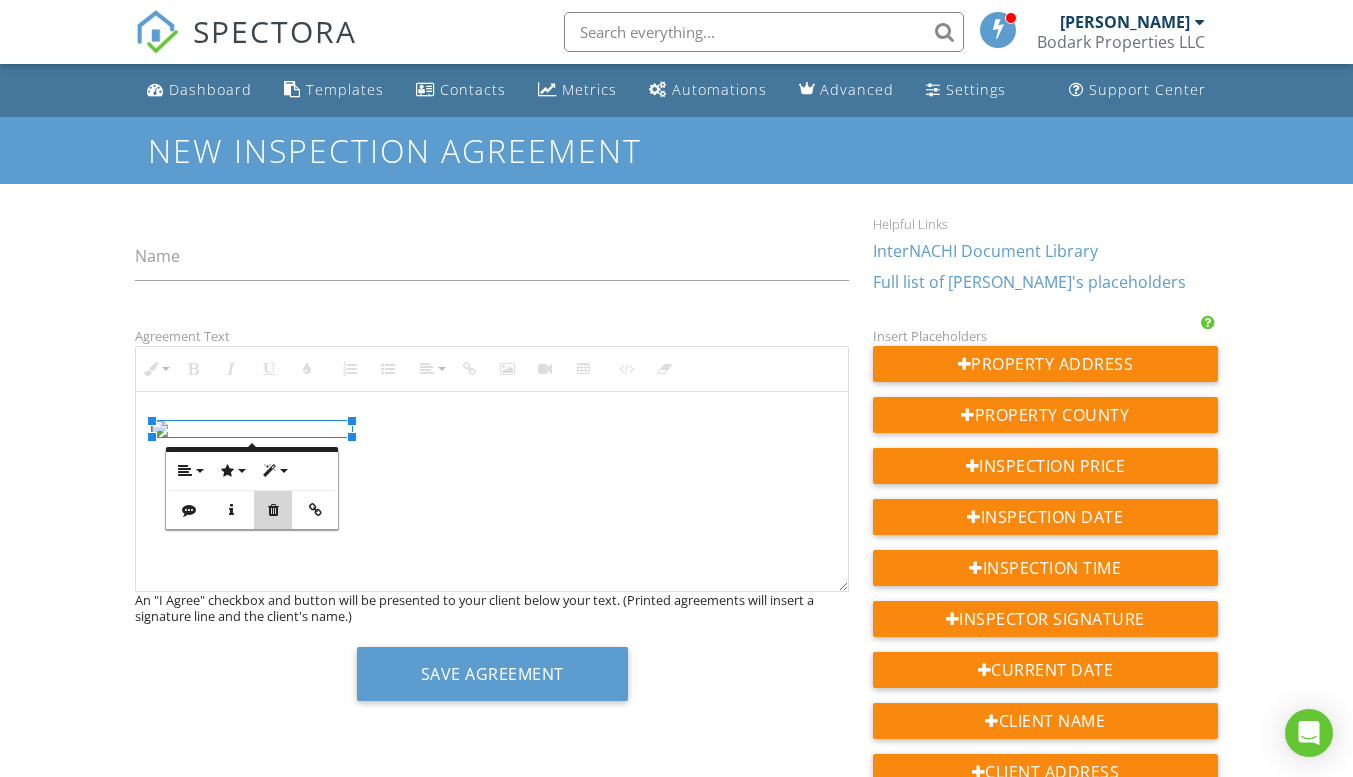 click at bounding box center (273, 510) 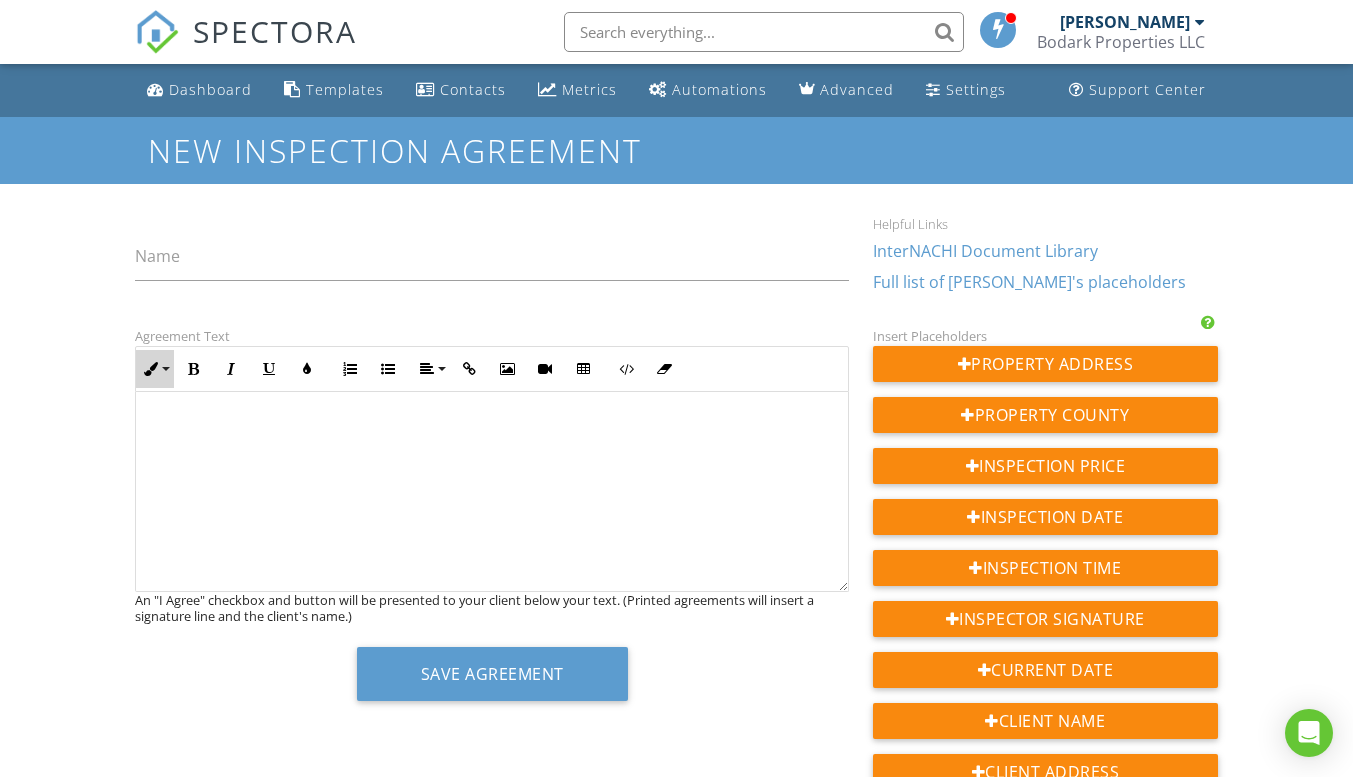 click on "Inline Style" at bounding box center [155, 369] 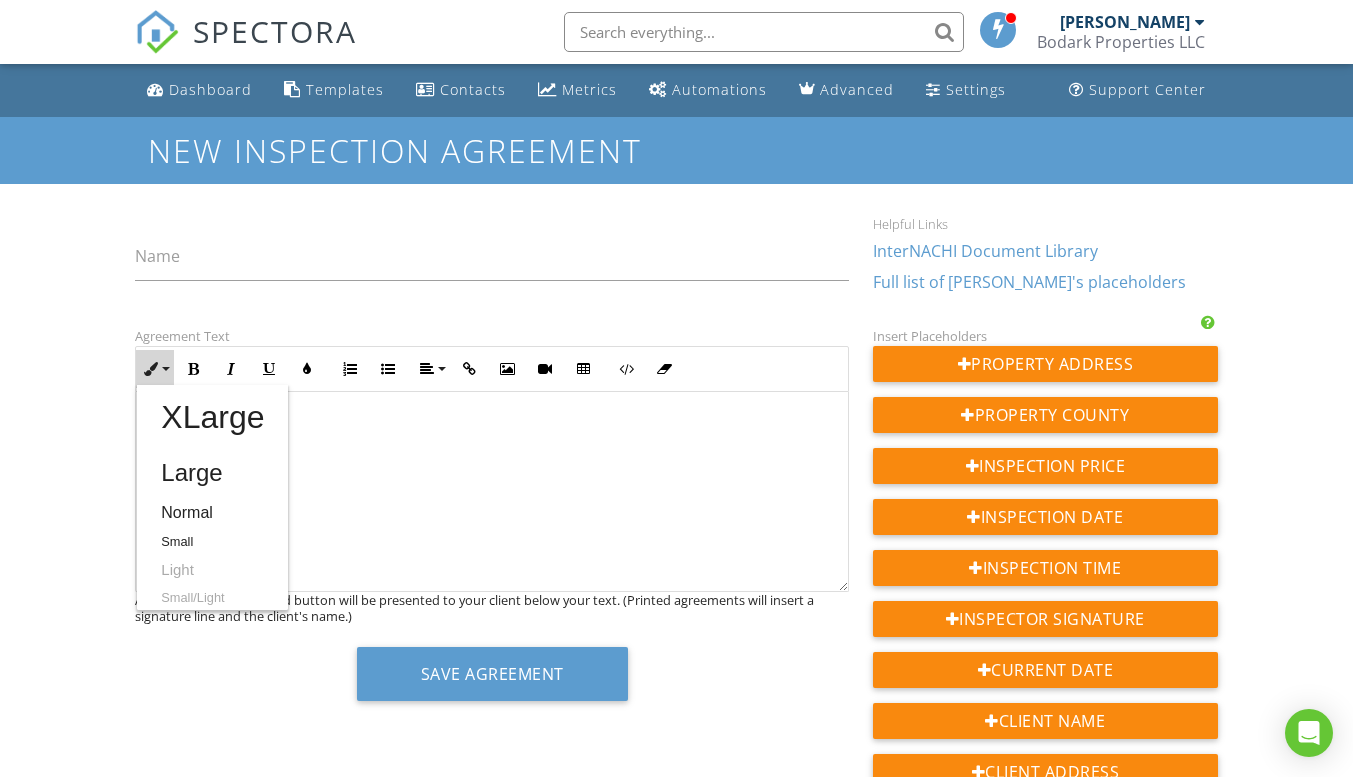 click on "Inline Style" at bounding box center [155, 369] 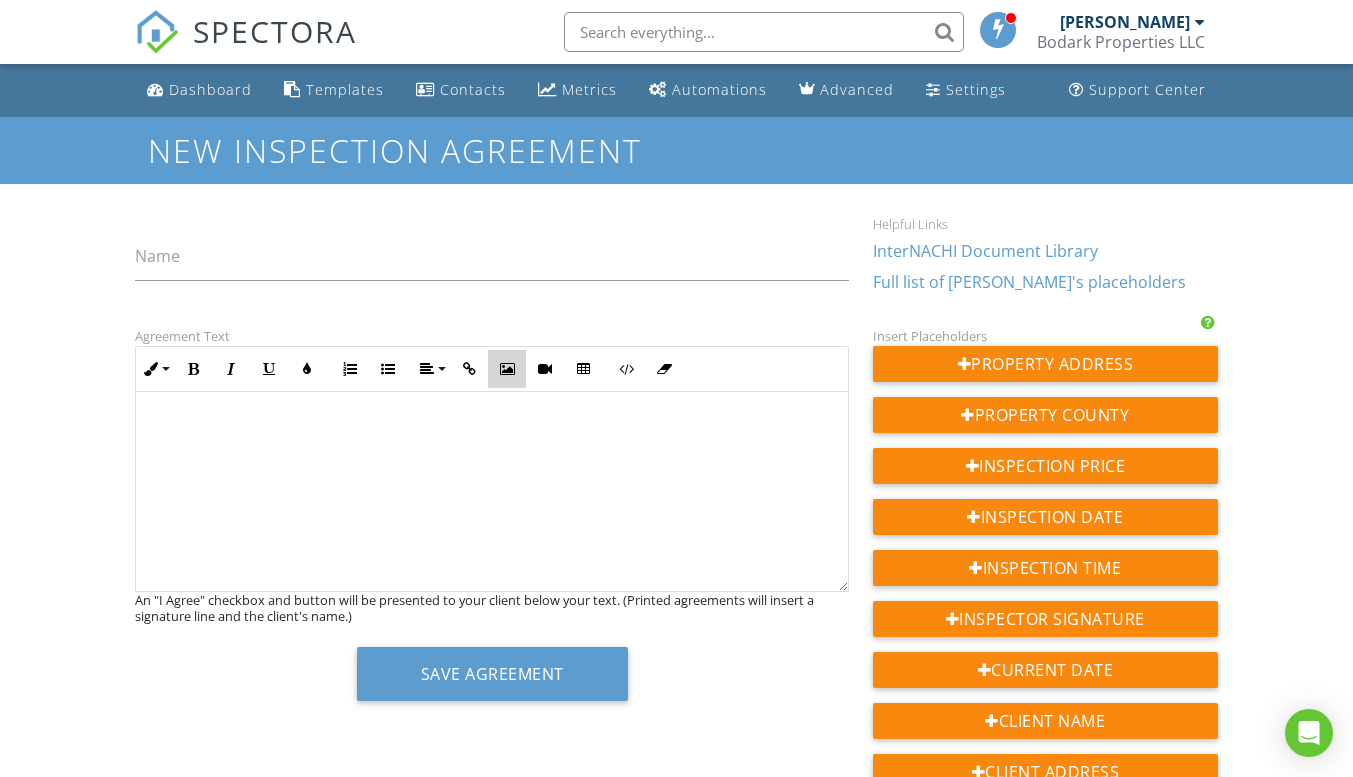 click at bounding box center [507, 369] 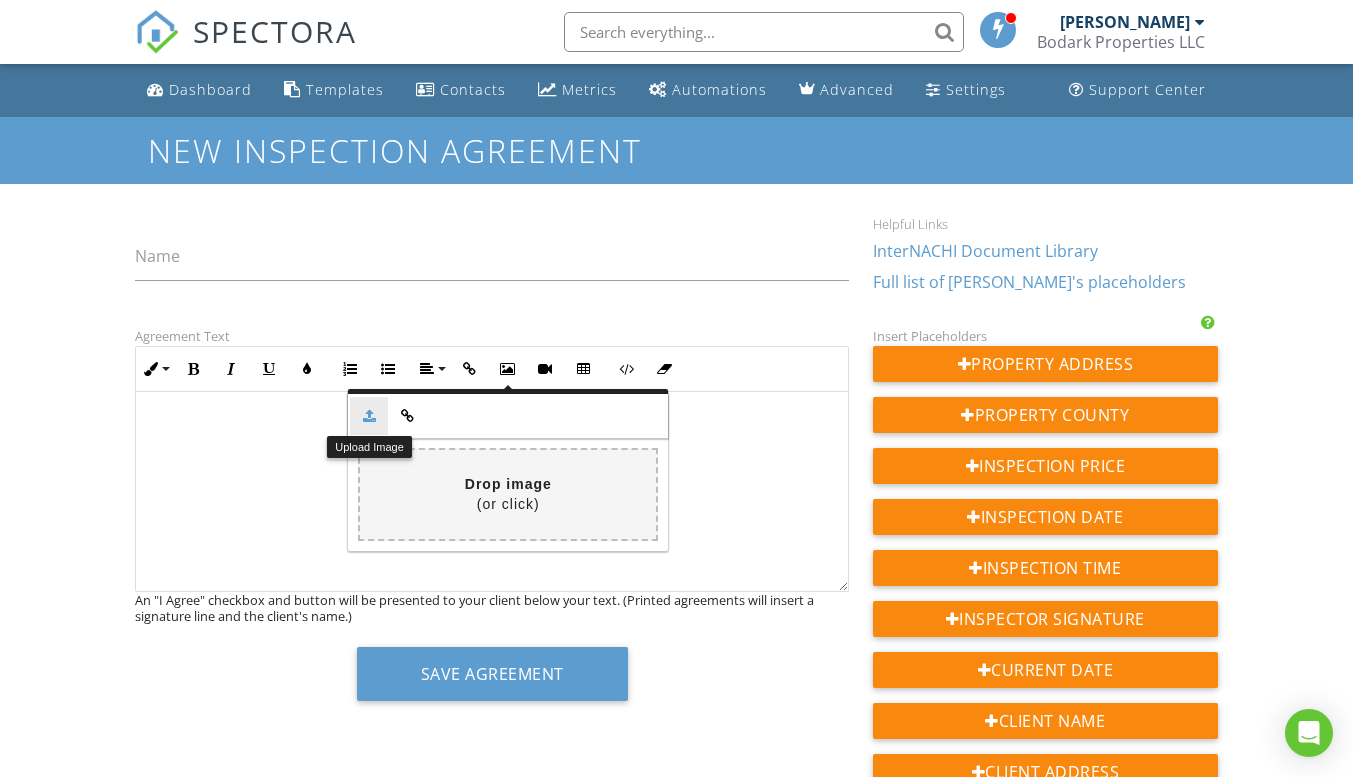 click at bounding box center [369, 416] 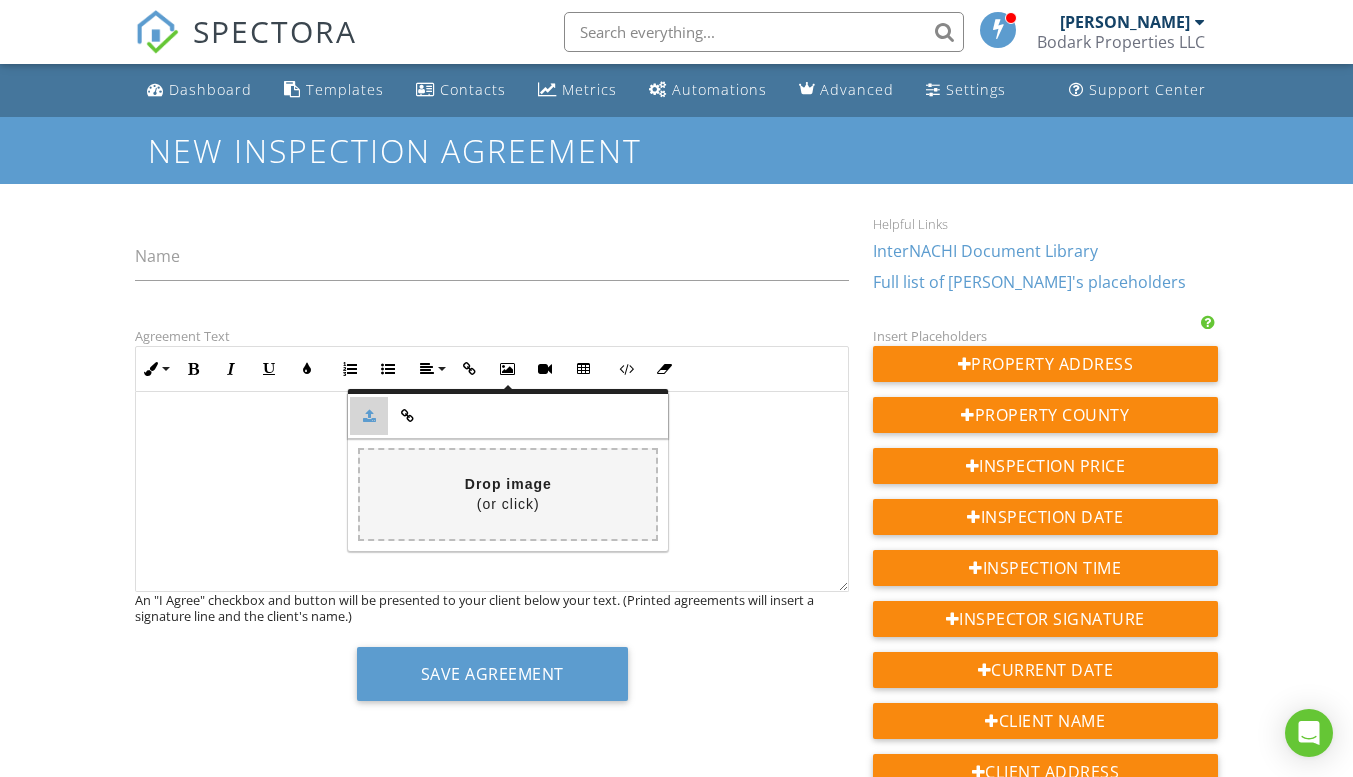 click at bounding box center (369, 416) 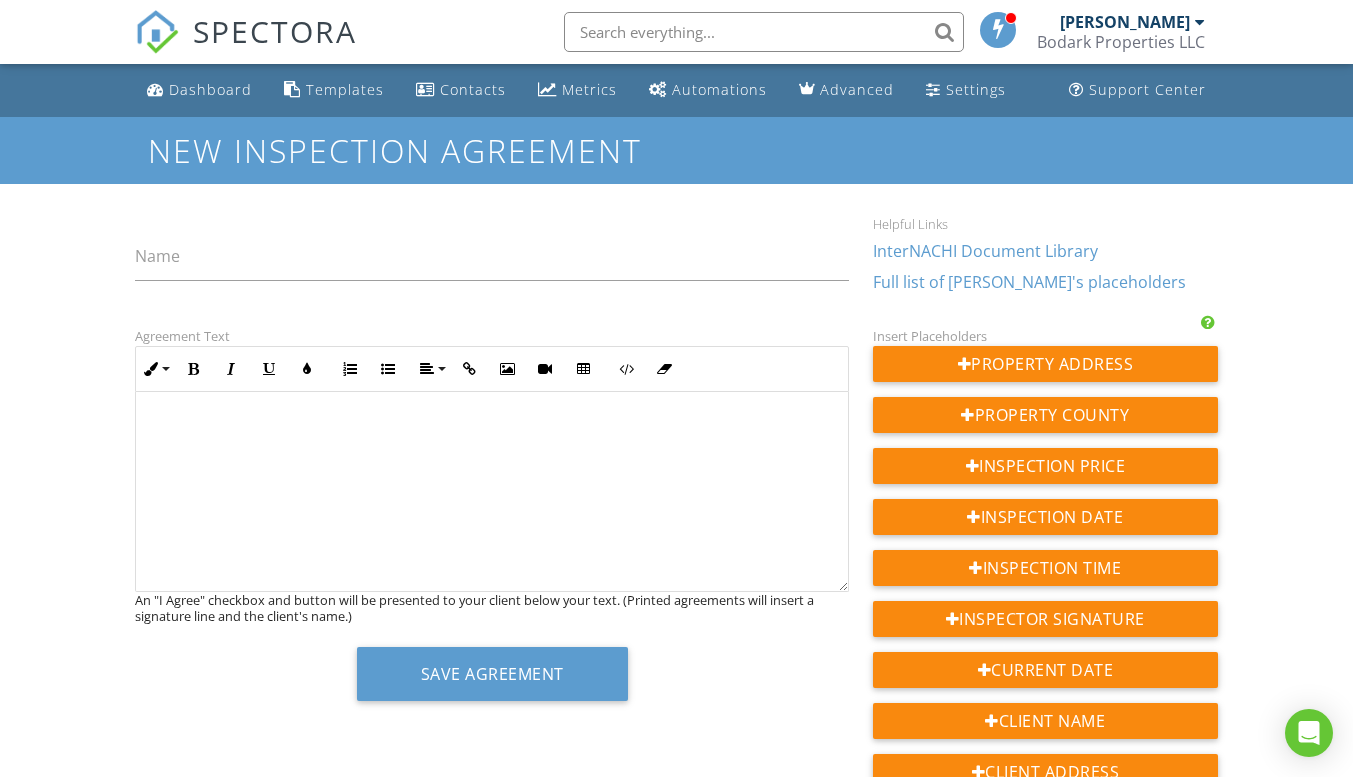 click on "Dashboard
Templates
Contacts
Metrics
Automations
Advanced
Settings
Support Center
New Inspection Agreement
Name
Helpful Links
InterNACHI Document Library
Full list of Spectora's placeholders
Agreement Text
Inline Style XLarge Large Normal Small Light Small/Light Bold Italic Underline Colors Ordered List Unordered List Align Align Left Align Center Align Right Align Justify Insert Link Insert Image Insert Video Insert Table Code View Clear Formatting Back Upload Image By URL Drop image (or click) http:// Insert Uploading OK ​ ​
An "I Agree" checkbox and button will be presented to your client below your text. (Printed agreements will insert a signature line and the client's name.)
Save Agreement
Insert Placeholders
Property Address
Property County
Inspection Price
Inspection Date
Inspection Time" at bounding box center [676, 1179] 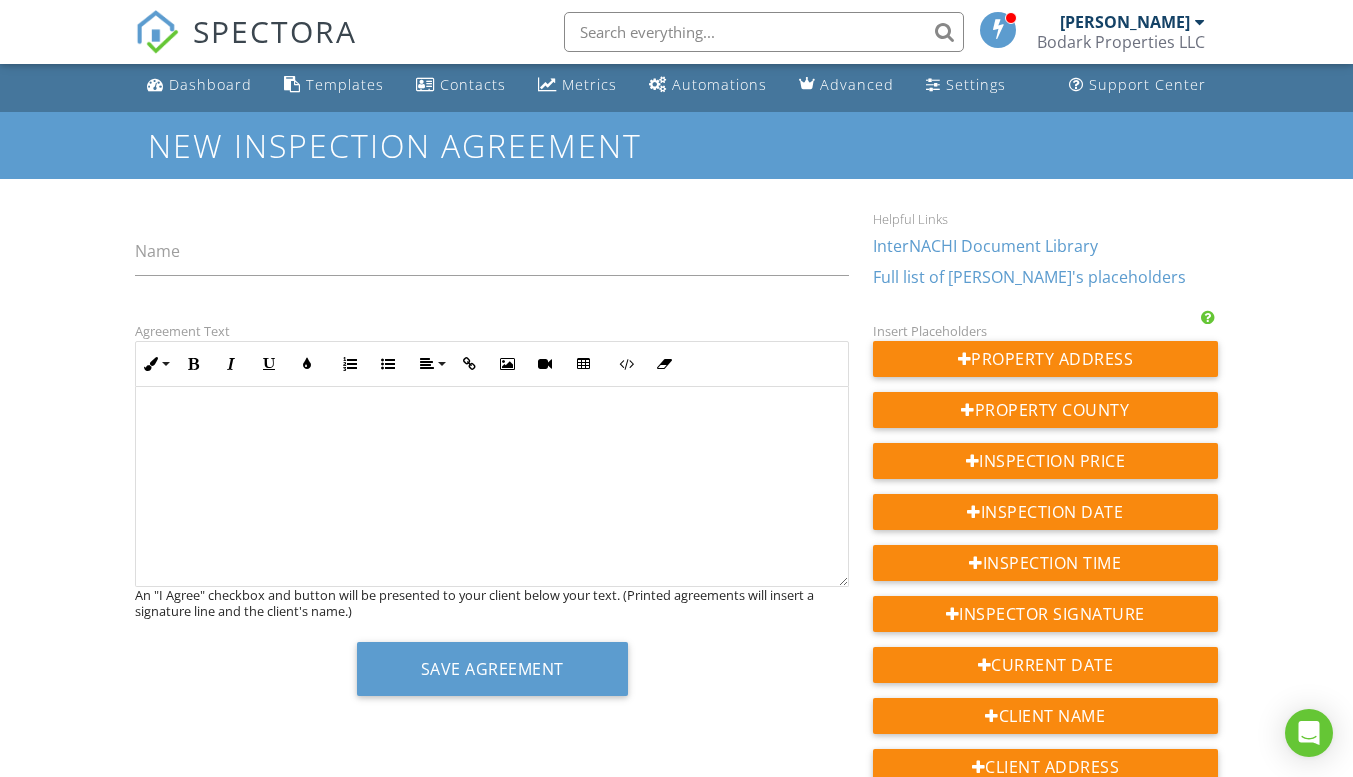 scroll, scrollTop: 0, scrollLeft: 0, axis: both 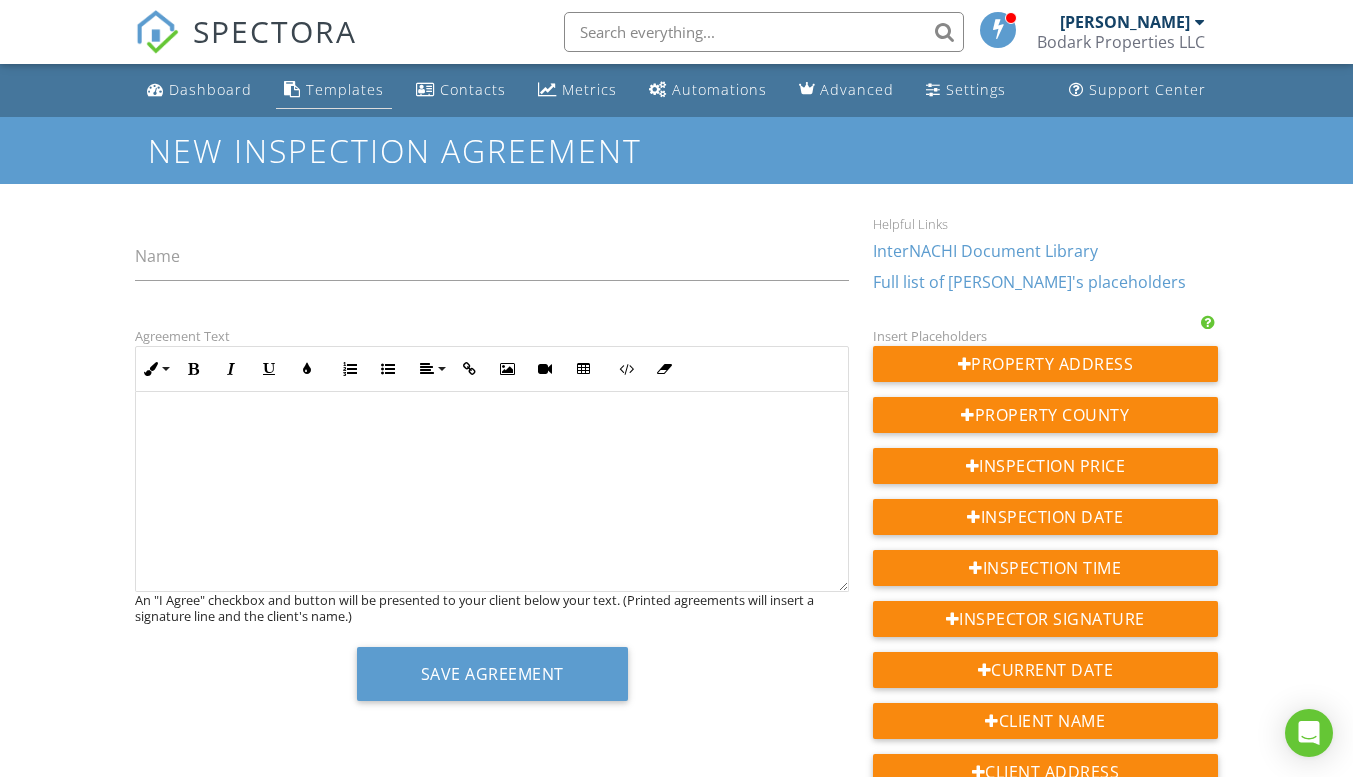 click on "Templates" at bounding box center [345, 89] 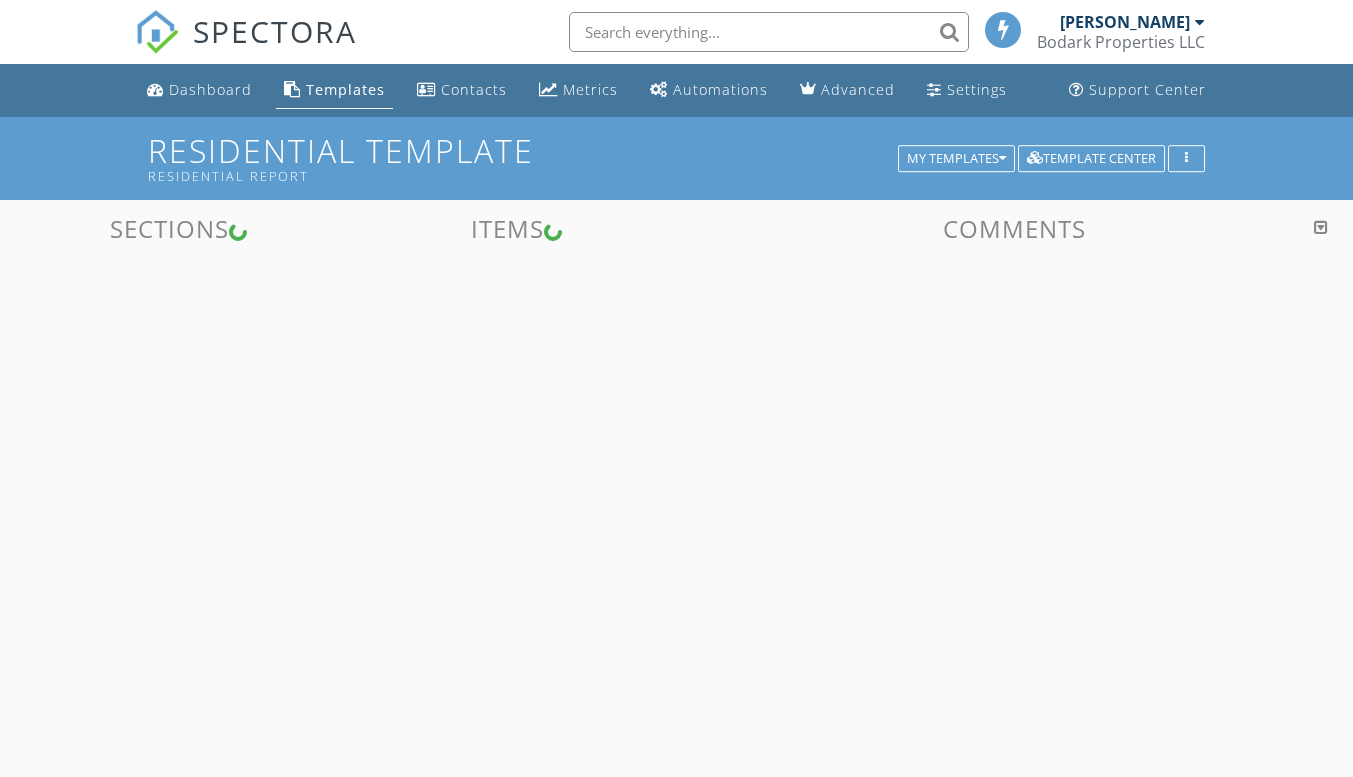 scroll, scrollTop: 0, scrollLeft: 0, axis: both 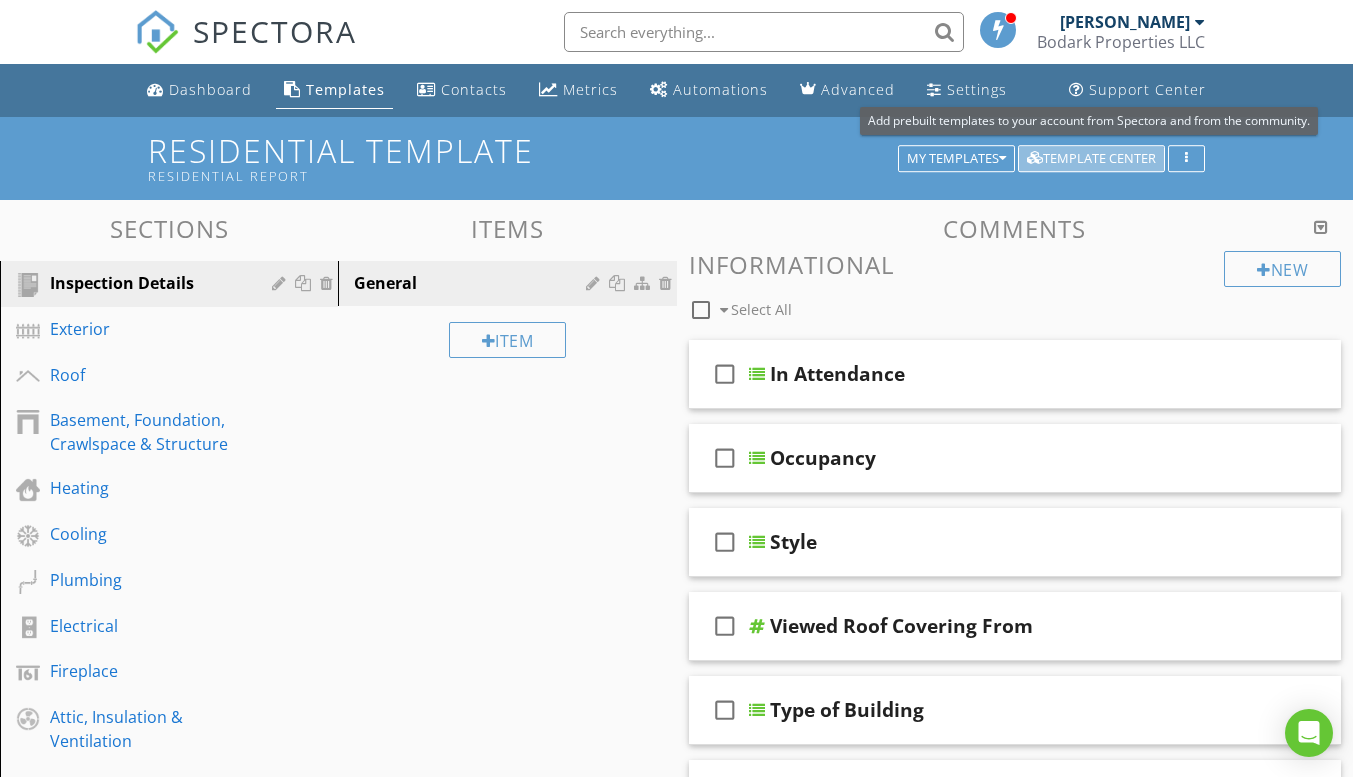 click on "Template Center" at bounding box center [1091, 159] 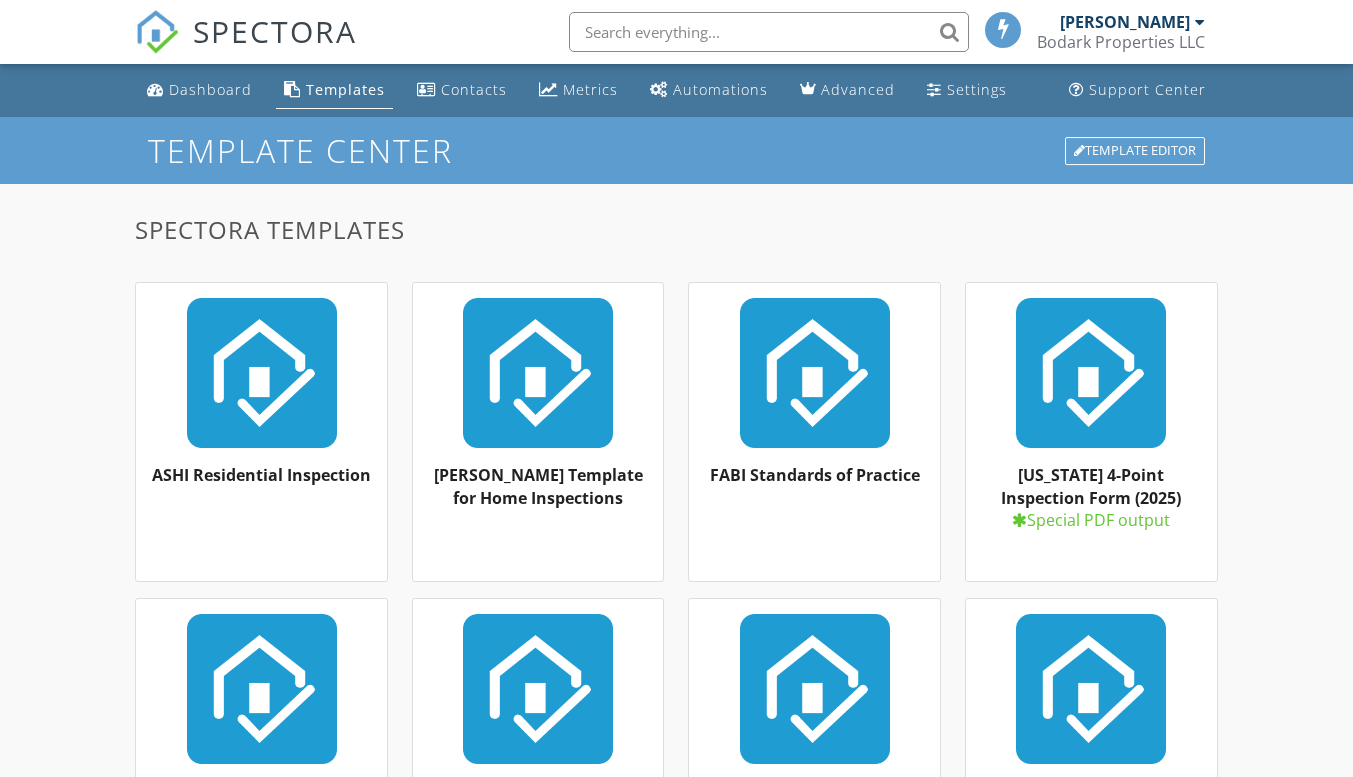 scroll, scrollTop: 0, scrollLeft: 0, axis: both 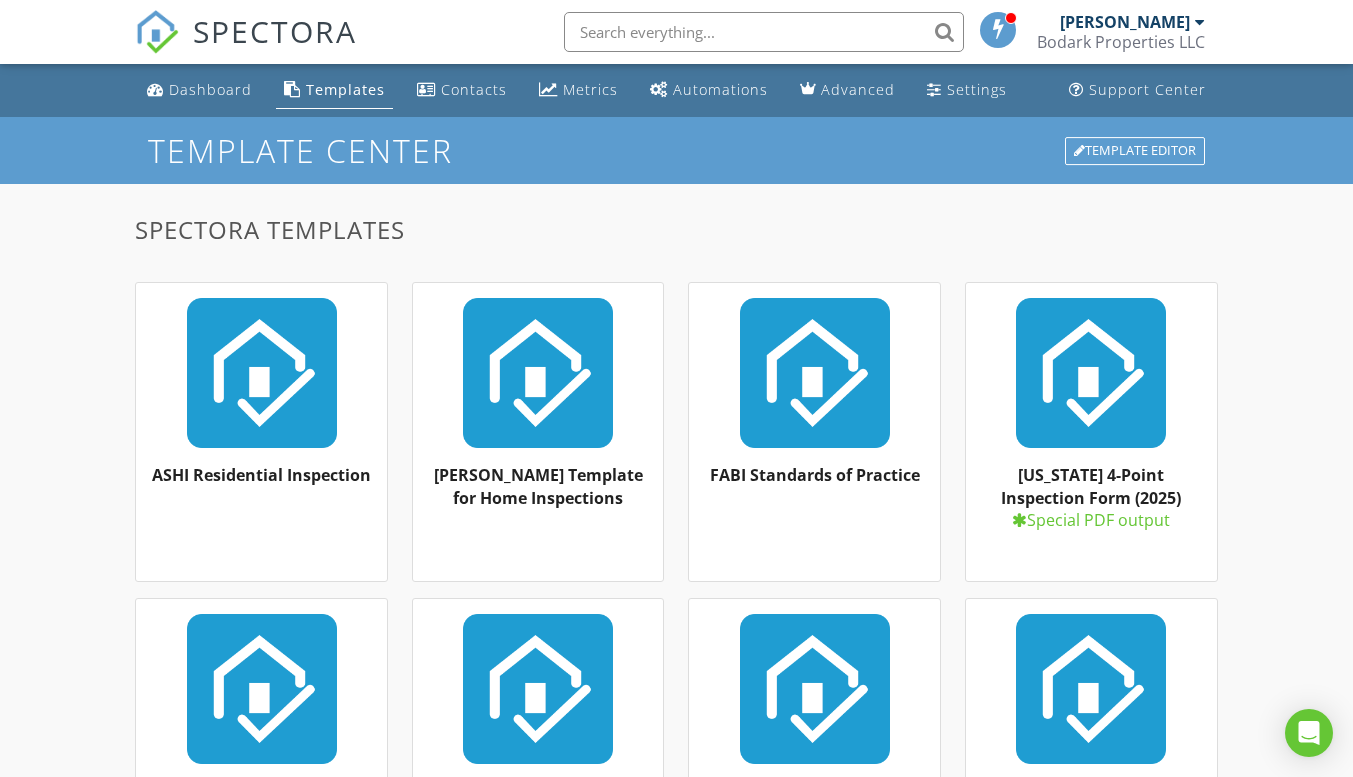 click on "Settings" at bounding box center [977, 89] 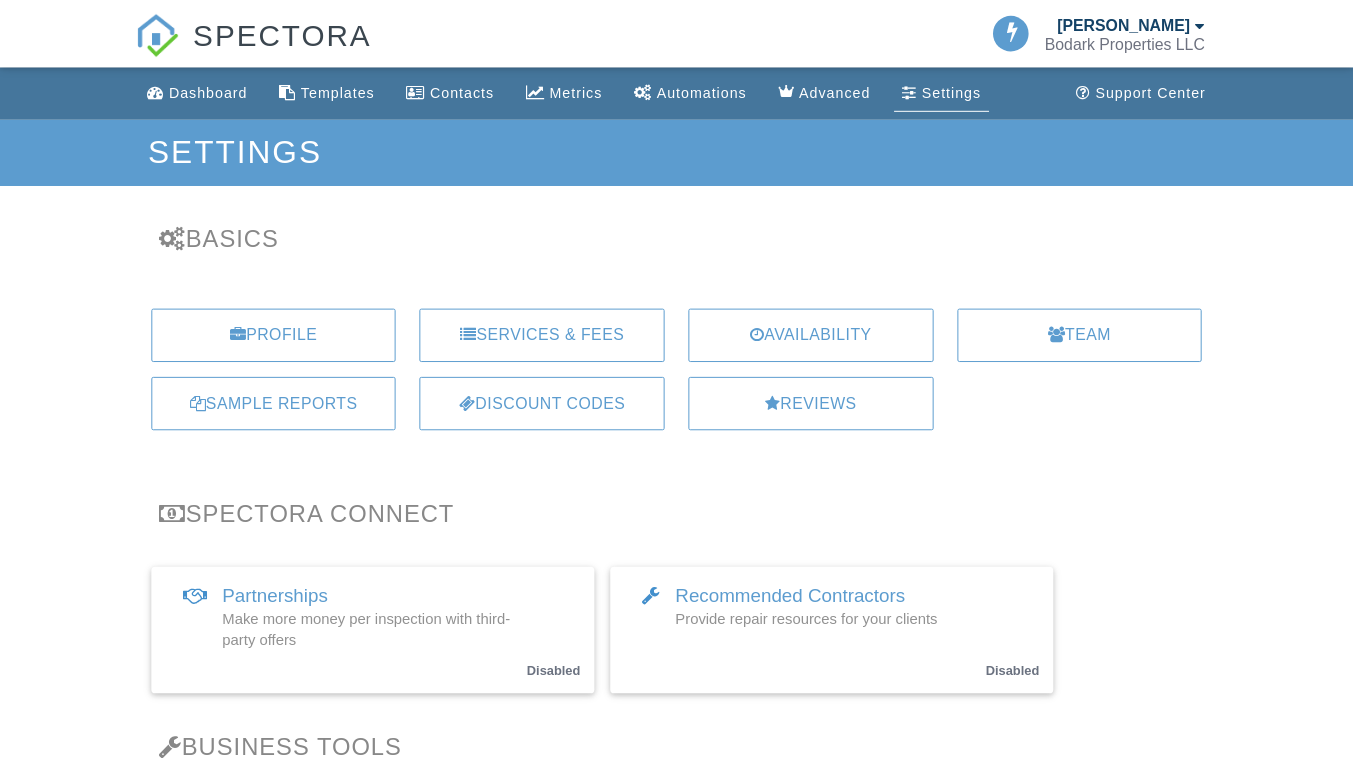scroll, scrollTop: 0, scrollLeft: 0, axis: both 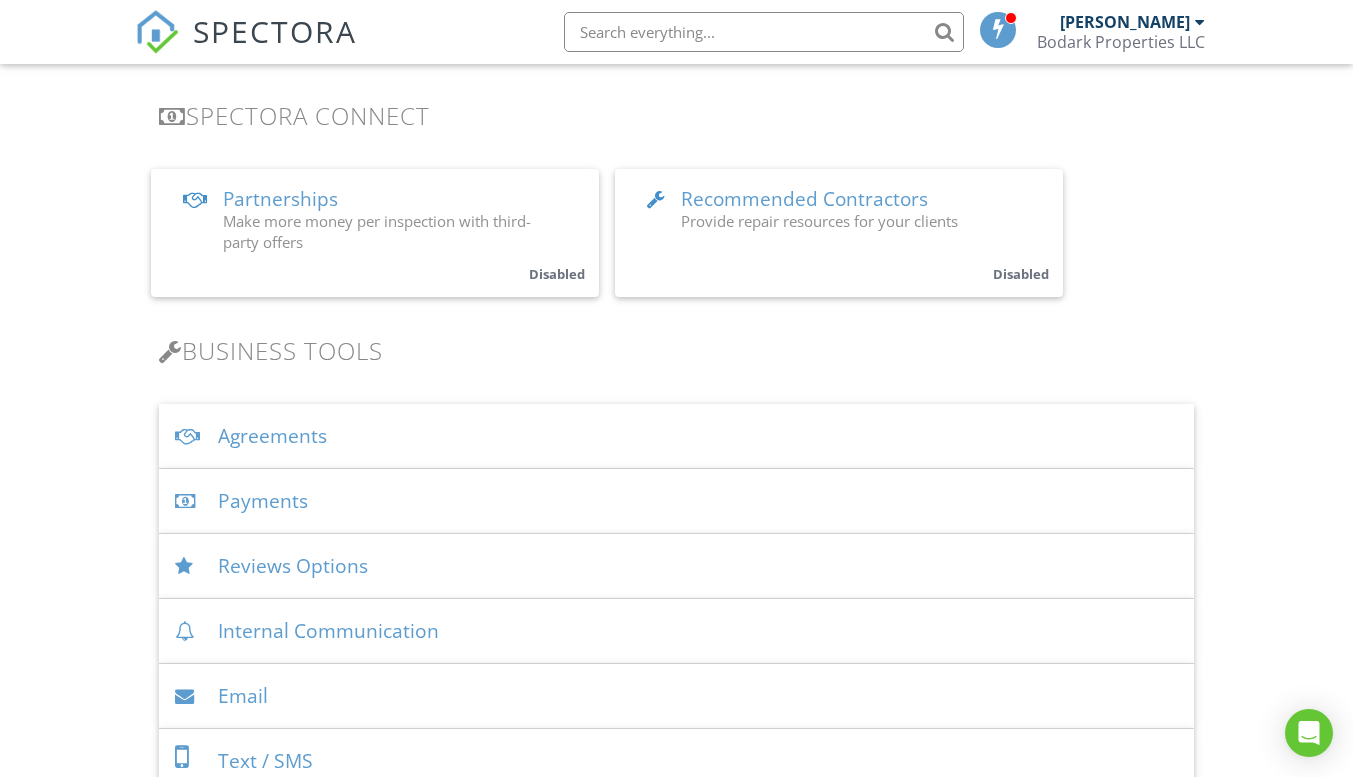click on "Agreements" at bounding box center [676, 436] 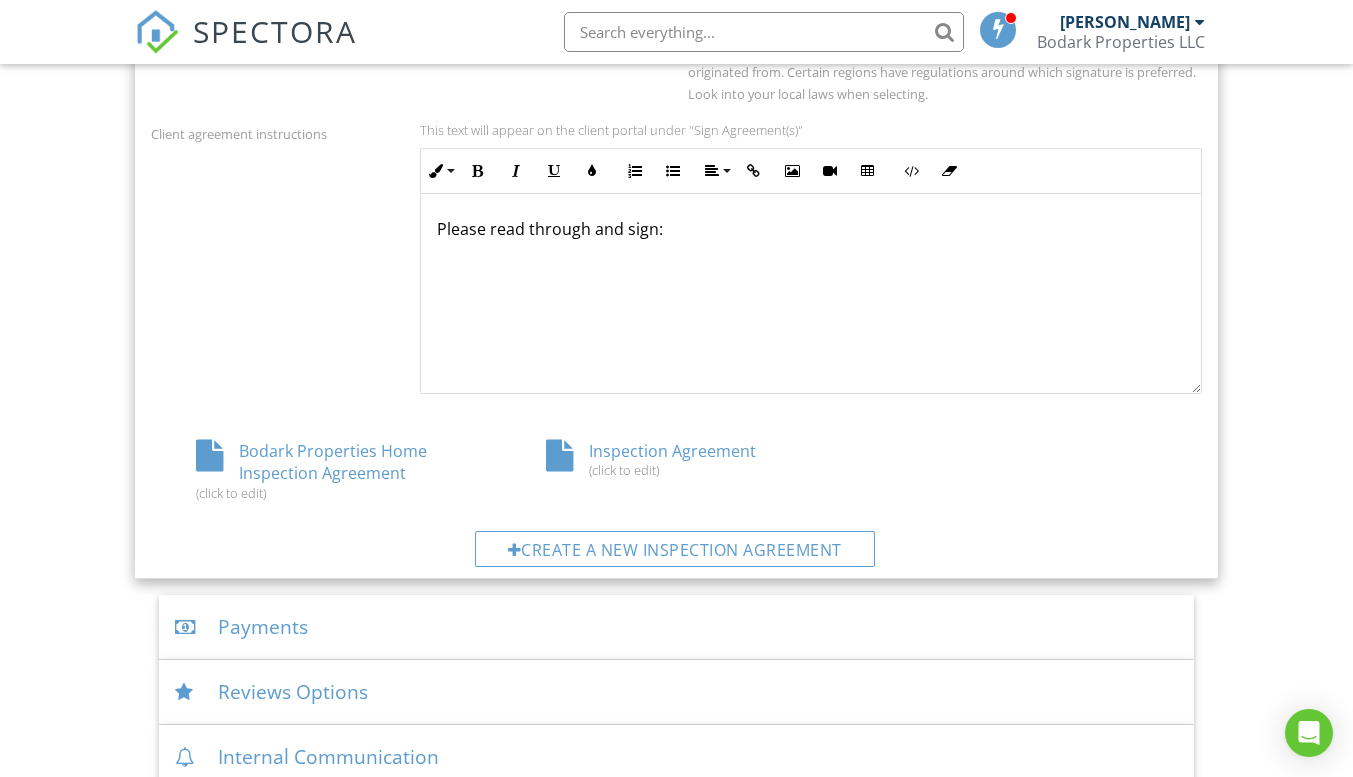scroll, scrollTop: 900, scrollLeft: 0, axis: vertical 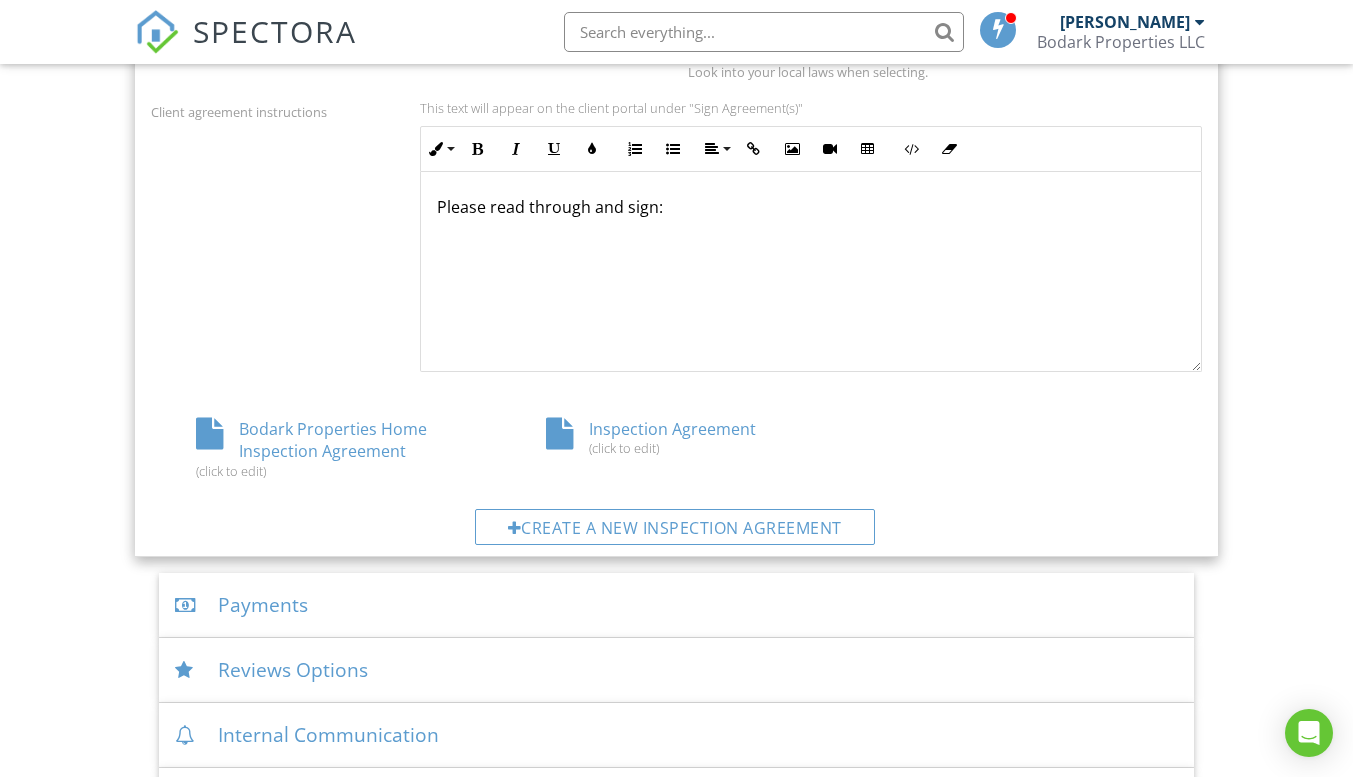 click on "(click to edit)" at bounding box center [326, 471] 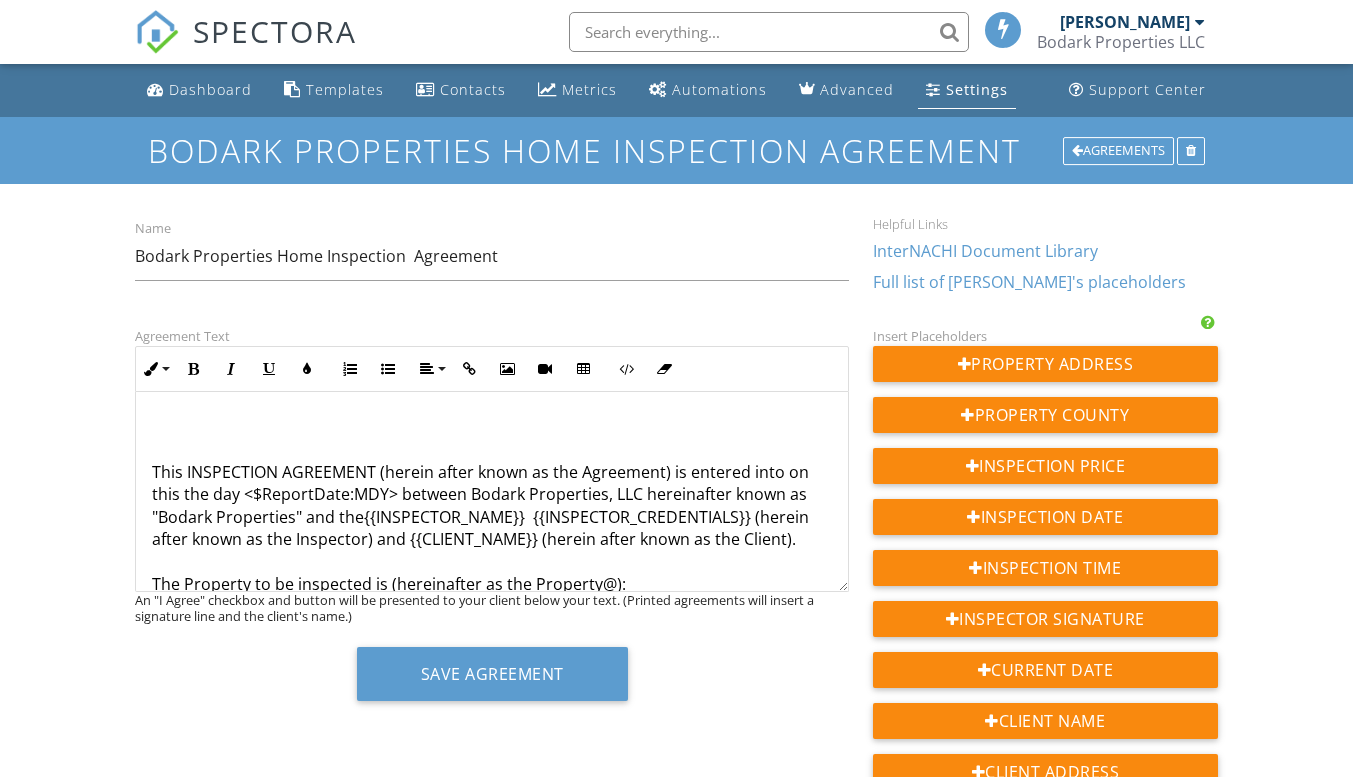 scroll, scrollTop: 0, scrollLeft: 0, axis: both 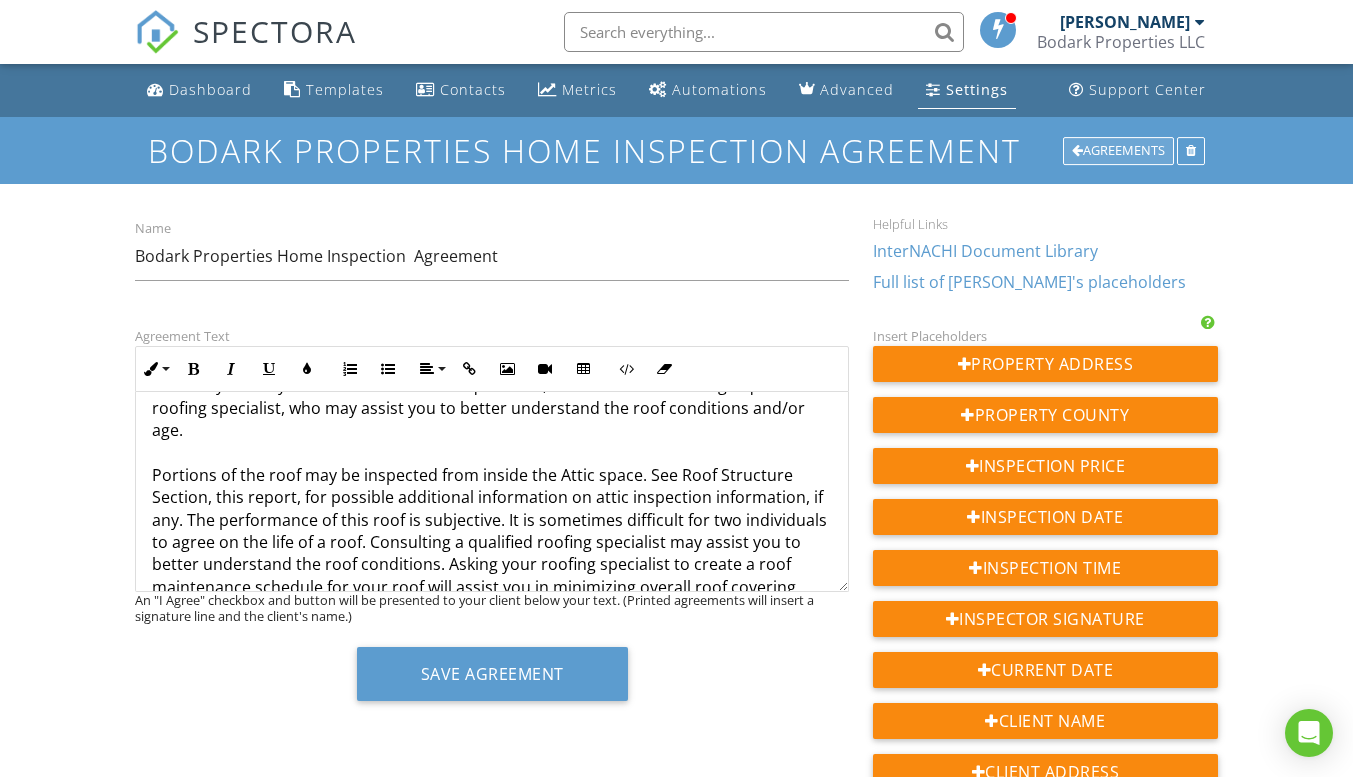 click on "Agreements" at bounding box center (1118, 151) 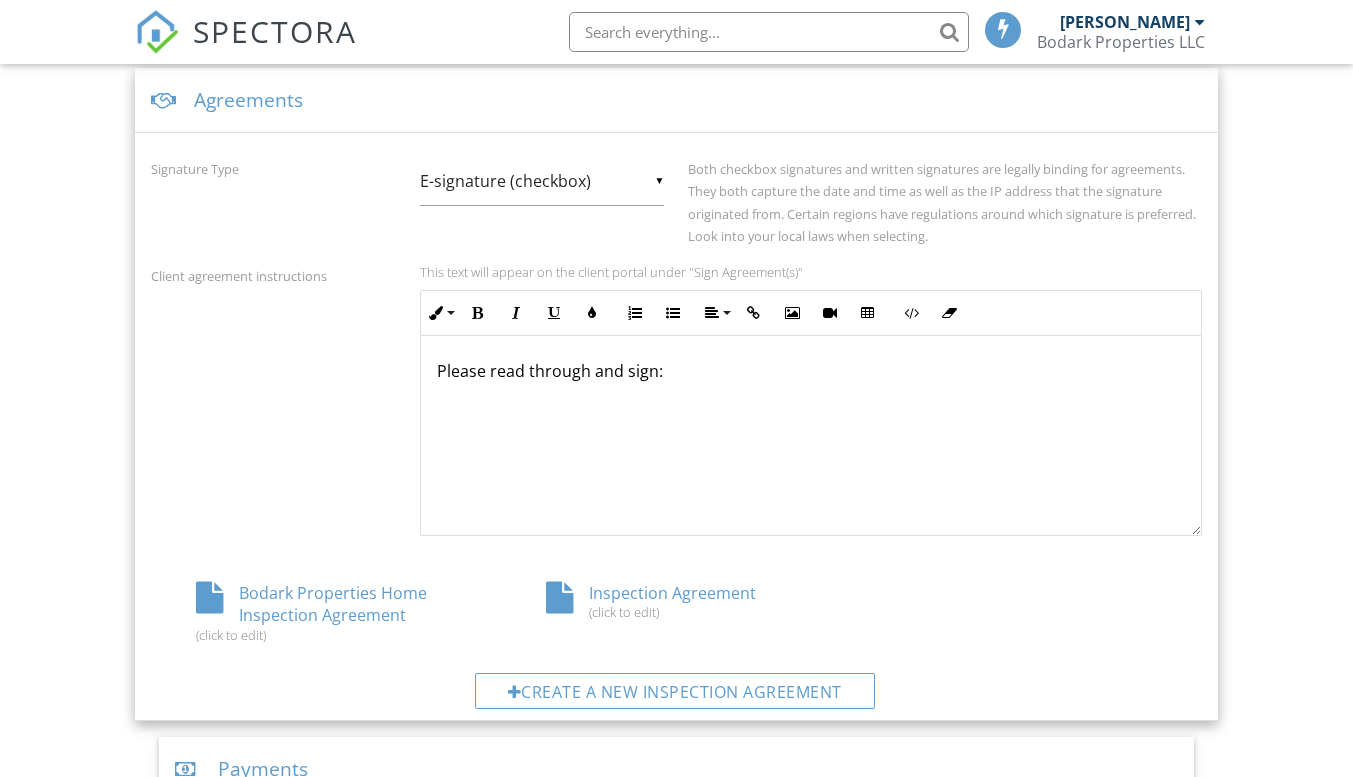 scroll, scrollTop: 744, scrollLeft: 0, axis: vertical 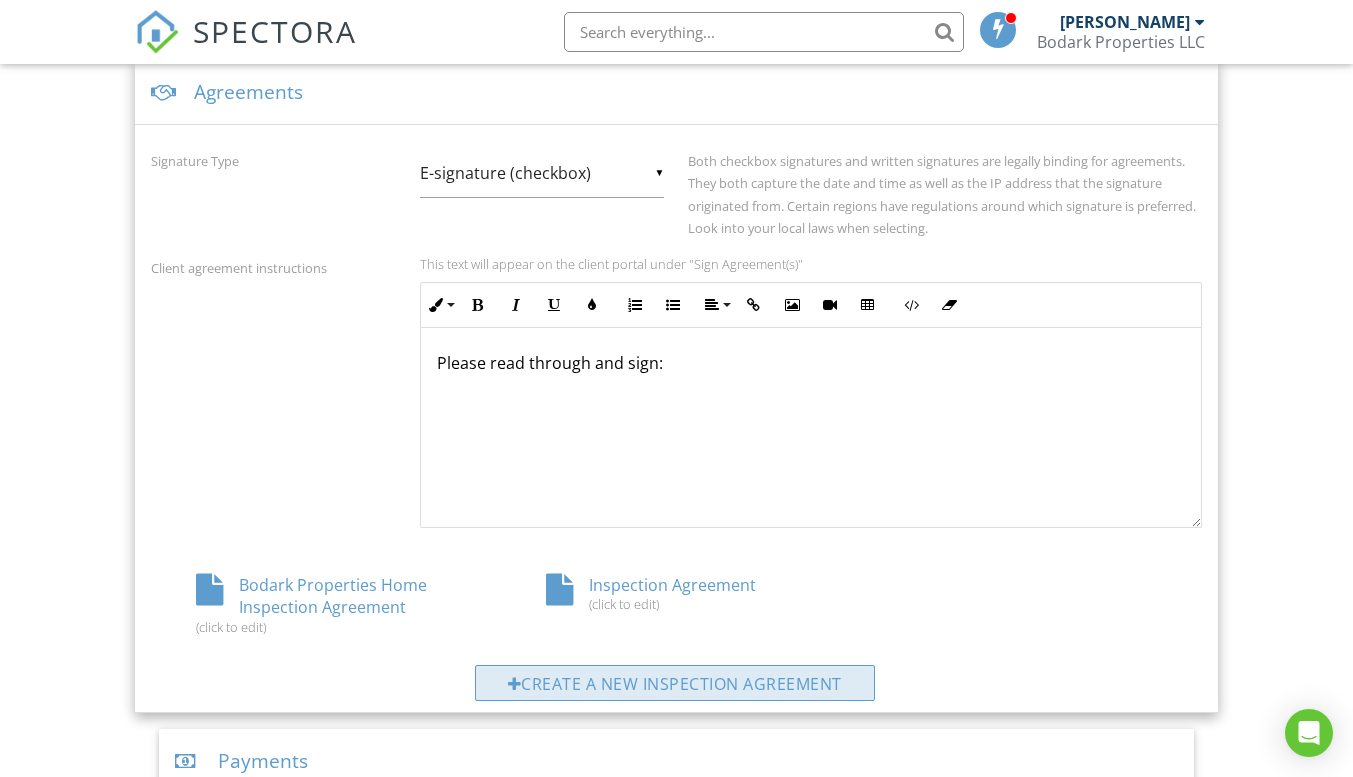 click on "Create a new inspection agreement" at bounding box center (675, 683) 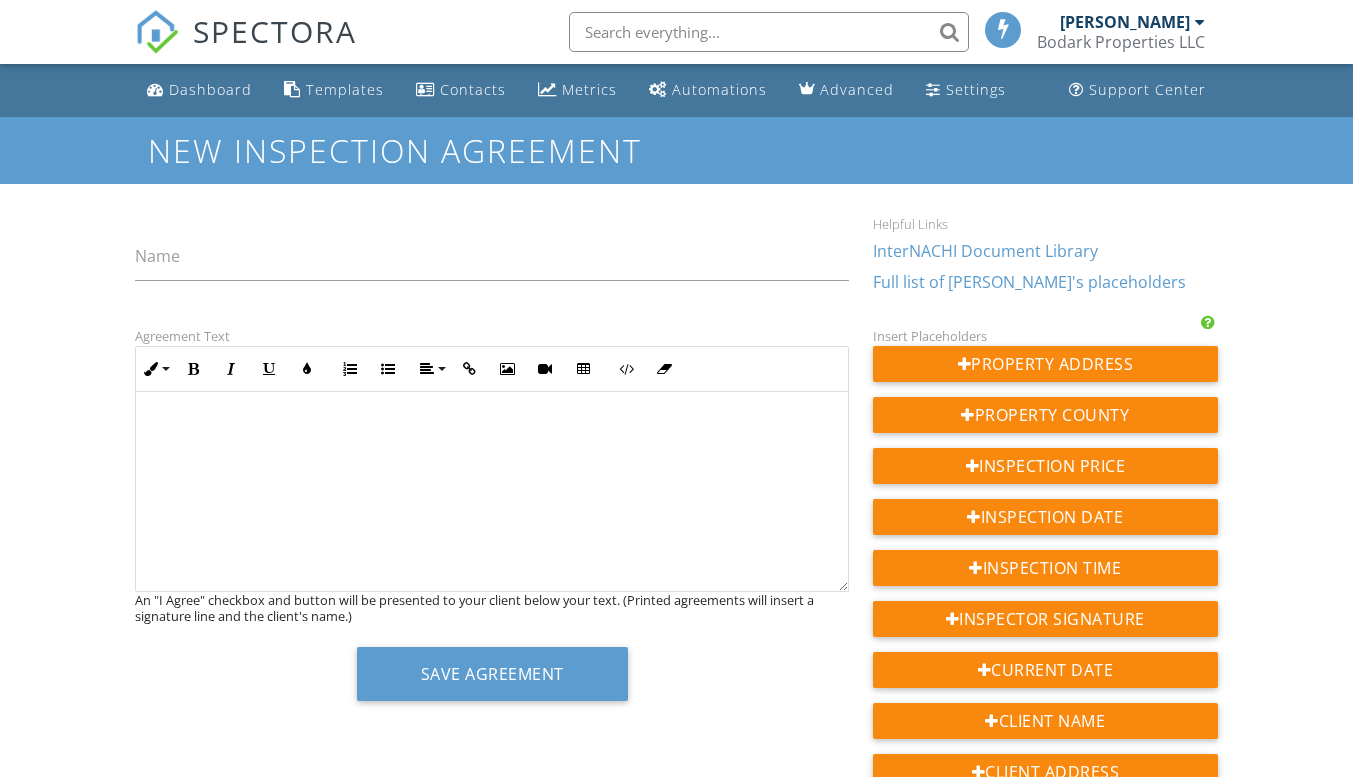 scroll, scrollTop: 0, scrollLeft: 0, axis: both 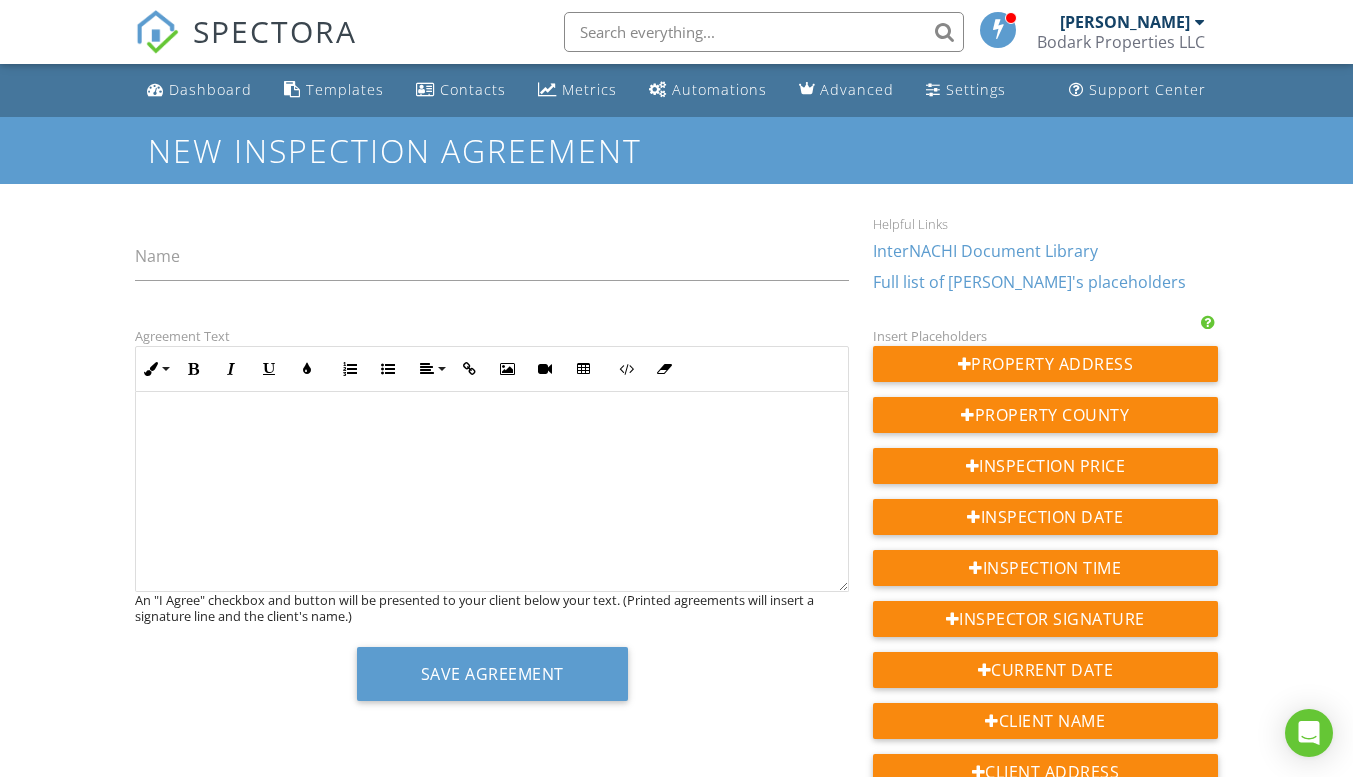 click at bounding box center (492, 492) 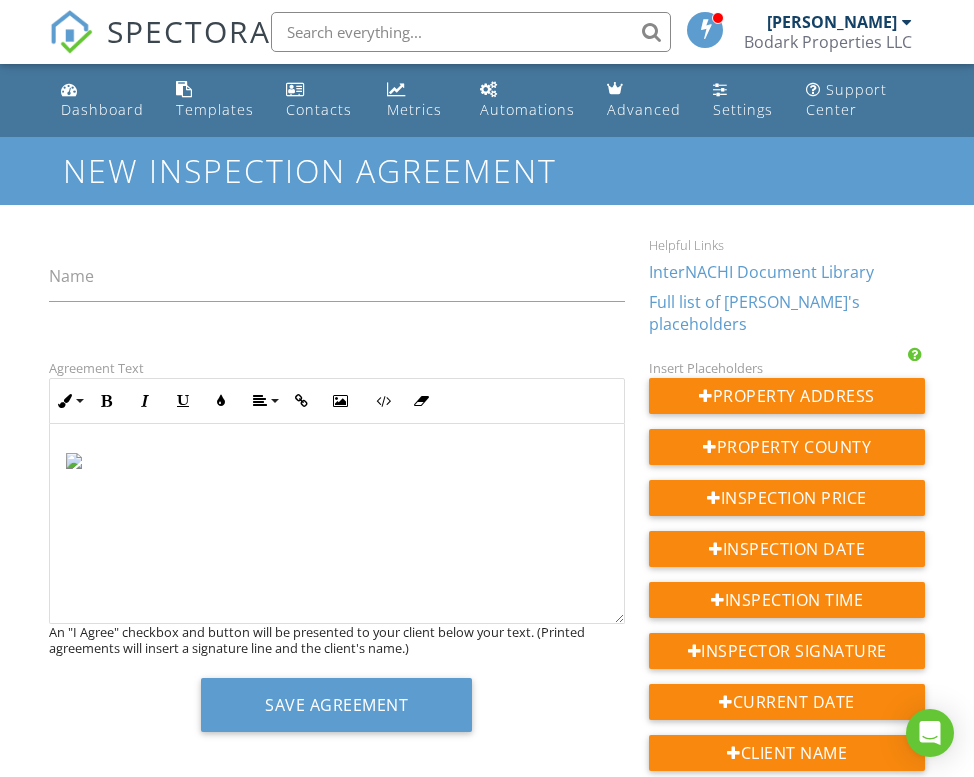 drag, startPoint x: 72, startPoint y: 445, endPoint x: 107, endPoint y: 549, distance: 109.73149 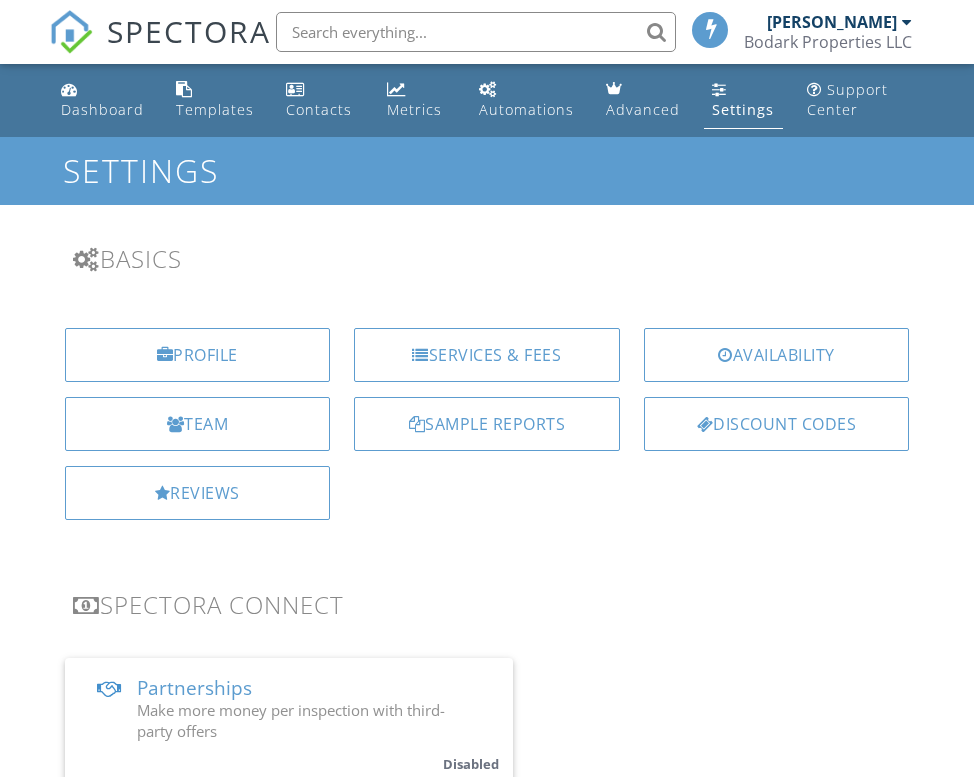 scroll, scrollTop: 744, scrollLeft: 0, axis: vertical 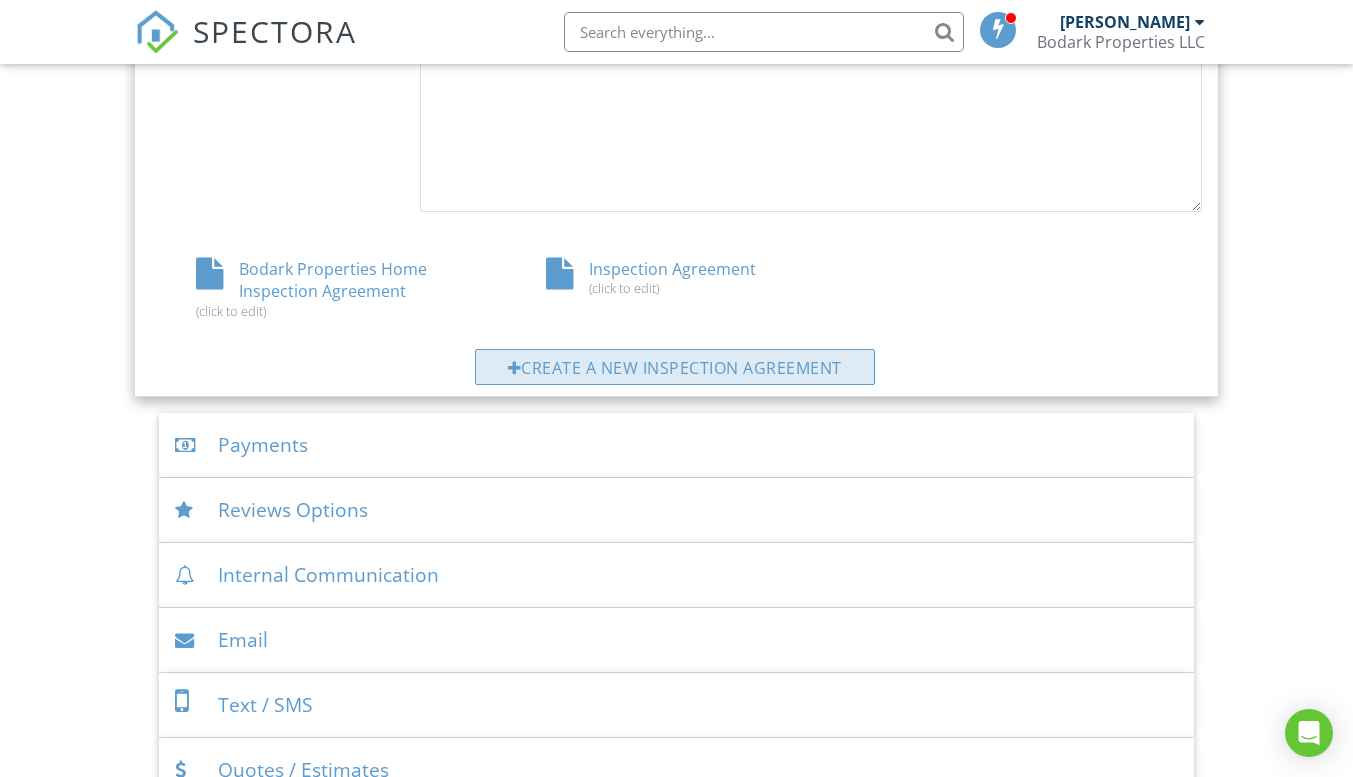 click on "Create a new inspection agreement" at bounding box center (675, 367) 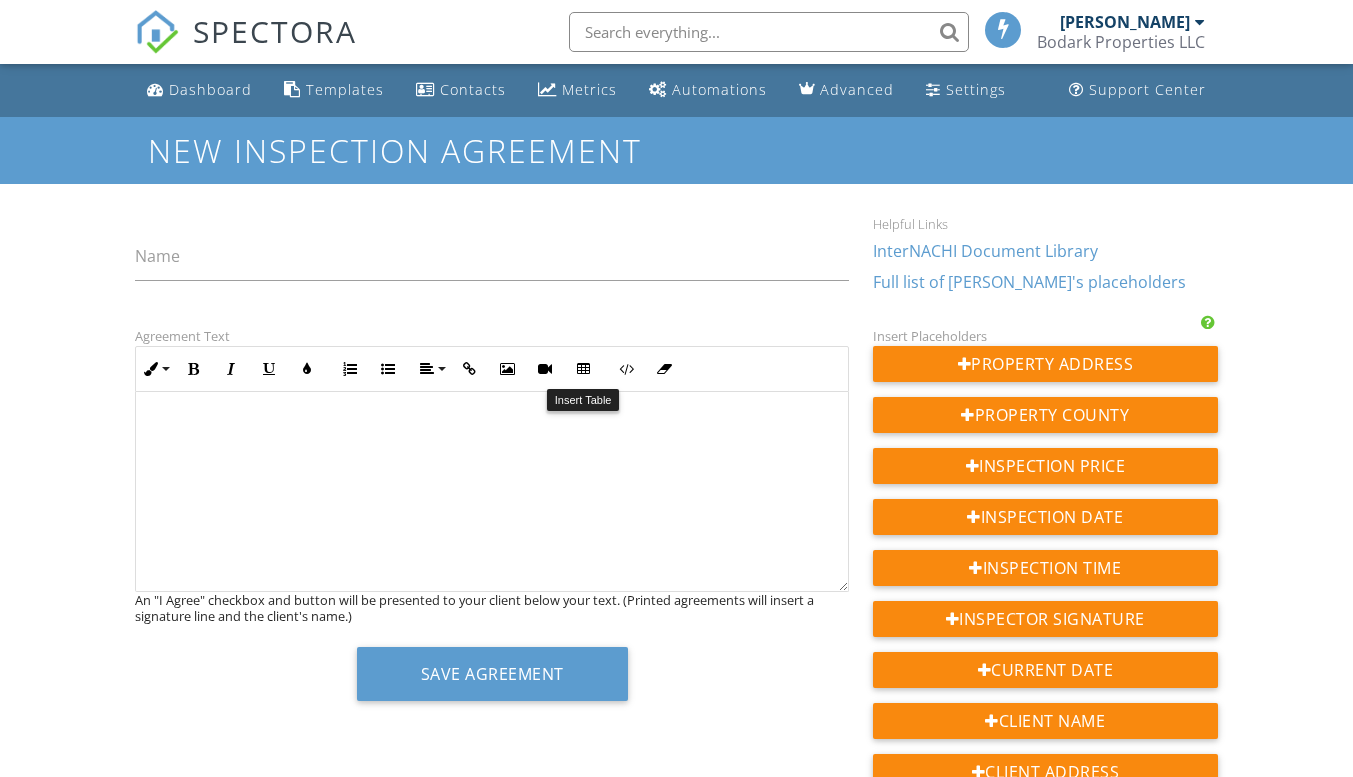 scroll, scrollTop: 0, scrollLeft: 0, axis: both 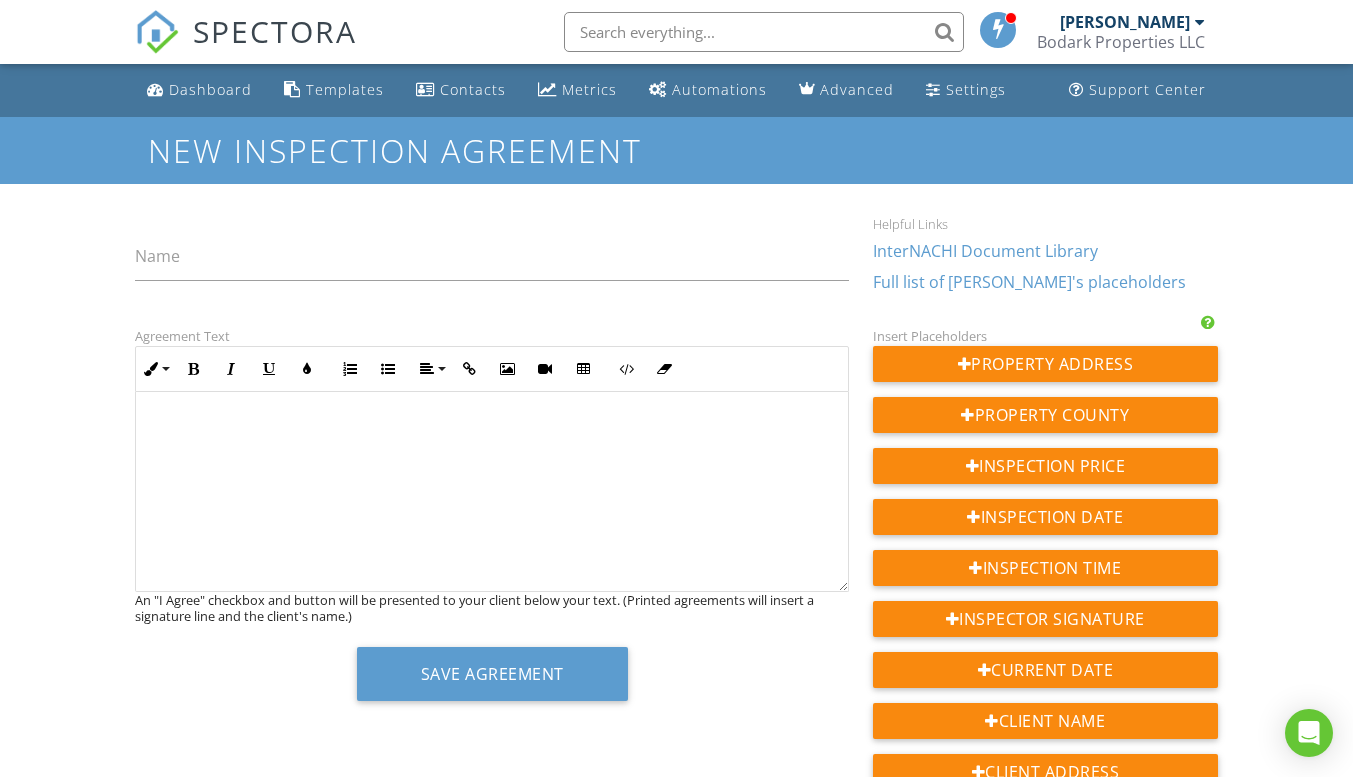 click at bounding box center (492, 427) 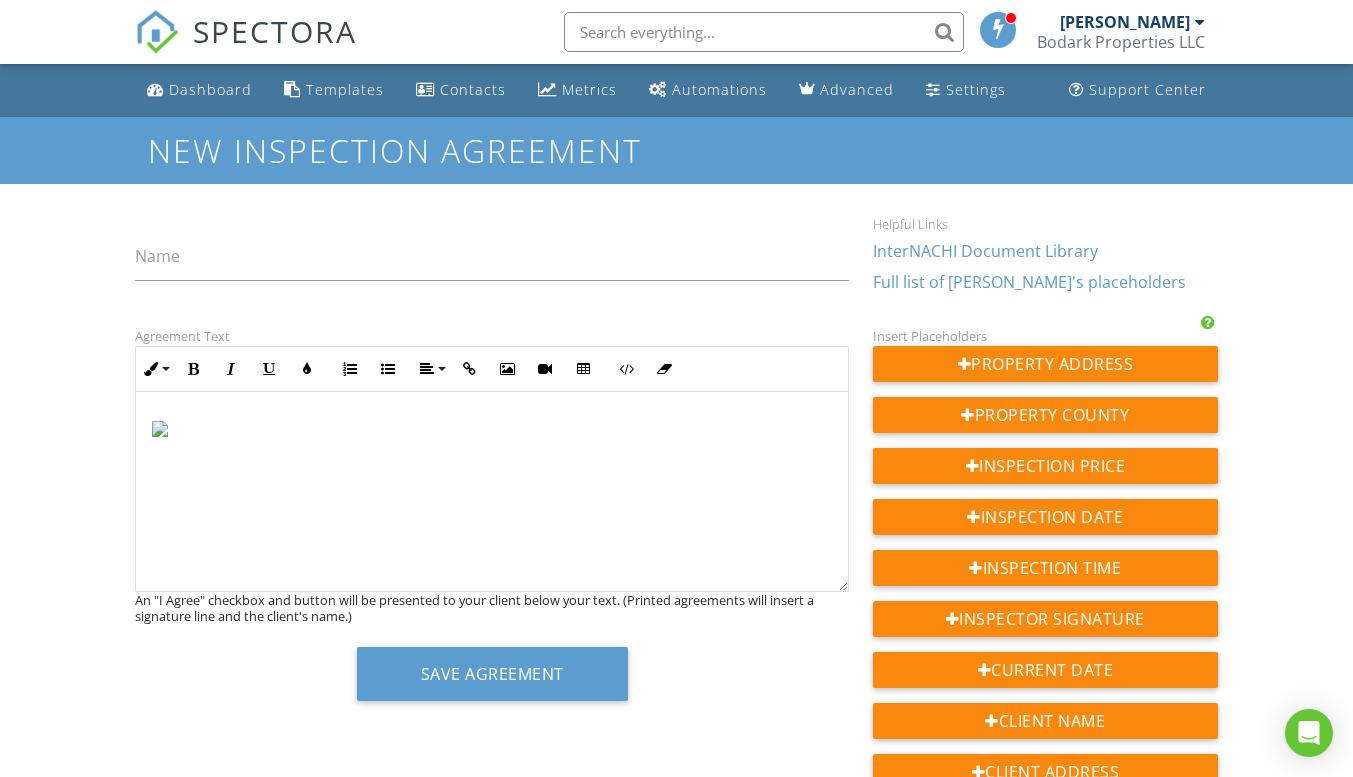drag, startPoint x: 158, startPoint y: 430, endPoint x: 105, endPoint y: 482, distance: 74.24958 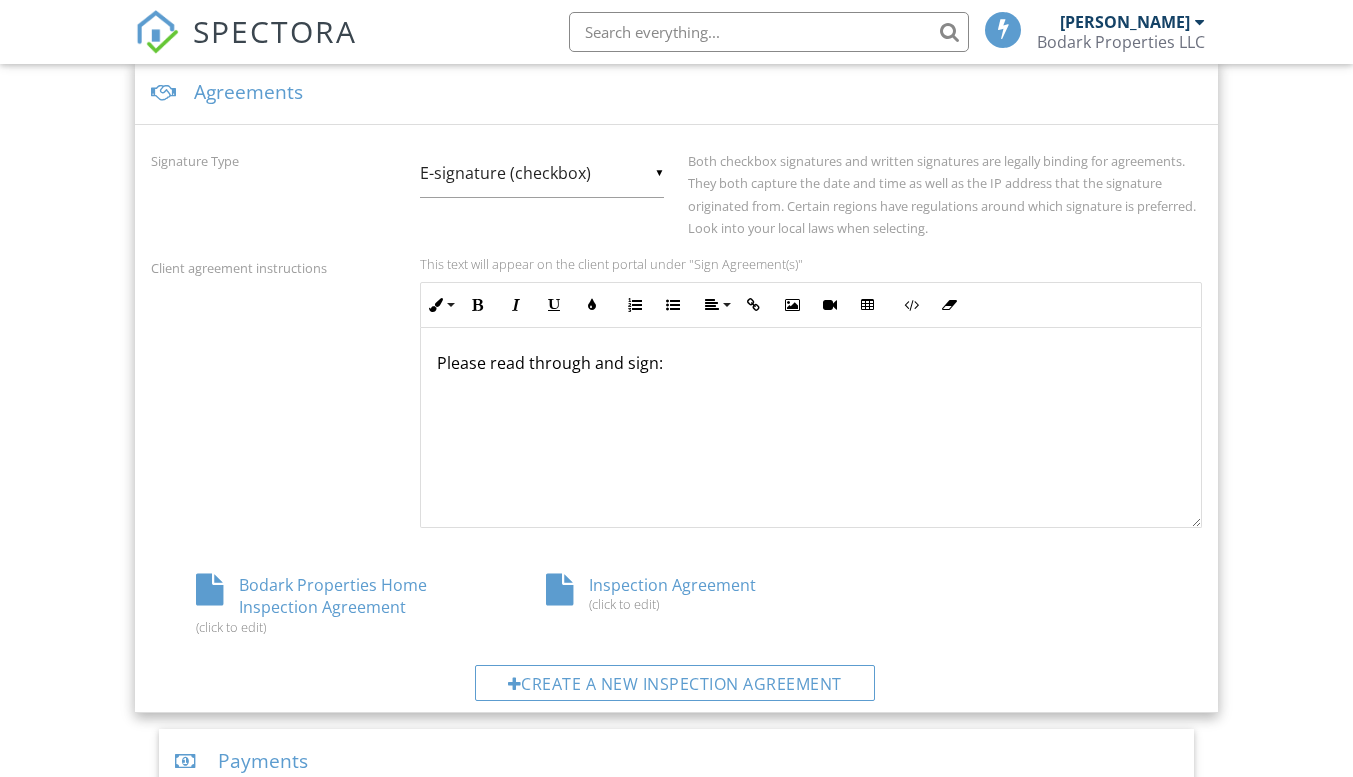 scroll, scrollTop: 744, scrollLeft: 0, axis: vertical 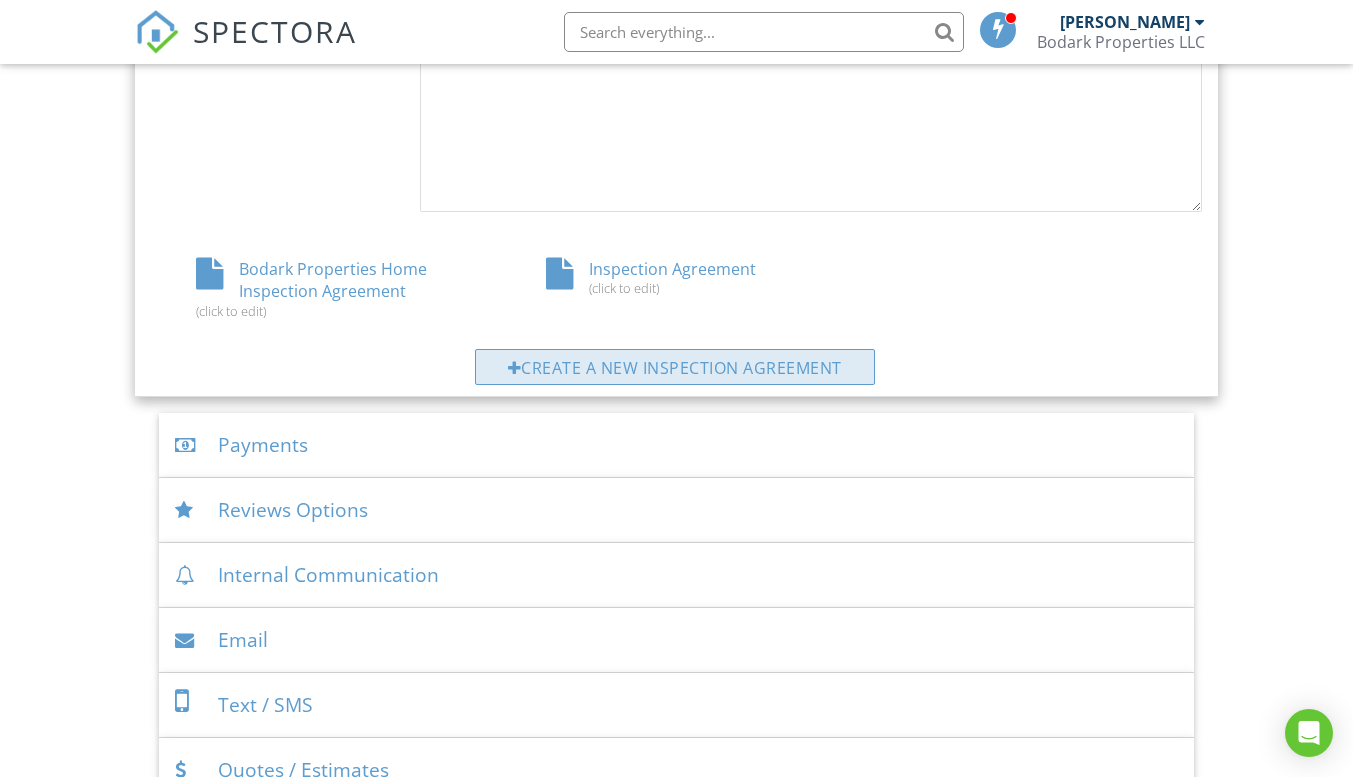 click on "Create a new inspection agreement" at bounding box center [675, 367] 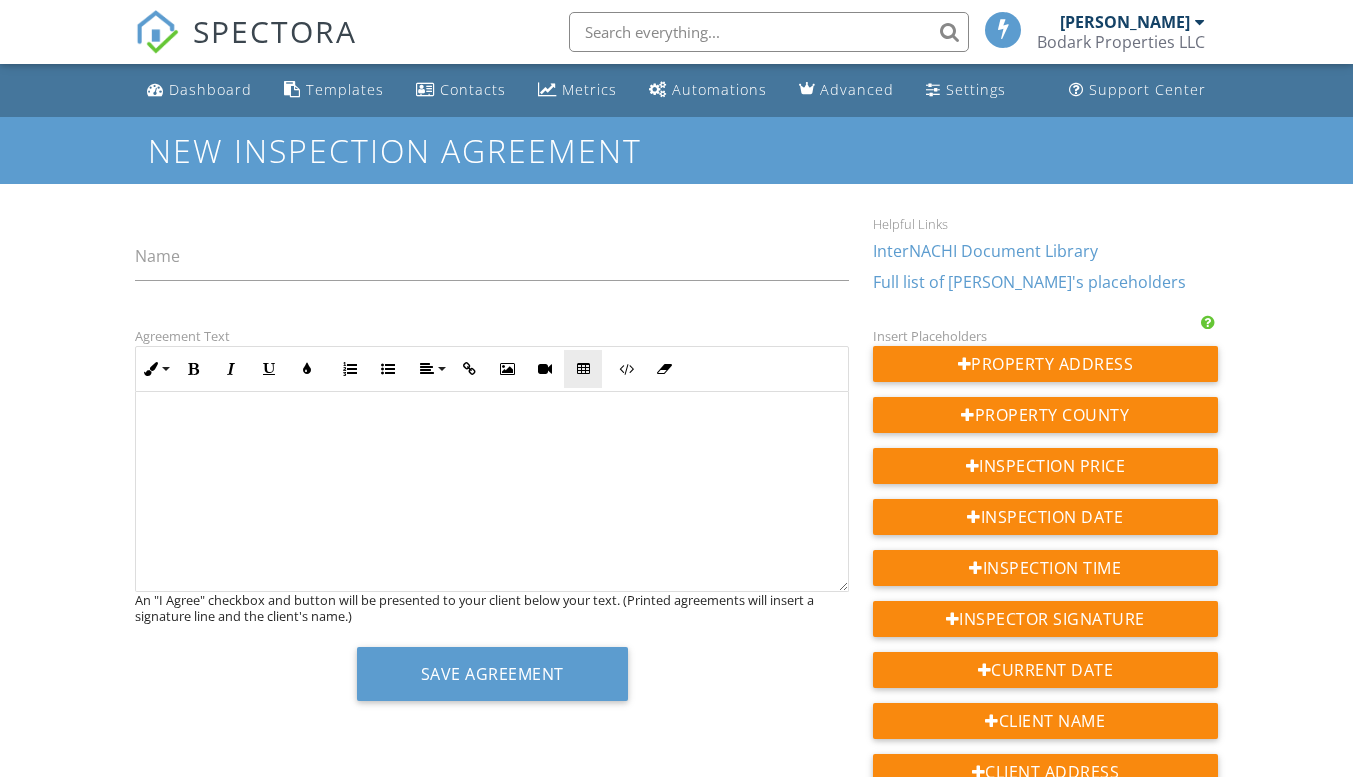 scroll, scrollTop: 0, scrollLeft: 0, axis: both 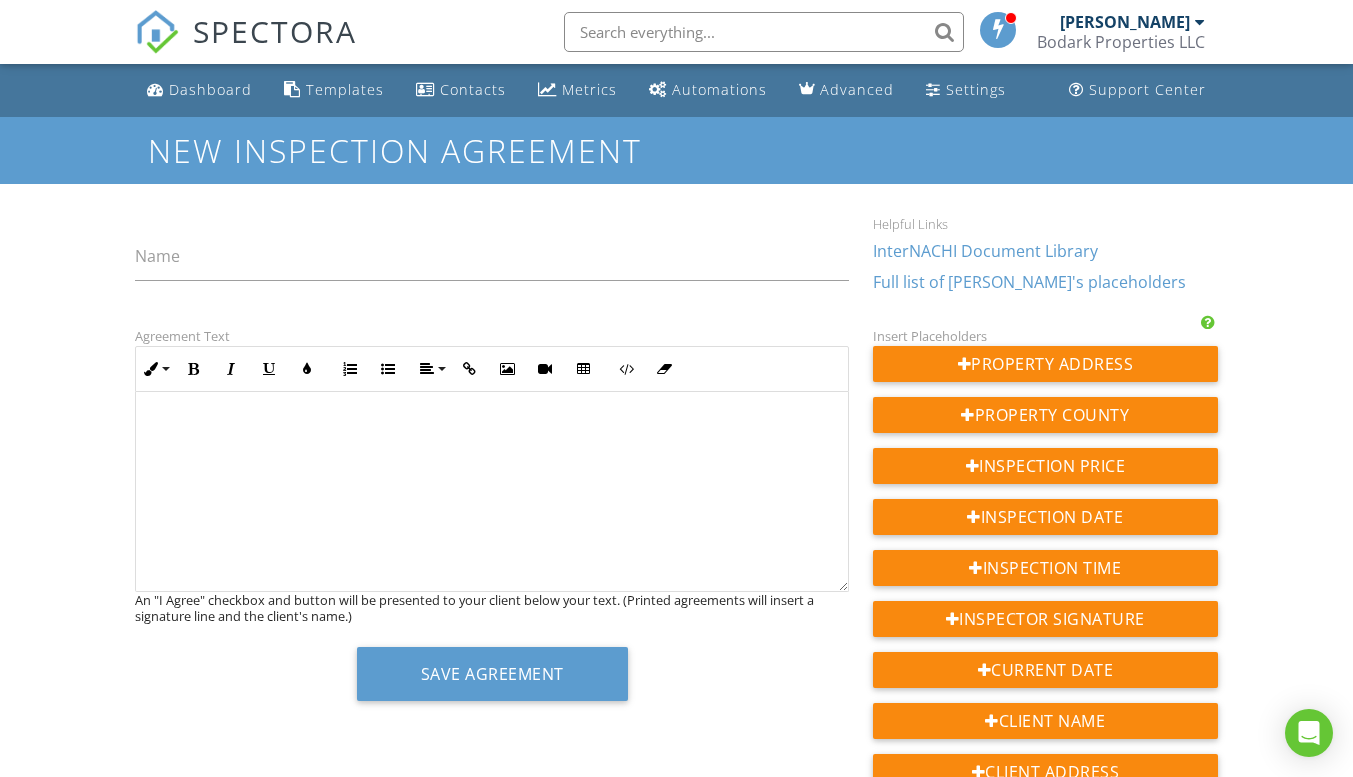 click at bounding box center [492, 492] 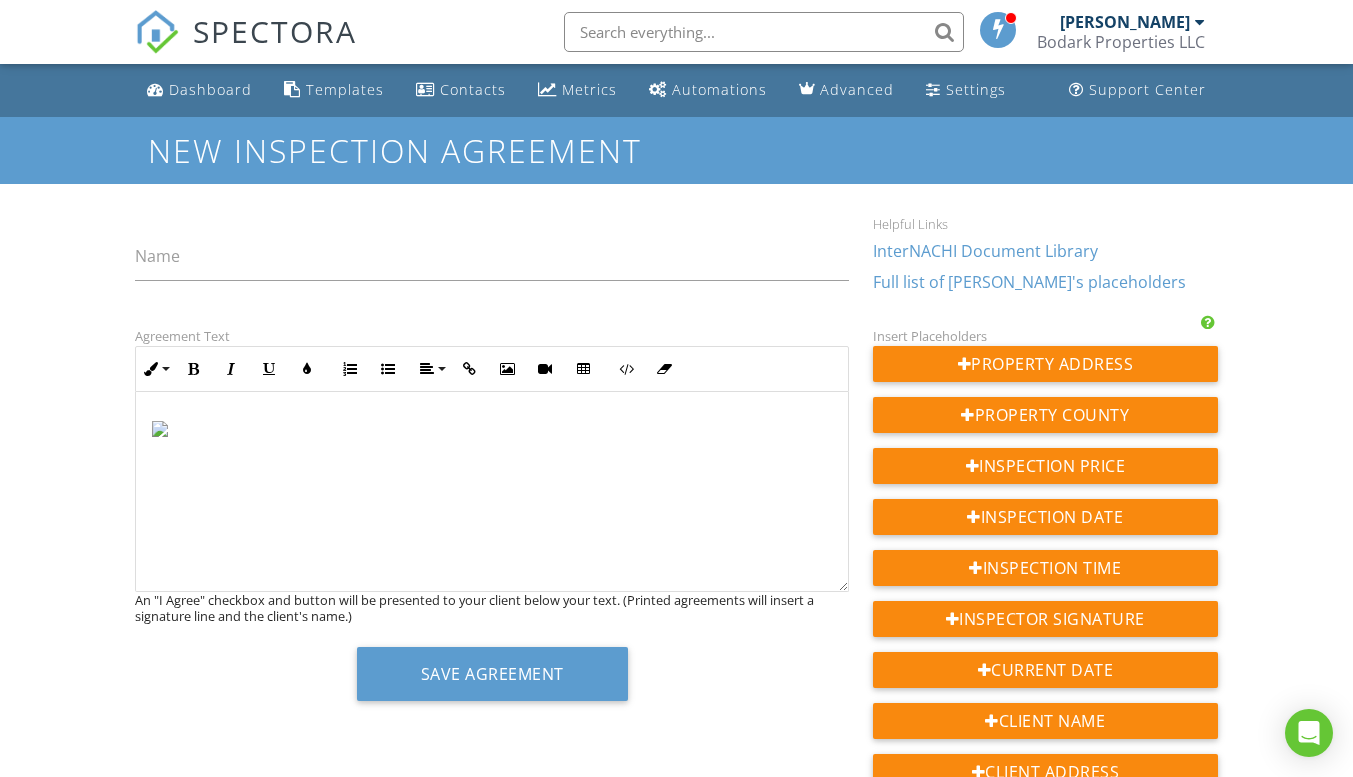 click at bounding box center [252, 429] 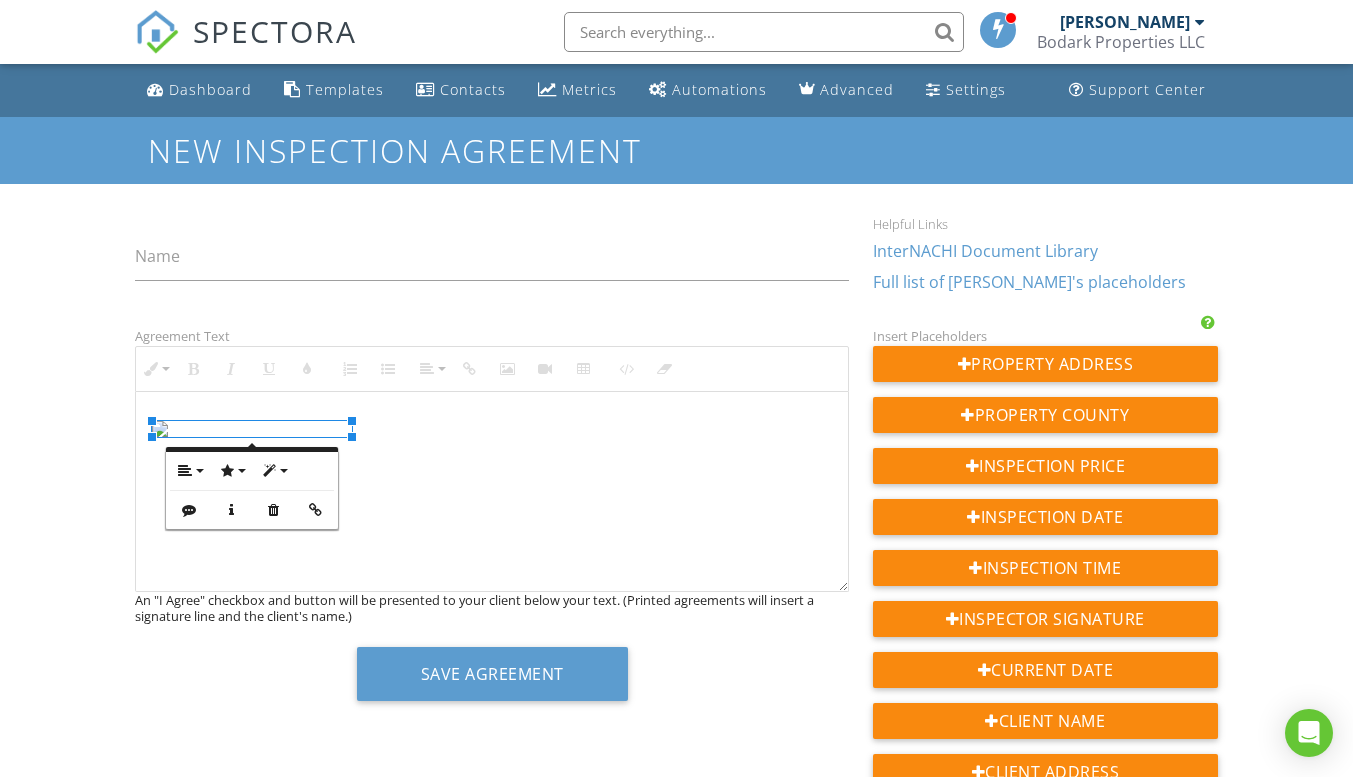 click at bounding box center (492, 492) 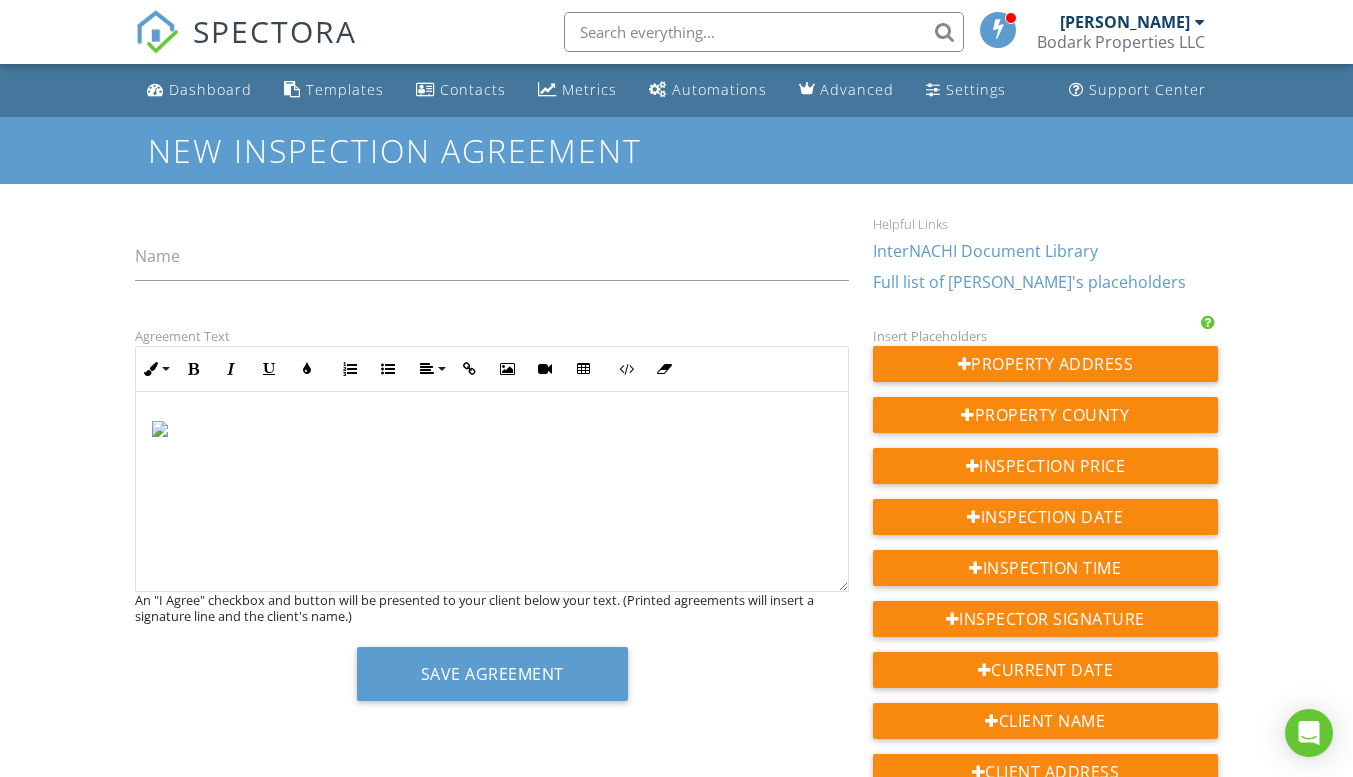 click at bounding box center [252, 429] 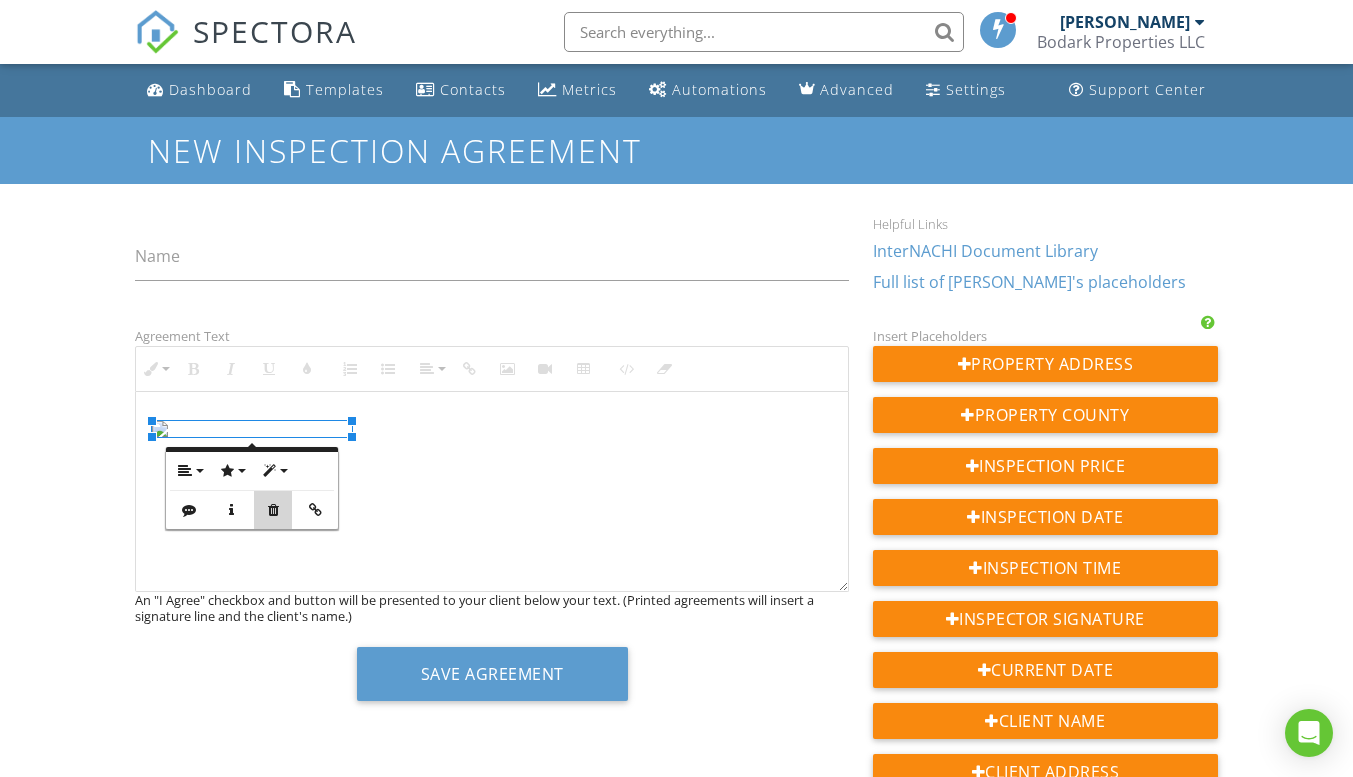 click at bounding box center (273, 510) 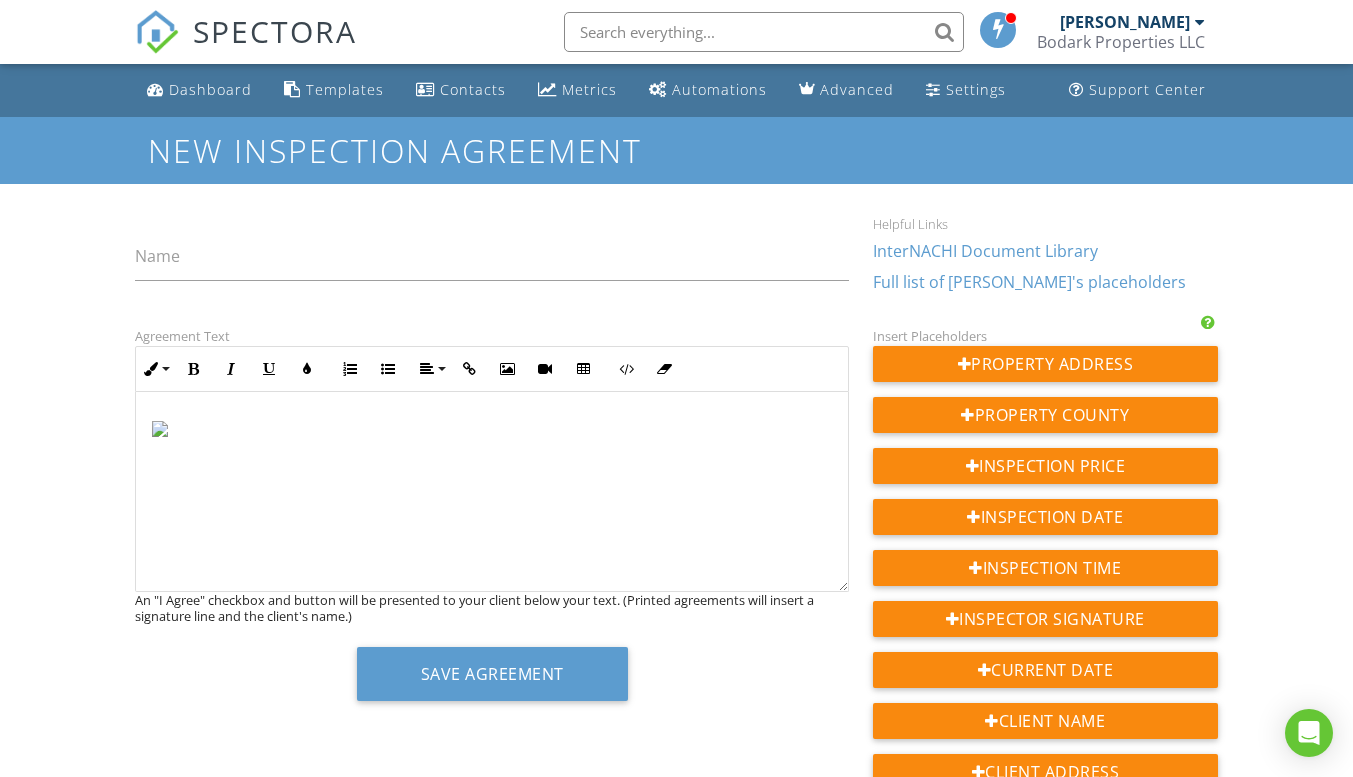 drag, startPoint x: 161, startPoint y: 428, endPoint x: 211, endPoint y: 485, distance: 75.82216 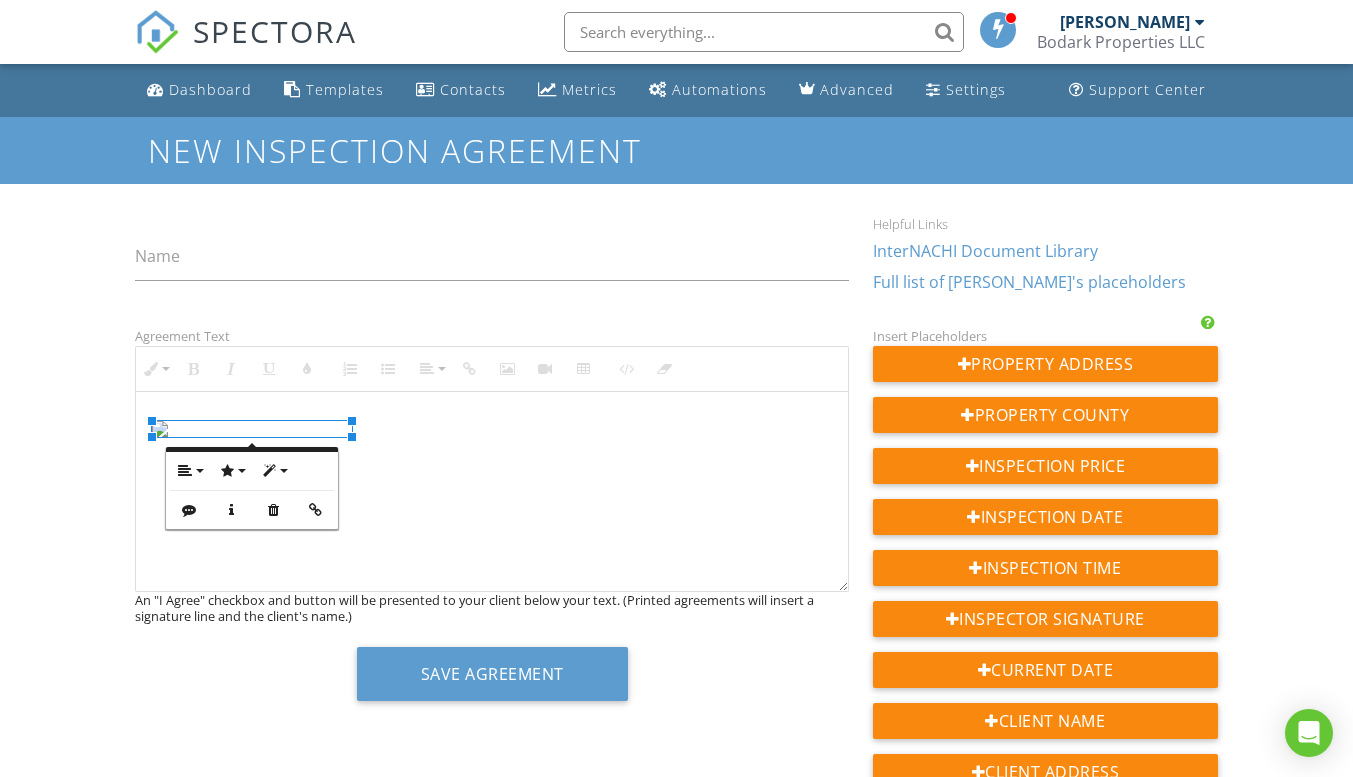 click at bounding box center [252, 429] 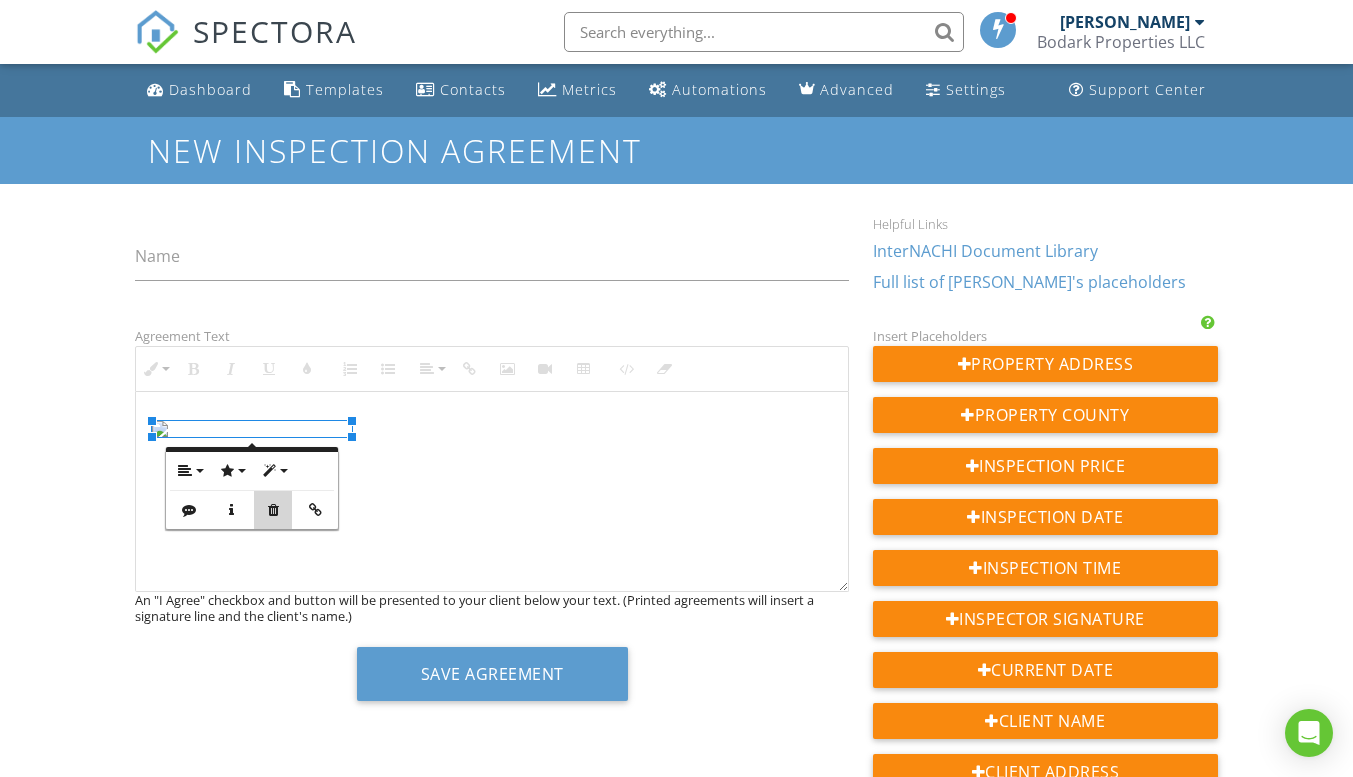 click on "Remove" at bounding box center [273, 510] 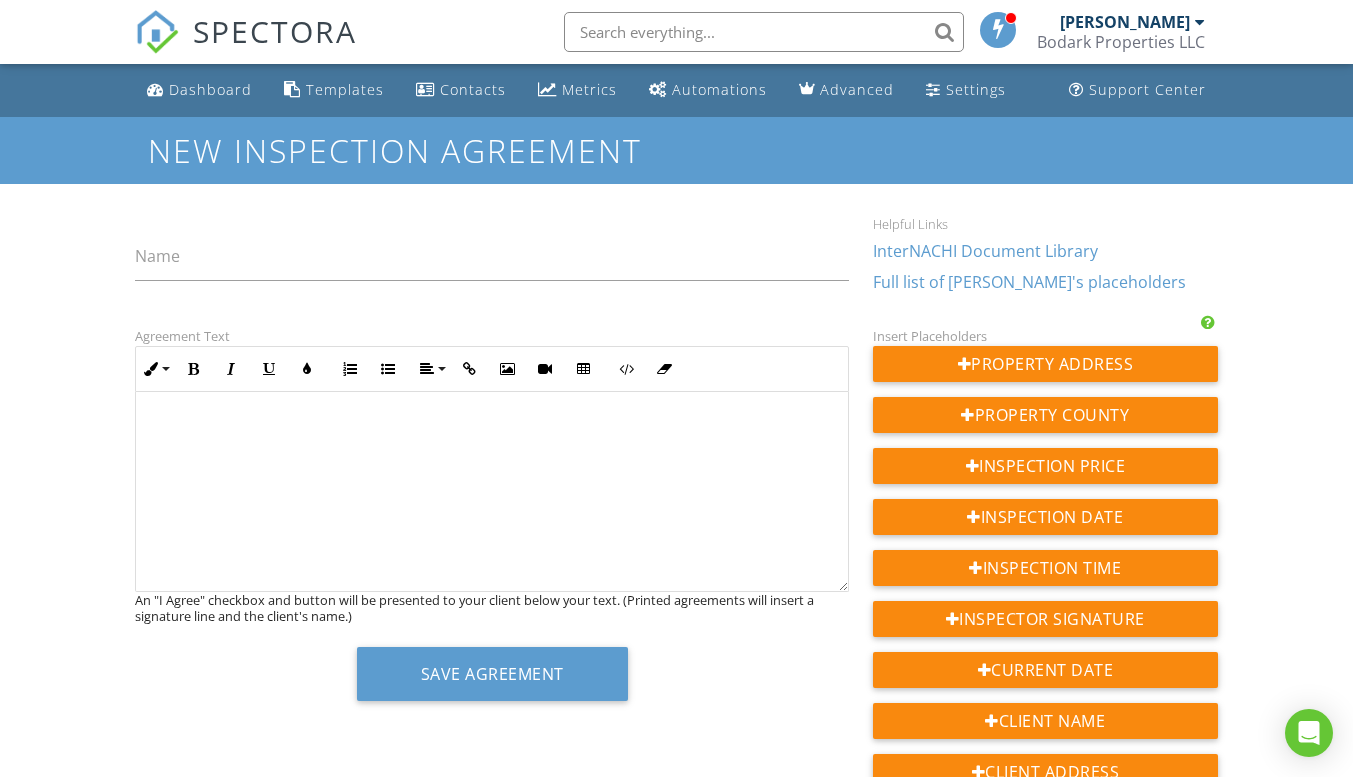 click on "​ ​" at bounding box center (492, 427) 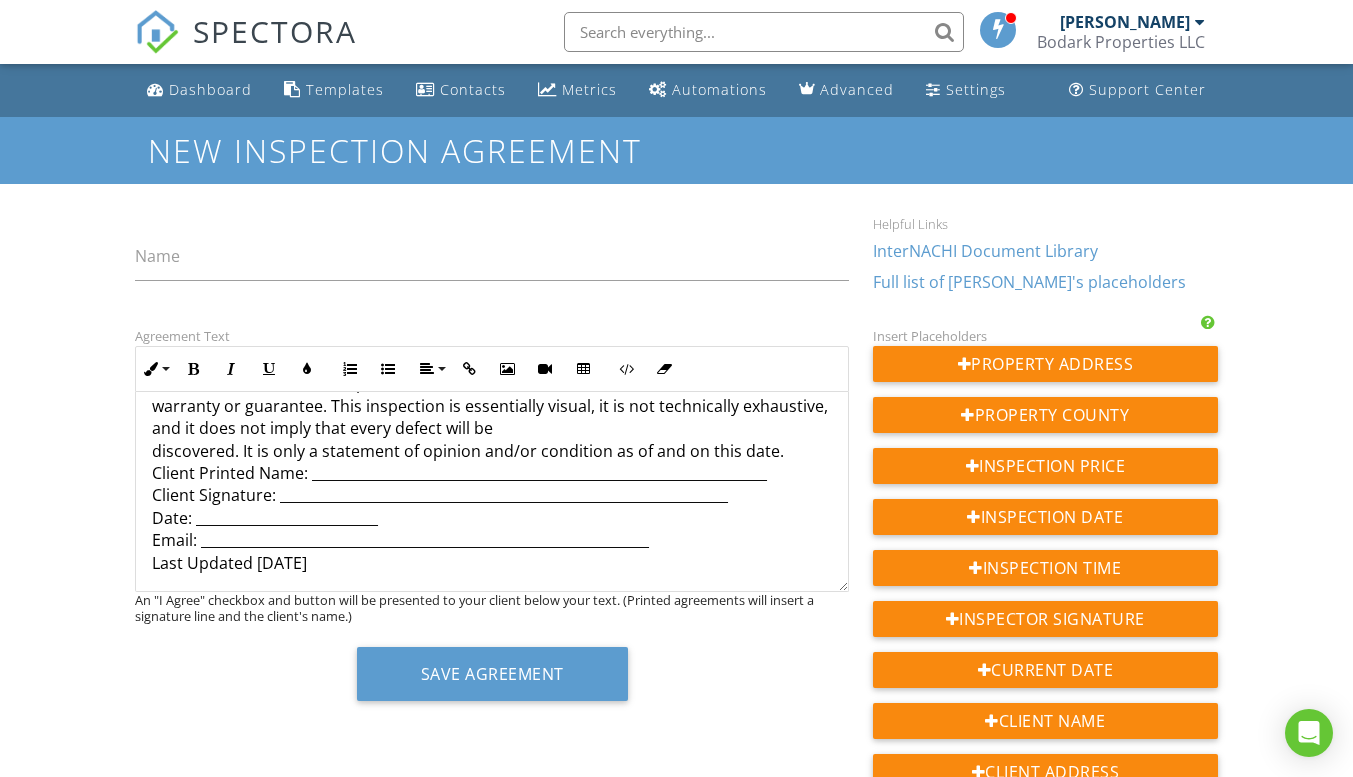 scroll, scrollTop: 6031, scrollLeft: 0, axis: vertical 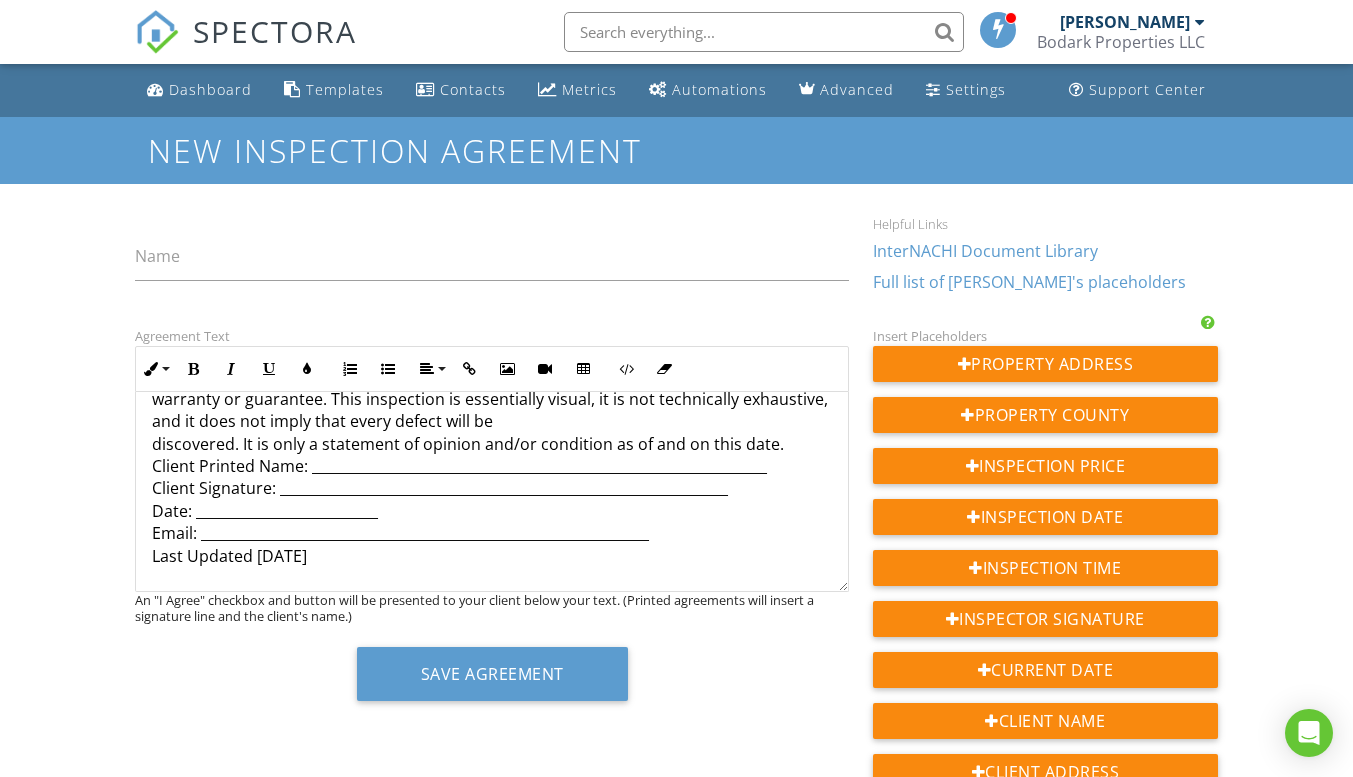 click on "RESIDENTIAL WDI PRE-INSPECTION CONSULTING AGREEMENT Pest Inspection Network, P. O. Box 700906, San Antonio, TX  78270 Info@pestInspectionNetwork.com       www.PestInspectionNetwork.com 210-559-3929 Property Address___________________________________________________________ THIS IS A LEGAL AGREEMENT. PLEASE READ CAREFULLY BEFORE SIGNING. YOU HAVE THE RIGHT AND IT IS PRUDENT TO CONSULT AN ATTORNEY PRIOR TO SIGNING THIS AGREEMENT IF YOU DO NOT FULLY UNDERSTAND THE CONDITIONS. Important Limitations and Disclaimers   This Property WDI Inspection Report reports on only the address listed and only on the current condition of those items as of the date of inspection. This report reflects only if the property inspected are observed to have active infestation or conducive conditions at the time of inspection. This report reflects only those items that are reasonably observable at the time of inspection. NO REPRESENTATION OR comment can be made. NO REPRESENTATION IS MADE CONCERNING ANY OTHER CONDITION OR THE FUTURE" at bounding box center [492, -2523] 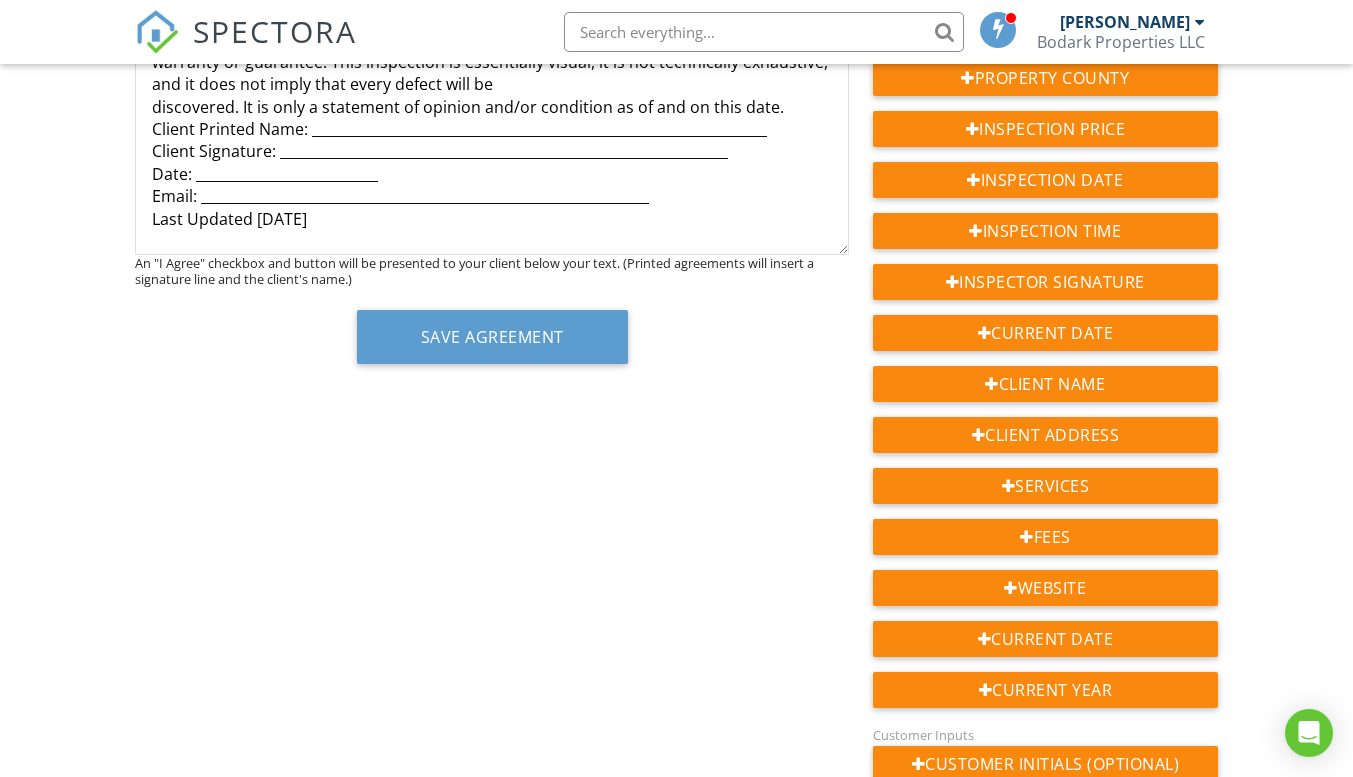 scroll, scrollTop: 300, scrollLeft: 0, axis: vertical 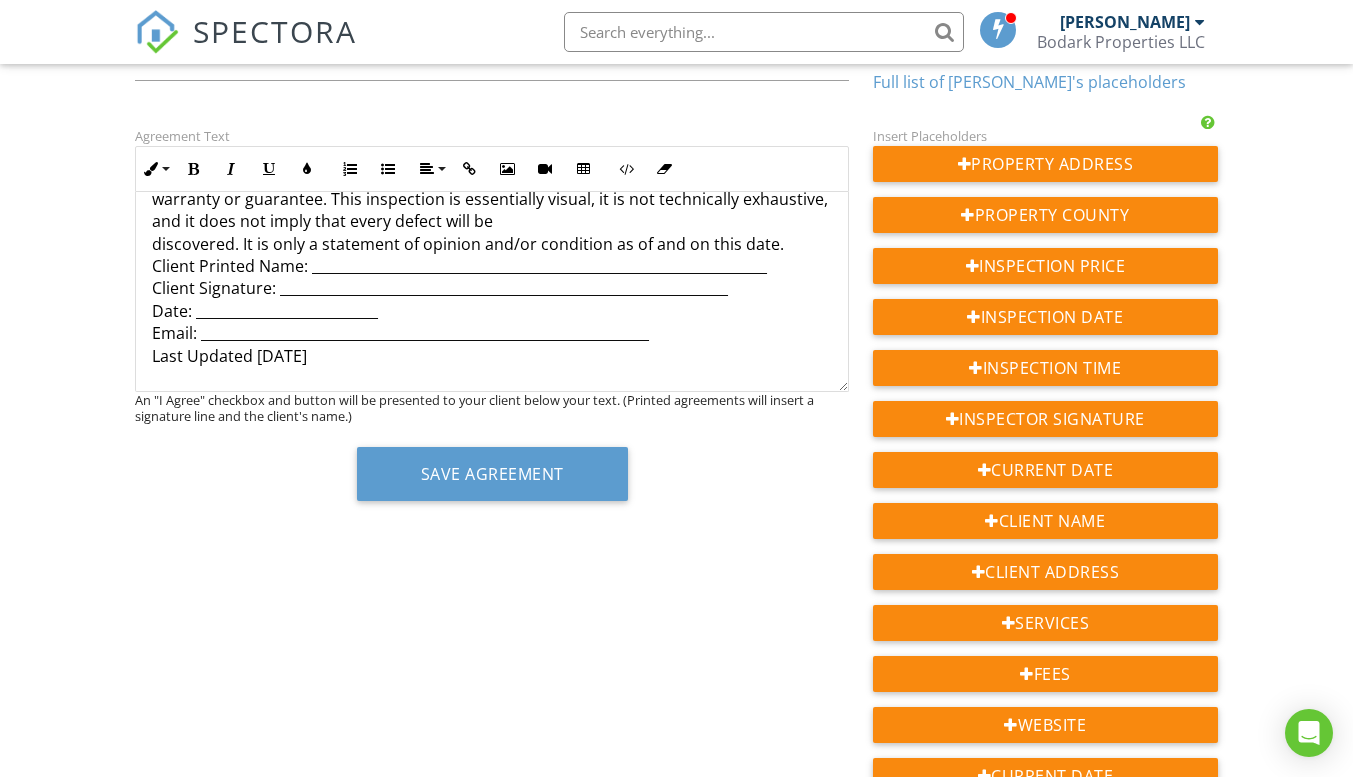 click on "Full list of Spectora's placeholders" at bounding box center (1029, 82) 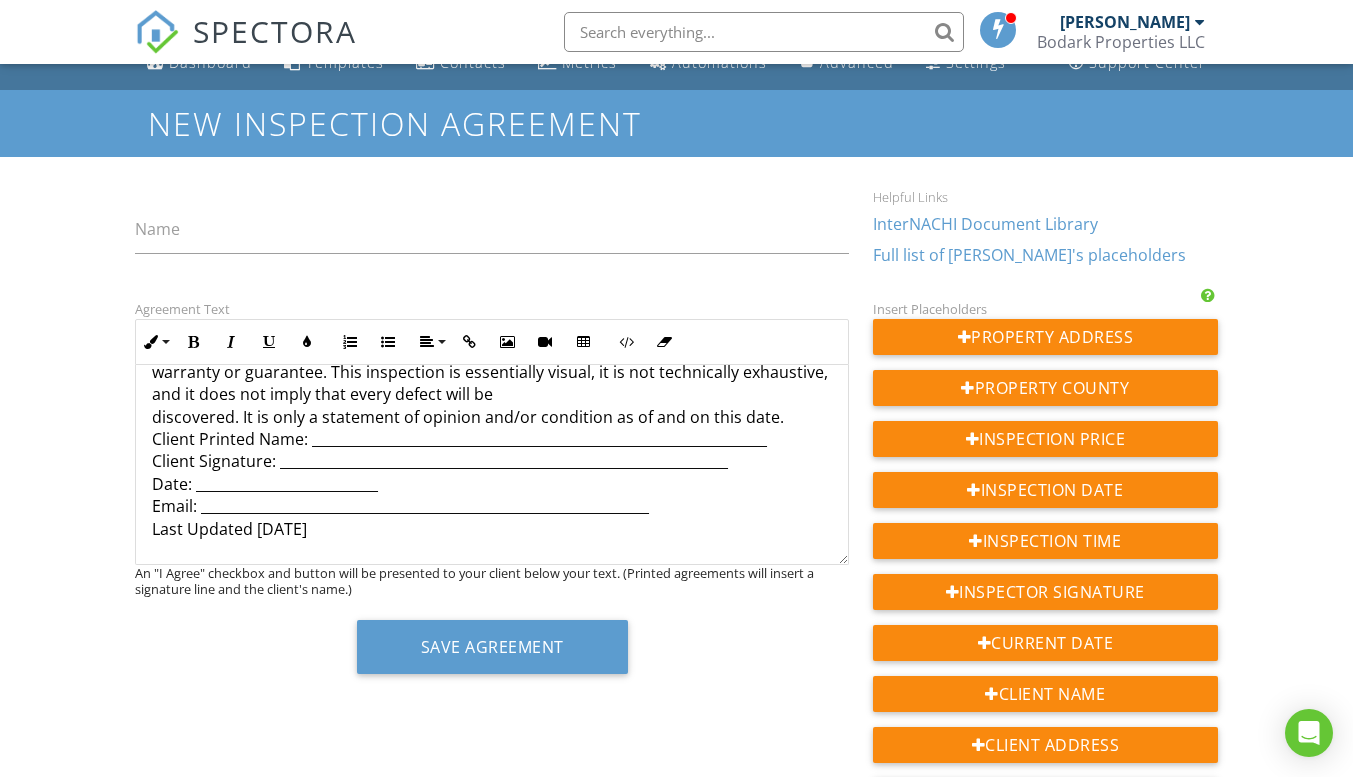 scroll, scrollTop: 0, scrollLeft: 0, axis: both 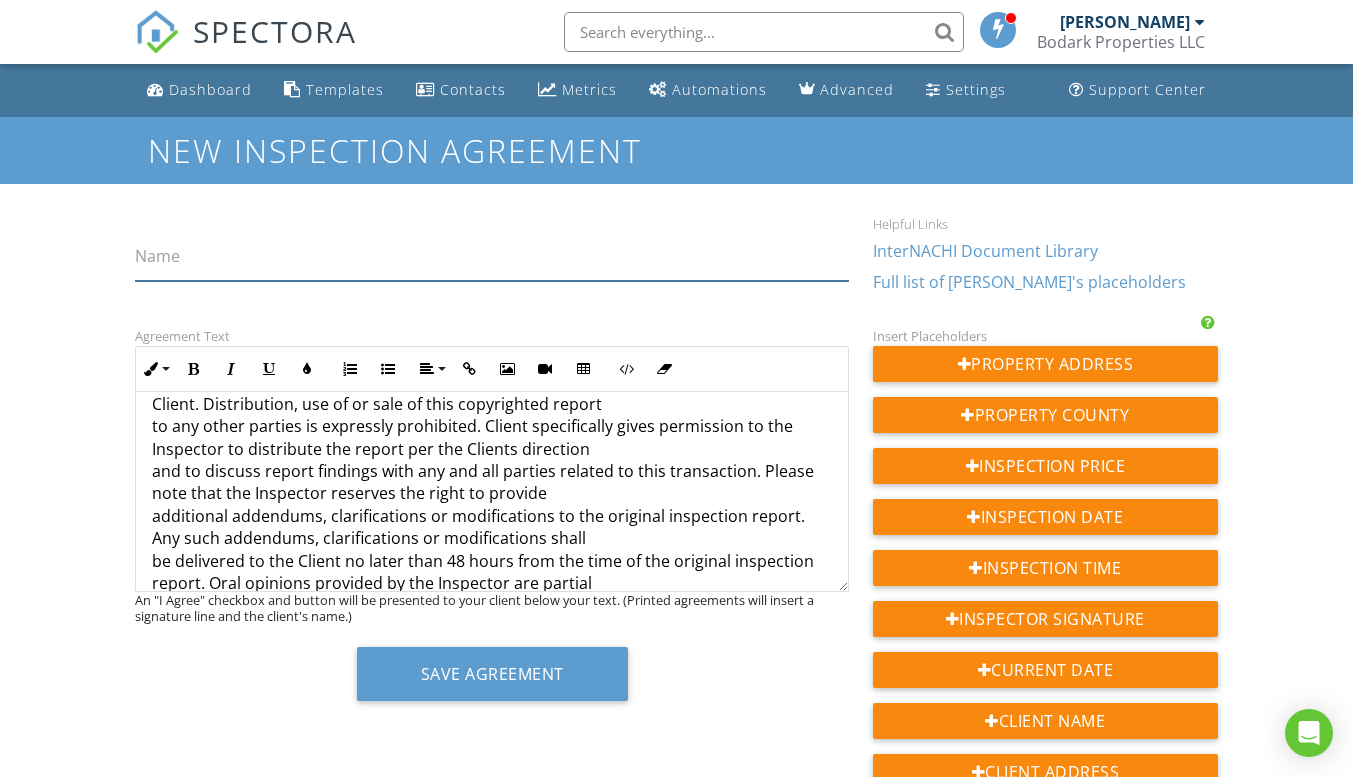 click on "Name" at bounding box center [492, 256] 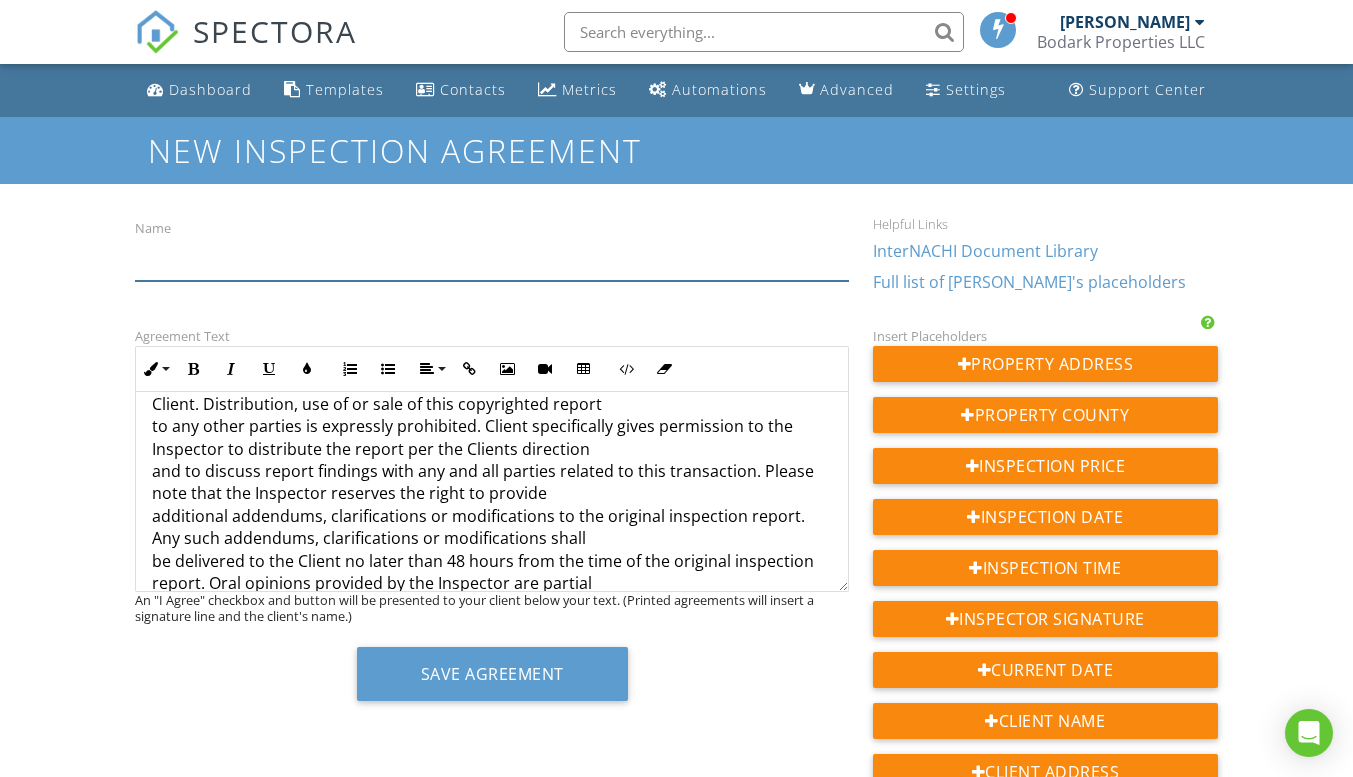 type on "WDI Agreement" 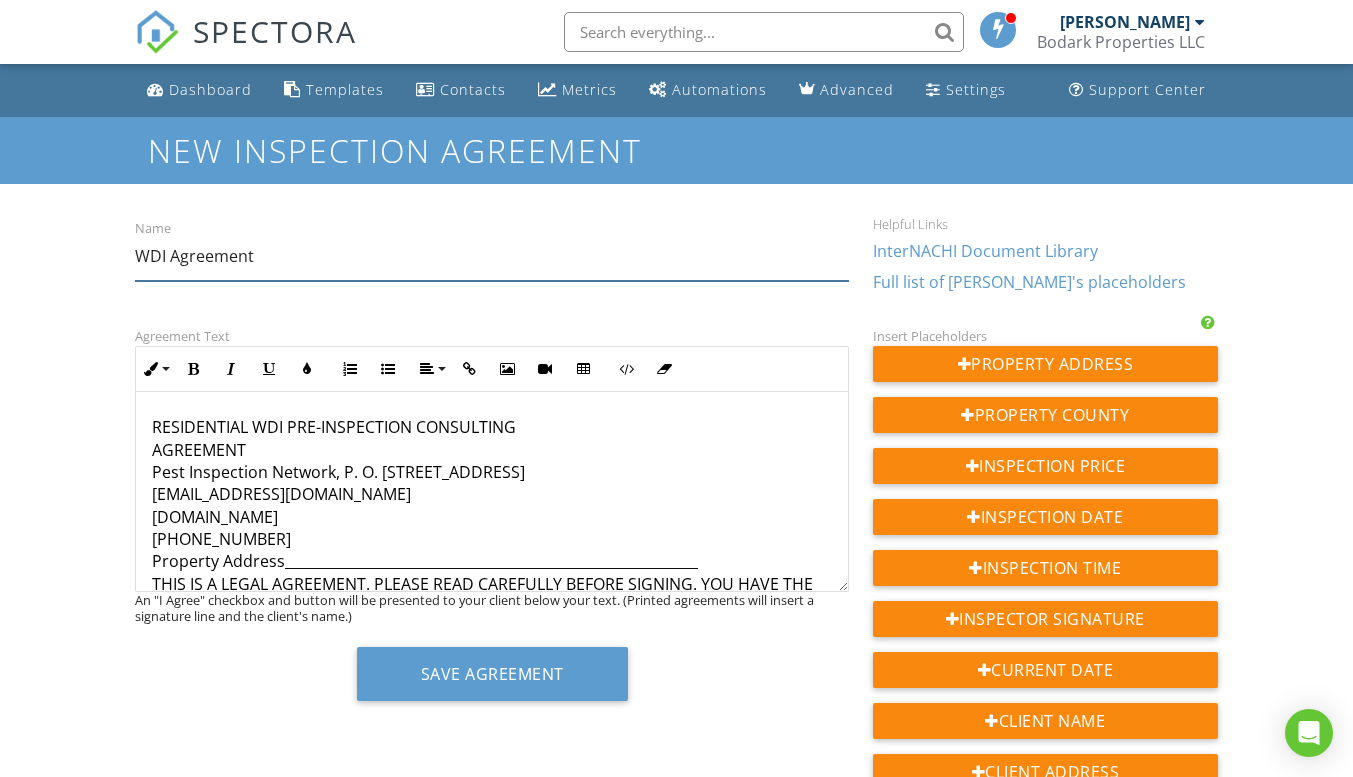 scroll, scrollTop: 100, scrollLeft: 0, axis: vertical 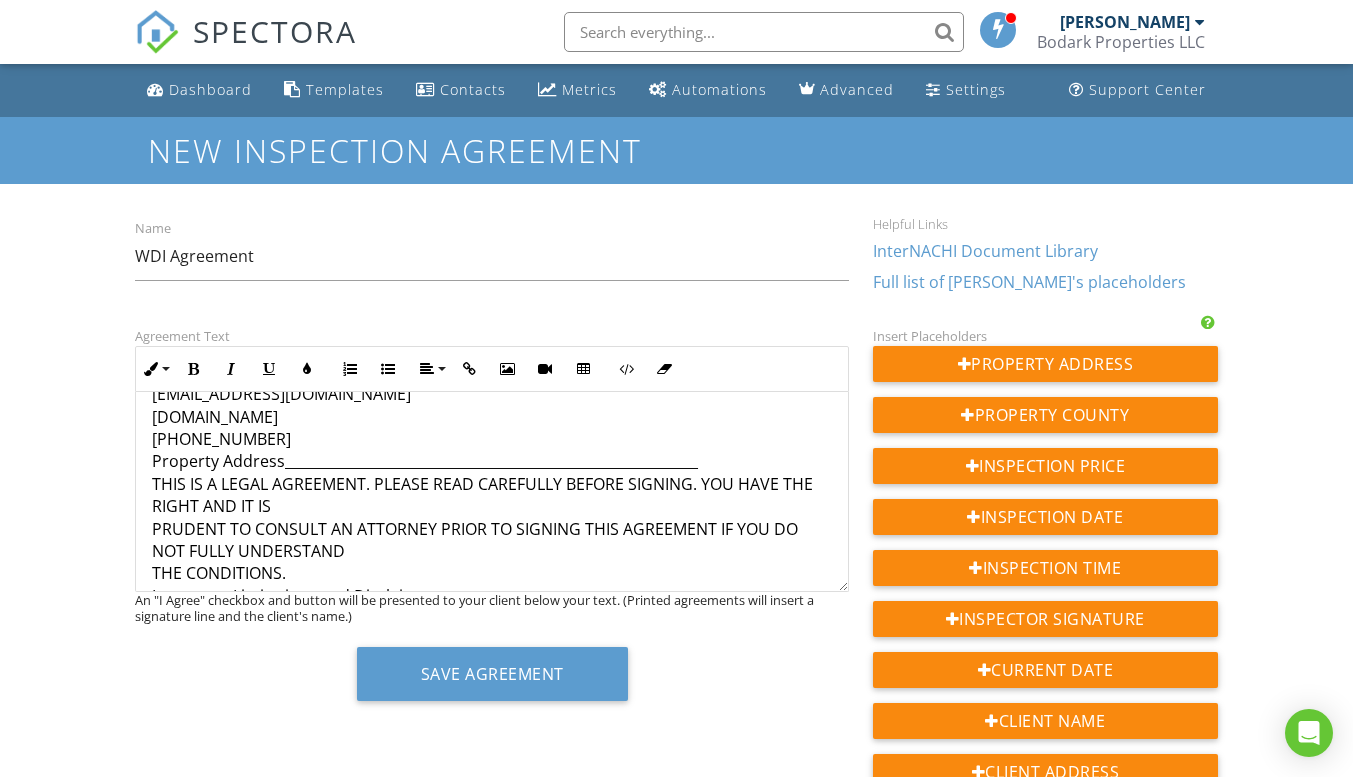 click on "RESIDENTIAL WDI PRE-INSPECTION CONSULTING AGREEMENT Pest Inspection Network, P. O. Box 700906, San Antonio, TX  78270 Info@pestInspectionNetwork.com       www.PestInspectionNetwork.com 210-559-3929 Property Address___________________________________________________________ THIS IS A LEGAL AGREEMENT. PLEASE READ CAREFULLY BEFORE SIGNING. YOU HAVE THE RIGHT AND IT IS PRUDENT TO CONSULT AN ATTORNEY PRIOR TO SIGNING THIS AGREEMENT IF YOU DO NOT FULLY UNDERSTAND THE CONDITIONS. Important Limitations and Disclaimers   This Property WDI Inspection Report reports on only the address listed and only on the current condition of those items as of the date of inspection. This report reflects only if the property inspected are observed to have active infestation or conducive conditions at the time of inspection. This report reflects only those items that are reasonably observable at the time of inspection. NO REPRESENTATION OR comment can be made. NO REPRESENTATION IS MADE CONCERNING ANY OTHER CONDITION OR THE FUTURE" at bounding box center (492, 3406) 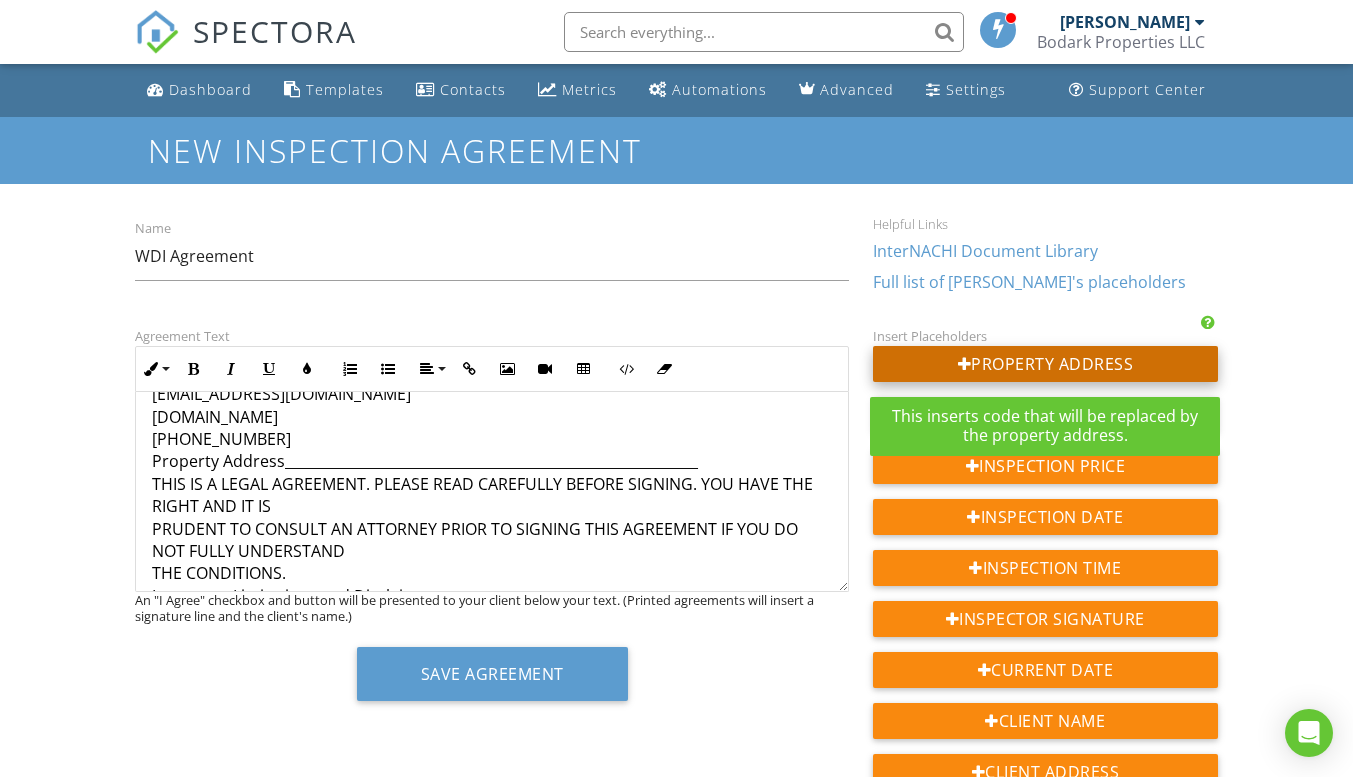 click on "Property Address" at bounding box center (1045, 364) 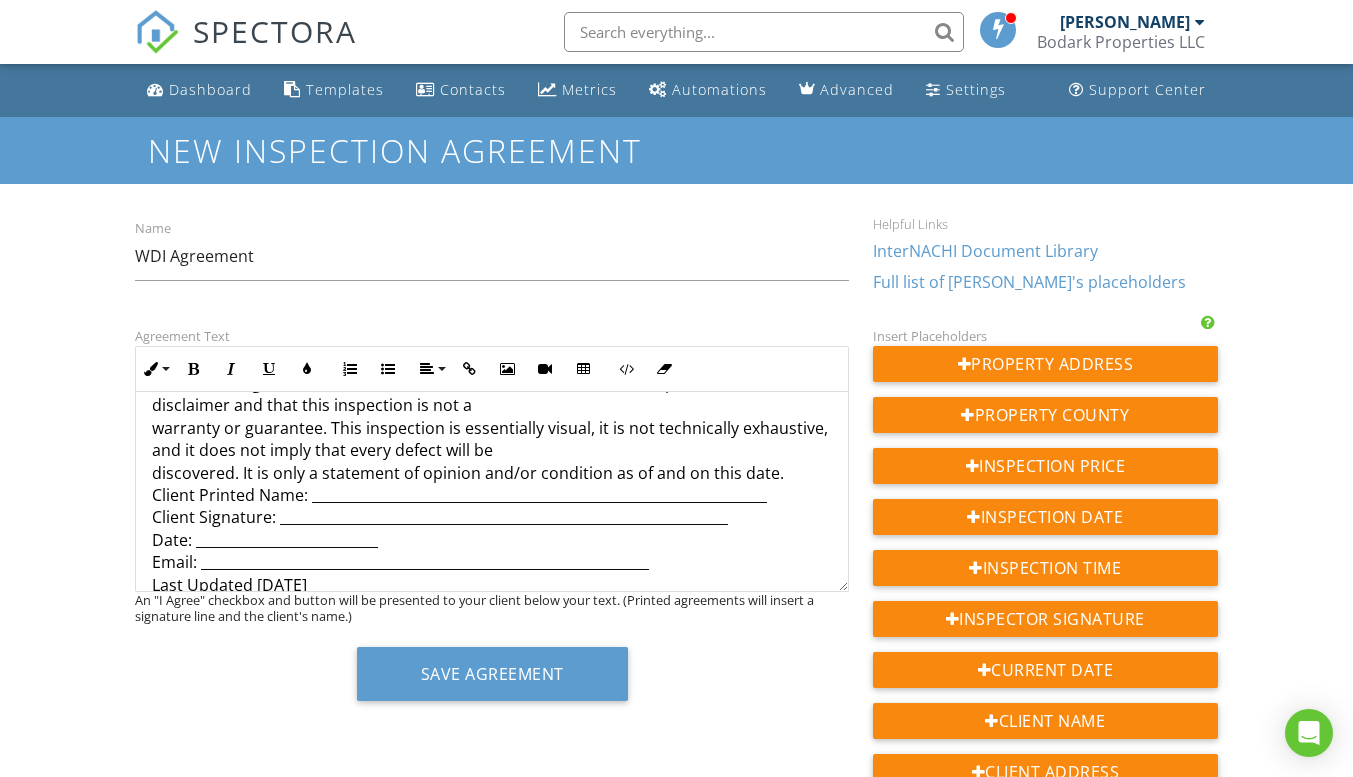 scroll, scrollTop: 6031, scrollLeft: 0, axis: vertical 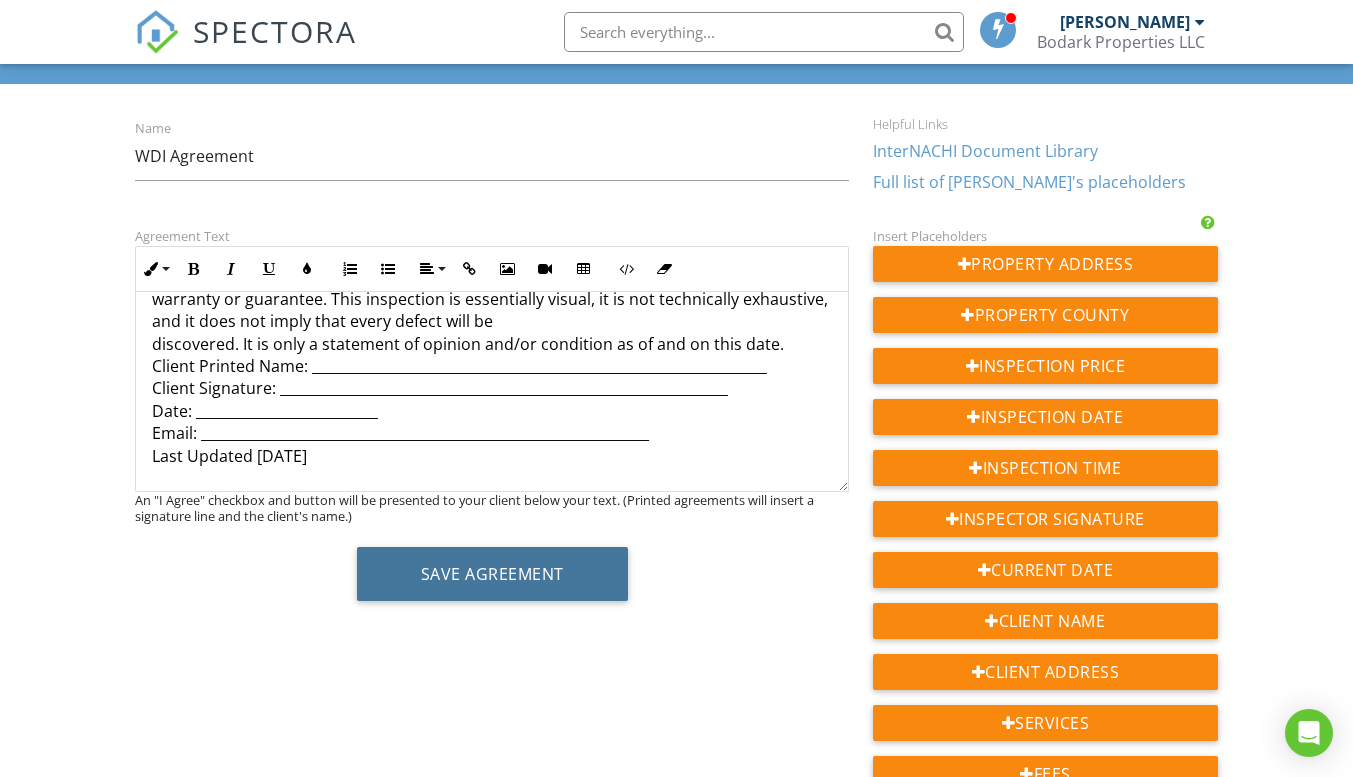 click on "Save Agreement" at bounding box center [492, 574] 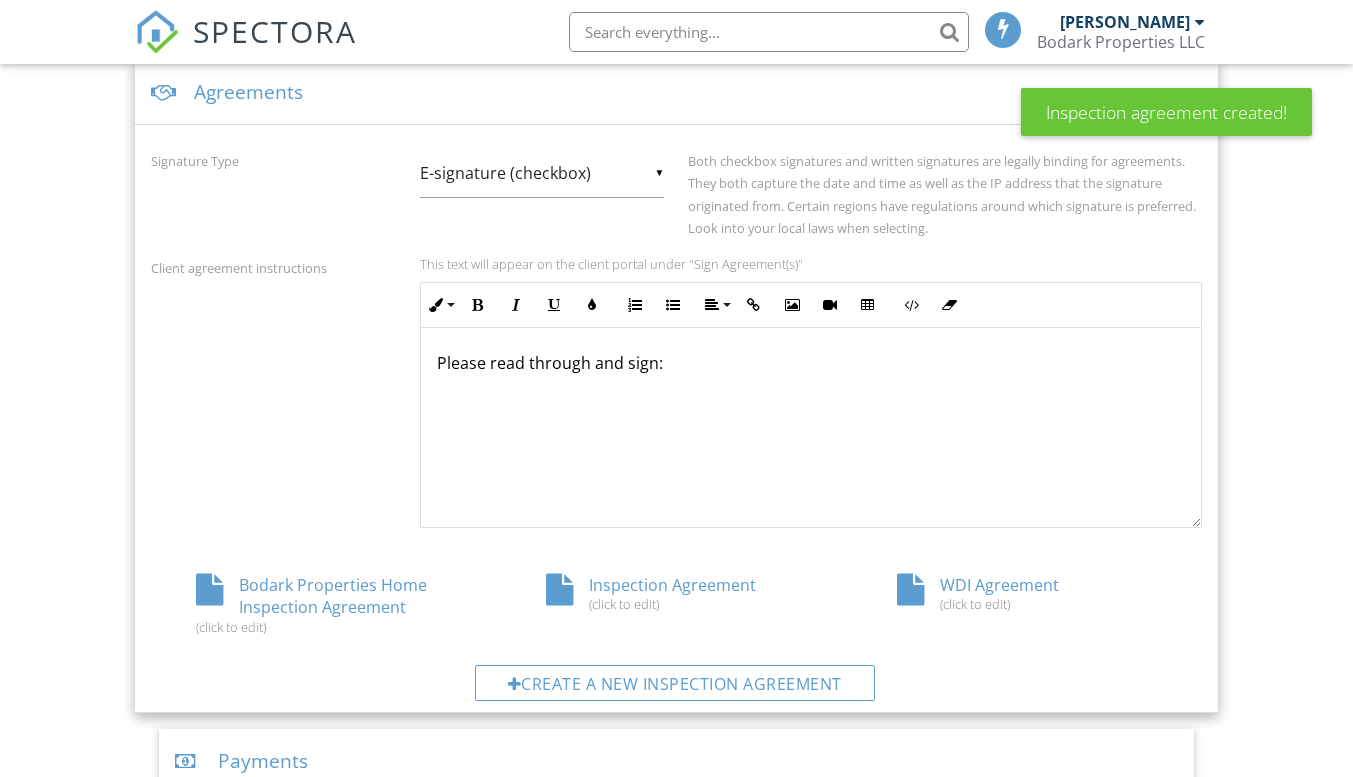 scroll, scrollTop: 744, scrollLeft: 0, axis: vertical 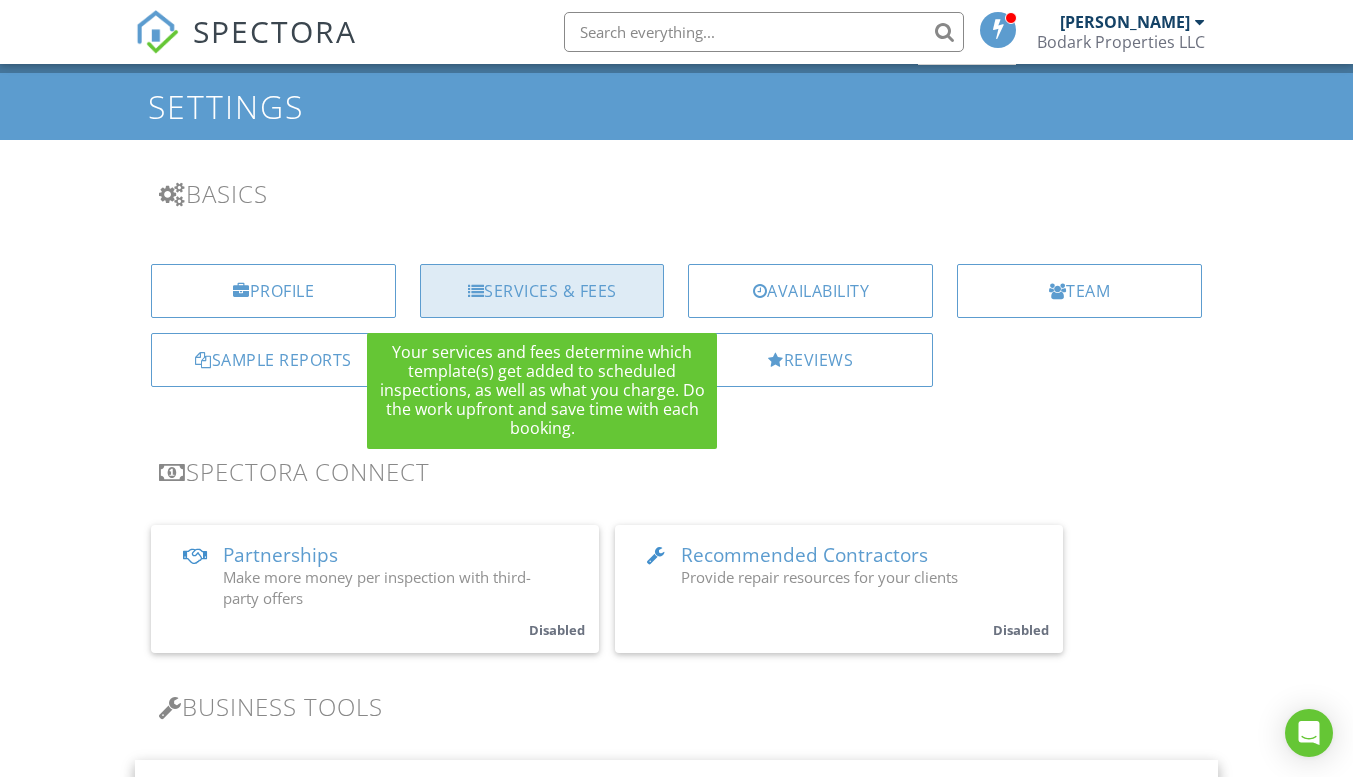 click on "Services & Fees" at bounding box center [542, 291] 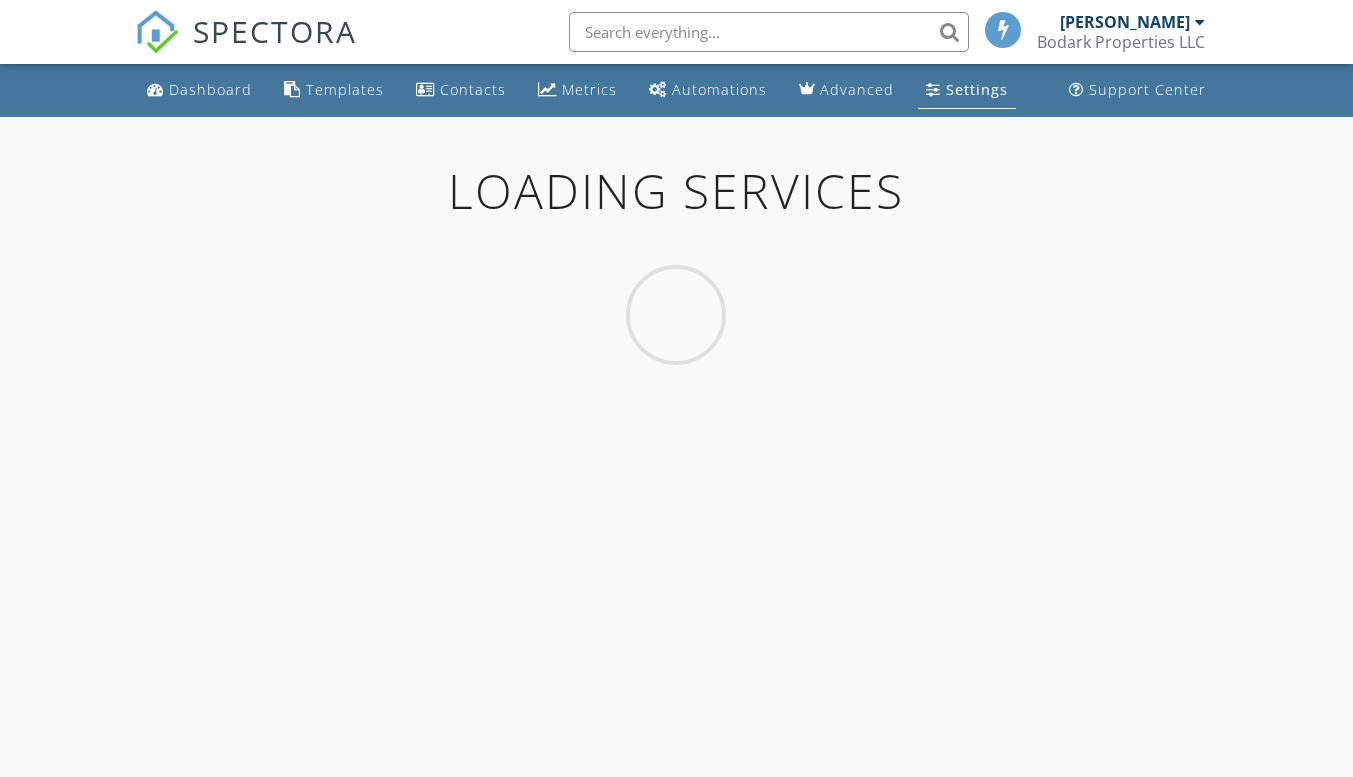 scroll, scrollTop: 0, scrollLeft: 0, axis: both 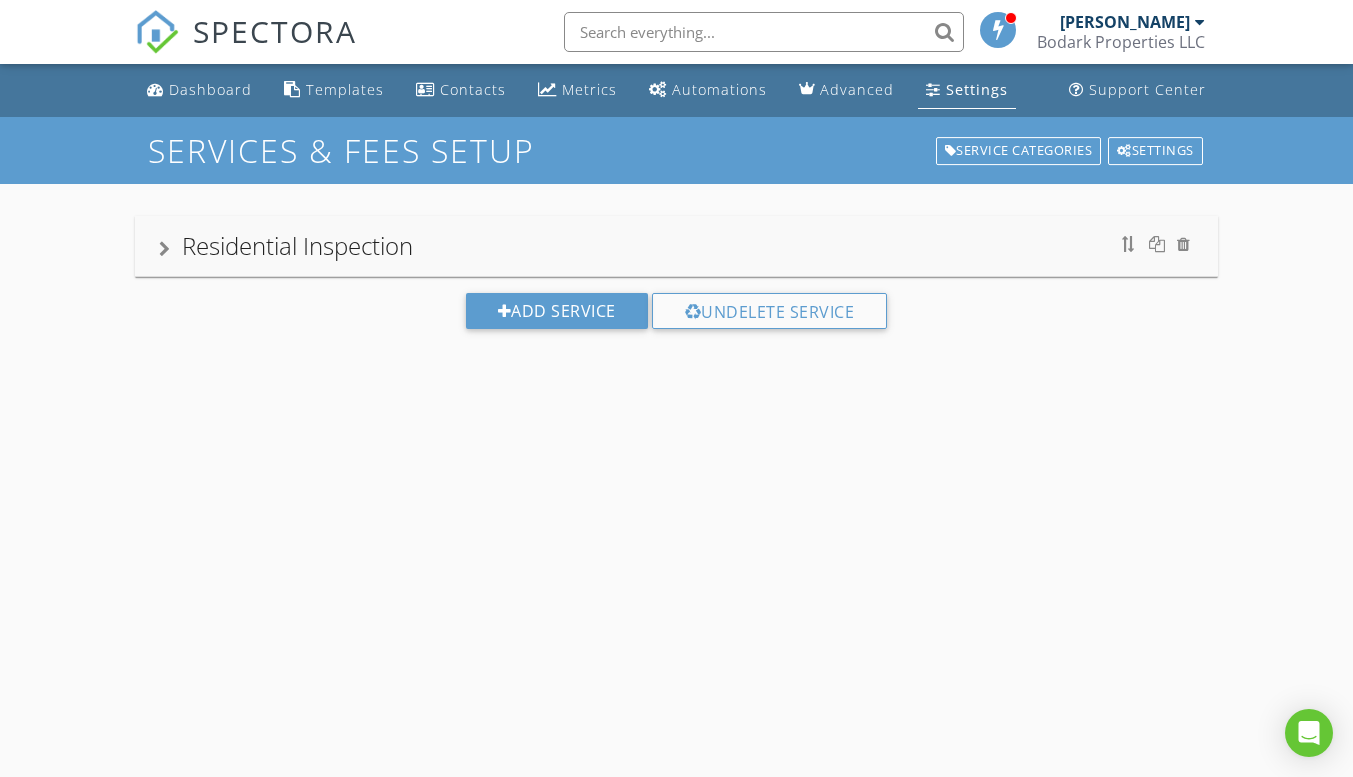 click at bounding box center [164, 249] 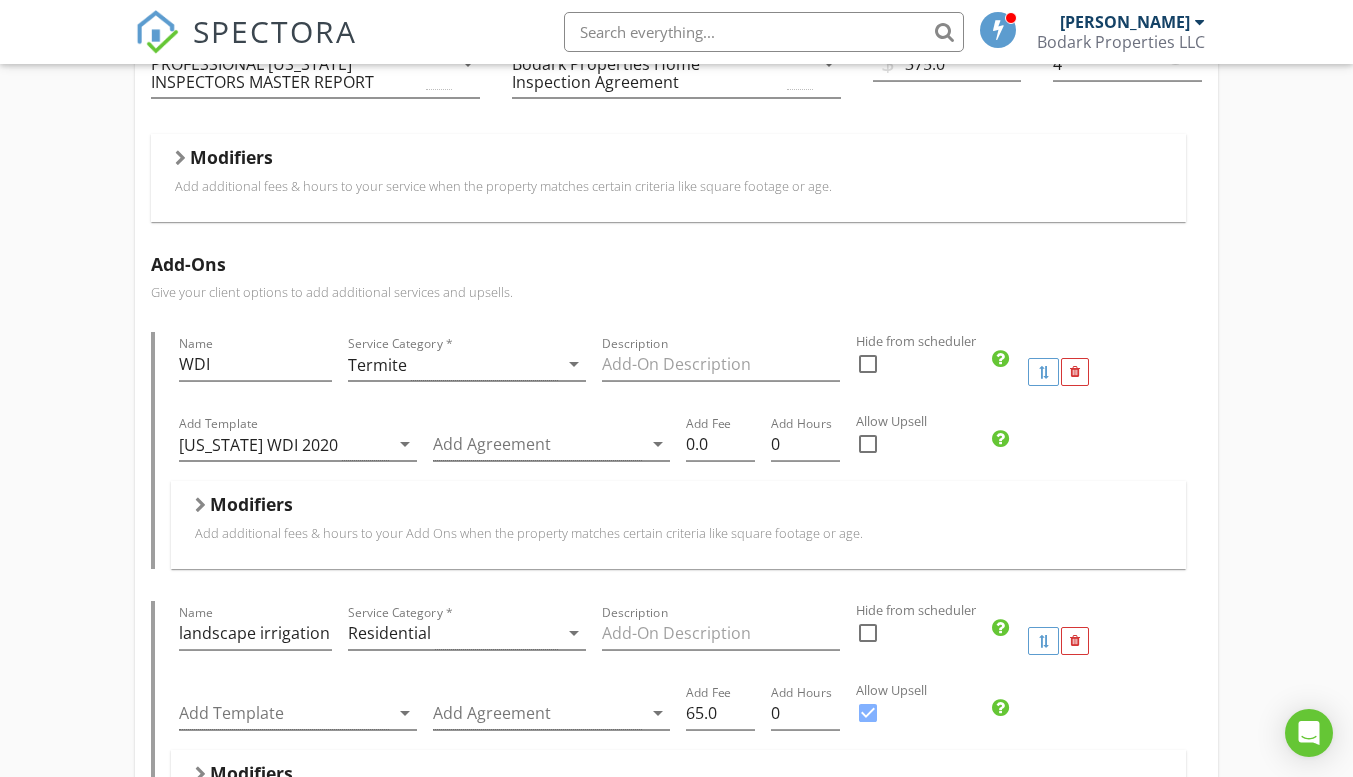 scroll, scrollTop: 400, scrollLeft: 0, axis: vertical 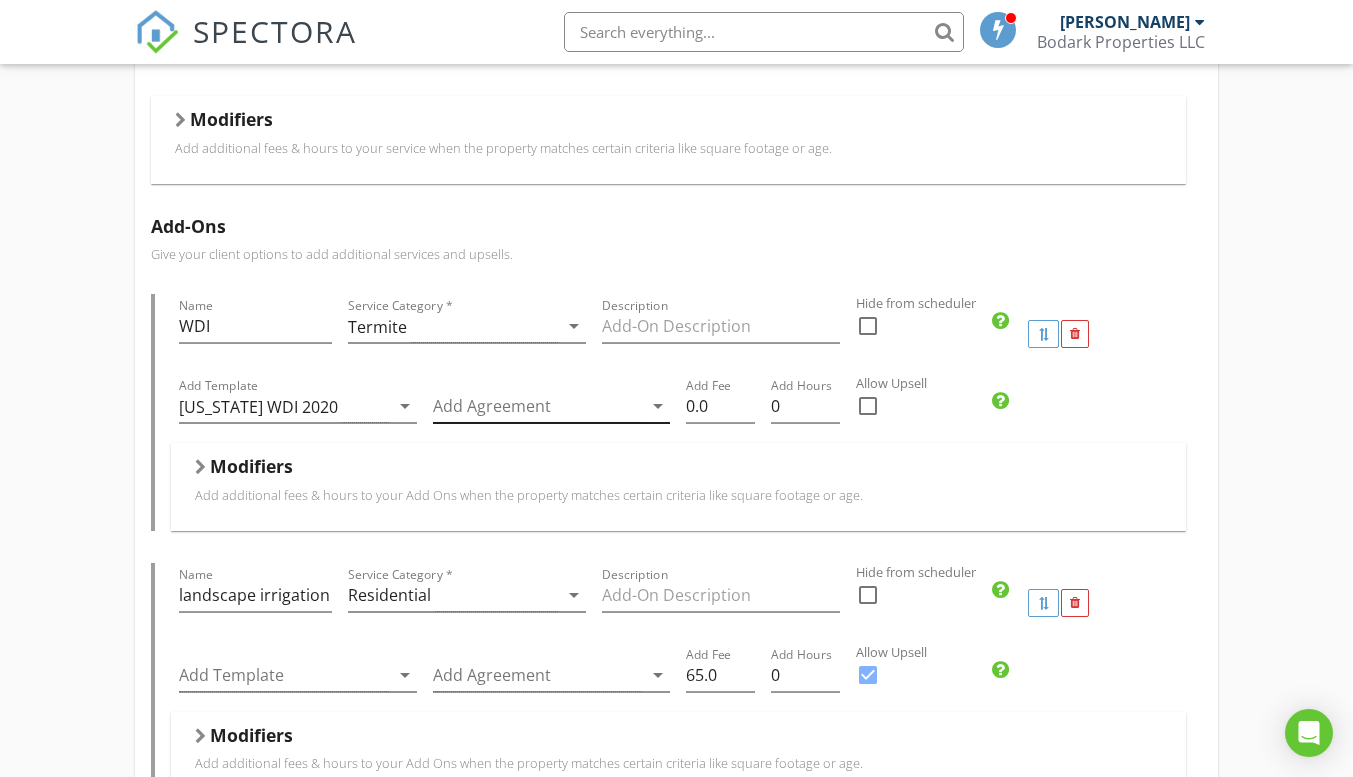 click on "arrow_drop_down" at bounding box center [658, 406] 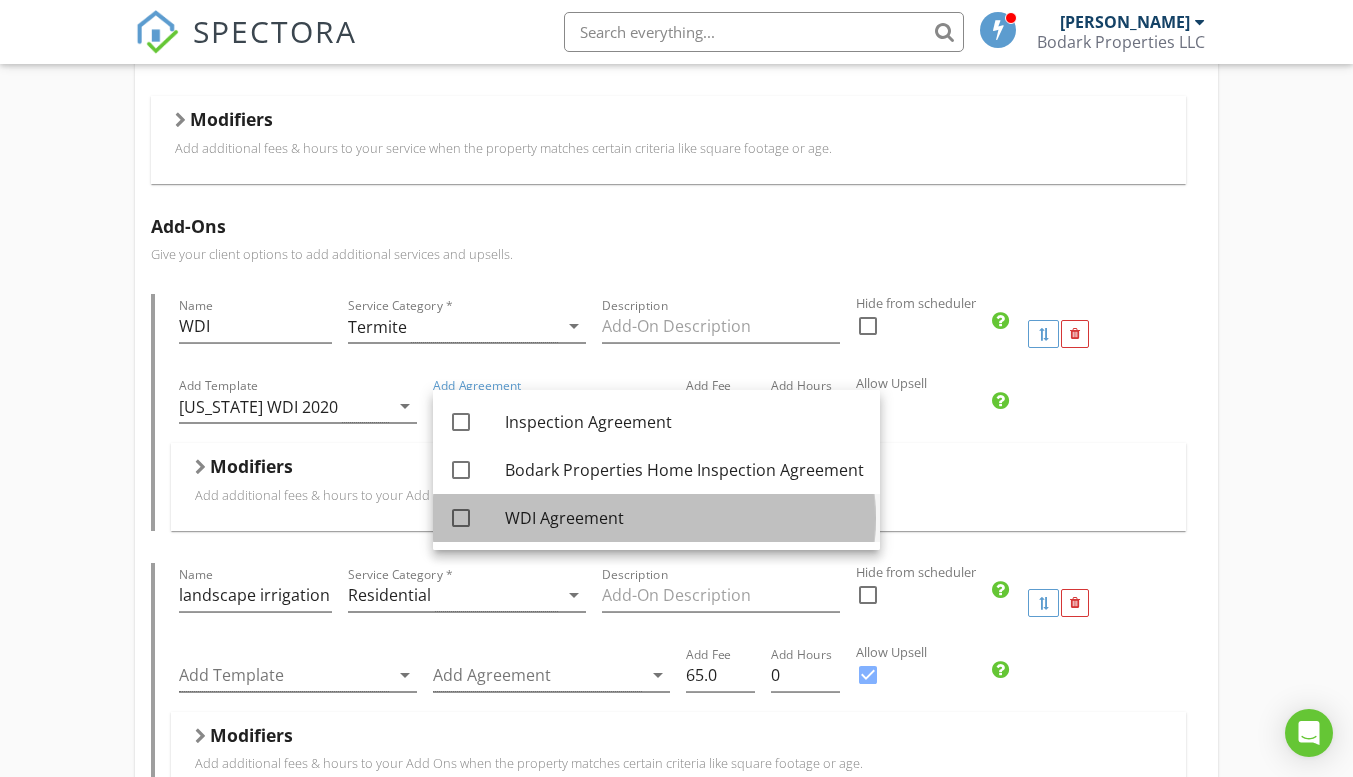 click on "WDI Agreement" at bounding box center [684, 518] 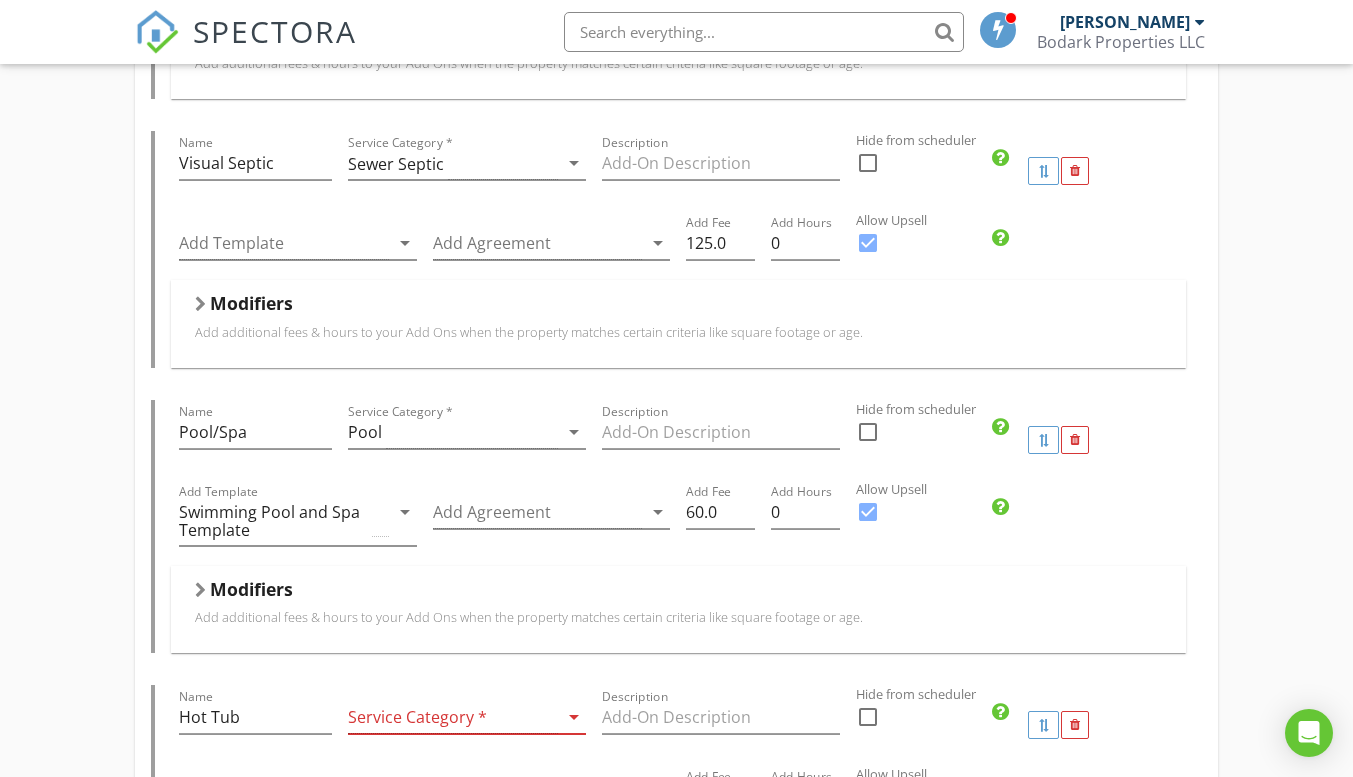 scroll, scrollTop: 1200, scrollLeft: 0, axis: vertical 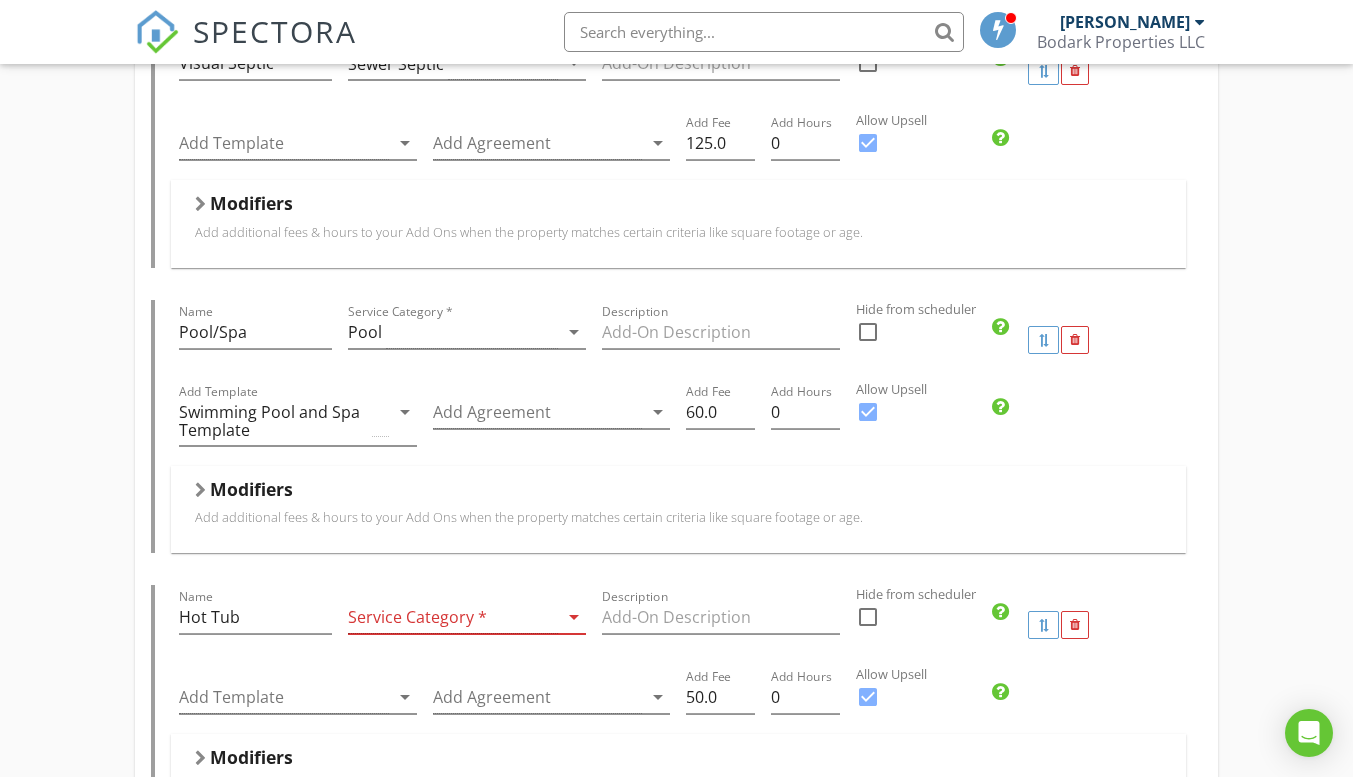 click on "arrow_drop_down" at bounding box center (574, 617) 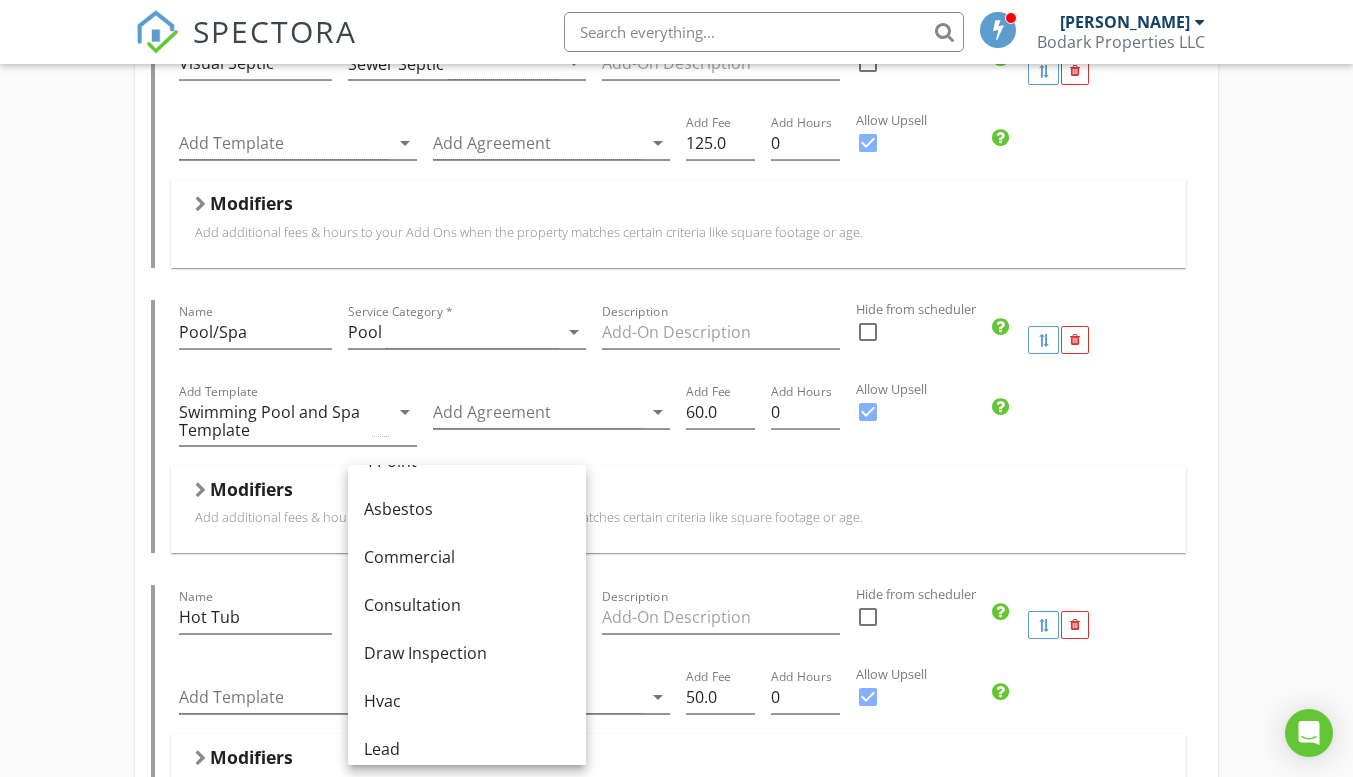 scroll, scrollTop: 0, scrollLeft: 0, axis: both 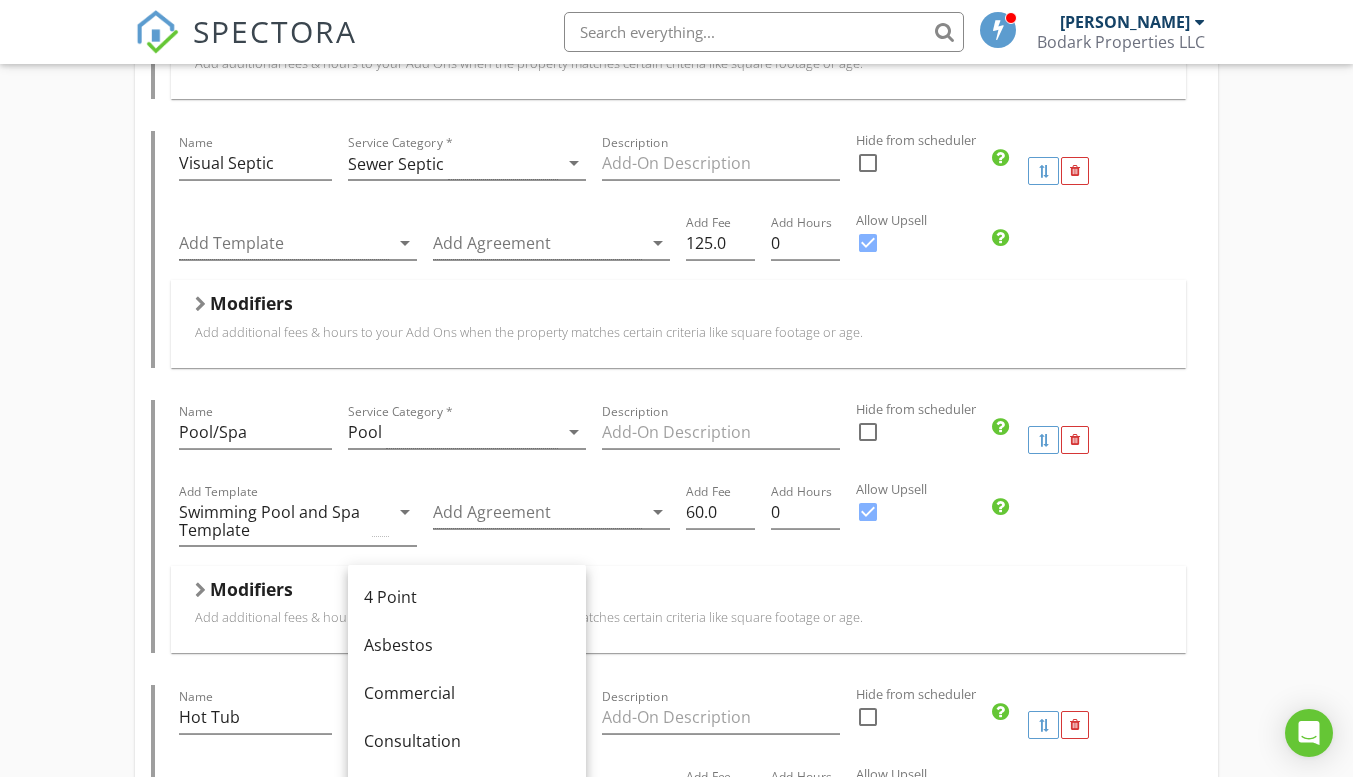 click on "Residential Inspection   Name Residential Inspection   Service Category * Residential arrow_drop_down   Description Home inspection with WDI   Hidden from scheduler   check_box_outline_blank     Template(s) PROFESSIONAL TEXAS INSPECTORS MASTER REPORT arrow_drop_down   Agreement(s) Bodark Properties Home Inspection  Agreement arrow_drop_down   $   Base Cost 375.0   Base Duration (HRs) 4               Modifiers
Add additional fees & hours to your service when the
property matches certain criteria like square footage or age.
When Sq. Ft. arrow_drop_down   Type Per Unit Over arrow_drop_down   Greater than (>) 2000       Add Fee 0.15   Add Hours 0
Modifiers
Add-Ons
Give your client options to add additional services and upsells.
Name WDI   Service Category * Termite arrow_drop_down   Description   Hide from scheduler   check_box_outline_blank         Add Template Texas WDI 2020     Add Fee" at bounding box center (676, 1999) 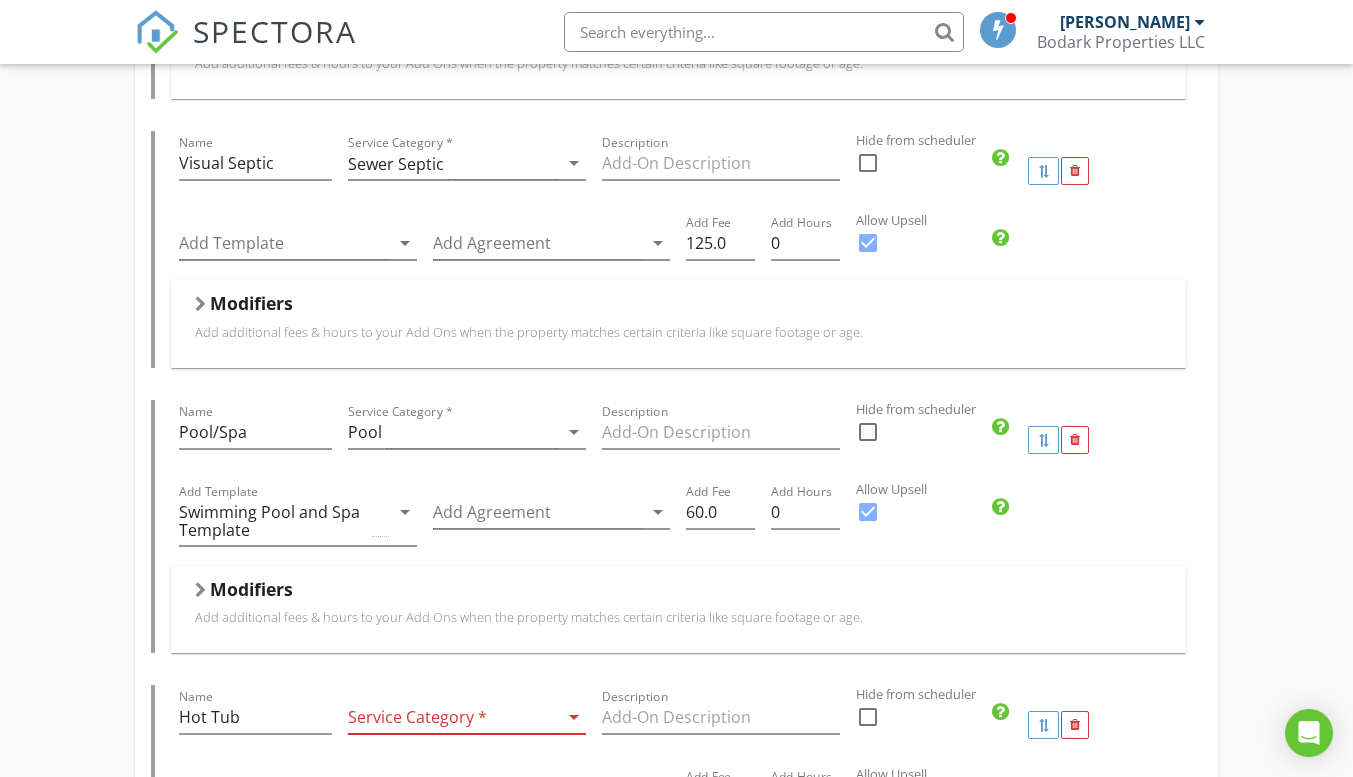 click at bounding box center (453, 717) 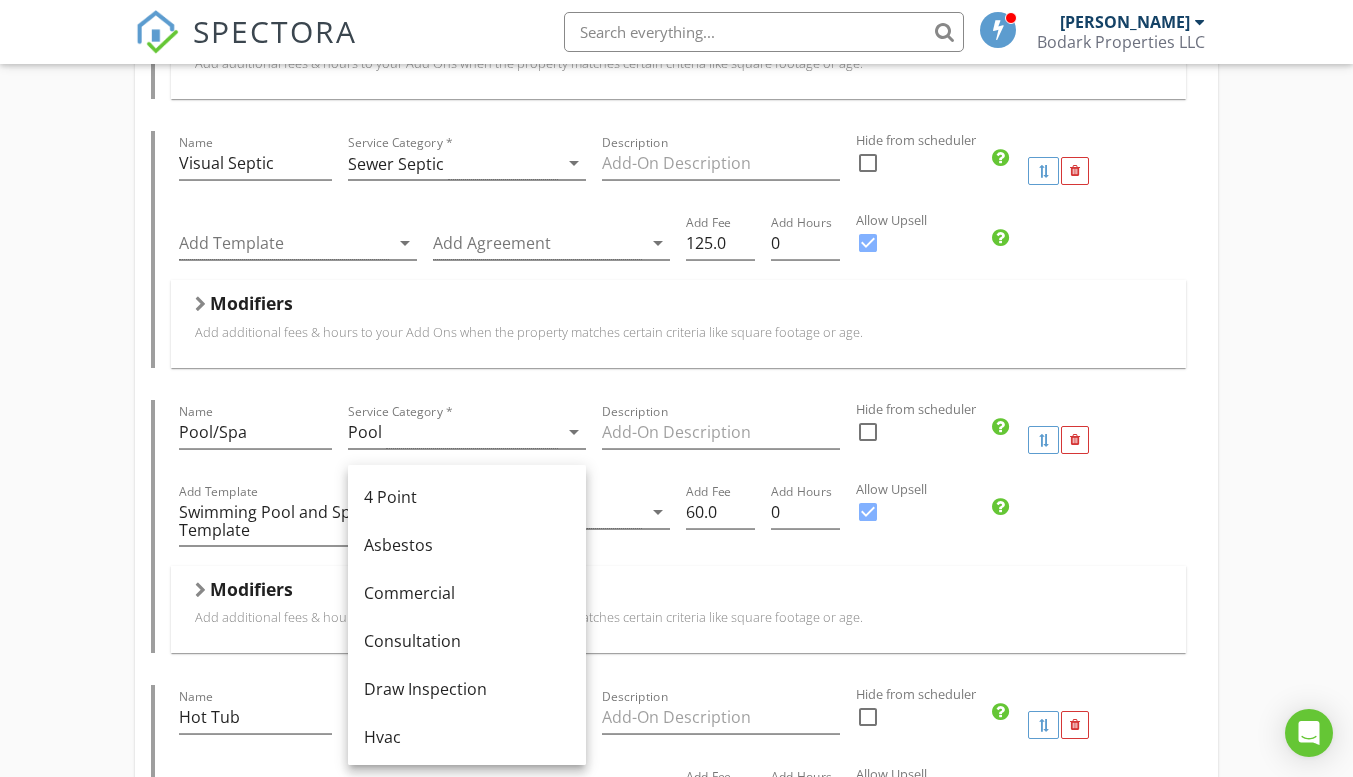 click on "Residential Inspection   Name Residential Inspection   Service Category * Residential arrow_drop_down   Description Home inspection with WDI   Hidden from scheduler   check_box_outline_blank     Template(s) PROFESSIONAL TEXAS INSPECTORS MASTER REPORT arrow_drop_down   Agreement(s) Bodark Properties Home Inspection  Agreement arrow_drop_down   $   Base Cost 375.0   Base Duration (HRs) 4               Modifiers
Add additional fees & hours to your service when the
property matches certain criteria like square footage or age.
When Sq. Ft. arrow_drop_down   Type Per Unit Over arrow_drop_down   Greater than (>) 2000       Add Fee 0.15   Add Hours 0
Modifiers
Add-Ons
Give your client options to add additional services and upsells.
Name WDI   Service Category * Termite arrow_drop_down   Description   Hide from scheduler   check_box_outline_blank         Add Template Texas WDI 2020     Add Fee" at bounding box center (676, 1999) 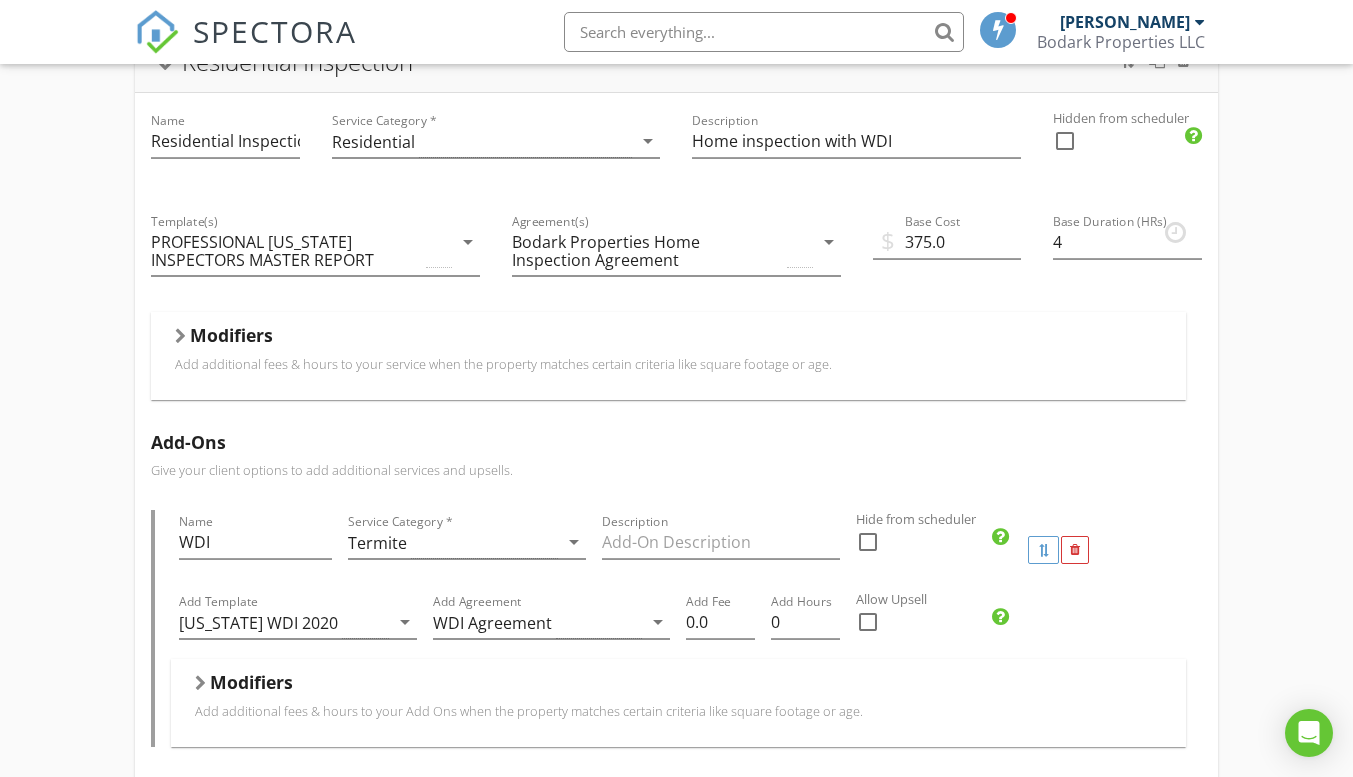 scroll, scrollTop: 0, scrollLeft: 0, axis: both 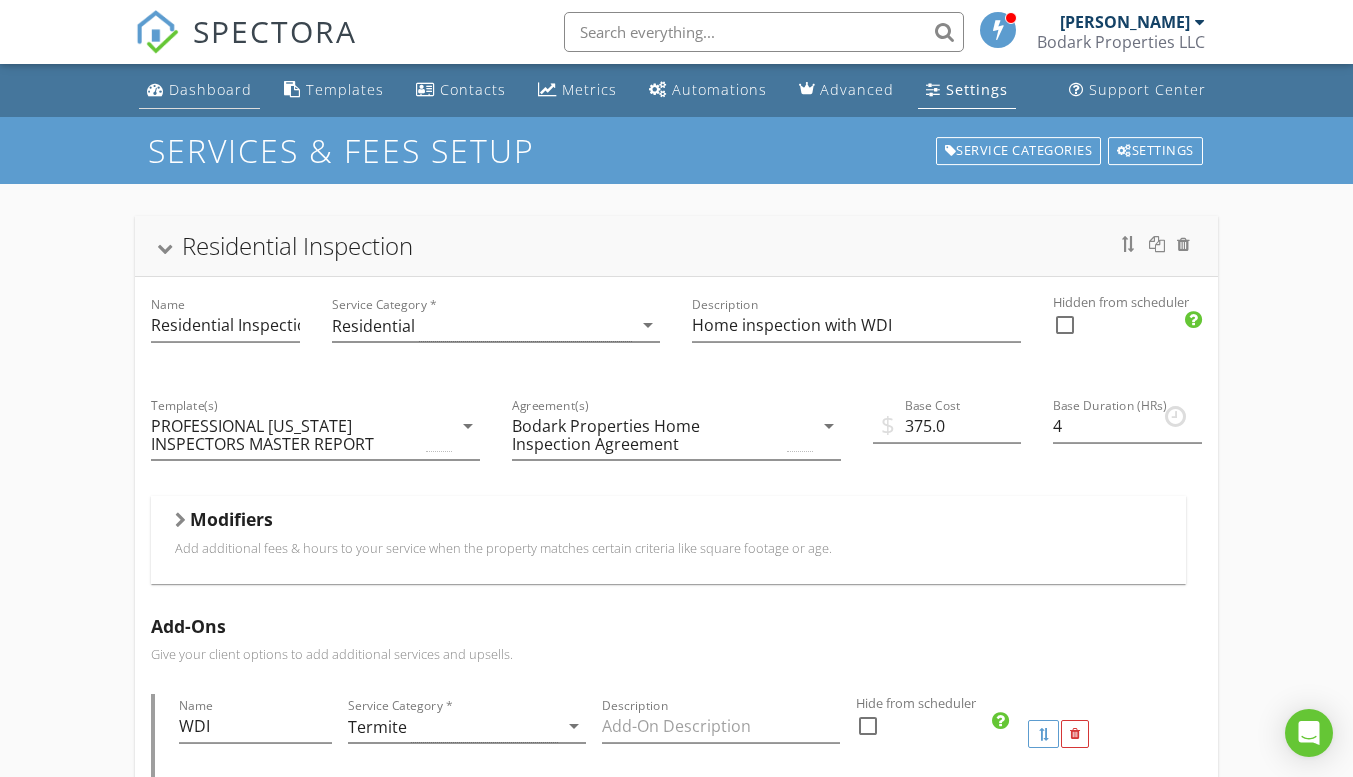 click on "Dashboard" at bounding box center (210, 89) 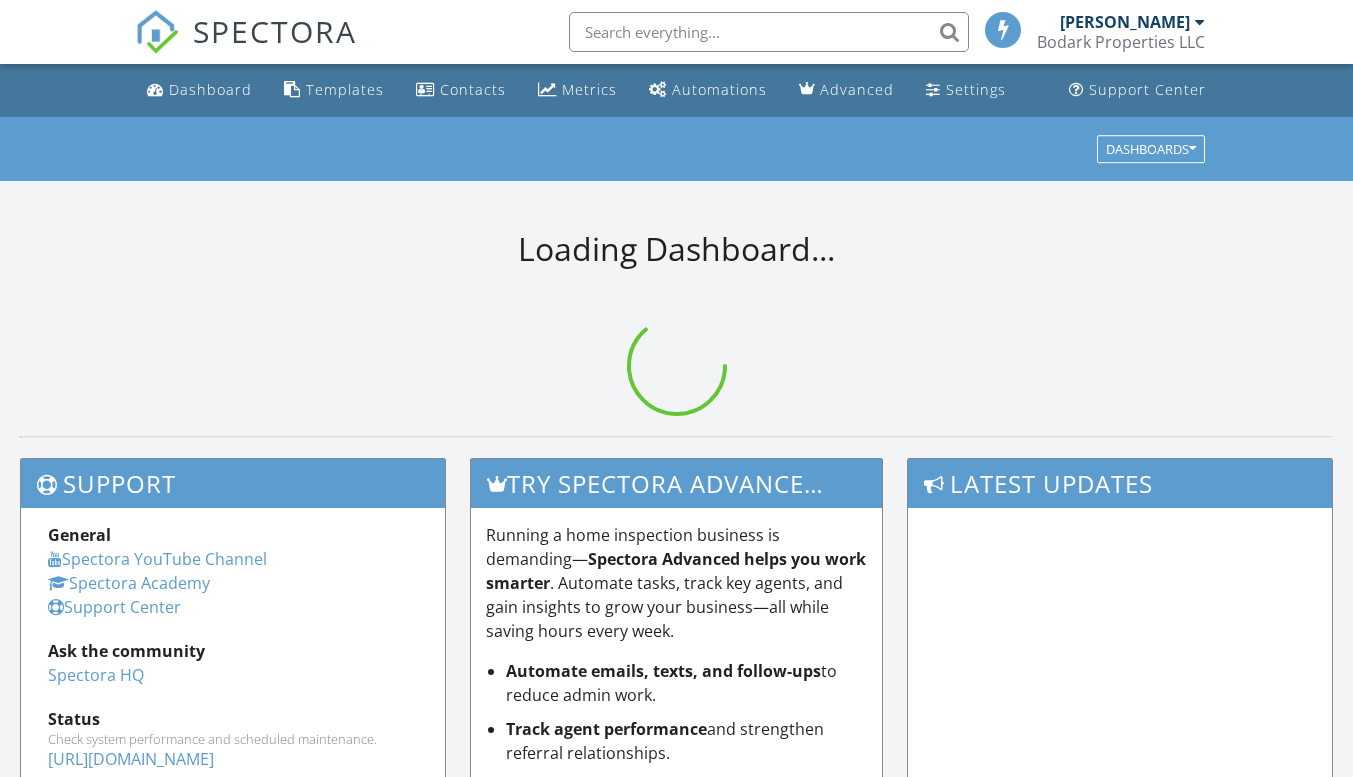 scroll, scrollTop: 0, scrollLeft: 0, axis: both 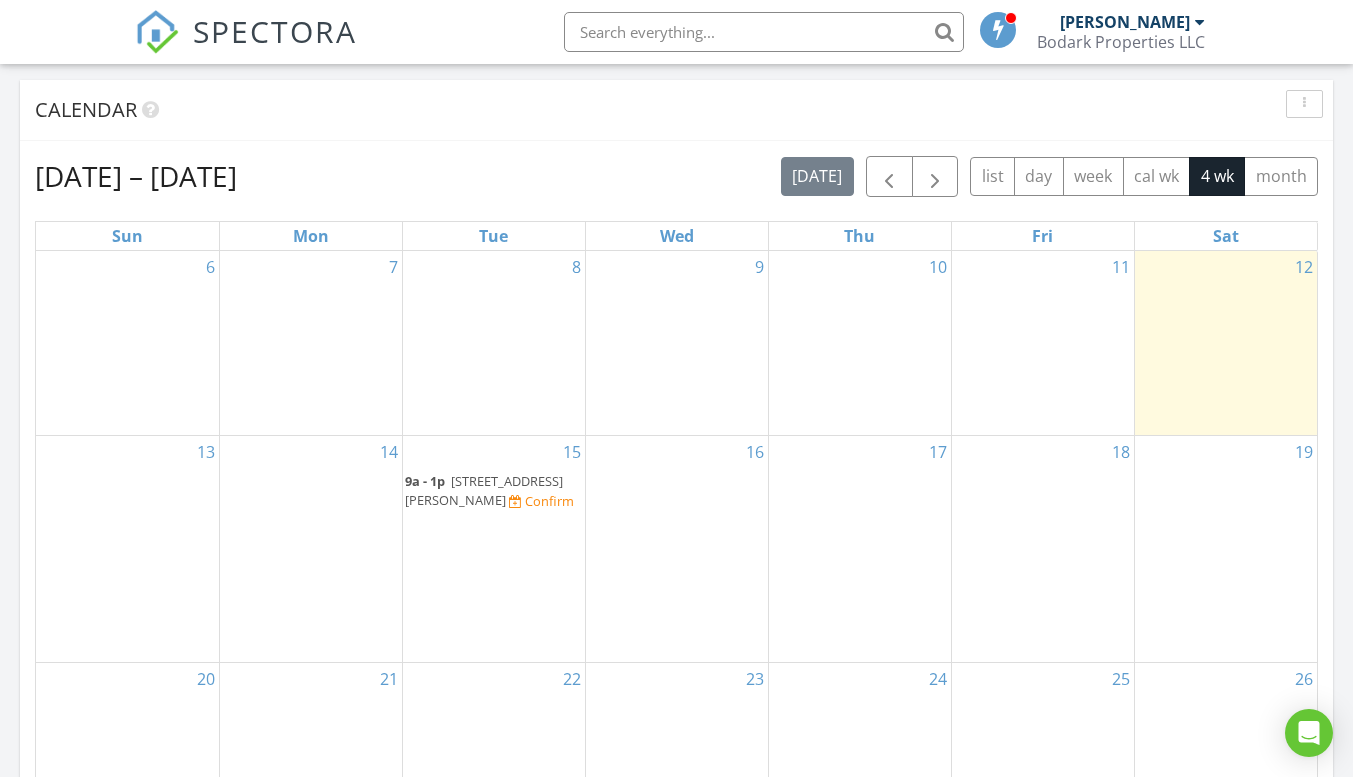 click on "307 Sundown Trail, Henderson 75654" at bounding box center [484, 490] 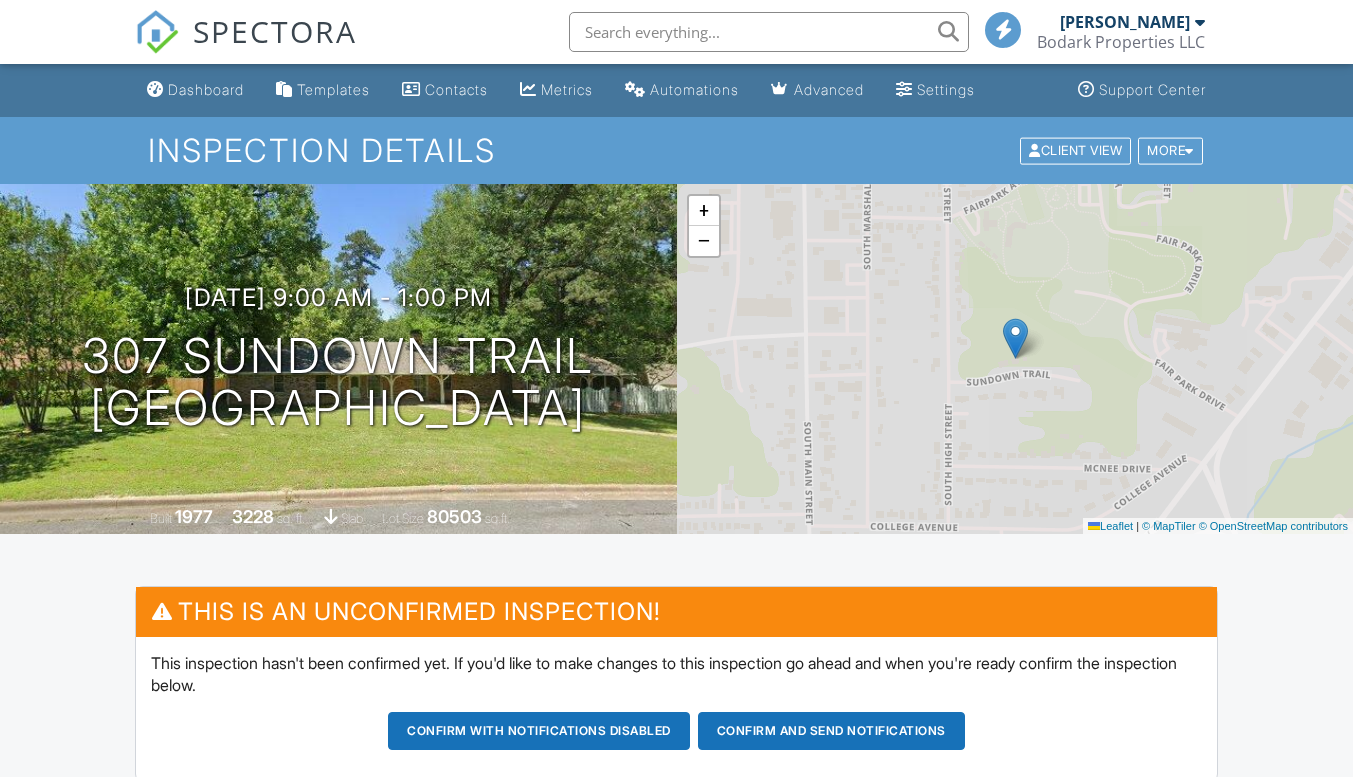 scroll, scrollTop: 0, scrollLeft: 0, axis: both 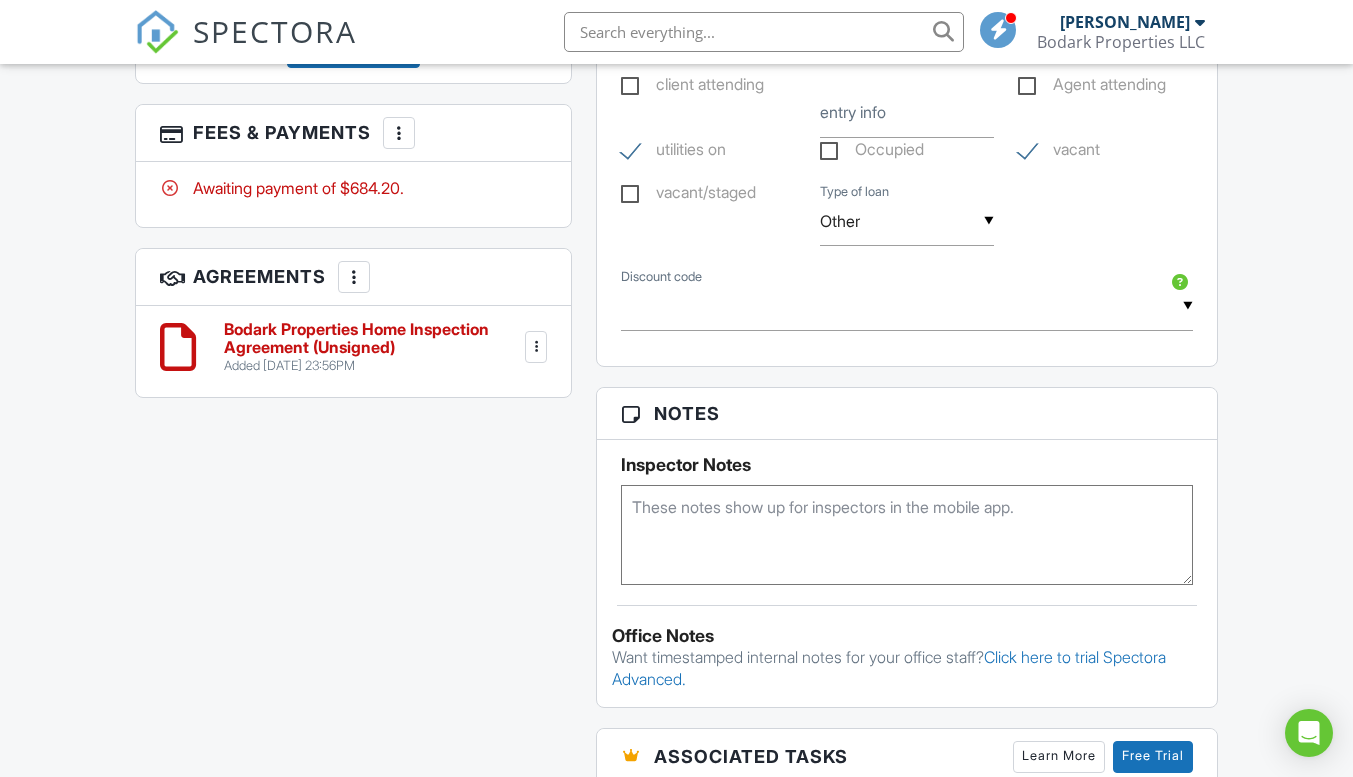 click at bounding box center (354, 277) 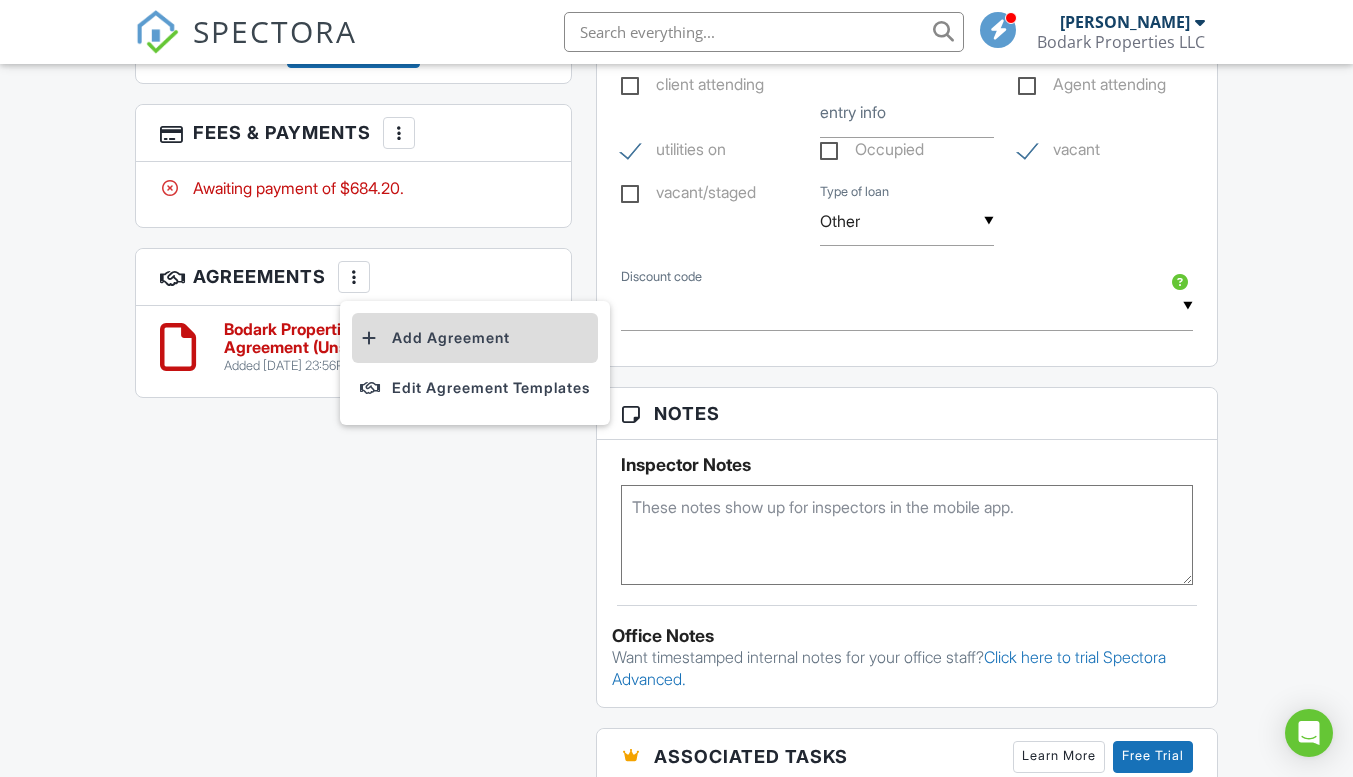 click on "Add Agreement" at bounding box center (475, 338) 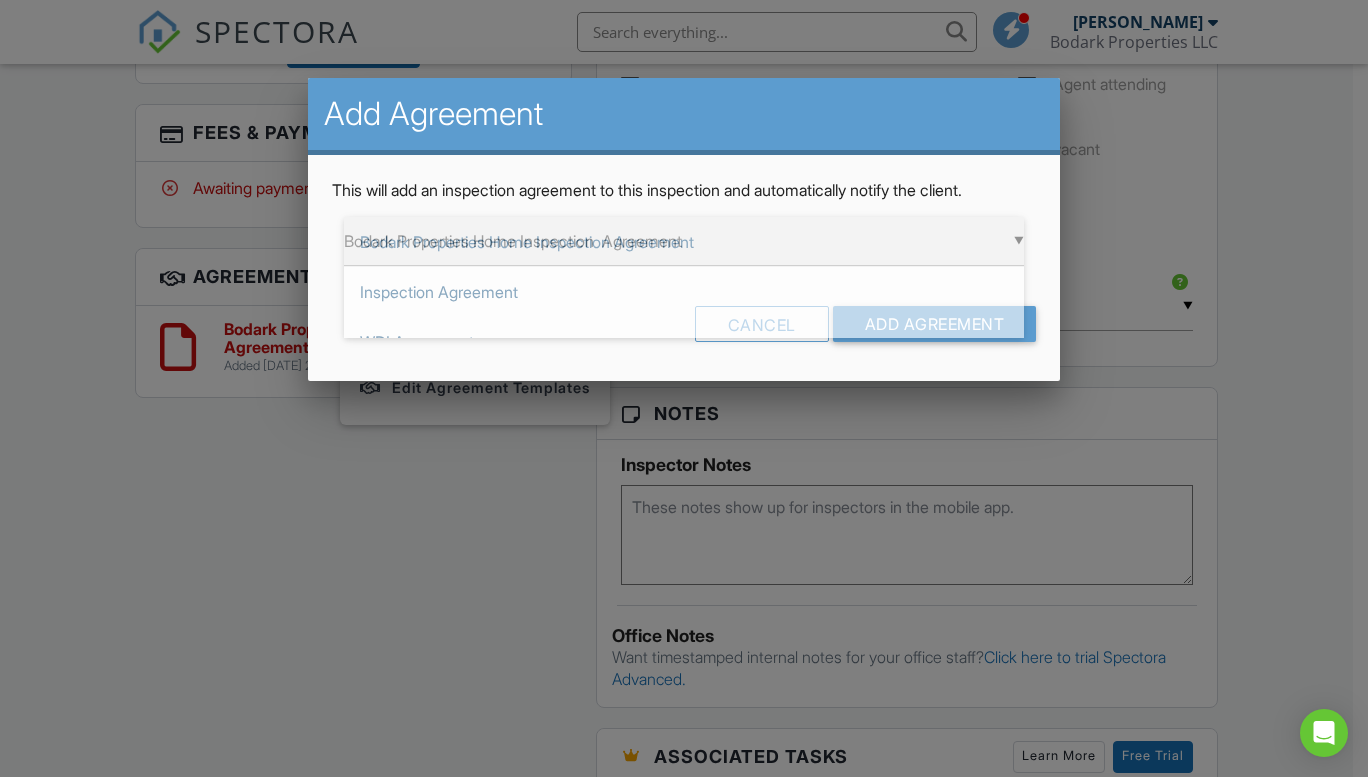 click on "▼ Bodark Properties Home Inspection  Agreement Bodark Properties Home Inspection  Agreement Inspection Agreement WDI Agreement Bodark Properties Home Inspection  Agreement
Inspection Agreement
WDI Agreement" at bounding box center [684, 241] 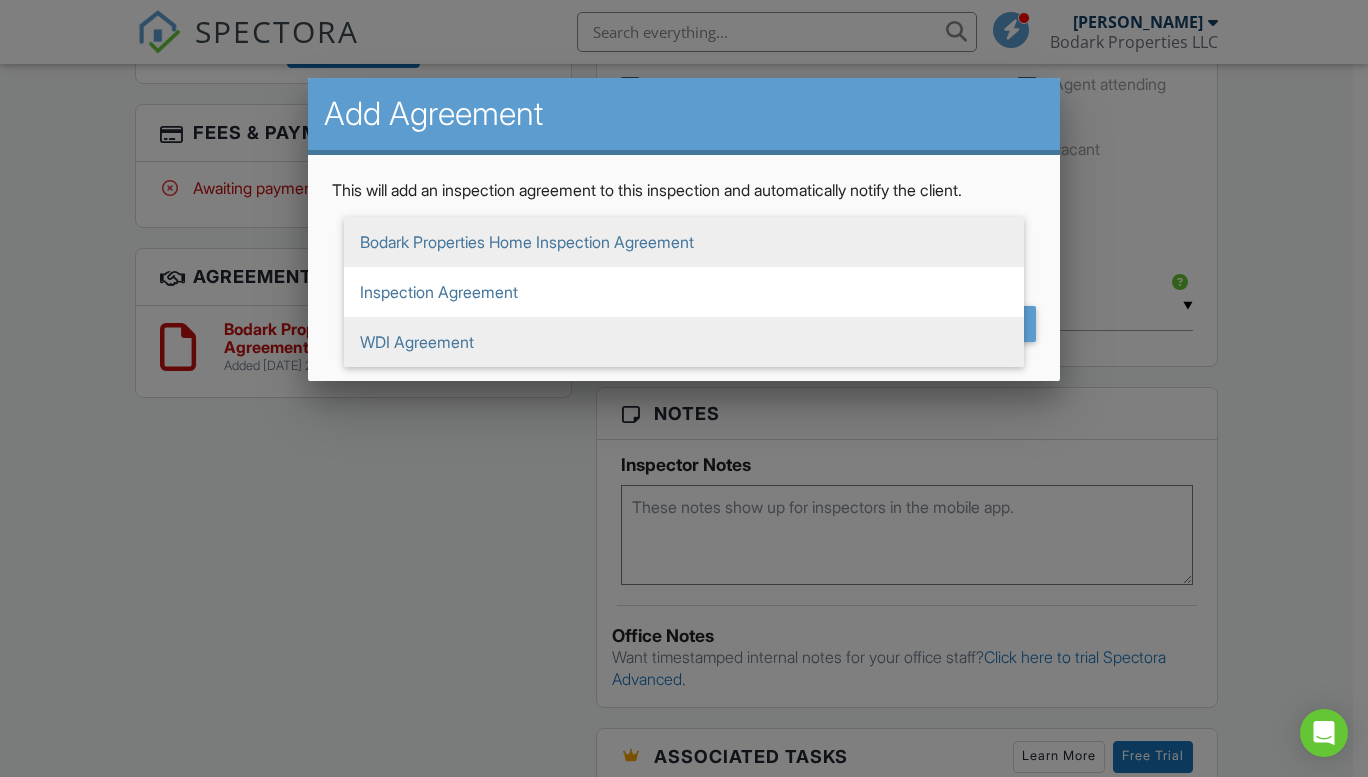 click on "WDI Agreement" at bounding box center (684, 342) 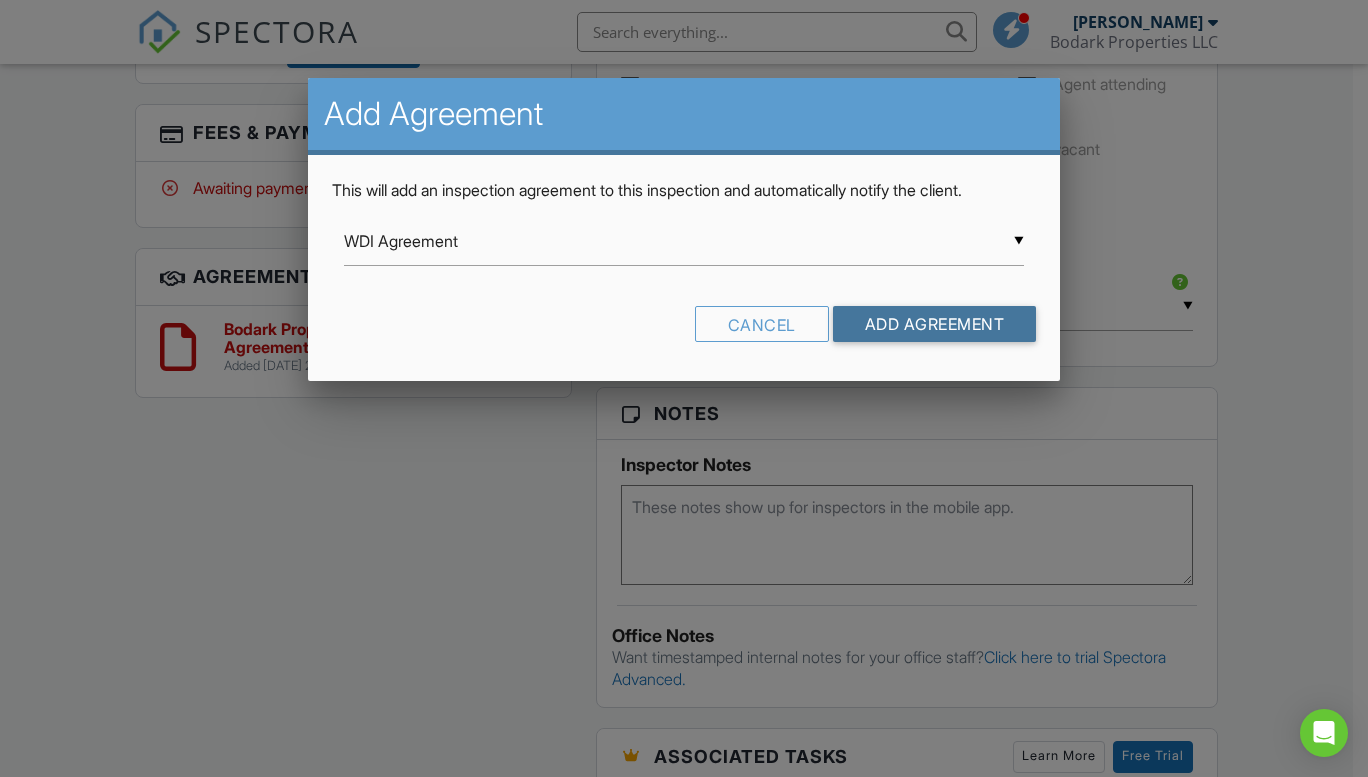 click on "Add Agreement" at bounding box center (935, 324) 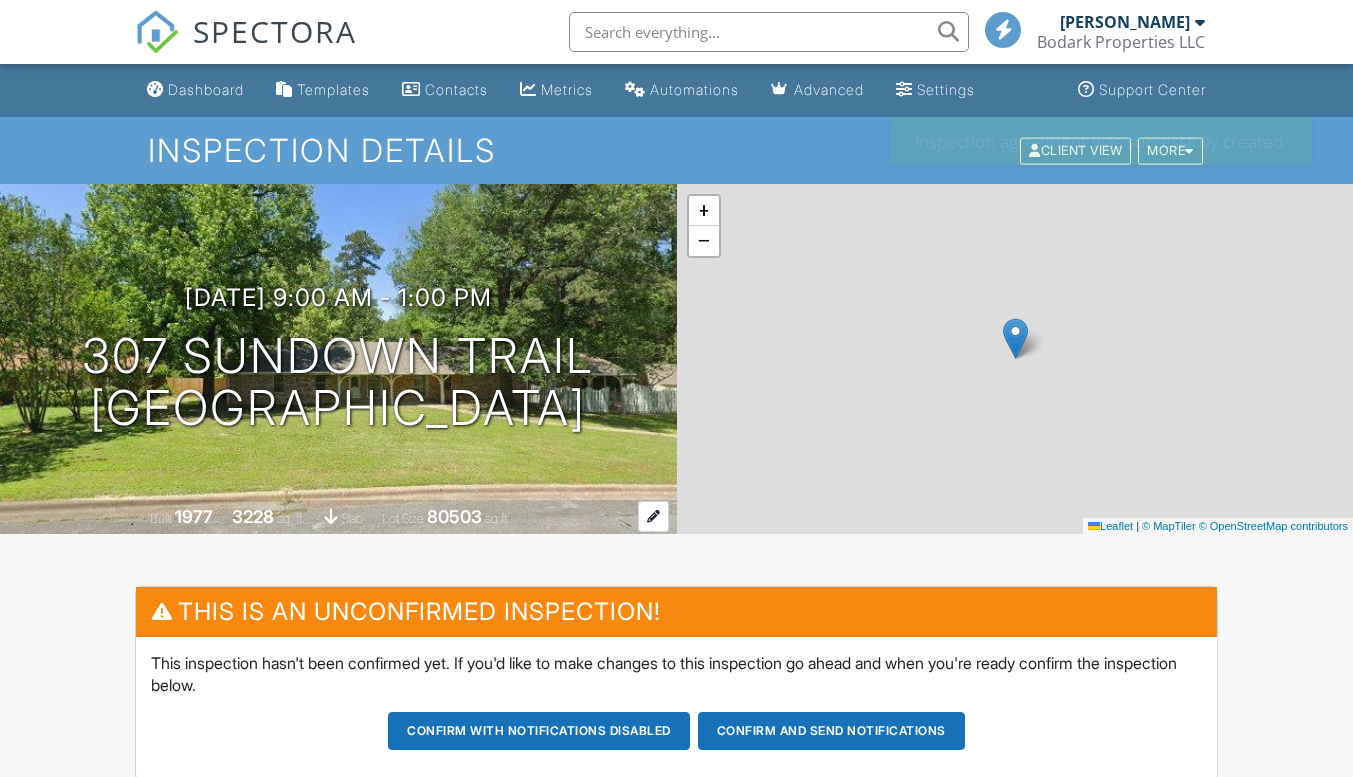 scroll, scrollTop: 0, scrollLeft: 0, axis: both 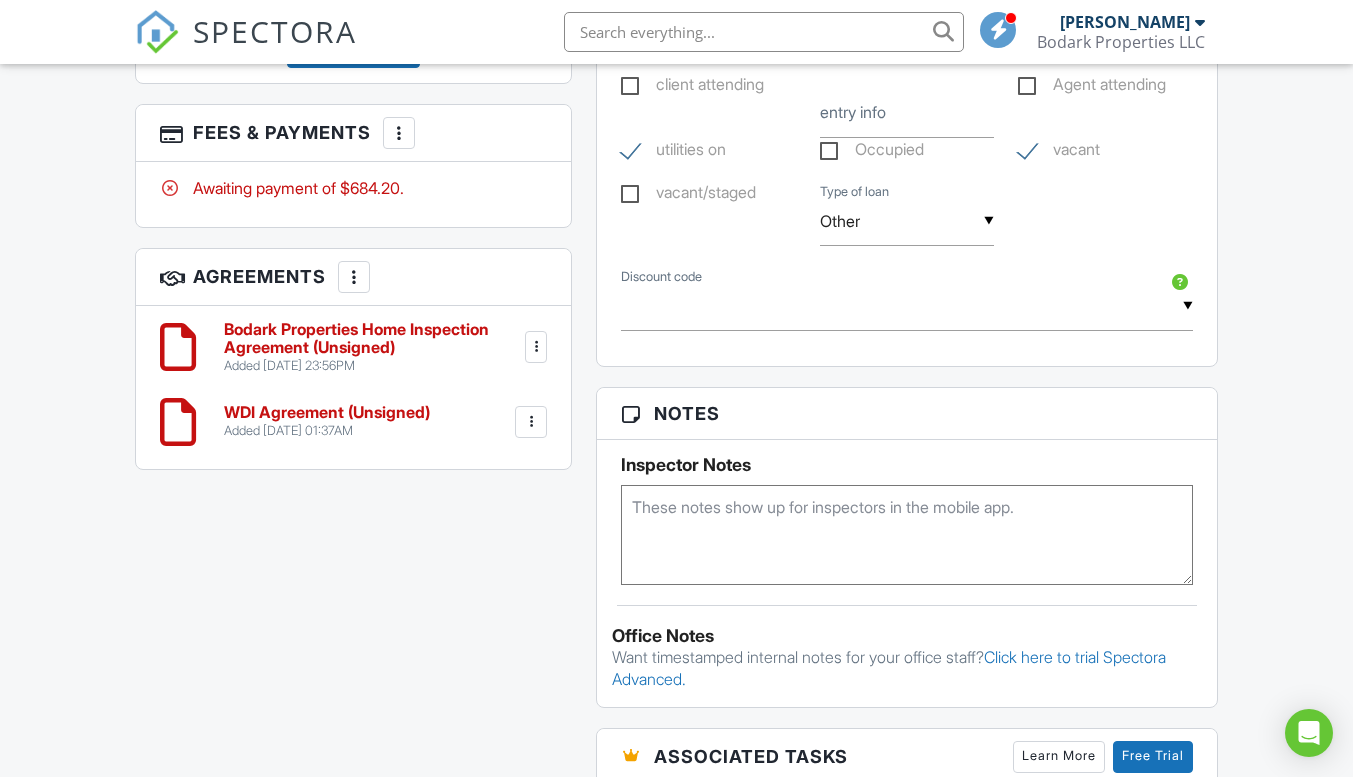 click at bounding box center [531, 422] 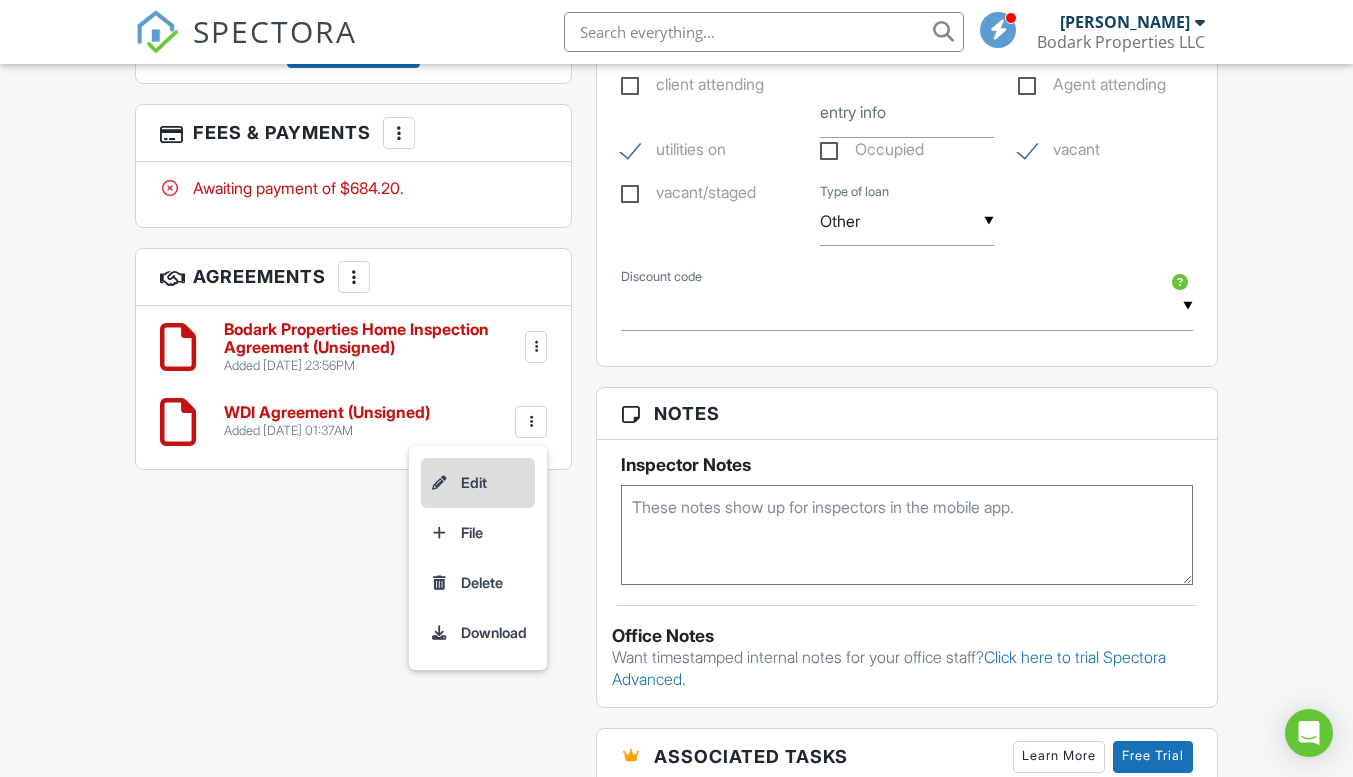 click on "Edit" at bounding box center [478, 483] 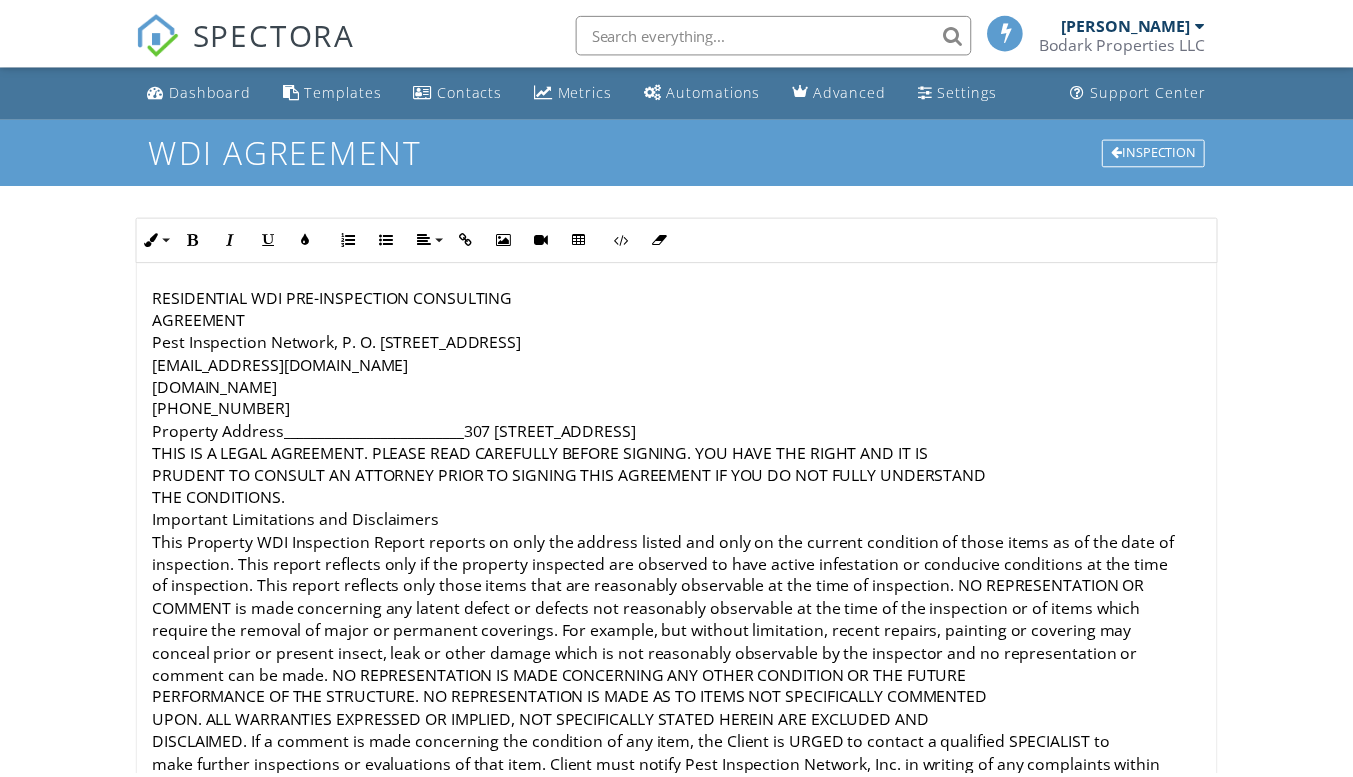 scroll, scrollTop: 0, scrollLeft: 0, axis: both 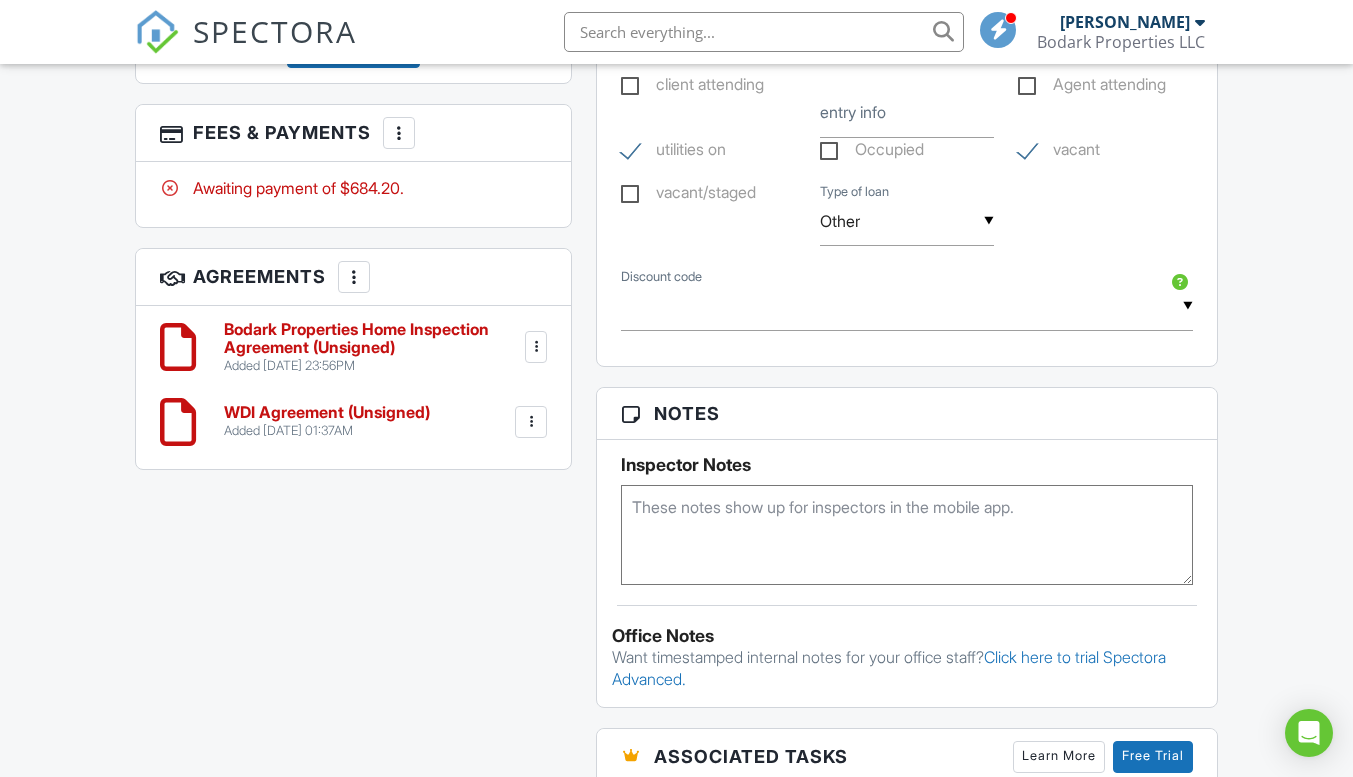 click at bounding box center [531, 422] 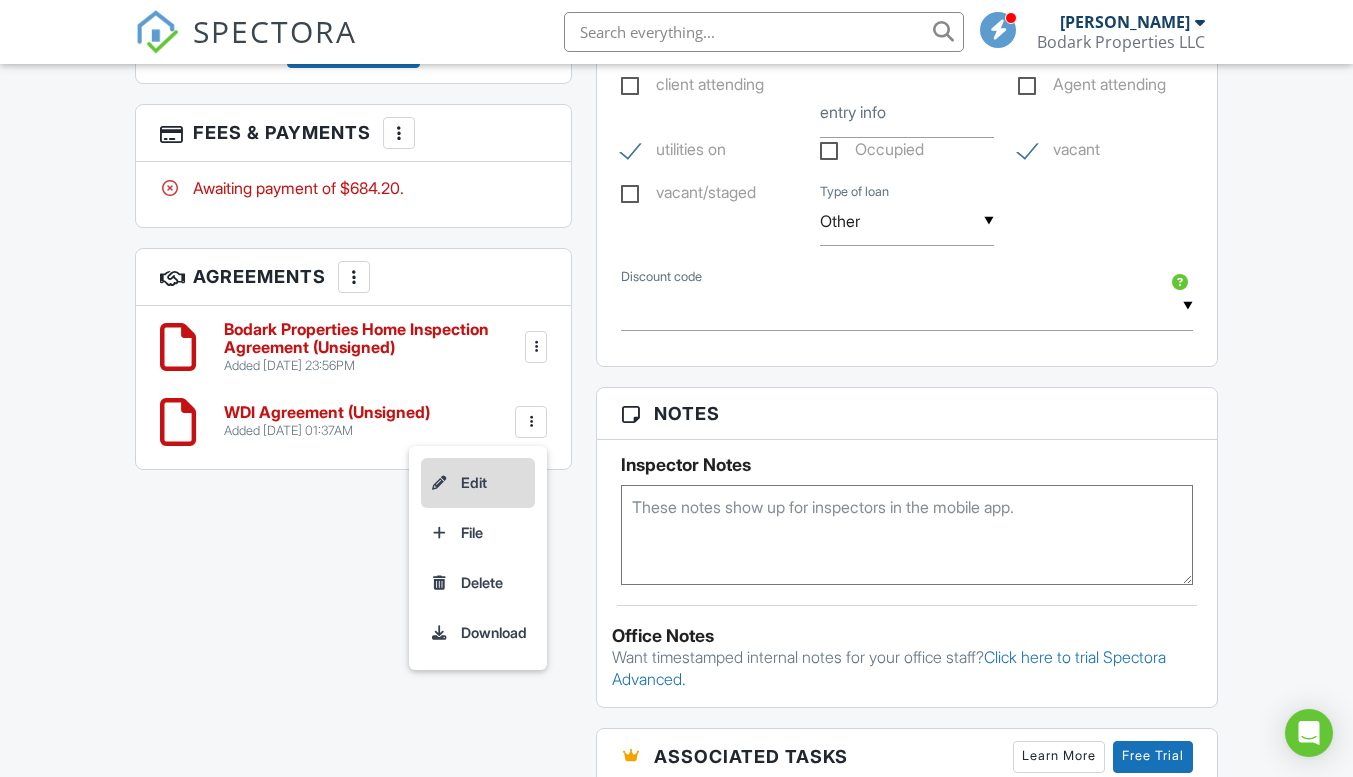 click on "Edit" at bounding box center (478, 483) 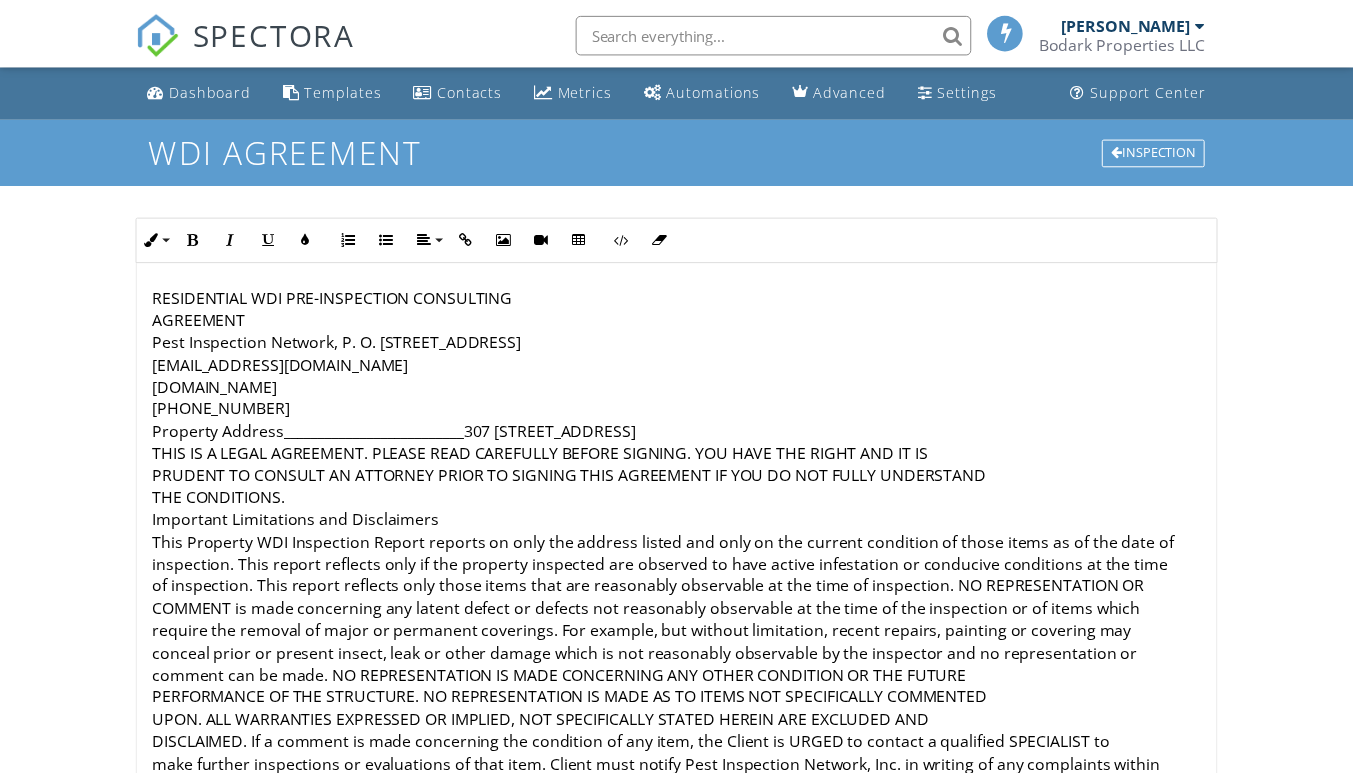 scroll, scrollTop: 0, scrollLeft: 0, axis: both 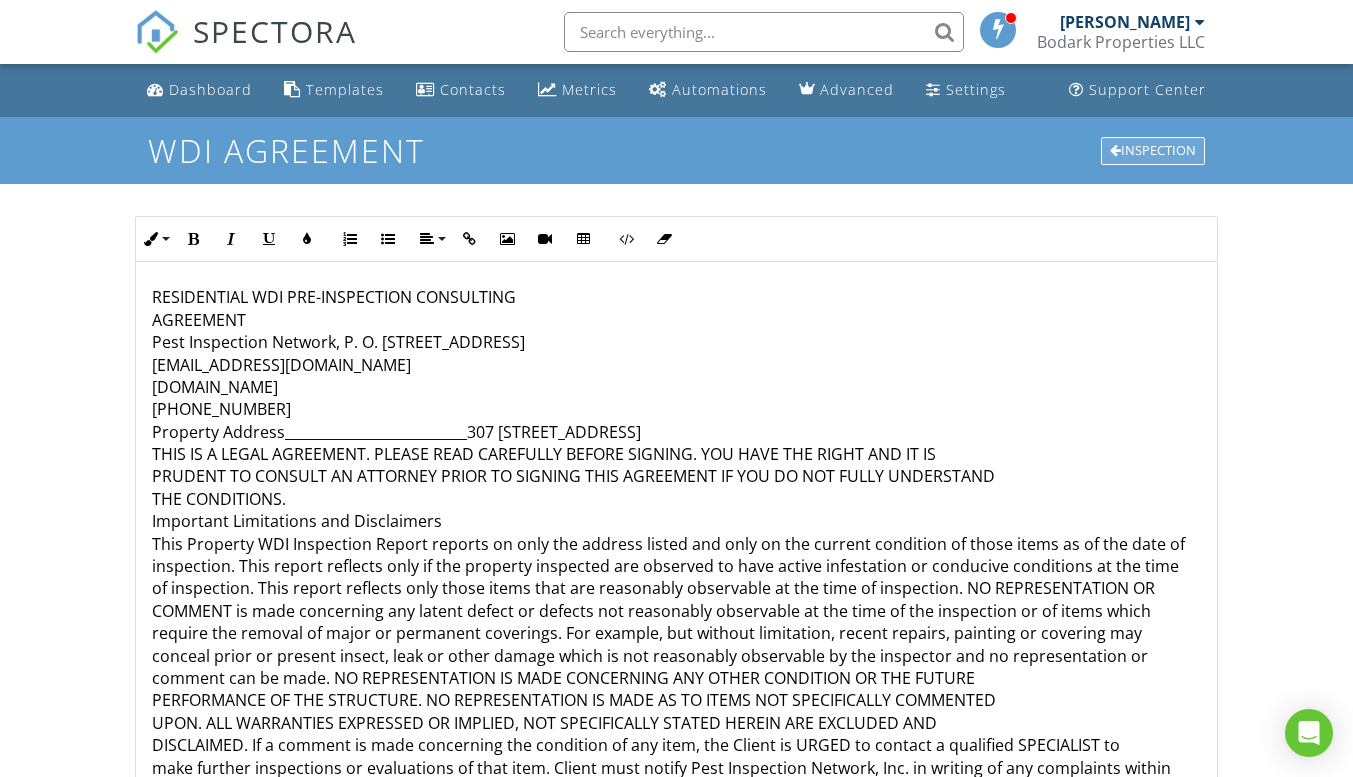 click on "Inspection" at bounding box center (1153, 151) 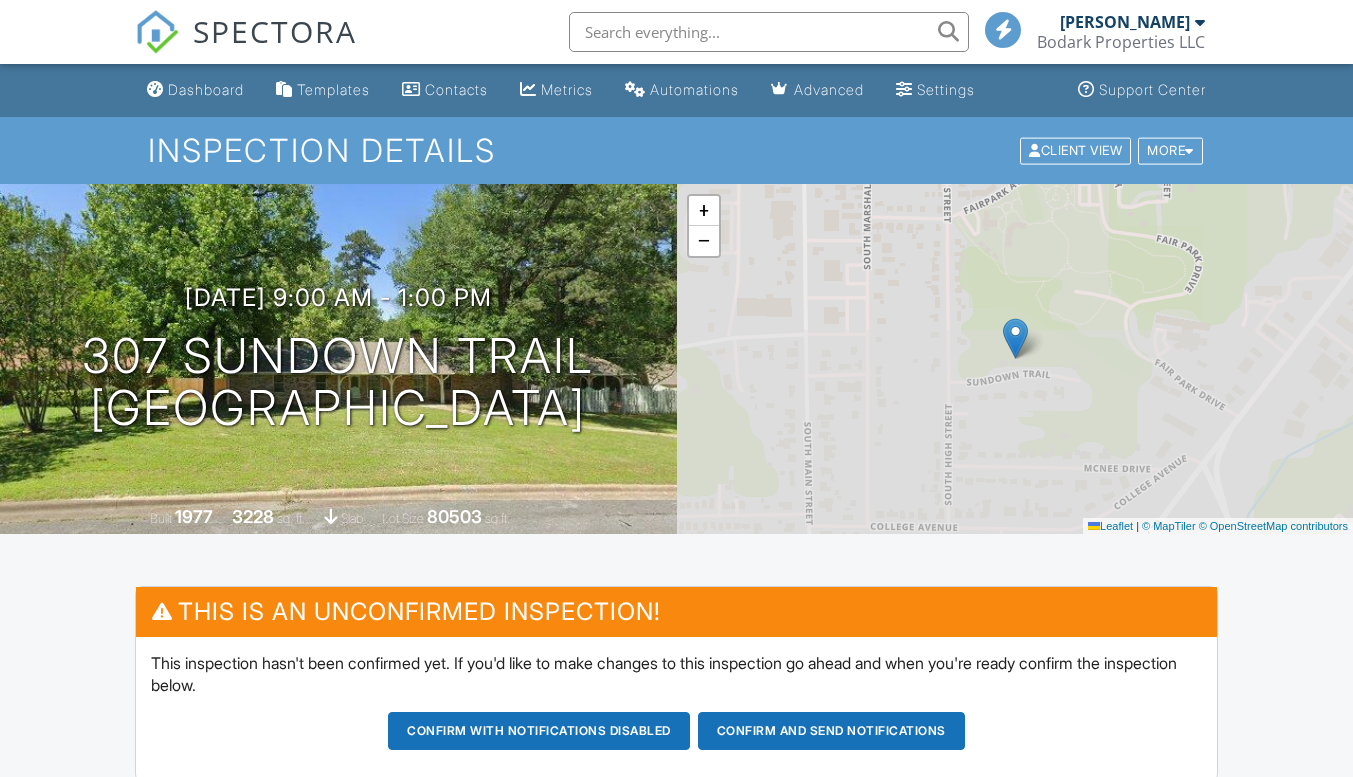 scroll, scrollTop: 0, scrollLeft: 0, axis: both 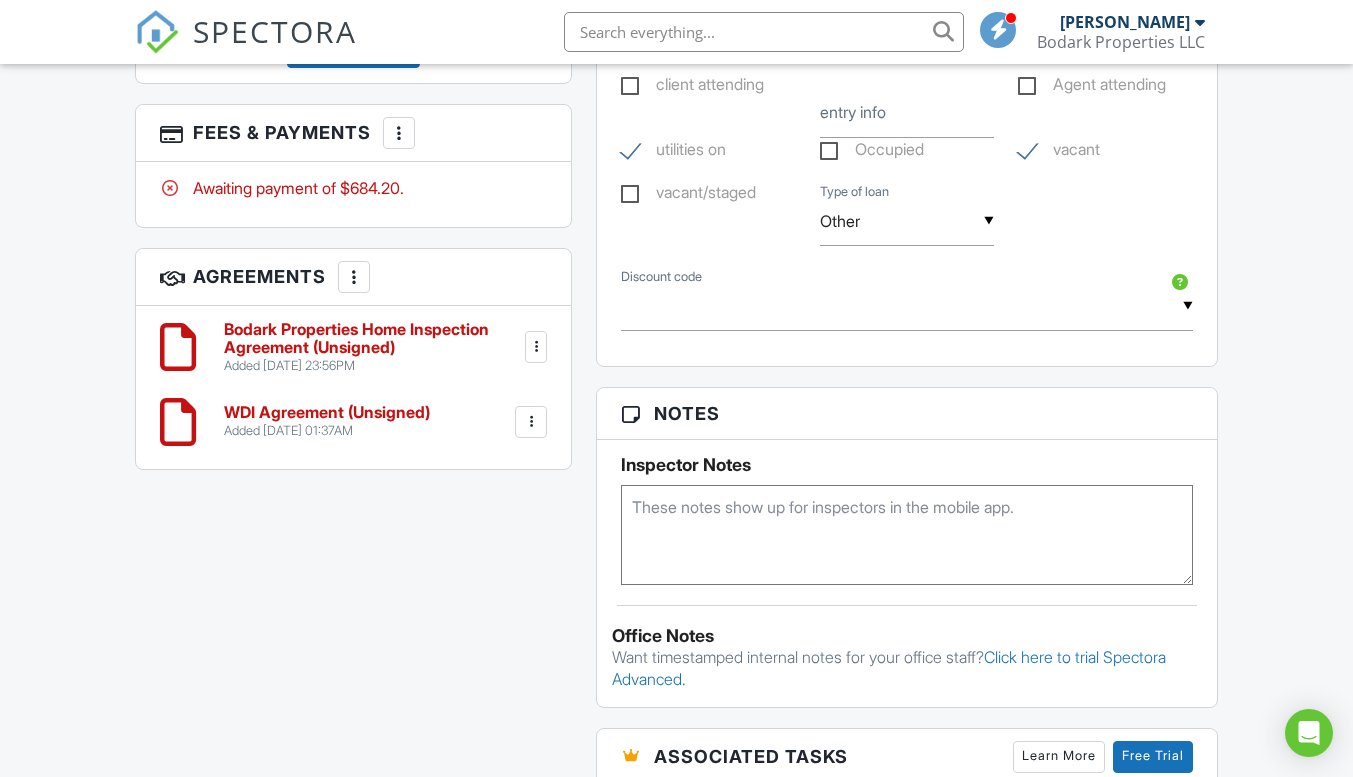 click at bounding box center (531, 422) 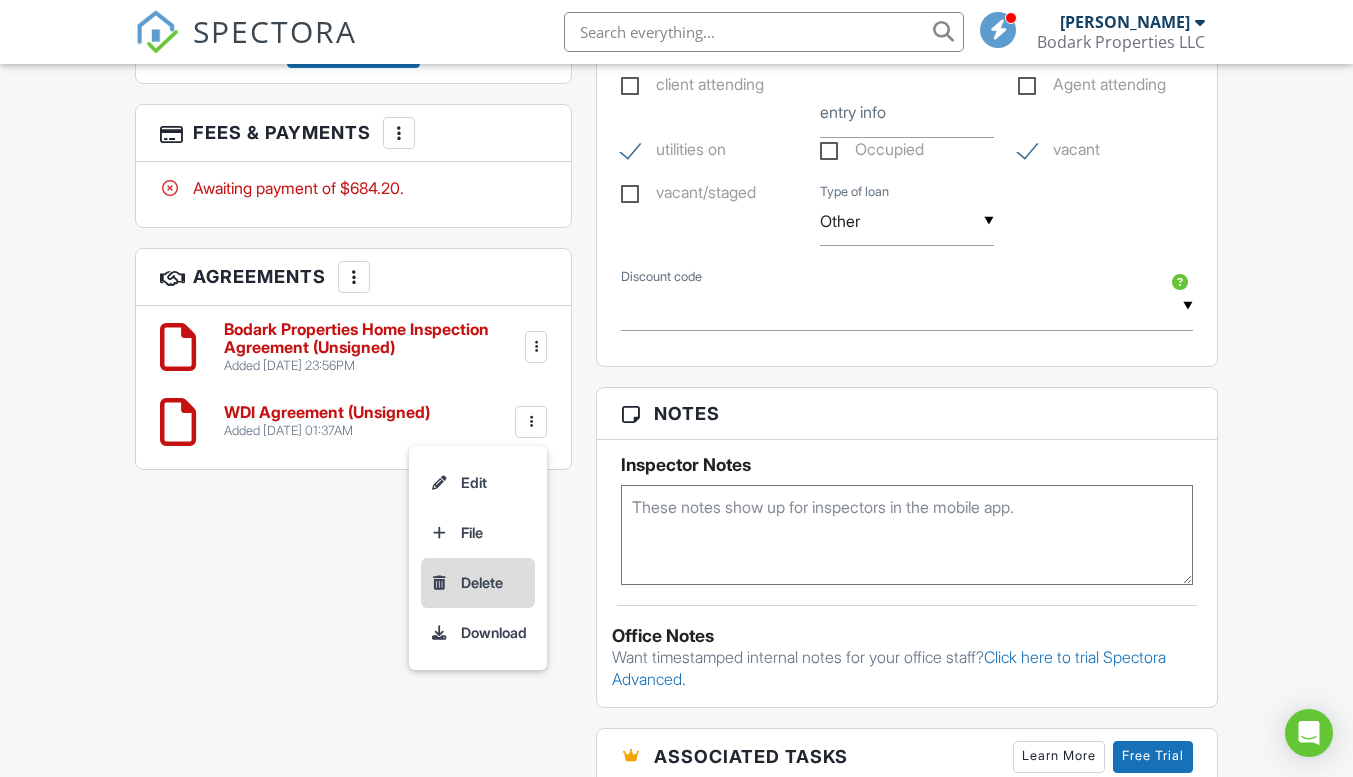 click on "Delete" at bounding box center (478, 583) 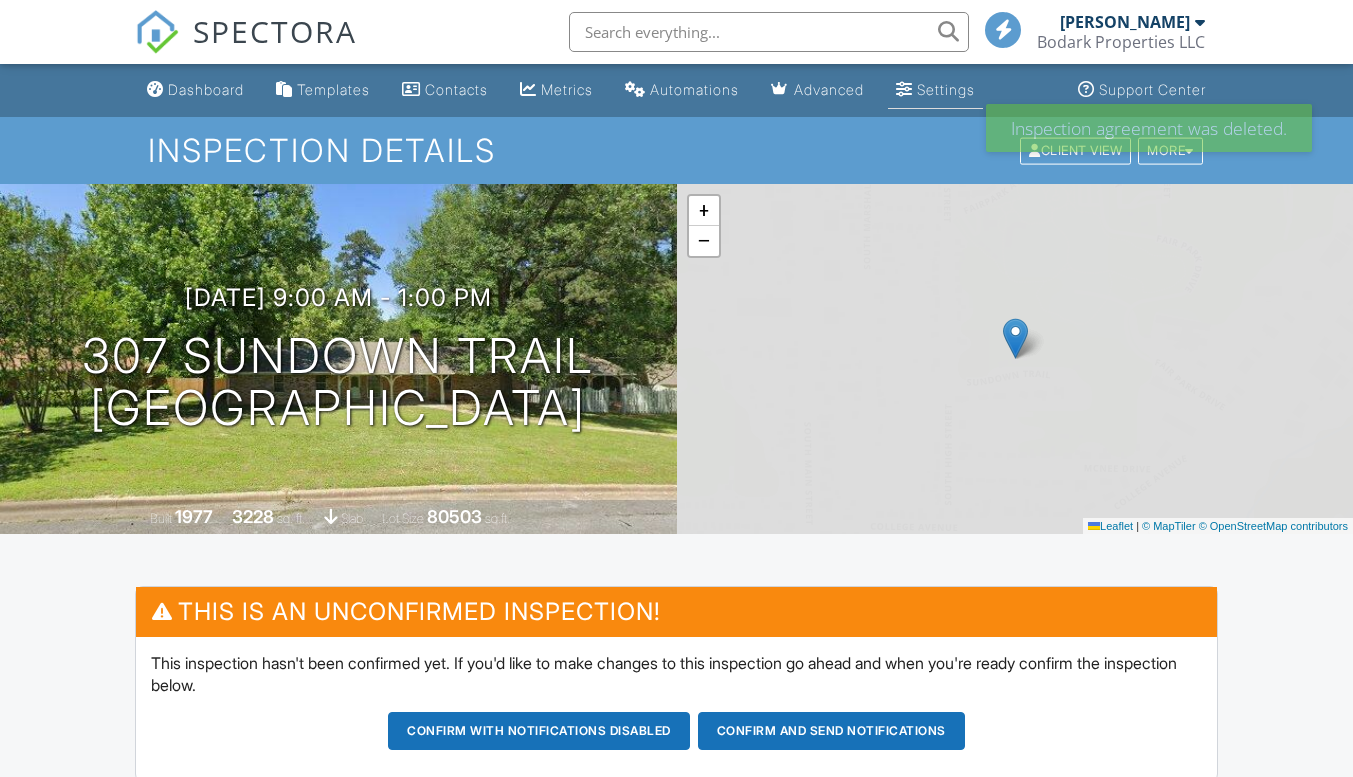 scroll, scrollTop: 0, scrollLeft: 0, axis: both 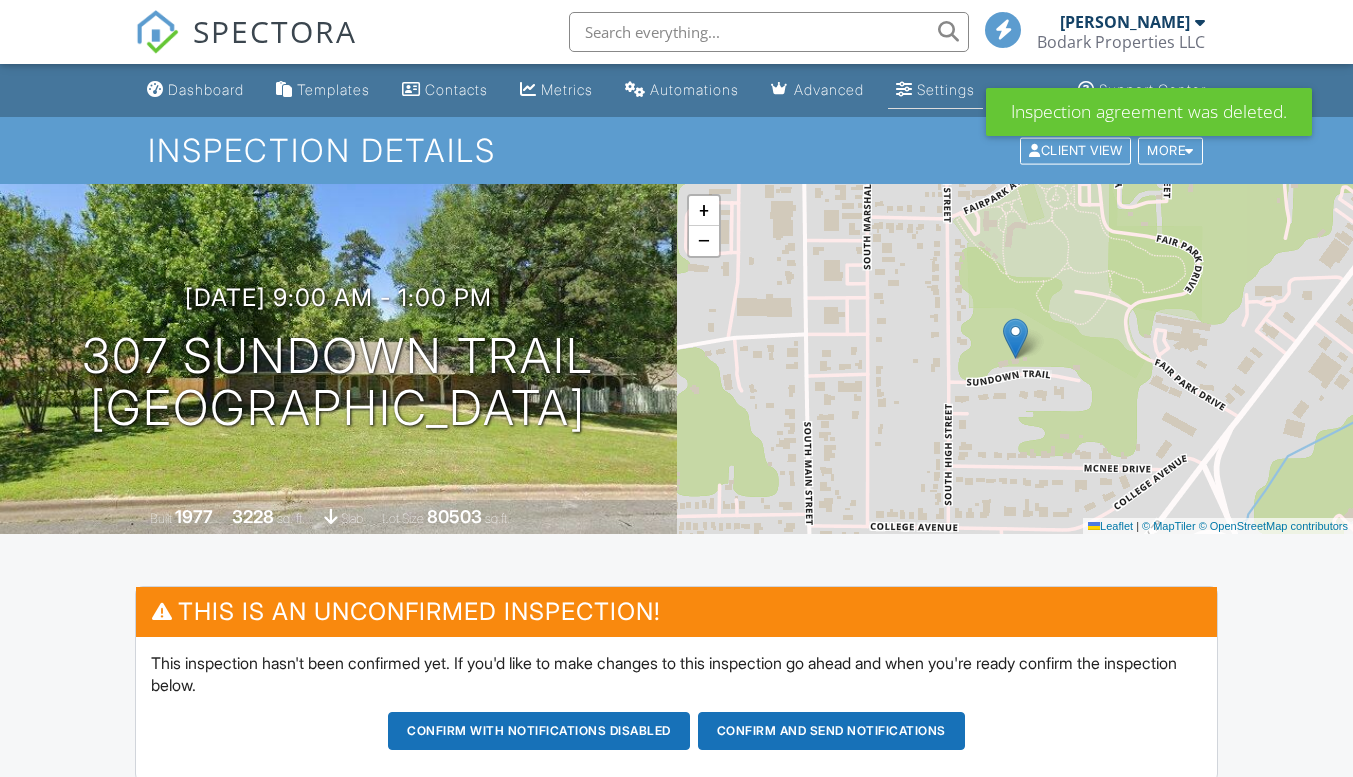 click on "Settings" at bounding box center [946, 89] 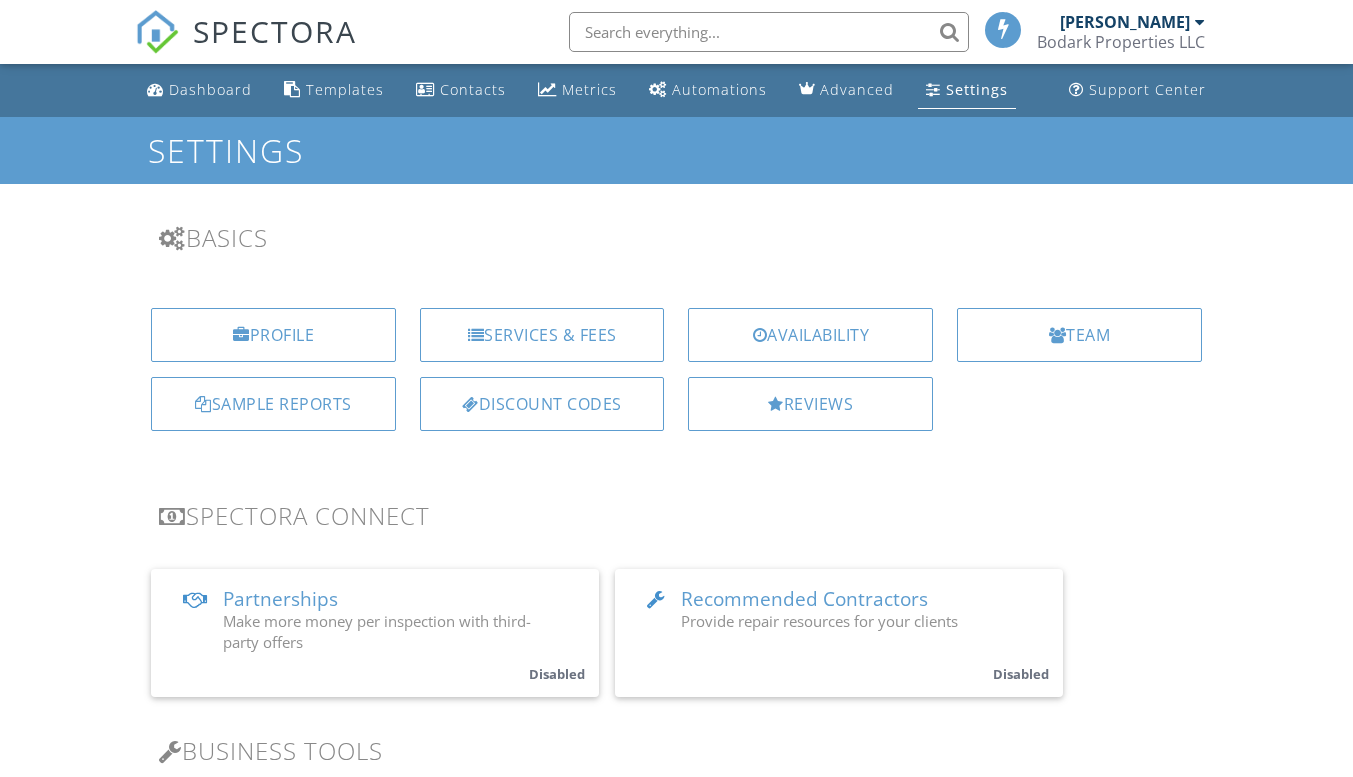scroll, scrollTop: 0, scrollLeft: 0, axis: both 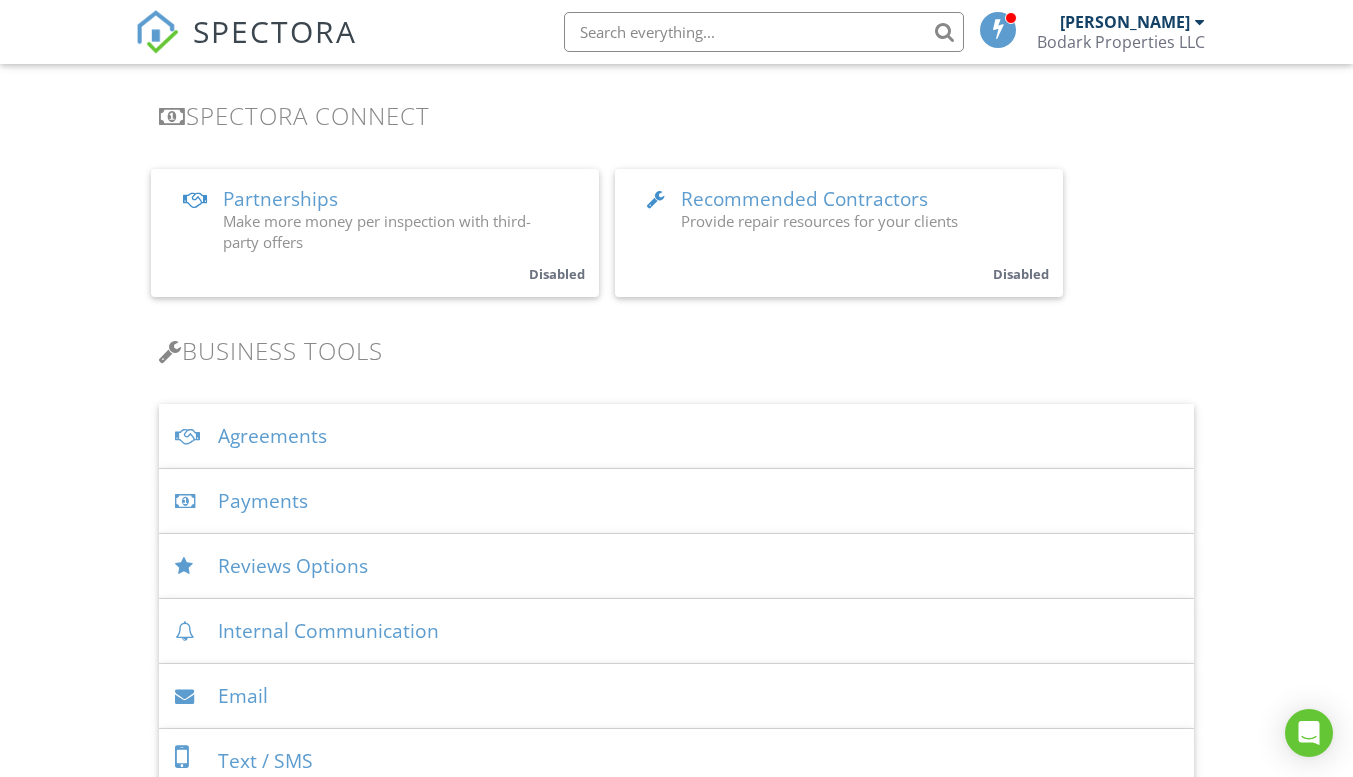 click on "Agreements" at bounding box center [676, 436] 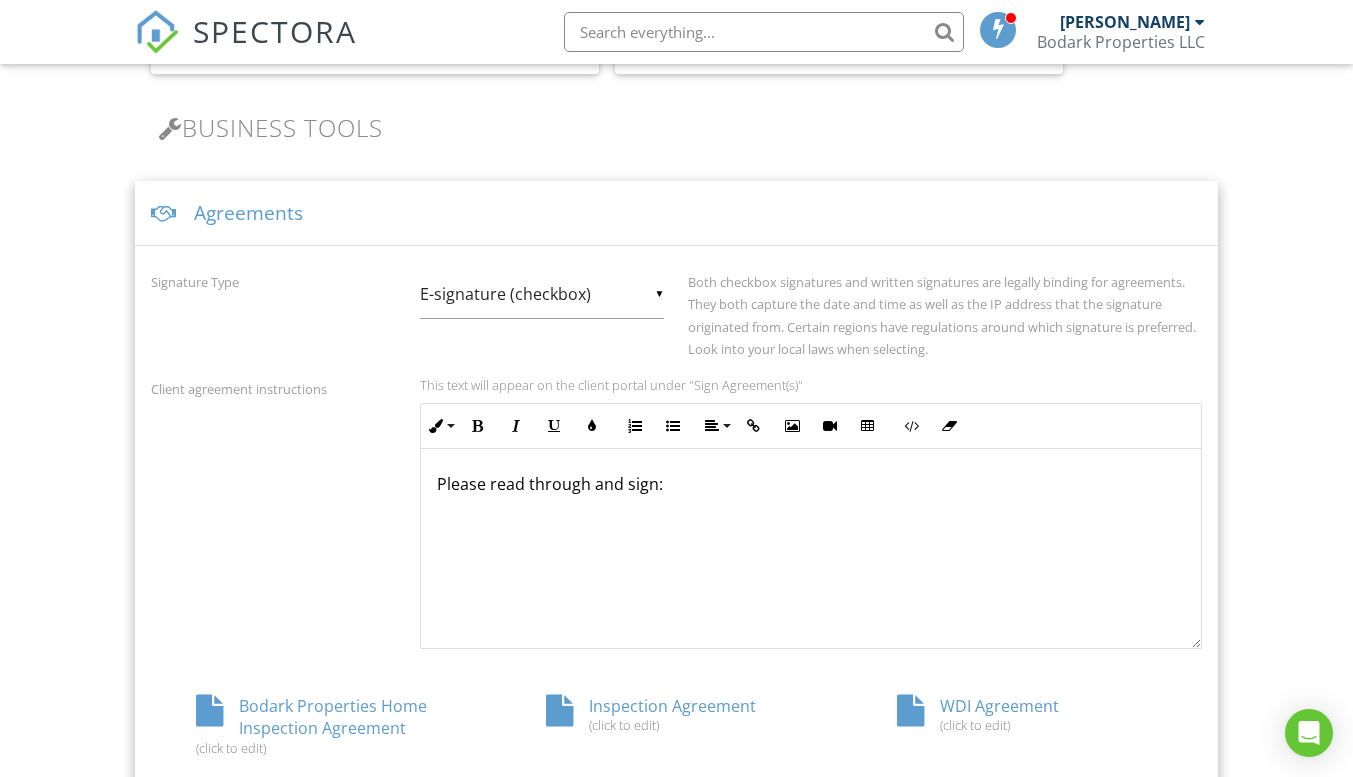 scroll, scrollTop: 700, scrollLeft: 0, axis: vertical 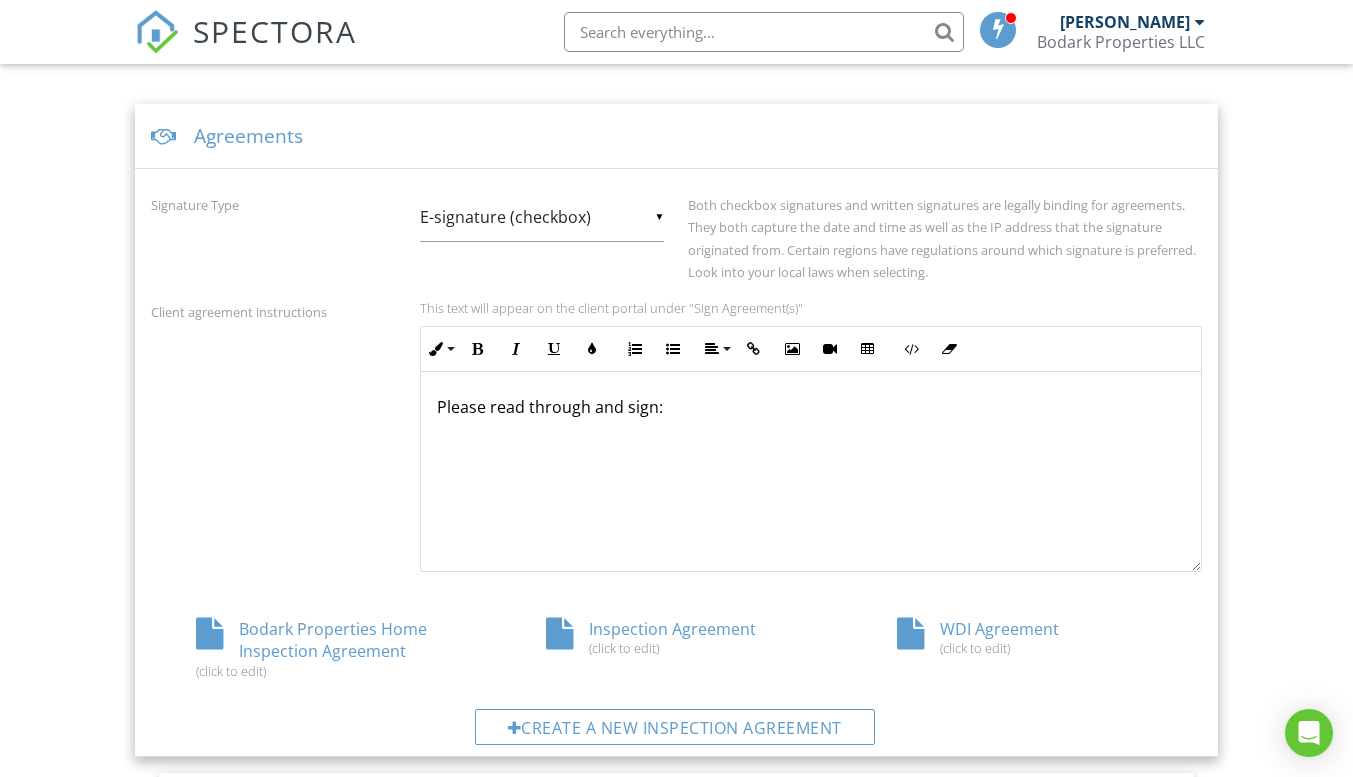 click on "▼ E-signature (checkbox) E-signature (checkbox) Written Signature E-signature (checkbox)
Written Signature" at bounding box center [542, 217] 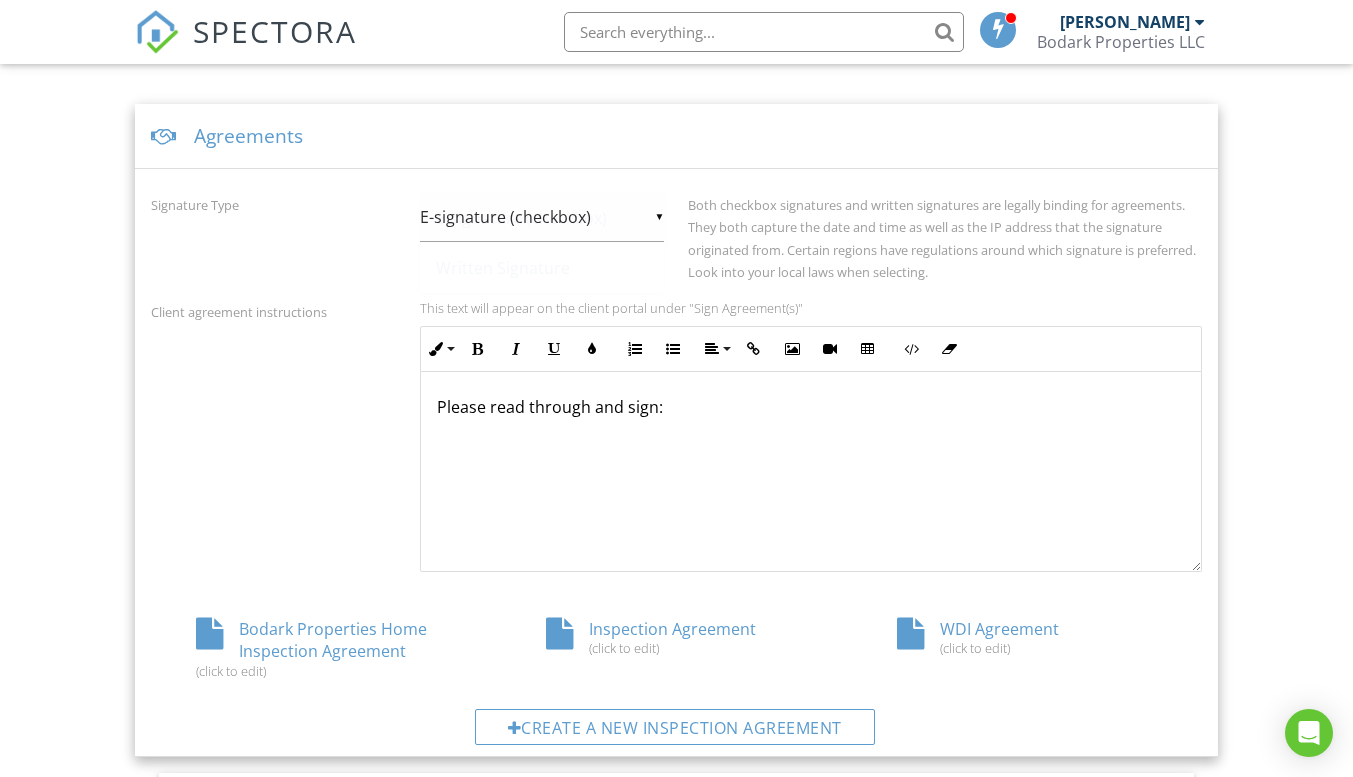 click on "E-signature (checkbox)" at bounding box center (542, 218) 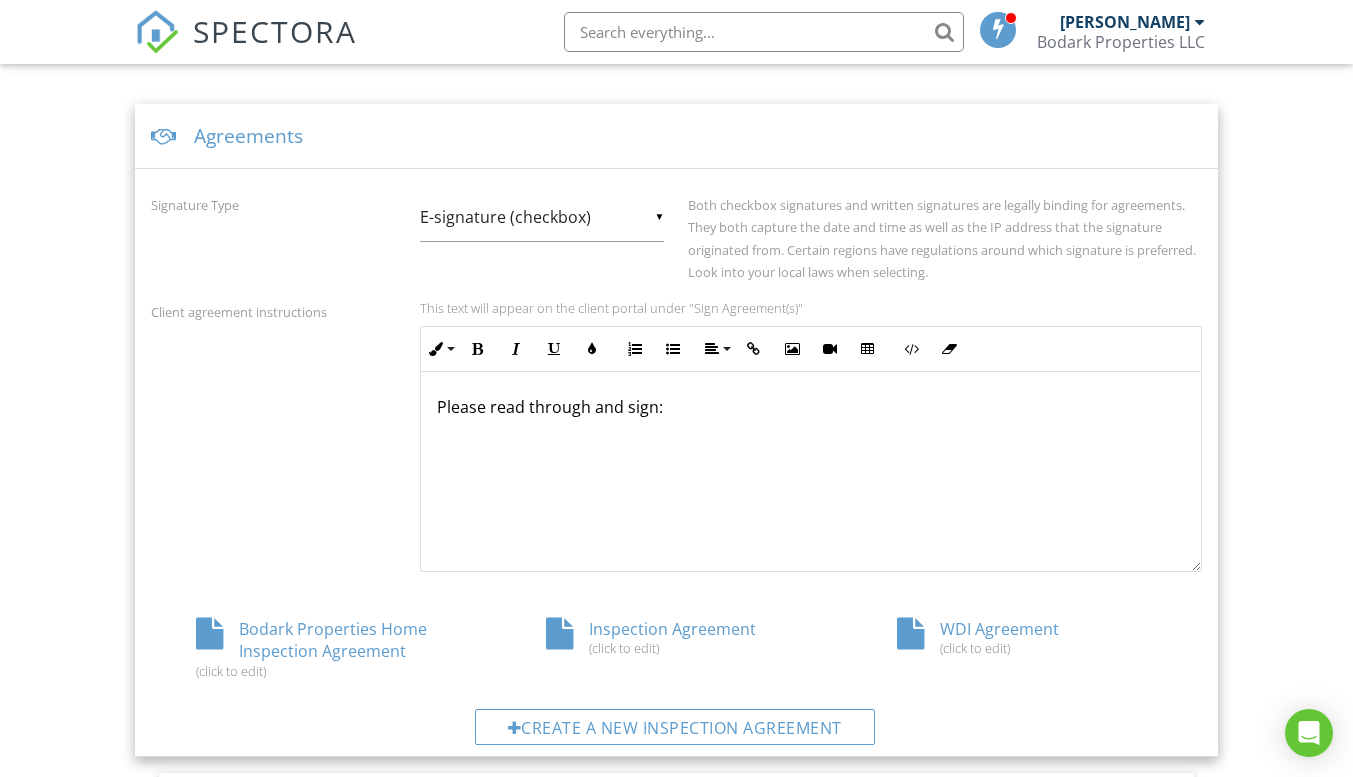 click on "WDI Agreement
(click to edit)" at bounding box center [1027, 637] 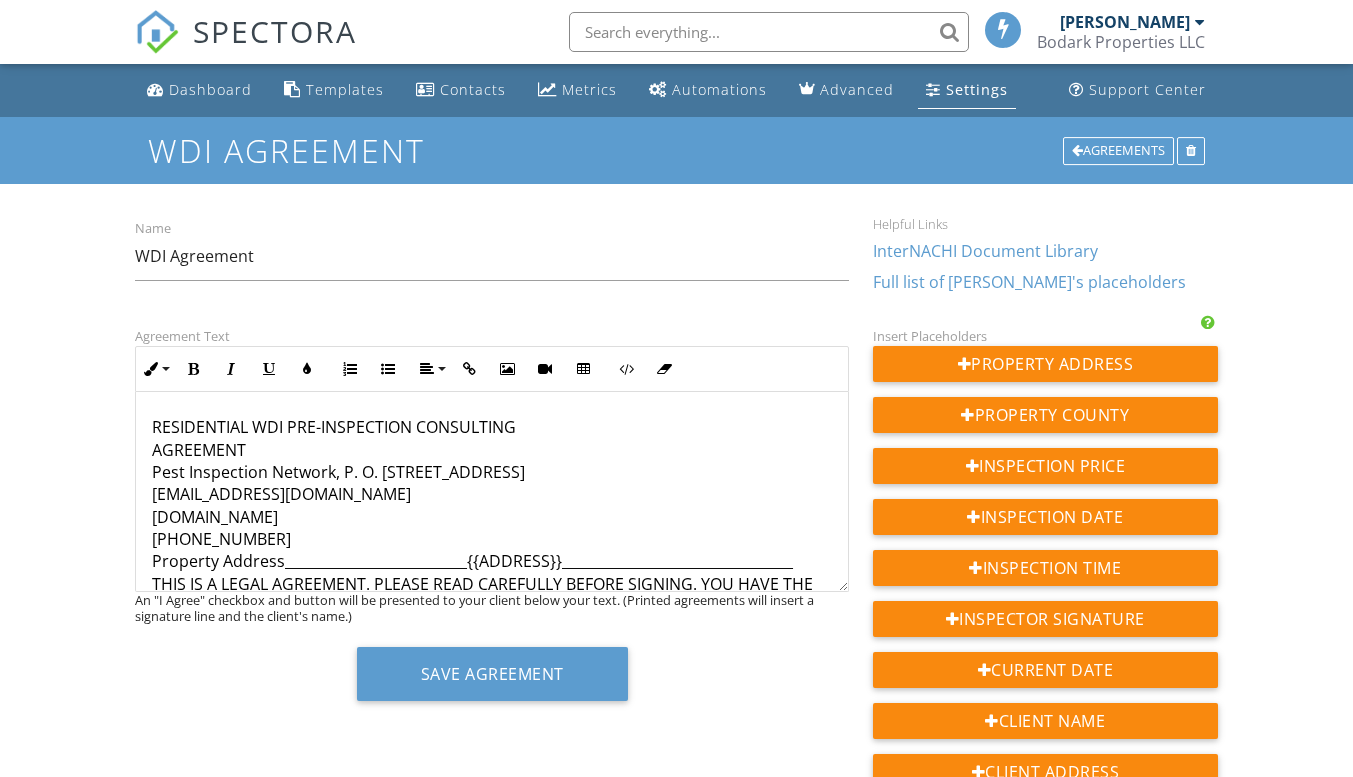scroll, scrollTop: 0, scrollLeft: 0, axis: both 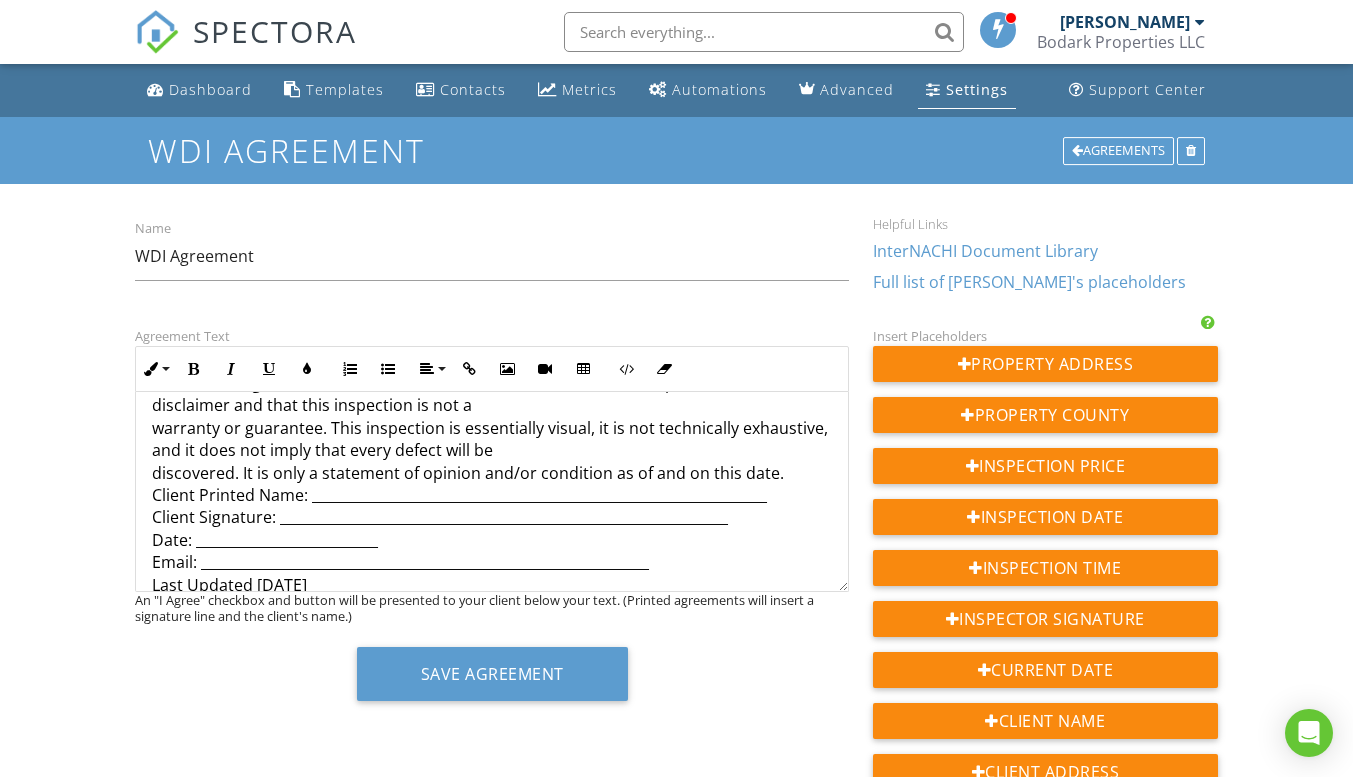 click on "RESIDENTIAL WDI PRE-INSPECTION CONSULTING AGREEMENT Pest Inspection Network, P. O. [GEOGRAPHIC_DATA] [EMAIL_ADDRESS][DOMAIN_NAME]       [DOMAIN_NAME] [PHONE_NUMBER] Property Address__________________________{{ADDRESS}}_________________________________ THIS IS A LEGAL AGREEMENT. PLEASE READ CAREFULLY BEFORE SIGNING. YOU HAVE THE RIGHT AND IT IS PRUDENT TO CONSULT AN ATTORNEY PRIOR TO SIGNING THIS AGREEMENT IF YOU DO NOT FULLY UNDERSTAND THE CONDITIONS. Important Limitations and Disclaimers   This Property WDI Inspection Report reports on only the address listed and only on the current condition of those items as of the date of inspection. This report reflects only if the property inspected are observed to have active infestation or conducive conditions at the time of inspection. This report reflects only those items that are reasonably observable at the time of inspection. NO REPRESENTATION OR Disclaimers. in order to keep inspection prices at a minimum. Page 1 of 3" at bounding box center [492, -2494] 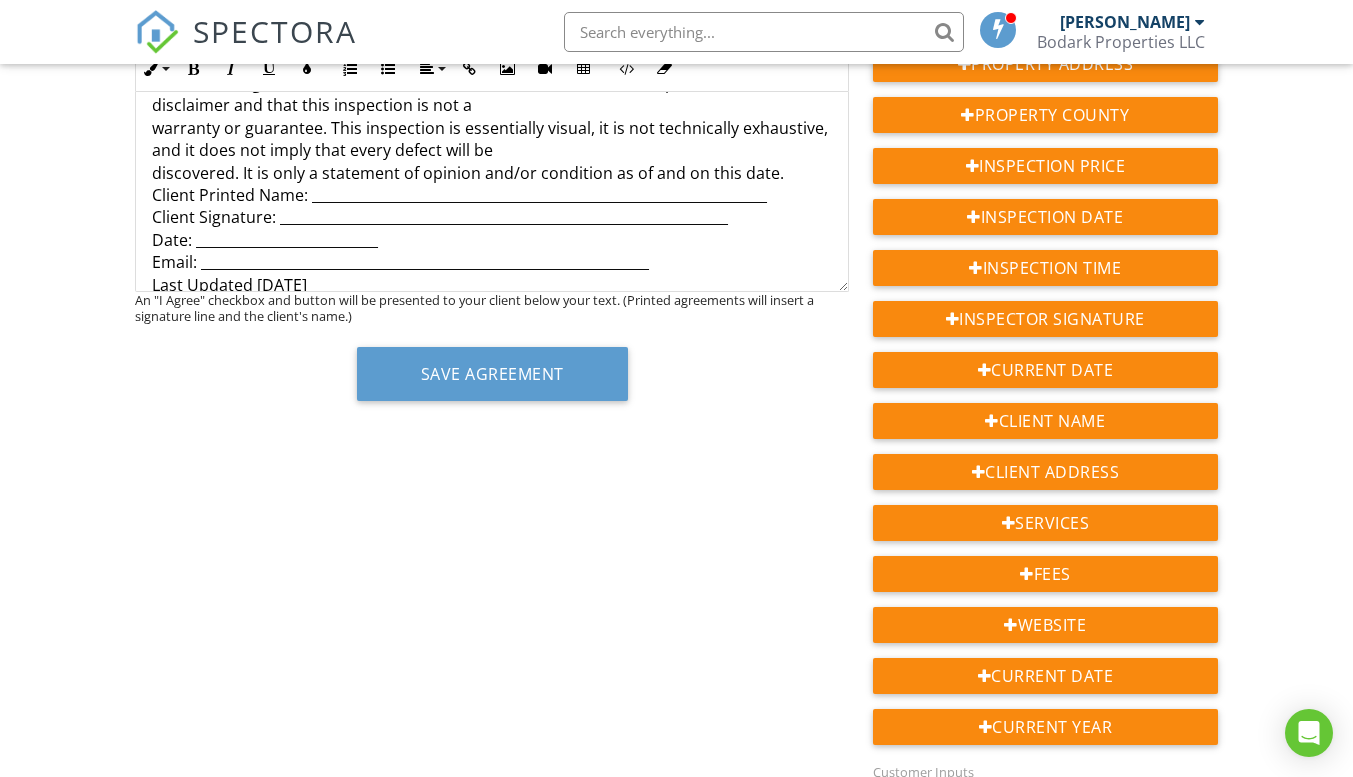 scroll, scrollTop: 200, scrollLeft: 0, axis: vertical 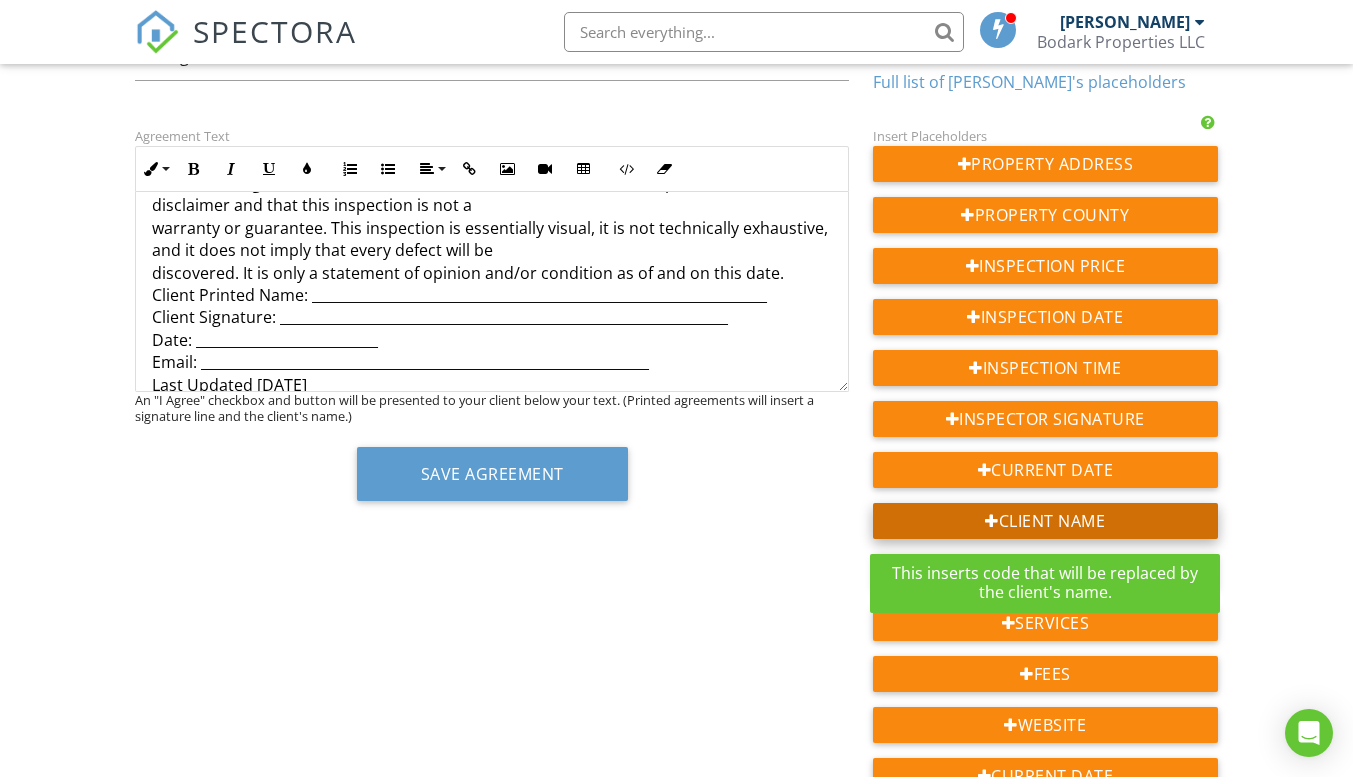 click at bounding box center [953, 419] 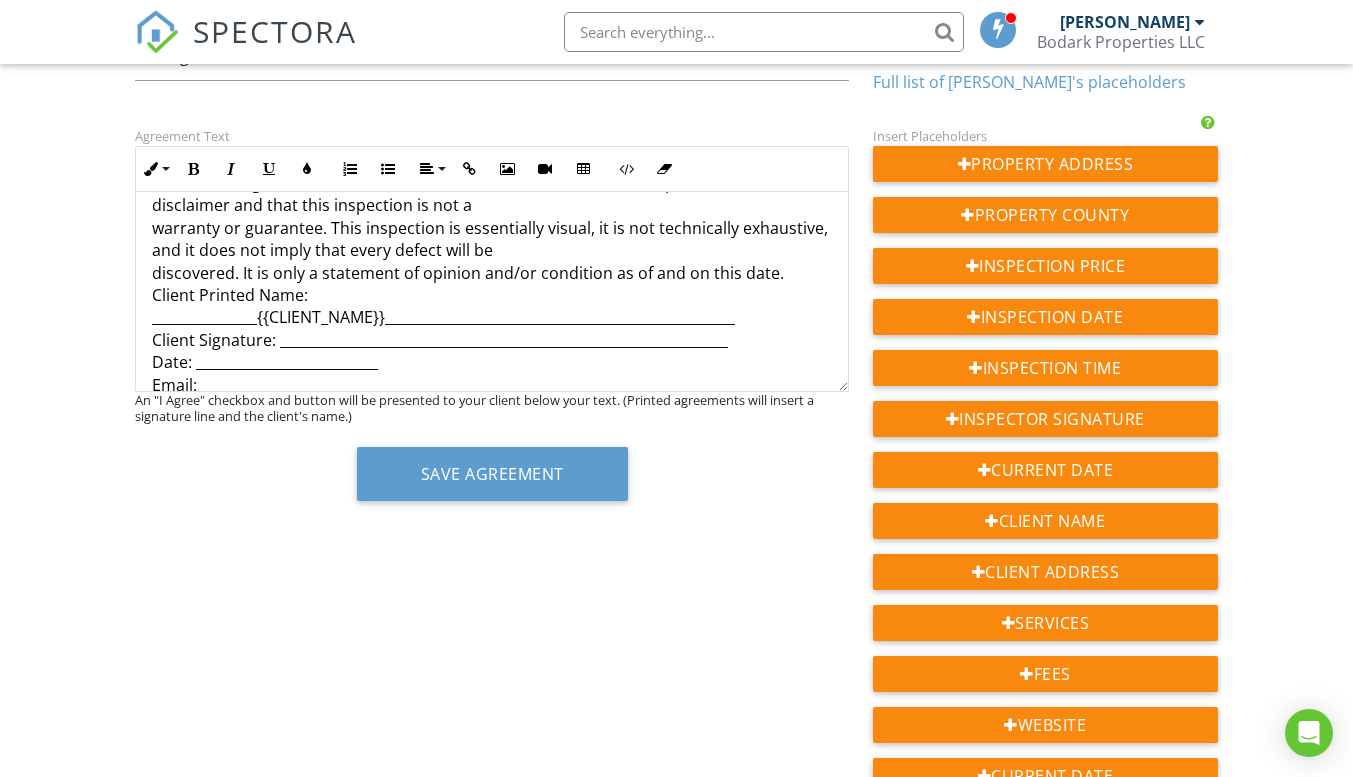click on "RESIDENTIAL WDI PRE-INSPECTION CONSULTING AGREEMENT Pest Inspection Network, P. O. [GEOGRAPHIC_DATA] [EMAIL_ADDRESS][DOMAIN_NAME]       [DOMAIN_NAME] [PHONE_NUMBER] Property Address__________________________{{ADDRESS}}_________________________________ THIS IS A LEGAL AGREEMENT. PLEASE READ CAREFULLY BEFORE SIGNING. YOU HAVE THE RIGHT AND IT IS PRUDENT TO CONSULT AN ATTORNEY PRIOR TO SIGNING THIS AGREEMENT IF YOU DO NOT FULLY UNDERSTAND THE CONDITIONS. Important Limitations and Disclaimers   This Property WDI Inspection Report reports on only the address listed and only on the current condition of those items as of the date of inspection. This report reflects only if the property inspected are observed to have active infestation or conducive conditions at the time of inspection. This report reflects only those items that are reasonably observable at the time of inspection. NO REPRESENTATION OR Disclaimers. in order to keep inspection prices at a minimum. Page 1 of 3" at bounding box center [492, -2683] 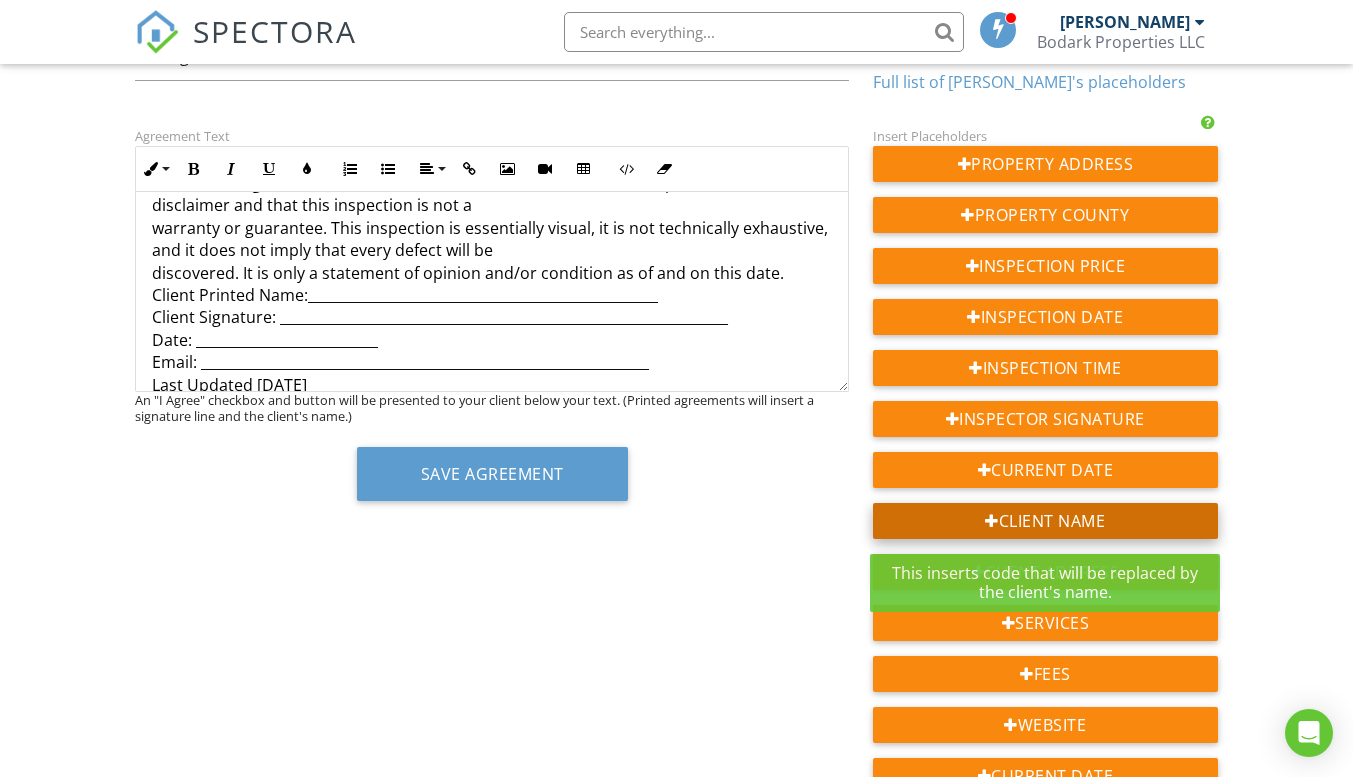 click on "Client Name" at bounding box center (1045, 521) 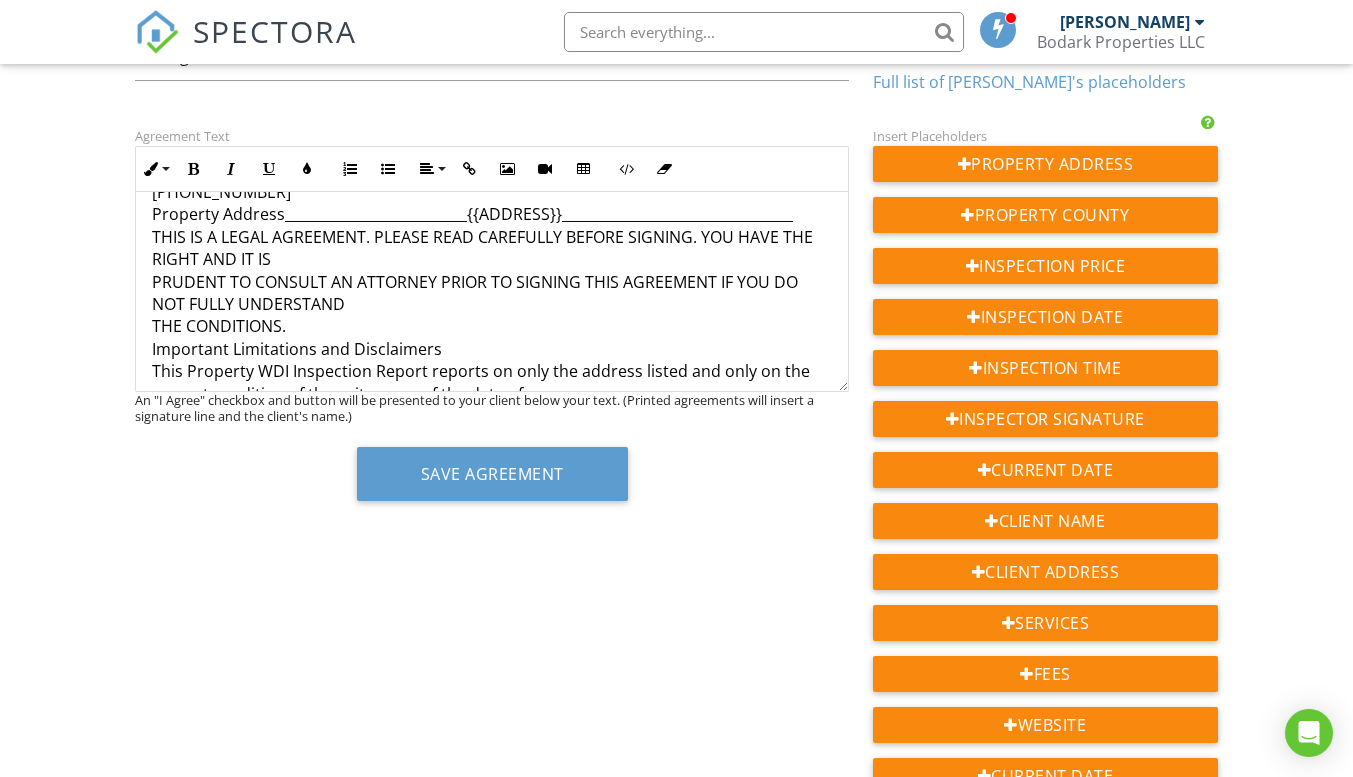 scroll, scrollTop: 0, scrollLeft: 0, axis: both 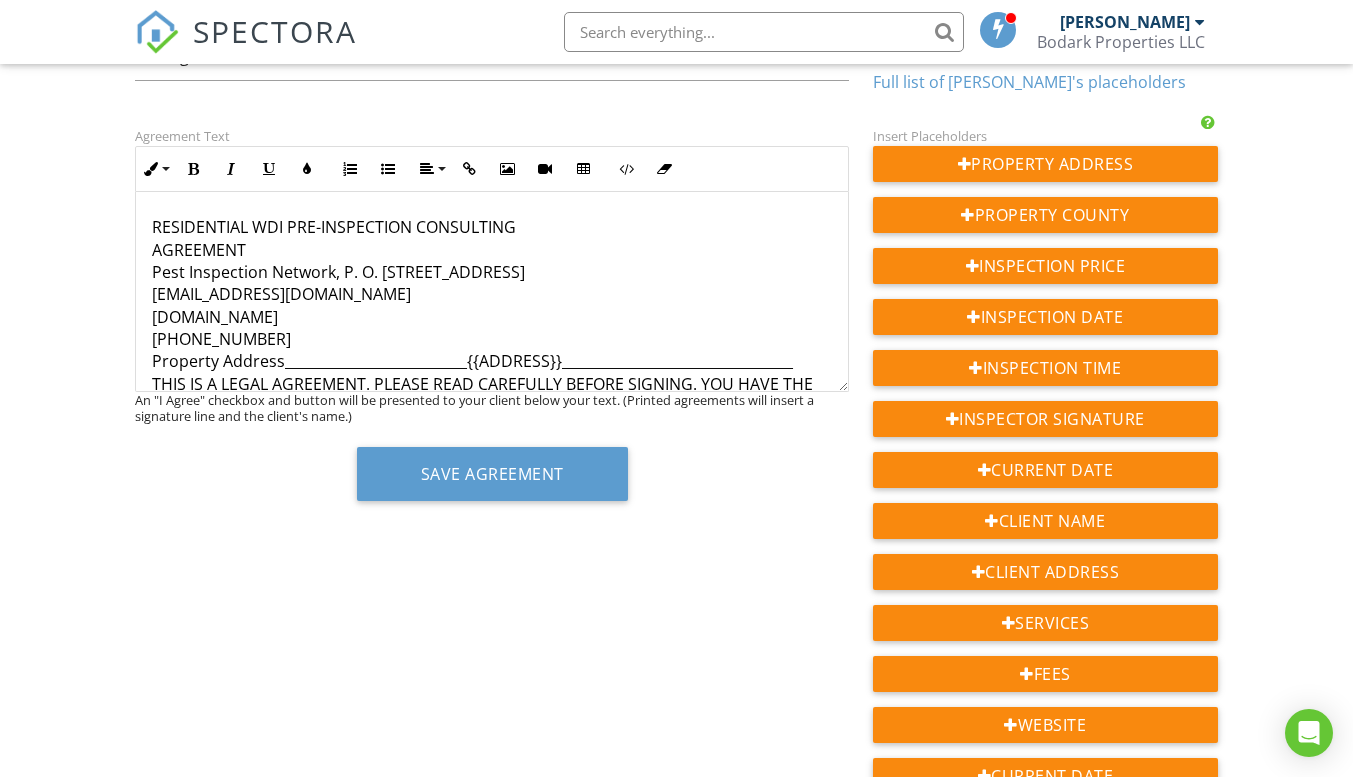 click on "RESIDENTIAL WDI PRE-INSPECTION CONSULTING AGREEMENT Pest Inspection Network, P. O. Box 700906, San Antonio, TX  78270 Info@pestInspectionNetwork.com       www.PestInspectionNetwork.com 210-559-3929 Property Address__________________________{{ADDRESS}}_________________________________ THIS IS A LEGAL AGREEMENT. PLEASE READ CAREFULLY BEFORE SIGNING. YOU HAVE THE RIGHT AND IT IS PRUDENT TO CONSULT AN ATTORNEY PRIOR TO SIGNING THIS AGREEMENT IF YOU DO NOT FULLY UNDERSTAND THE CONDITIONS. Important Limitations and Disclaimers   This Property WDI Inspection Report reports on only the address listed and only on the current condition of those items as of the date of inspection. This report reflects only if the property inspected are observed to have active infestation or conducive conditions at the time of inspection. This report reflects only those items that are reasonably observable at the time of inspection. NO REPRESENTATION OR Disclaimers. in order to keep inspection prices at a minimum. Page 1 of 3" at bounding box center [492, 3306] 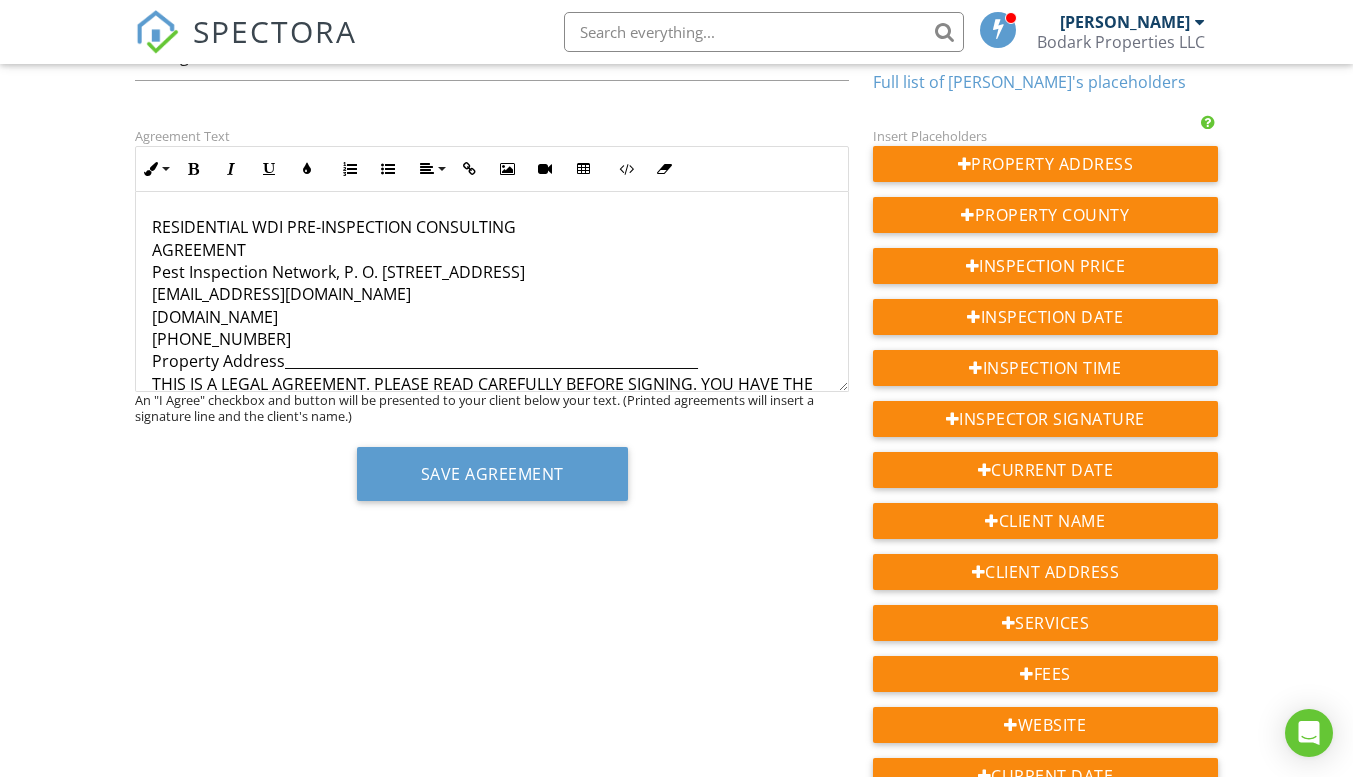 click on "RESIDENTIAL WDI PRE-INSPECTION CONSULTING AGREEMENT Pest Inspection Network, P. O. Box 700906, San Antonio, TX  78270 Info@pestInspectionNetwork.com       www.PestInspectionNetwork.com 210-559-3929 Property Address___________________________________________________________ THIS IS A LEGAL AGREEMENT. PLEASE READ CAREFULLY BEFORE SIGNING. YOU HAVE THE RIGHT AND IT IS PRUDENT TO CONSULT AN ATTORNEY PRIOR TO SIGNING THIS AGREEMENT IF YOU DO NOT FULLY UNDERSTAND THE CONDITIONS. Important Limitations and Disclaimers   This Property WDI Inspection Report reports on only the address listed and only on the current condition of those items as of the date of inspection. This report reflects only if the property inspected are observed to have active infestation or conducive conditions at the time of inspection. This report reflects only those items that are reasonably observable at the time of inspection. NO REPRESENTATION OR comment can be made. NO REPRESENTATION IS MADE CONCERNING ANY OTHER CONDITION OR THE FUTURE" at bounding box center (492, 3306) 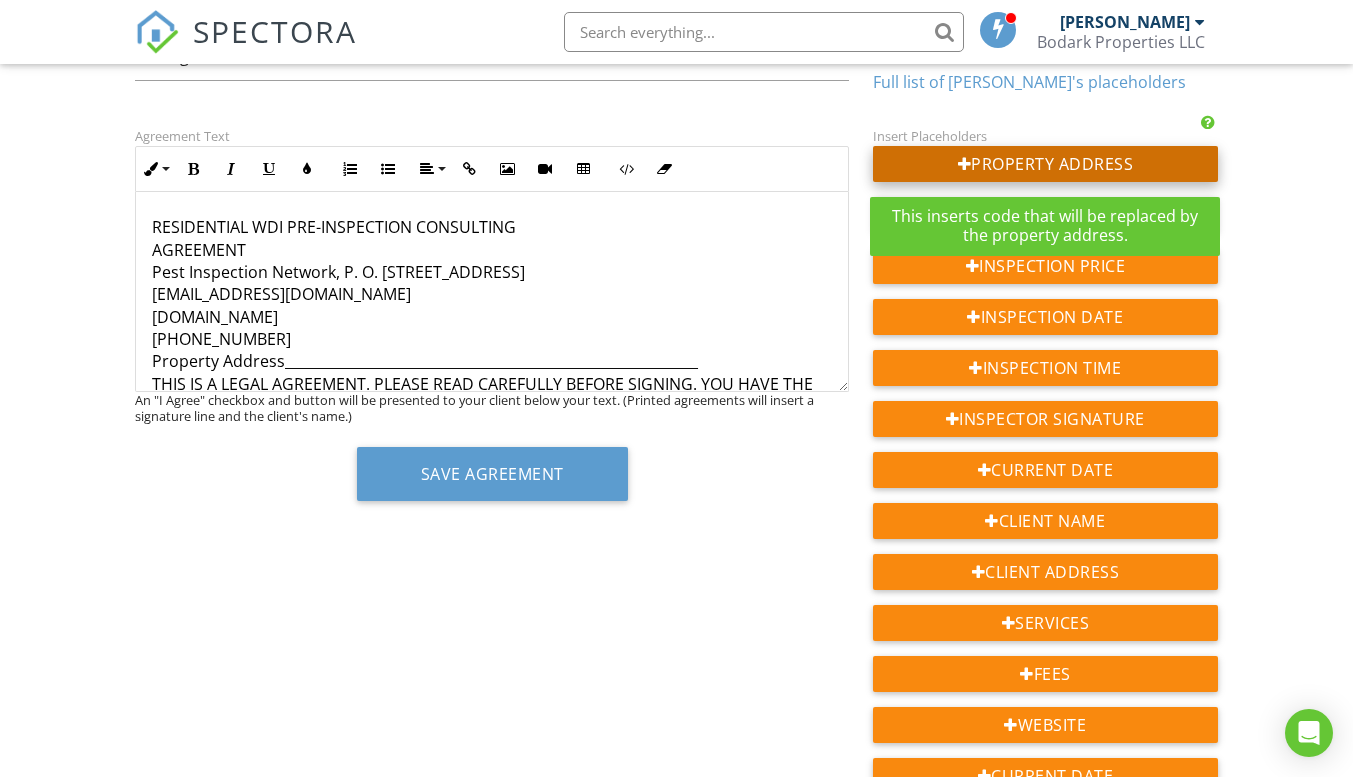 click on "Property Address" at bounding box center (1045, 164) 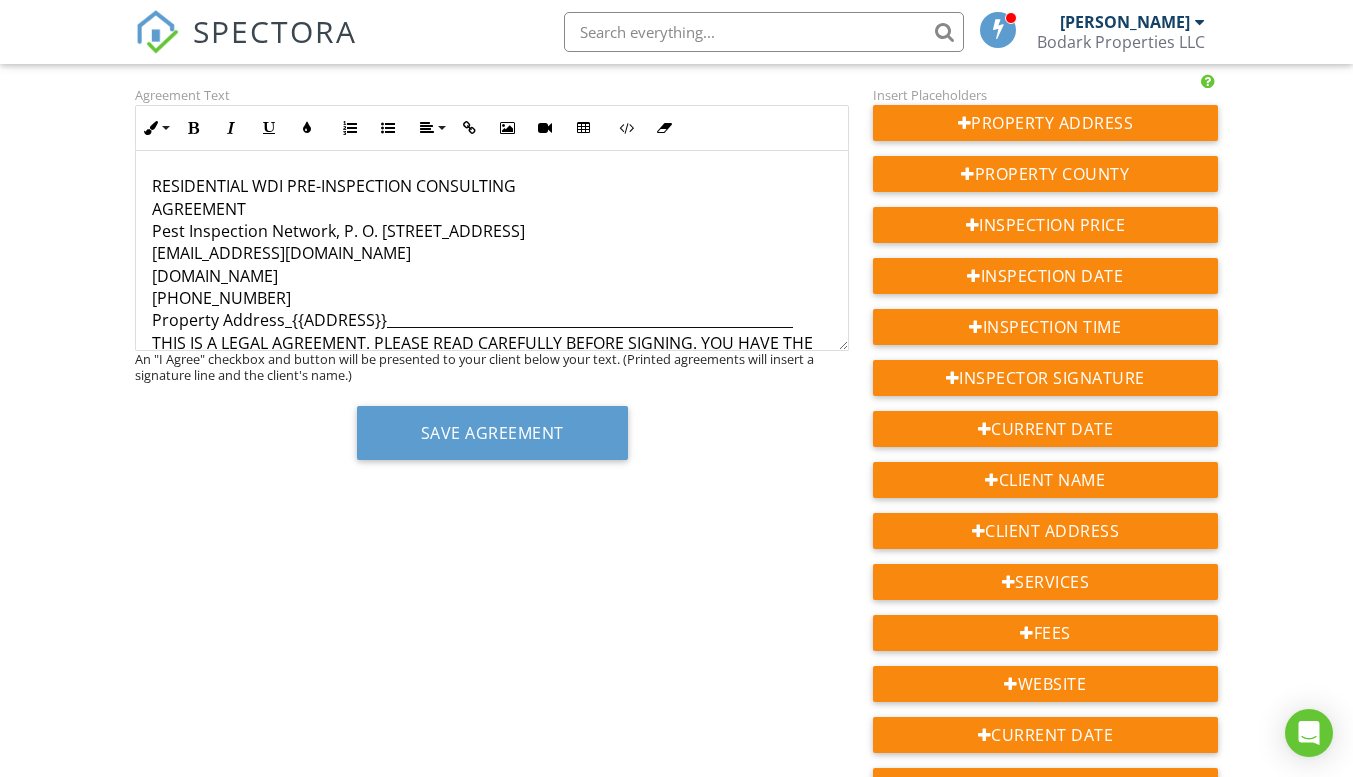 scroll, scrollTop: 200, scrollLeft: 0, axis: vertical 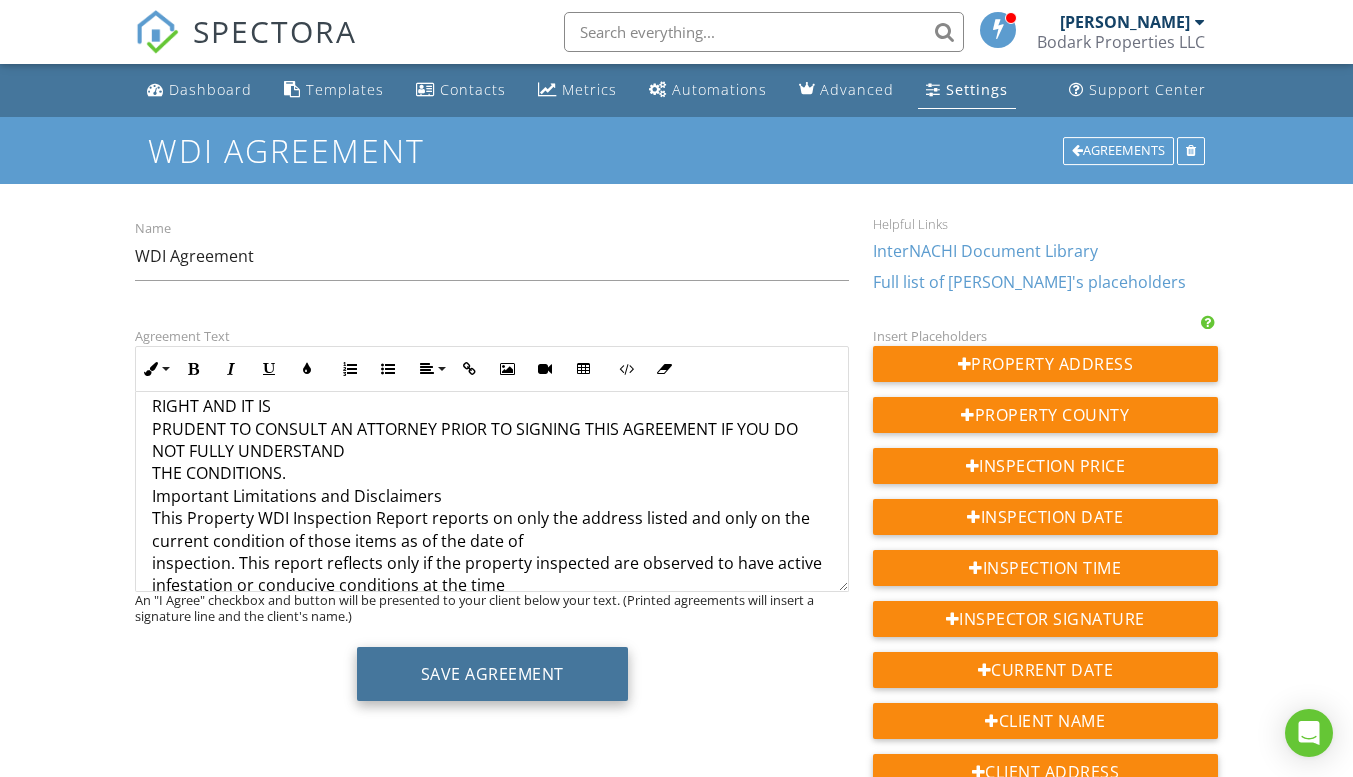 click on "Save Agreement" at bounding box center (492, 674) 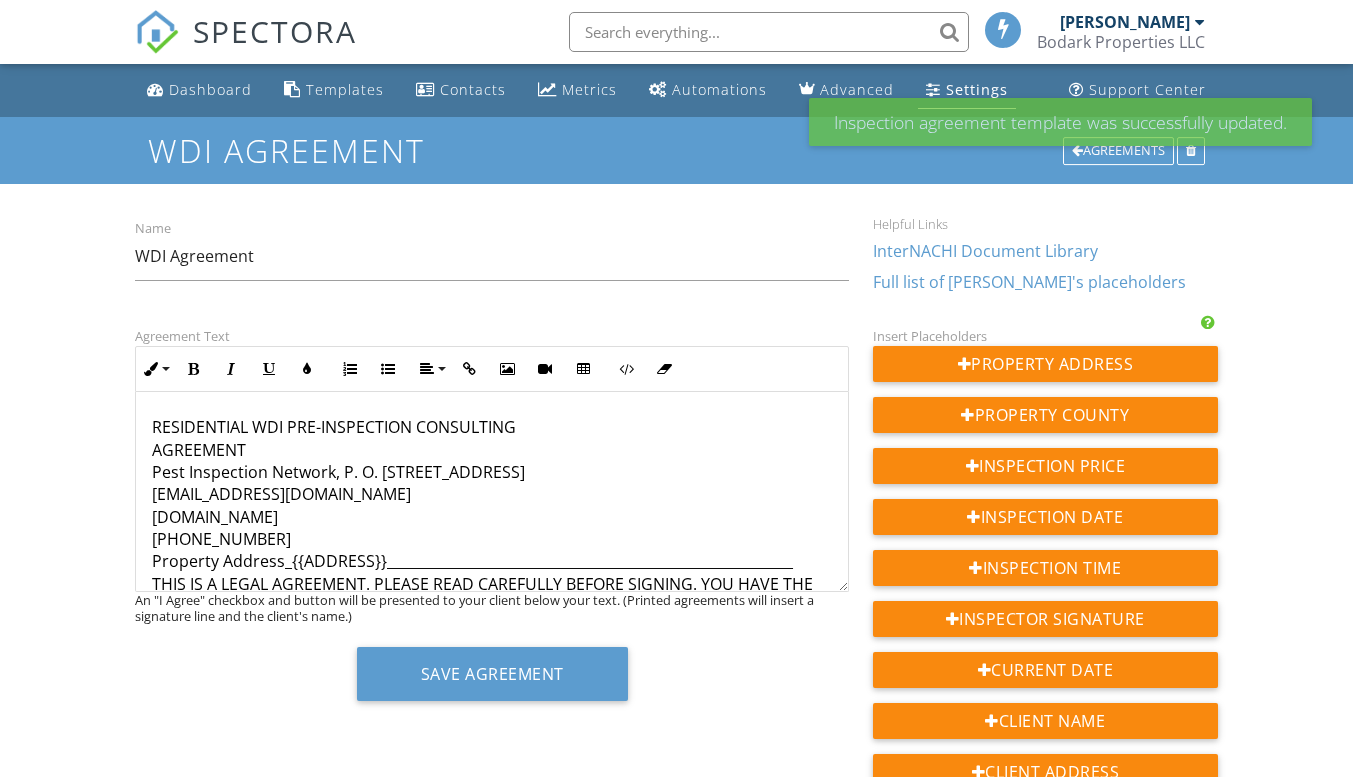 scroll, scrollTop: 0, scrollLeft: 0, axis: both 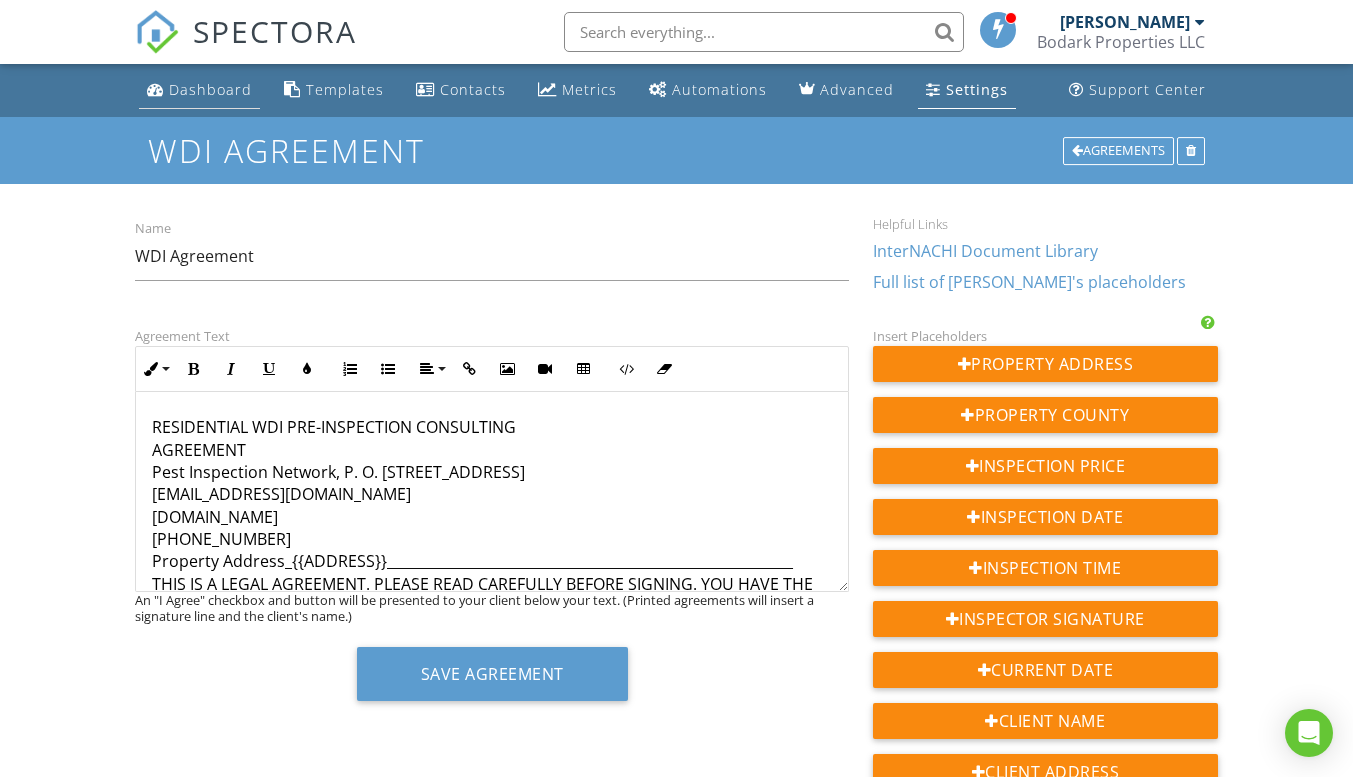 click on "Dashboard" at bounding box center (210, 89) 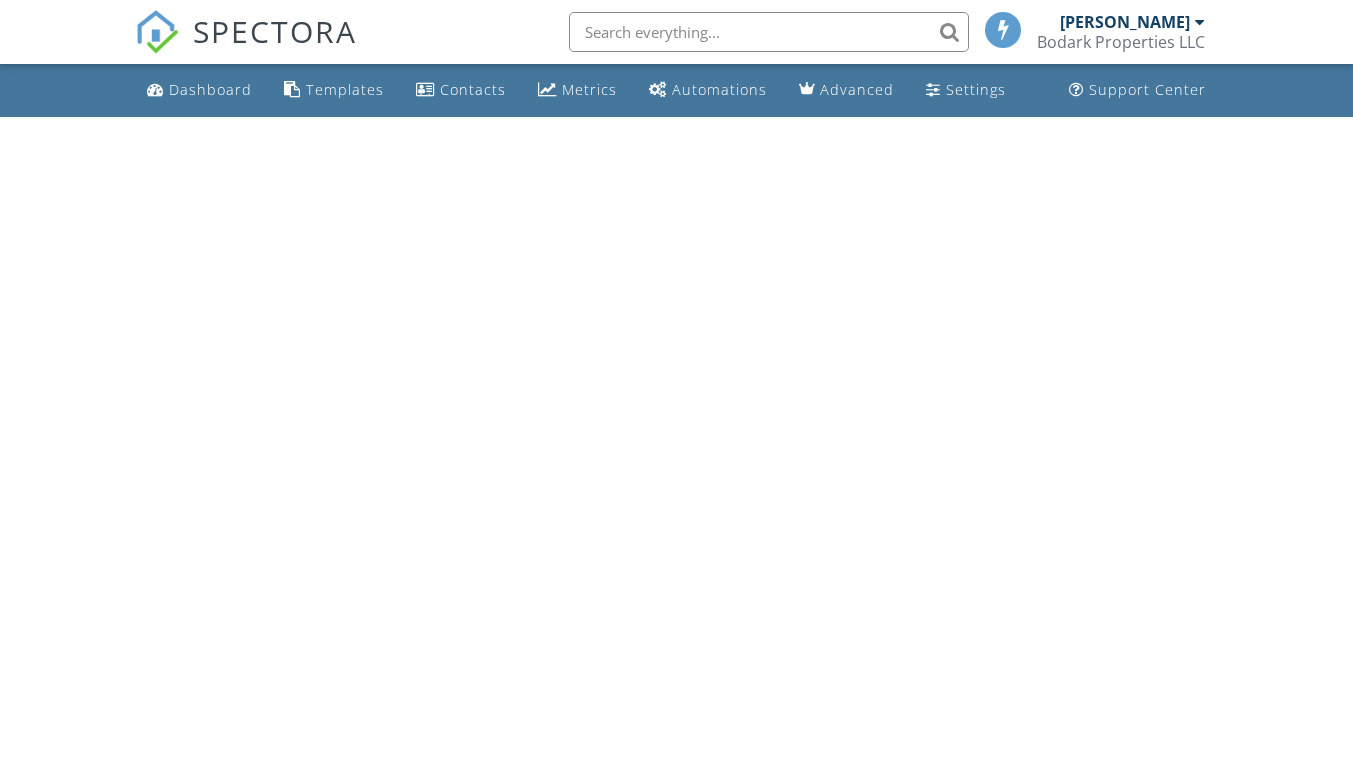 scroll, scrollTop: 0, scrollLeft: 0, axis: both 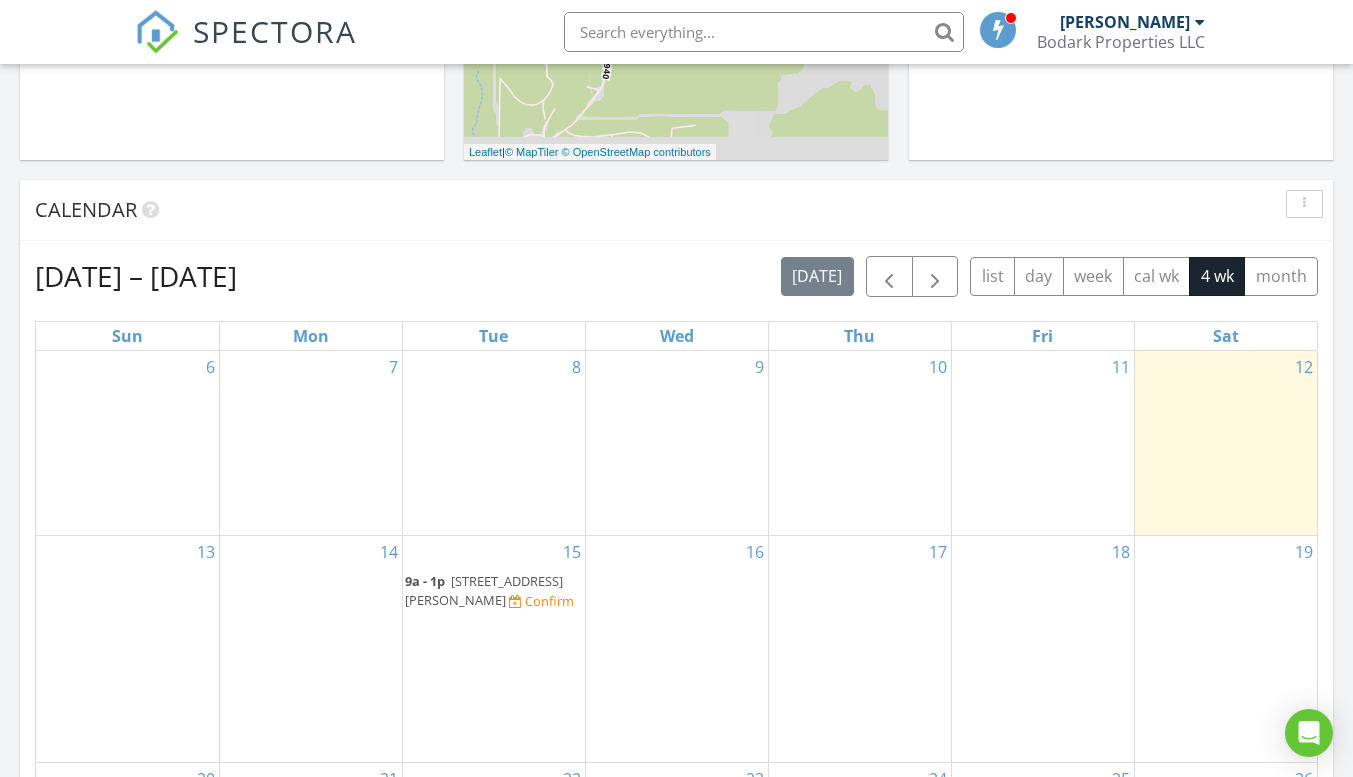 click on "[STREET_ADDRESS][PERSON_NAME]" at bounding box center (484, 590) 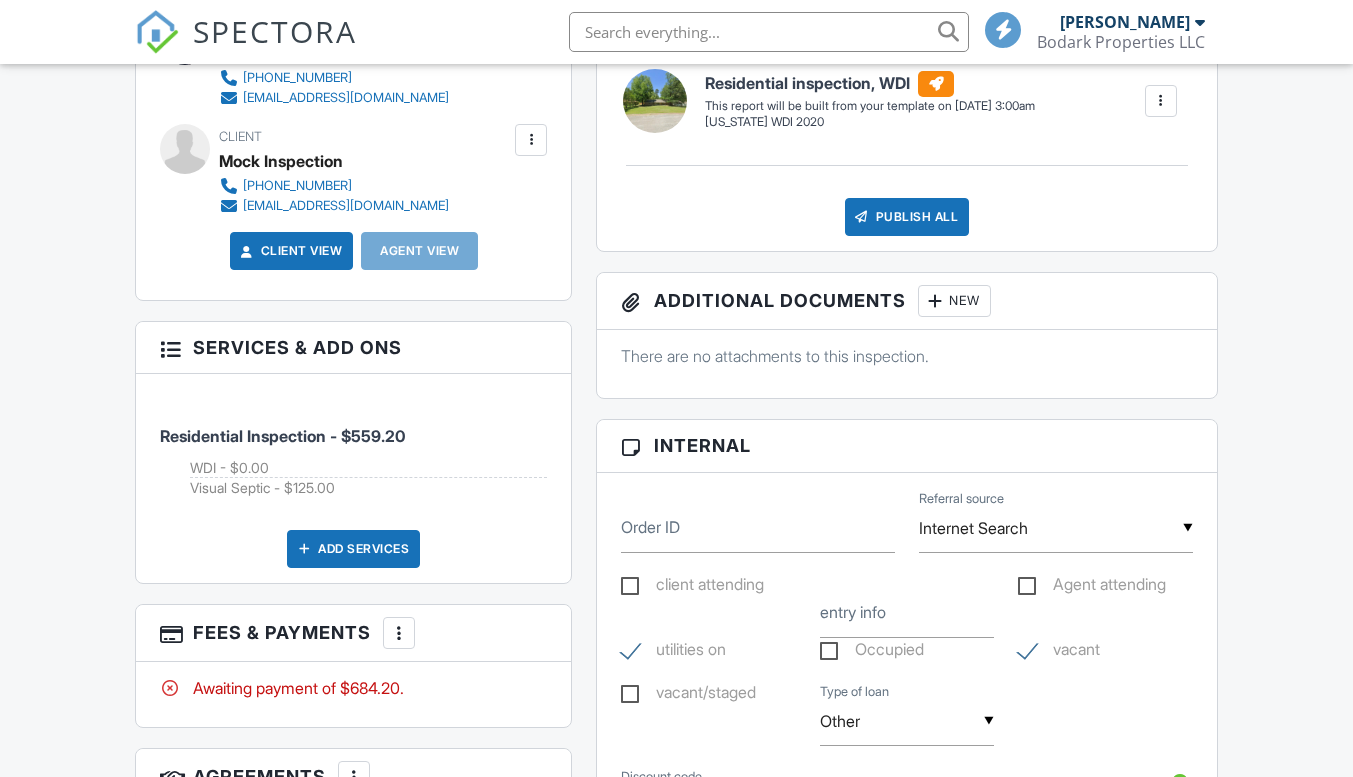 scroll, scrollTop: 1500, scrollLeft: 0, axis: vertical 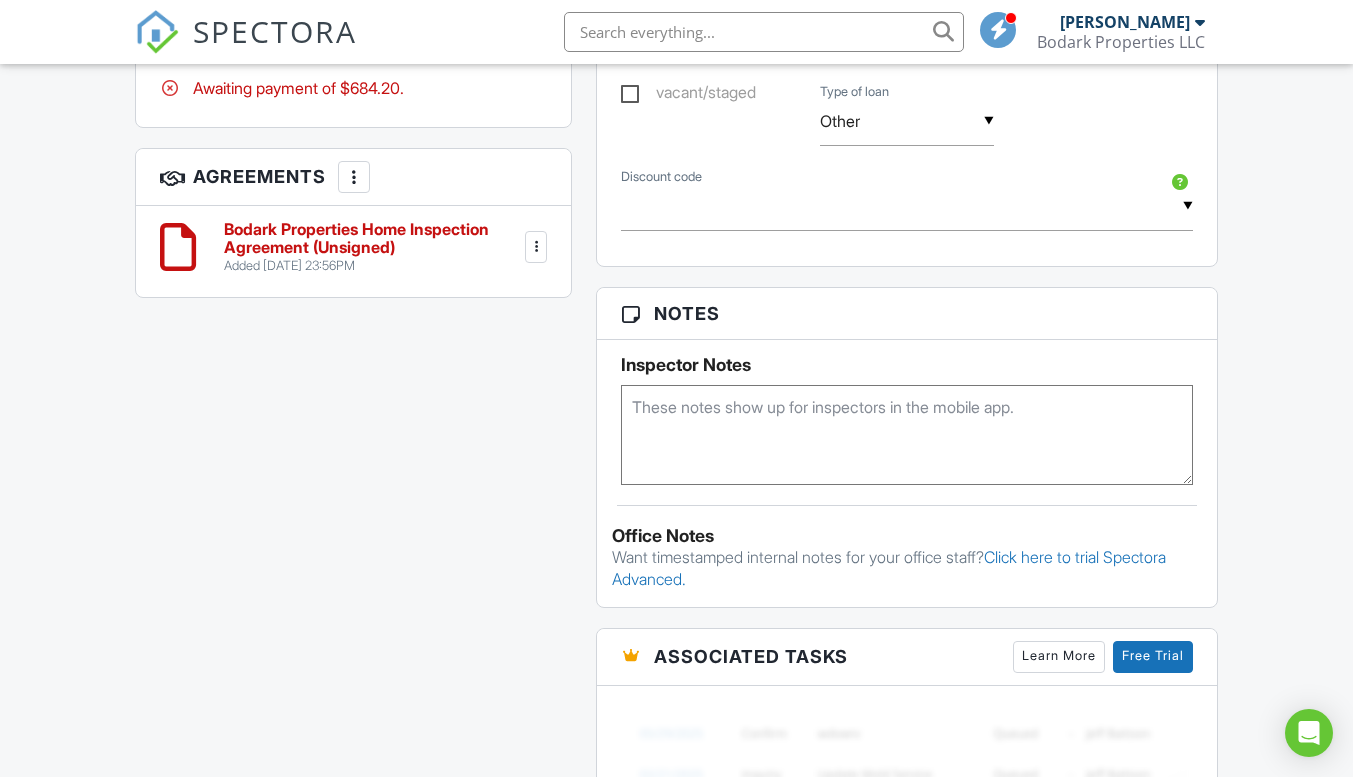 click at bounding box center (354, 177) 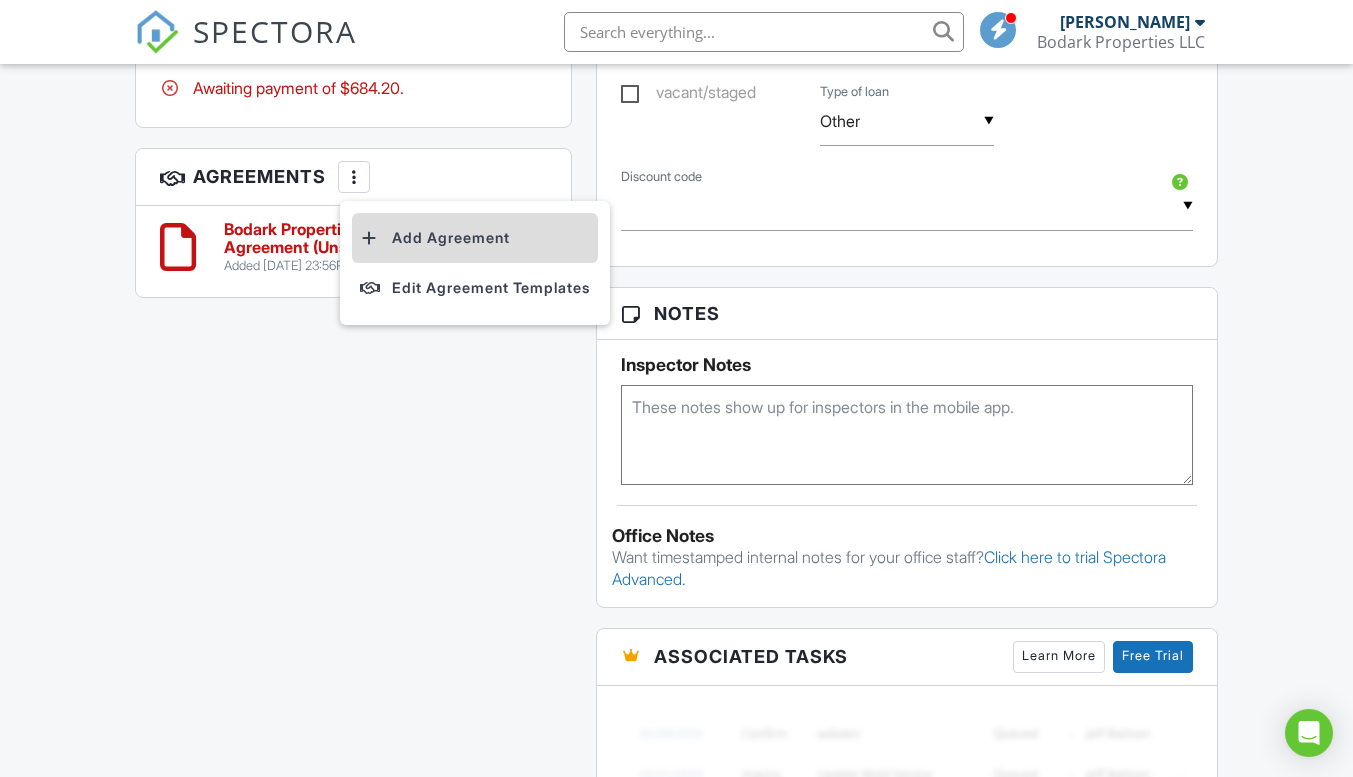 click on "Add Agreement" at bounding box center [475, 238] 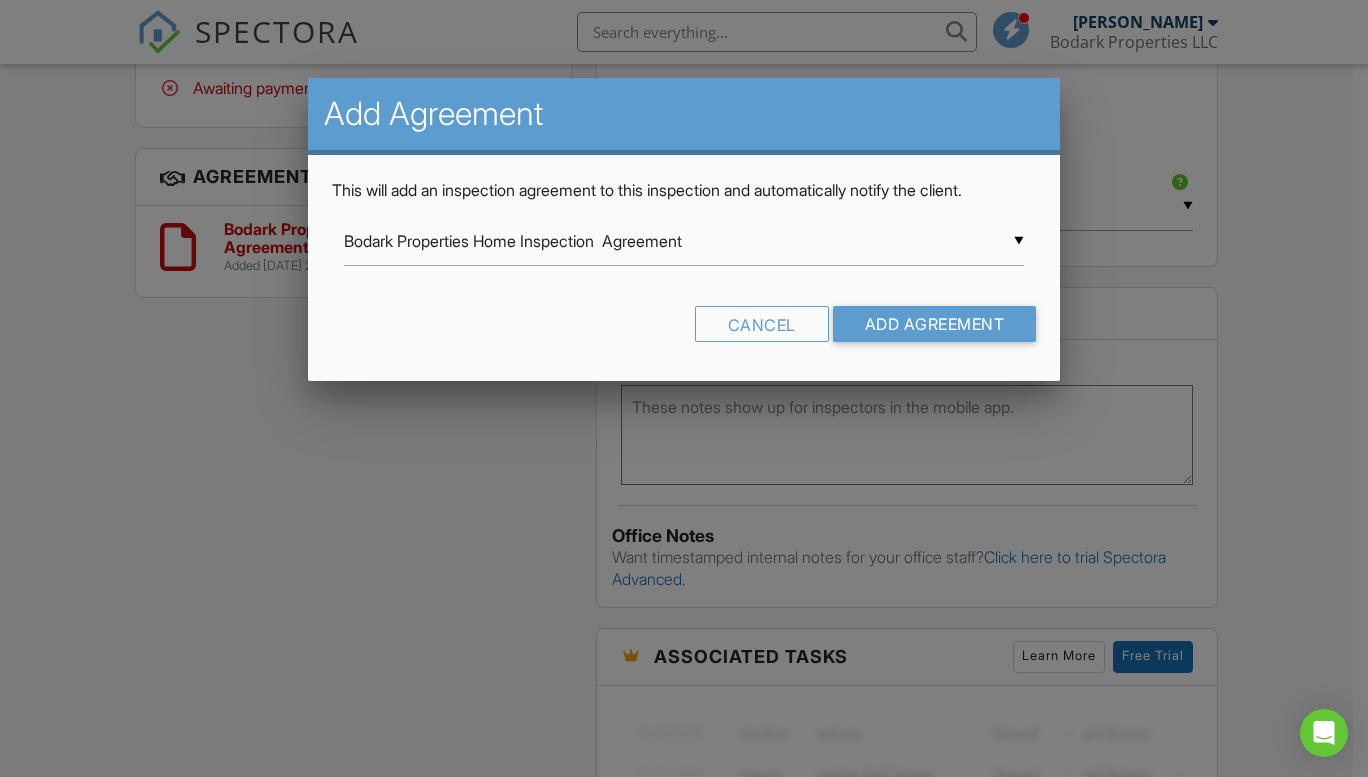 click on "▼ Bodark Properties Home Inspection  Agreement Bodark Properties Home Inspection  Agreement Inspection Agreement WDI Agreement Bodark Properties Home Inspection  Agreement
Inspection Agreement
WDI Agreement" at bounding box center (684, 241) 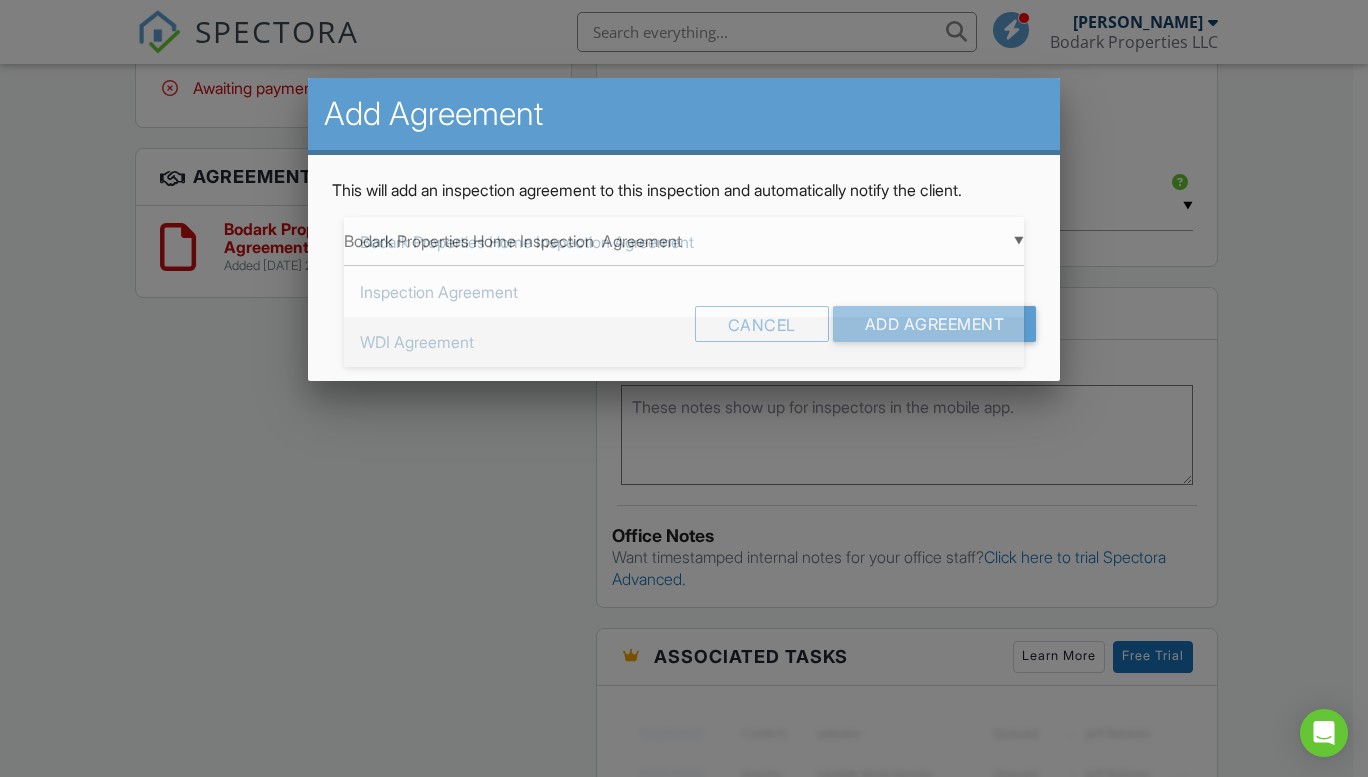 click on "WDI Agreement" at bounding box center (684, 342) 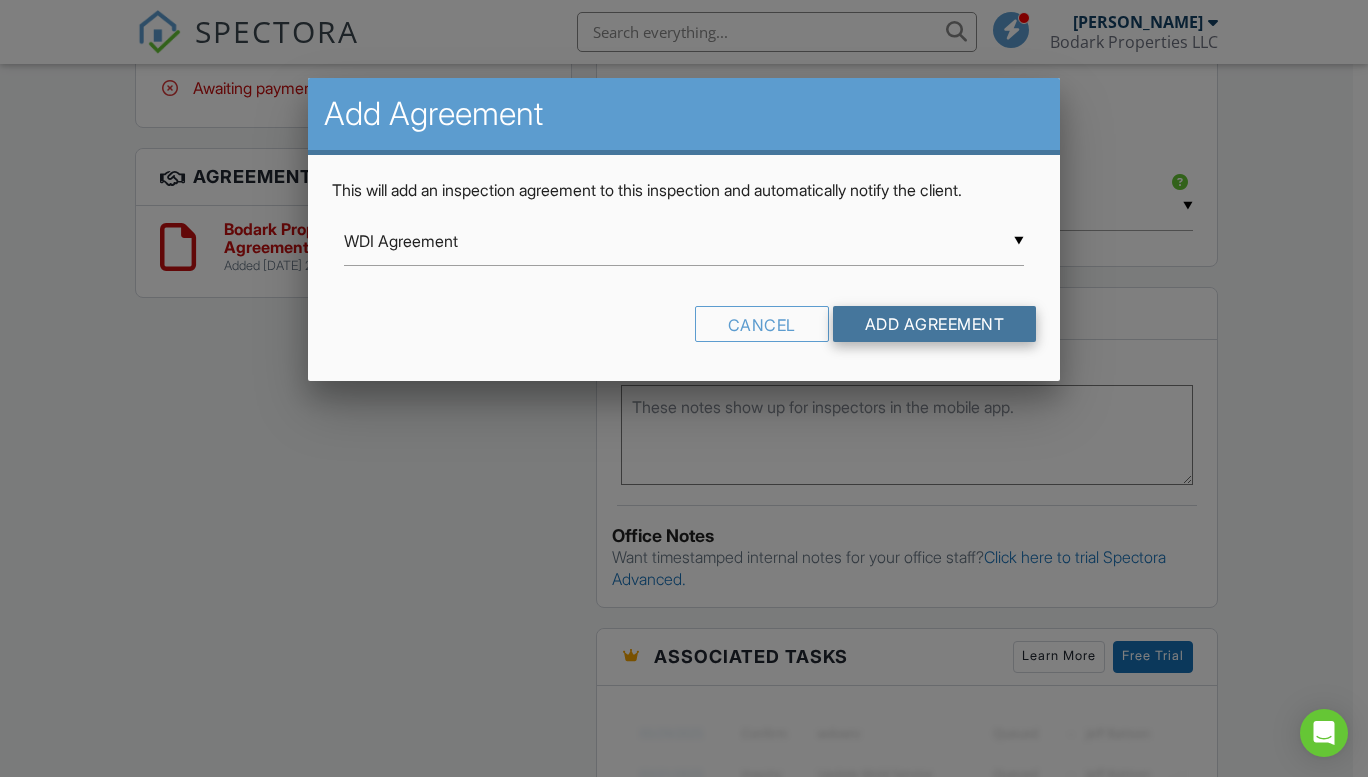 click on "Add Agreement" at bounding box center (935, 324) 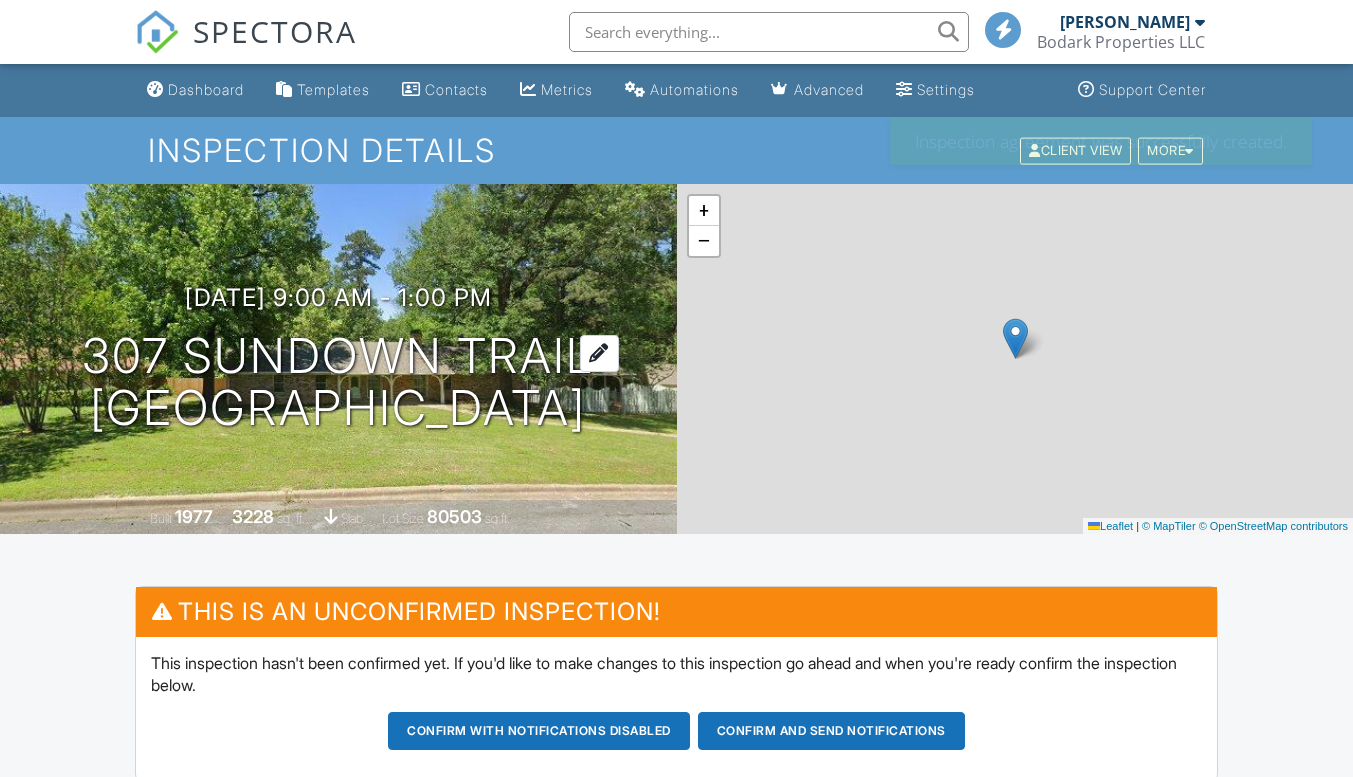 scroll, scrollTop: 0, scrollLeft: 0, axis: both 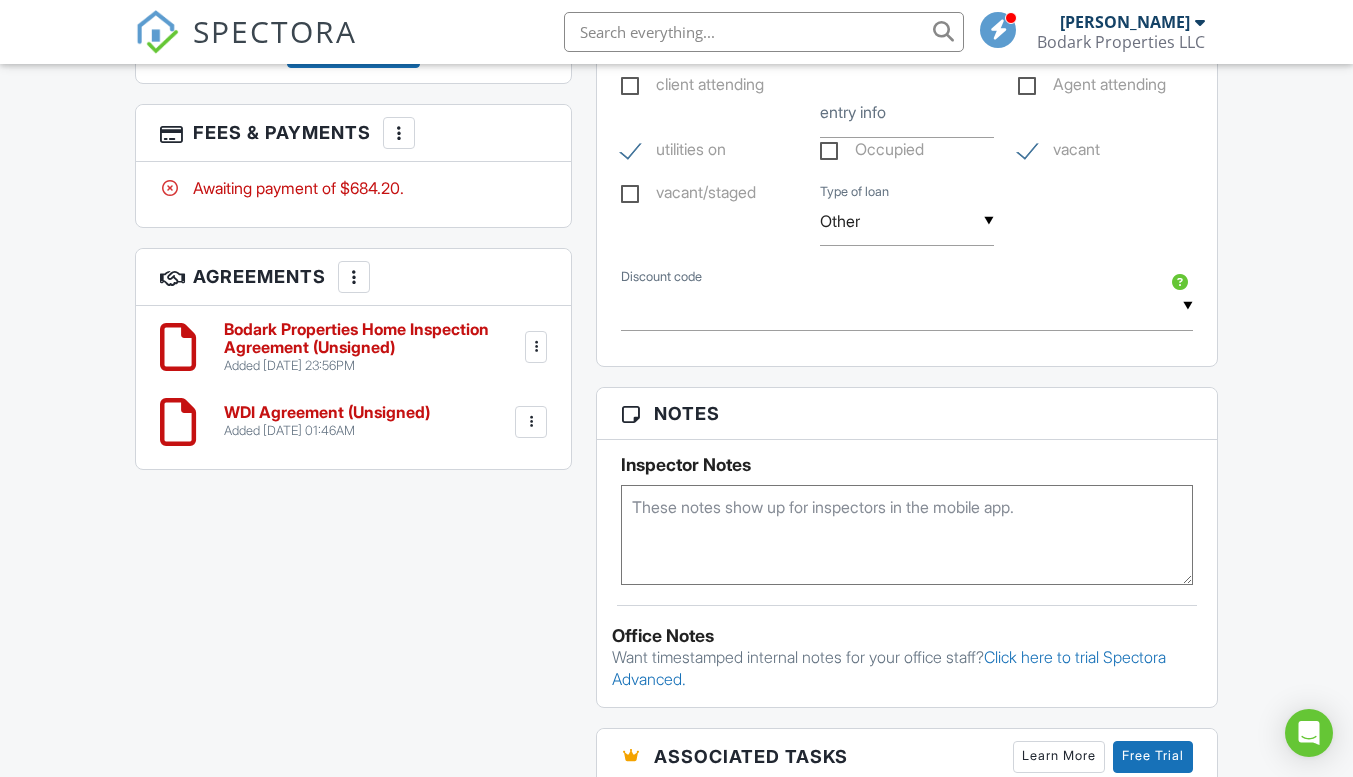 click at bounding box center [178, 422] 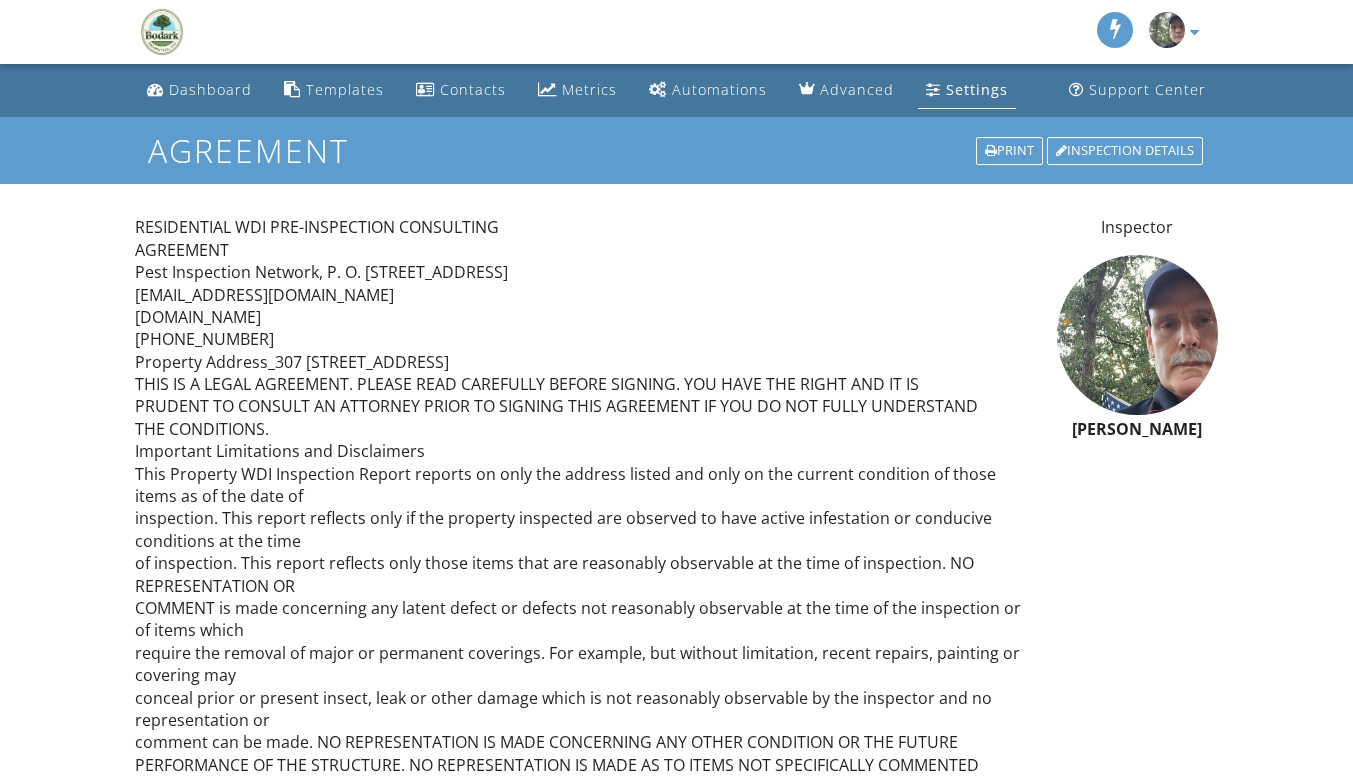 scroll, scrollTop: 0, scrollLeft: 0, axis: both 